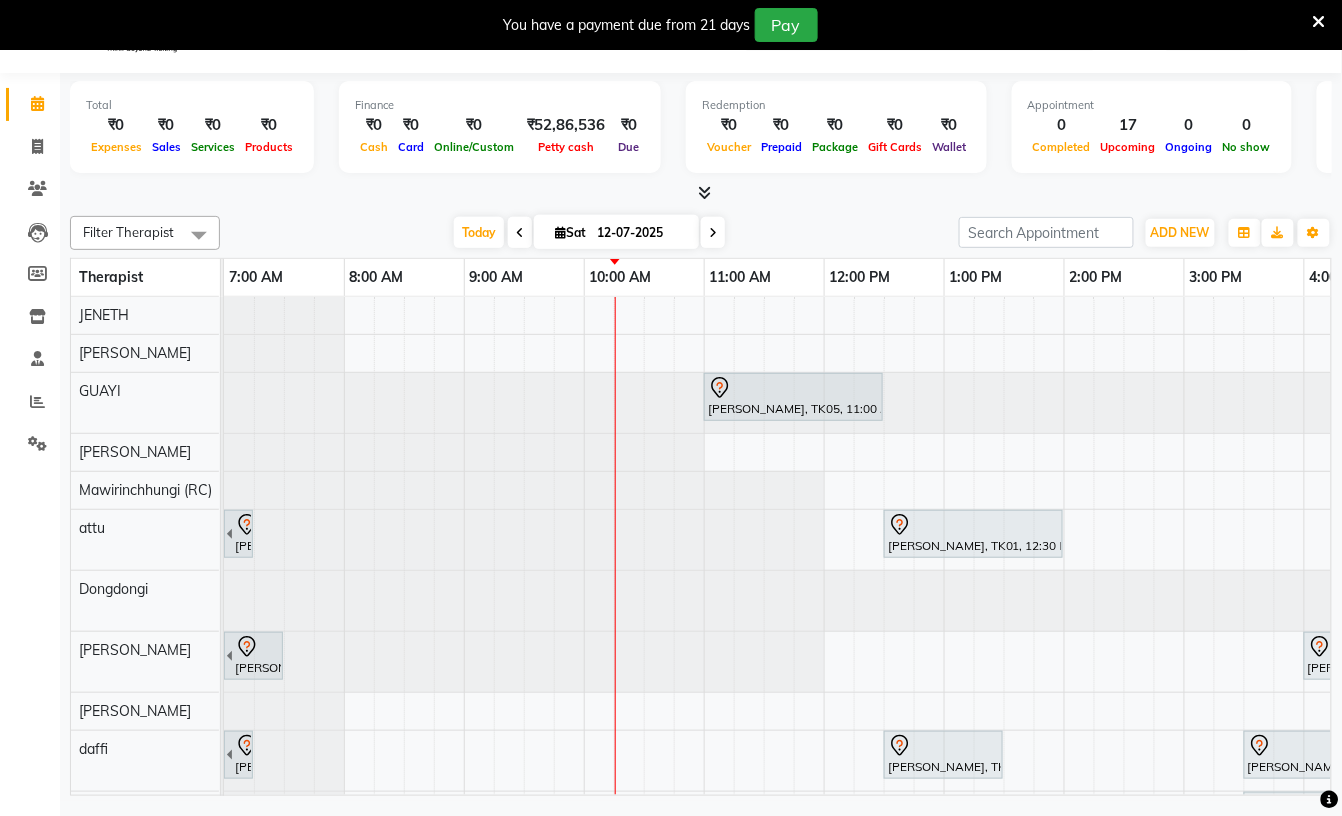 scroll, scrollTop: 50, scrollLeft: 0, axis: vertical 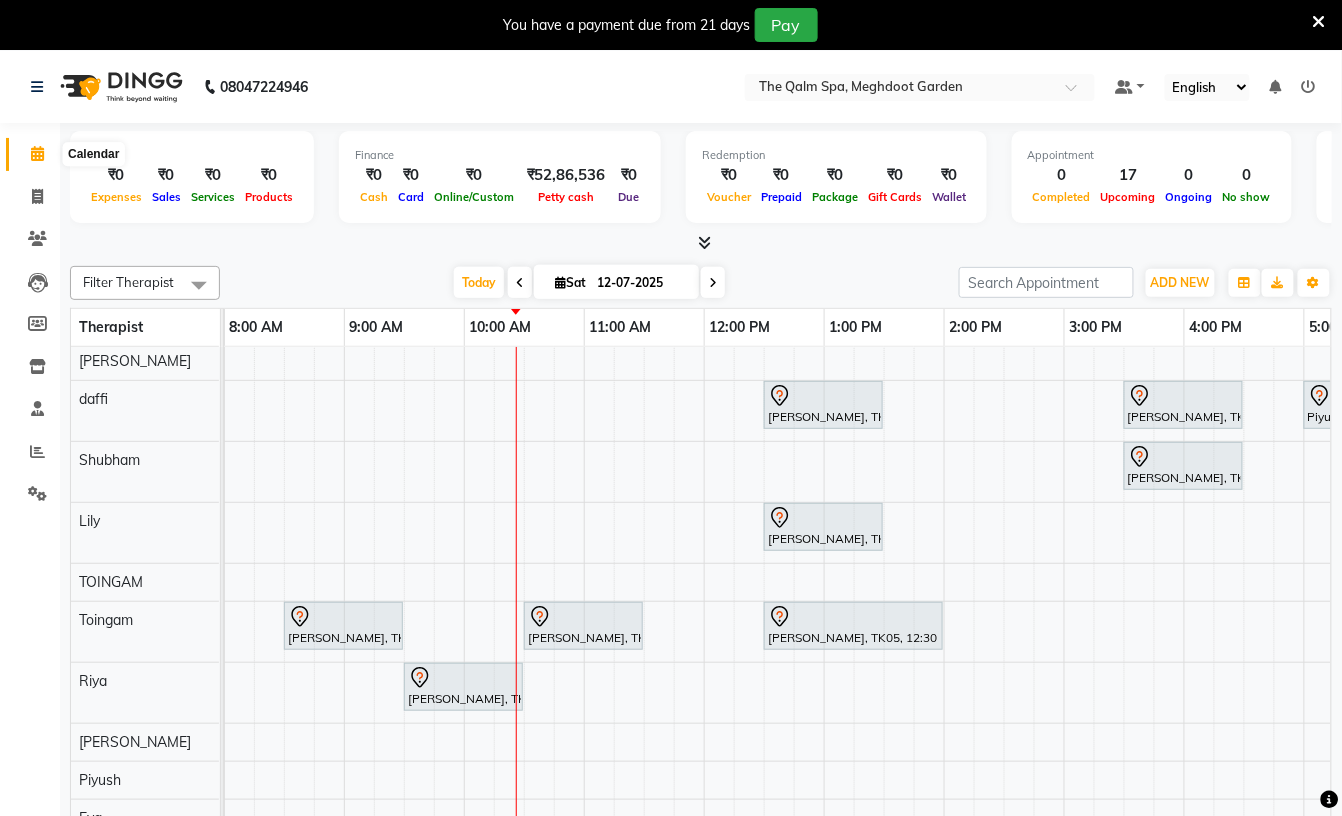 click 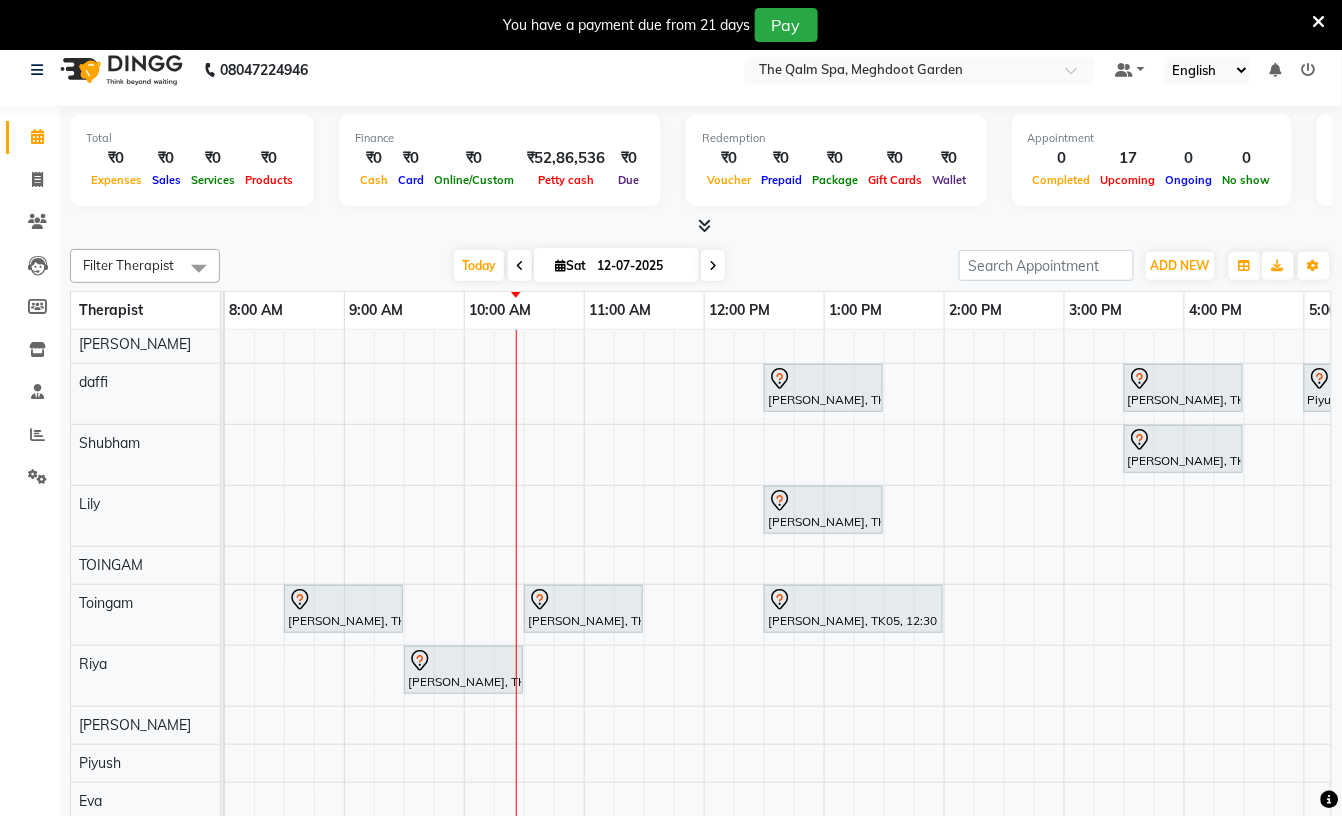 scroll, scrollTop: 0, scrollLeft: 0, axis: both 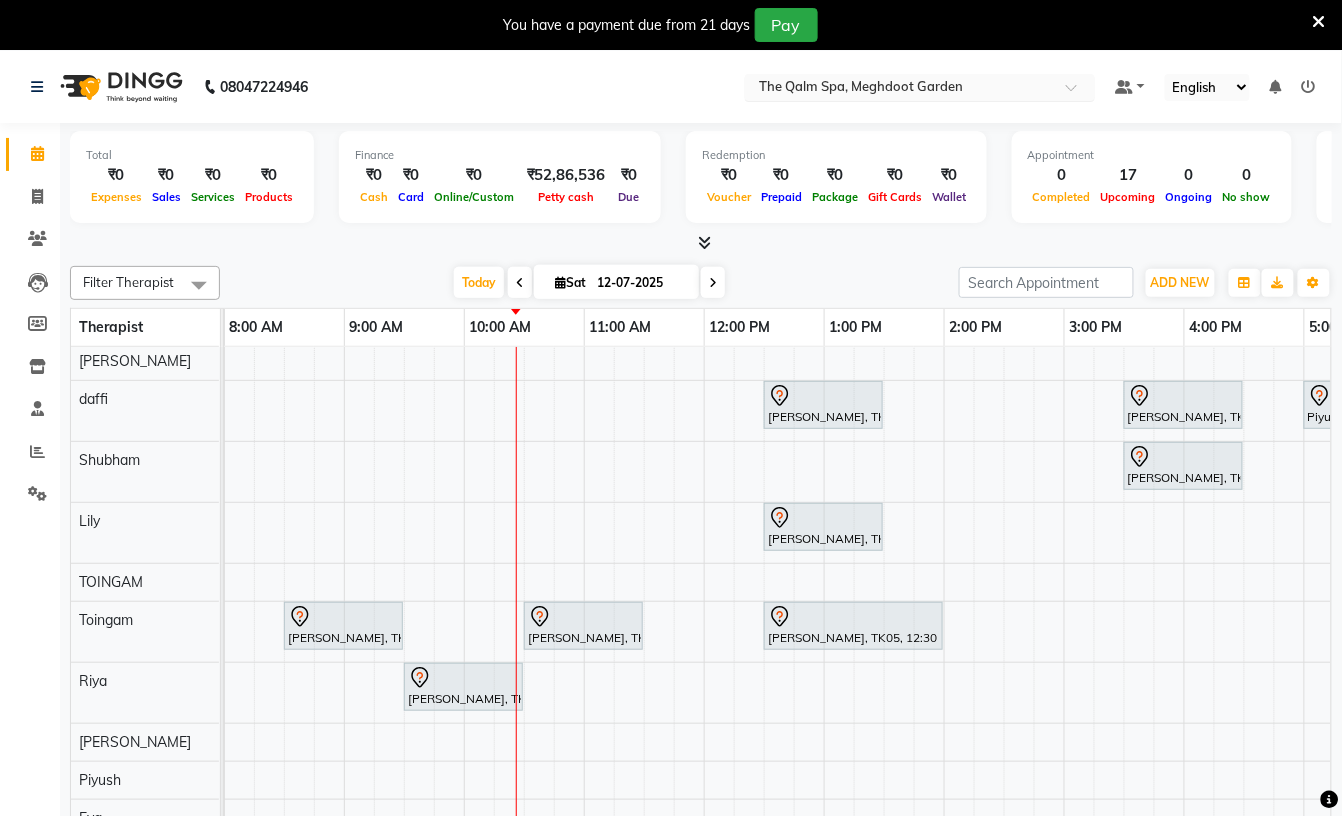 click at bounding box center [1078, 93] 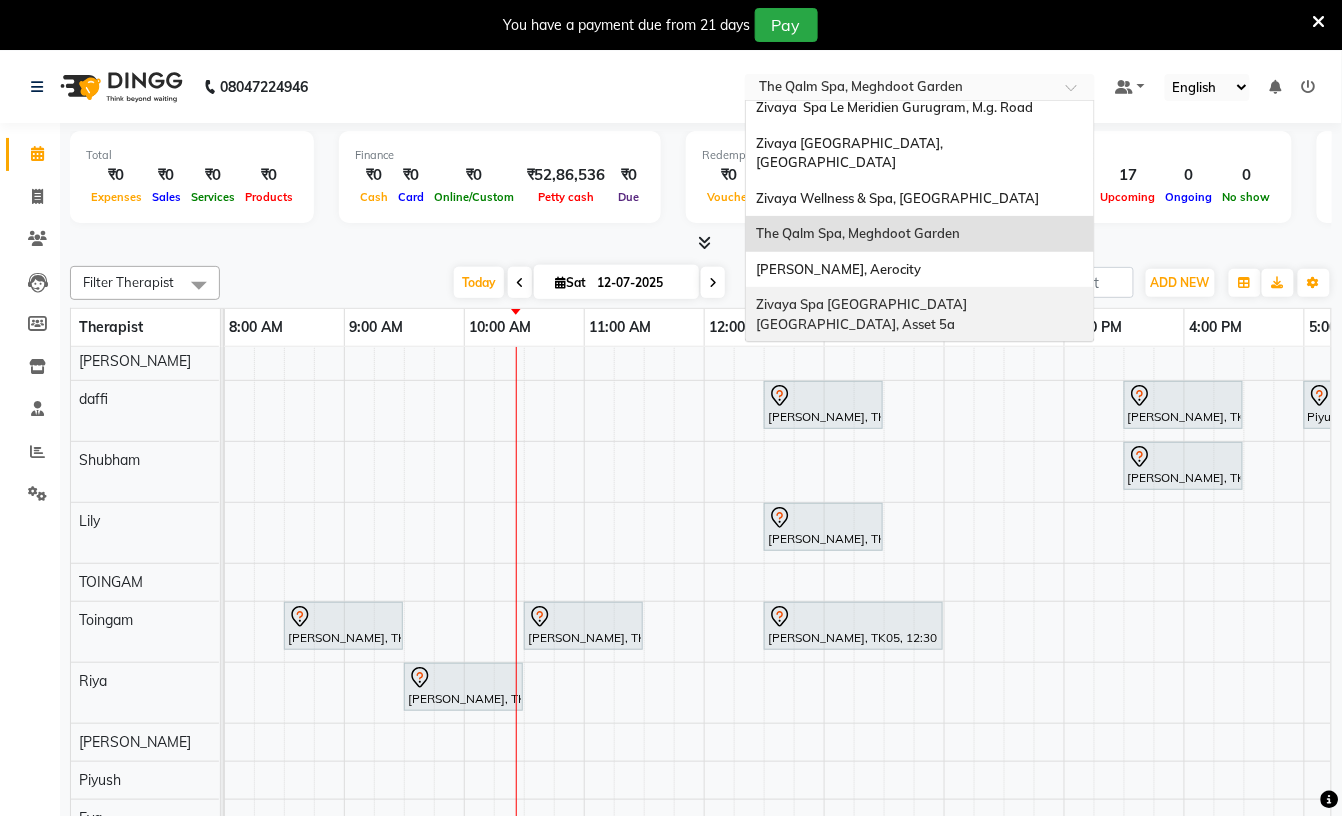 scroll, scrollTop: 0, scrollLeft: 0, axis: both 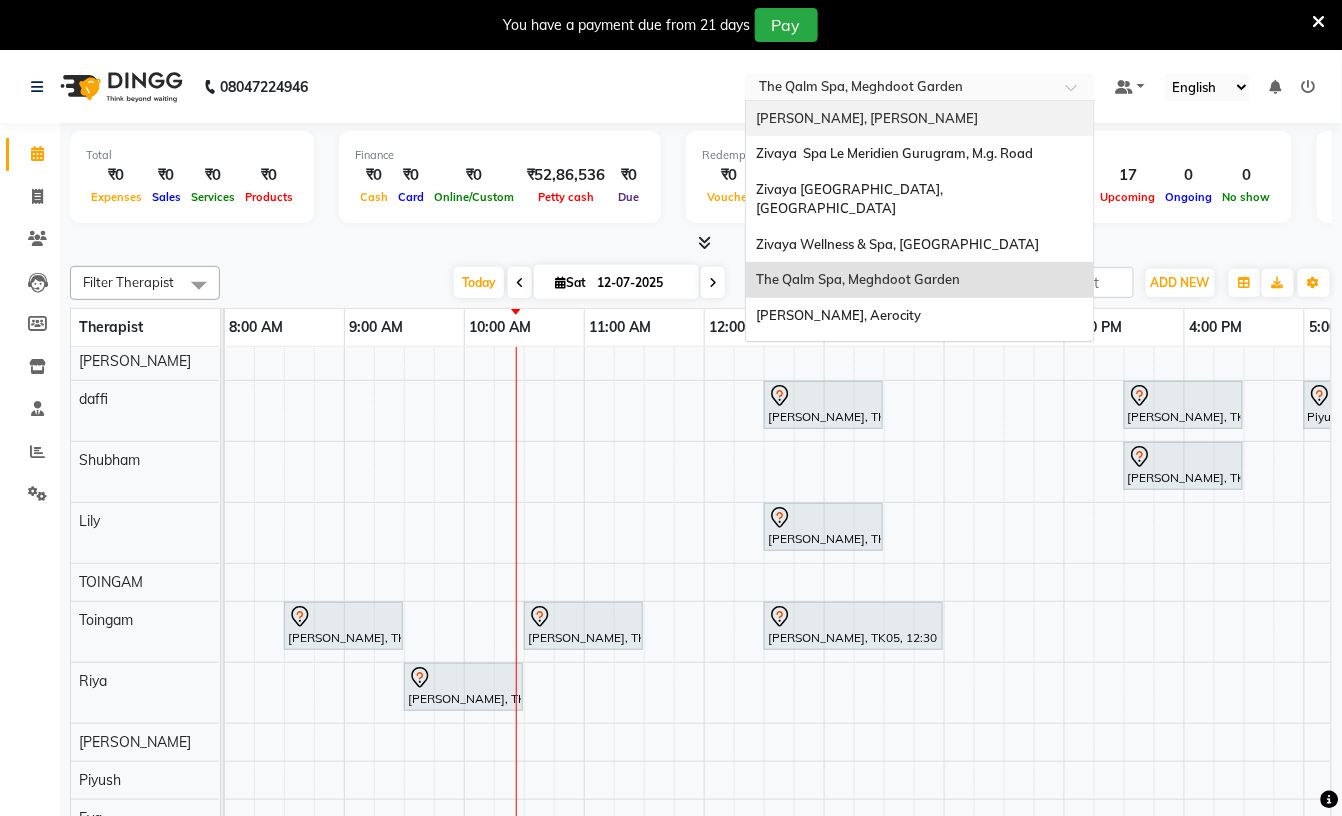 click on "[PERSON_NAME], [PERSON_NAME]" at bounding box center [867, 118] 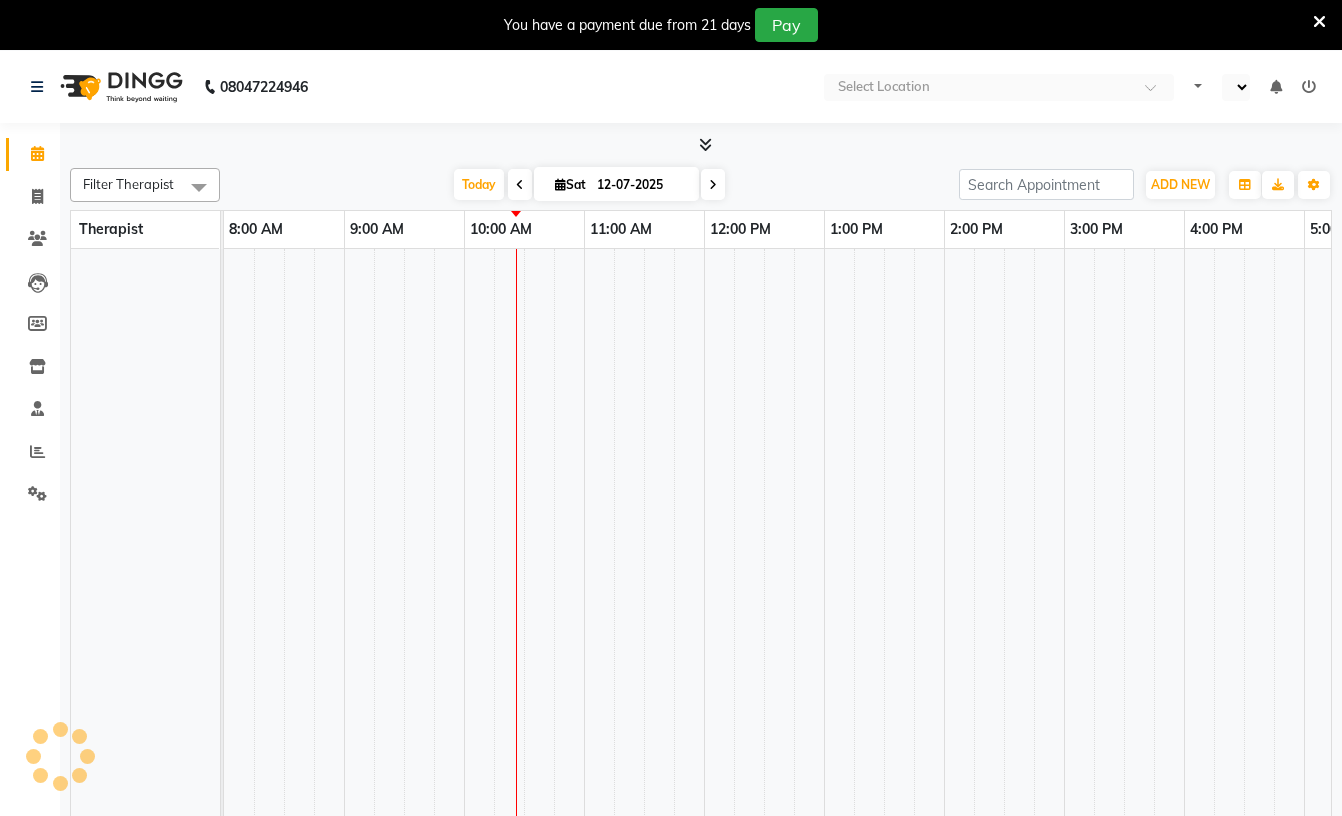 scroll, scrollTop: 0, scrollLeft: 0, axis: both 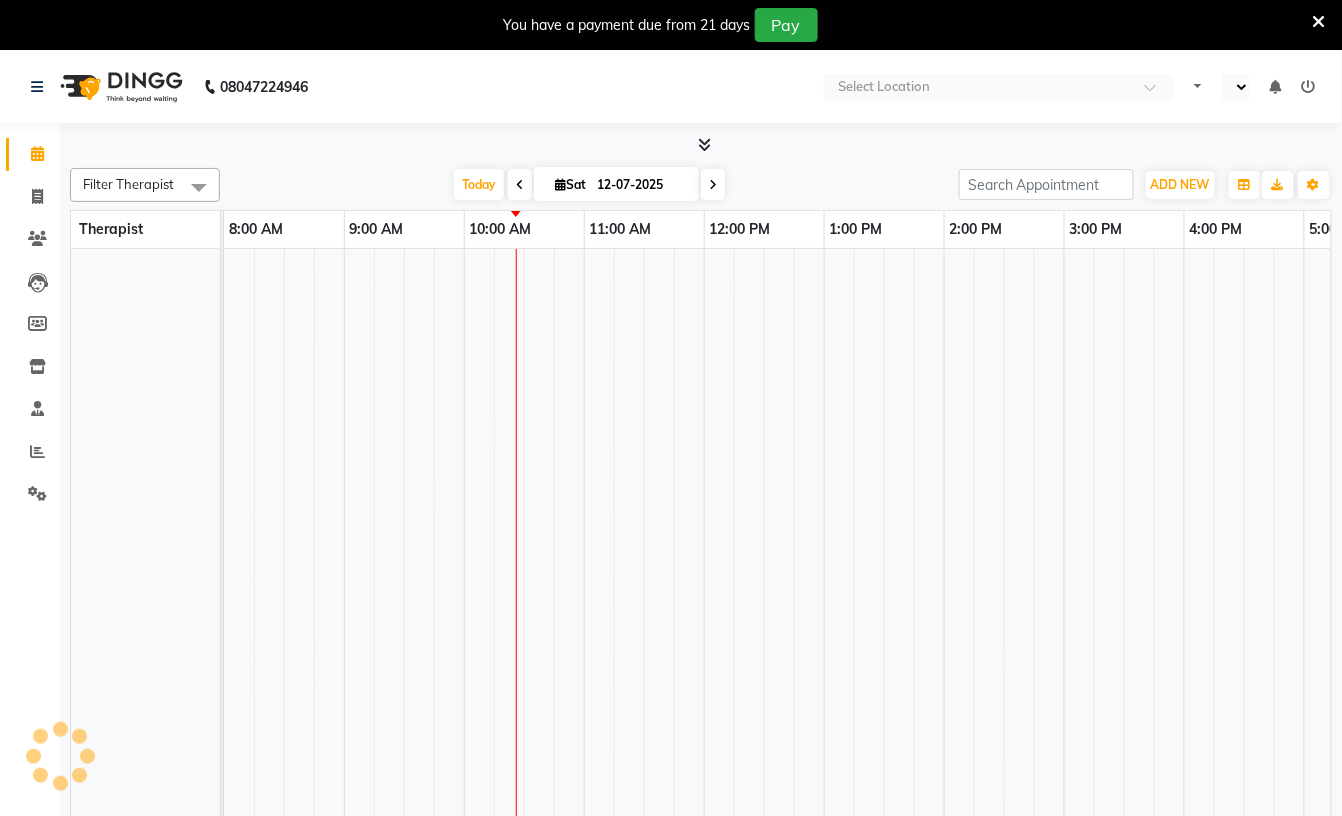 select on "en" 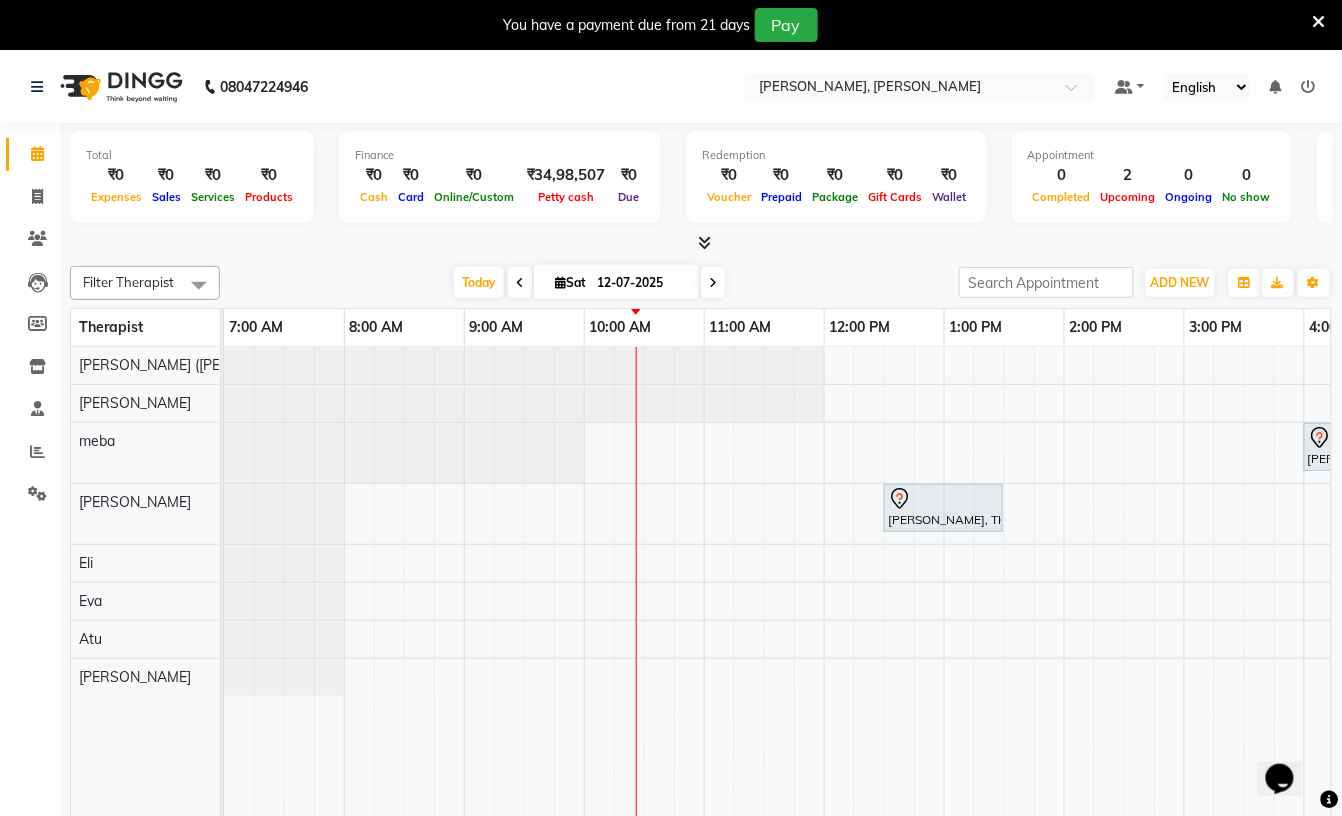 scroll, scrollTop: 0, scrollLeft: 0, axis: both 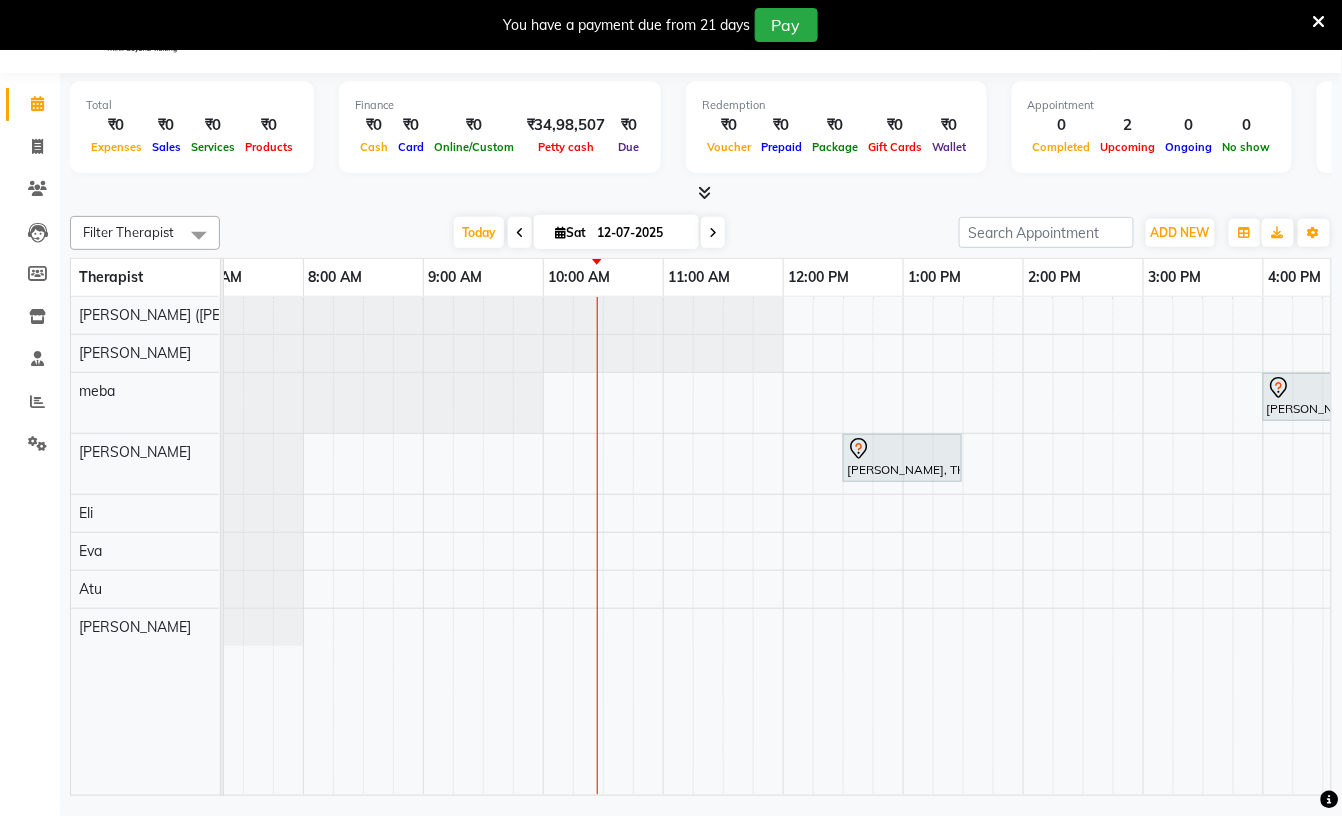 click at bounding box center (183, 315) 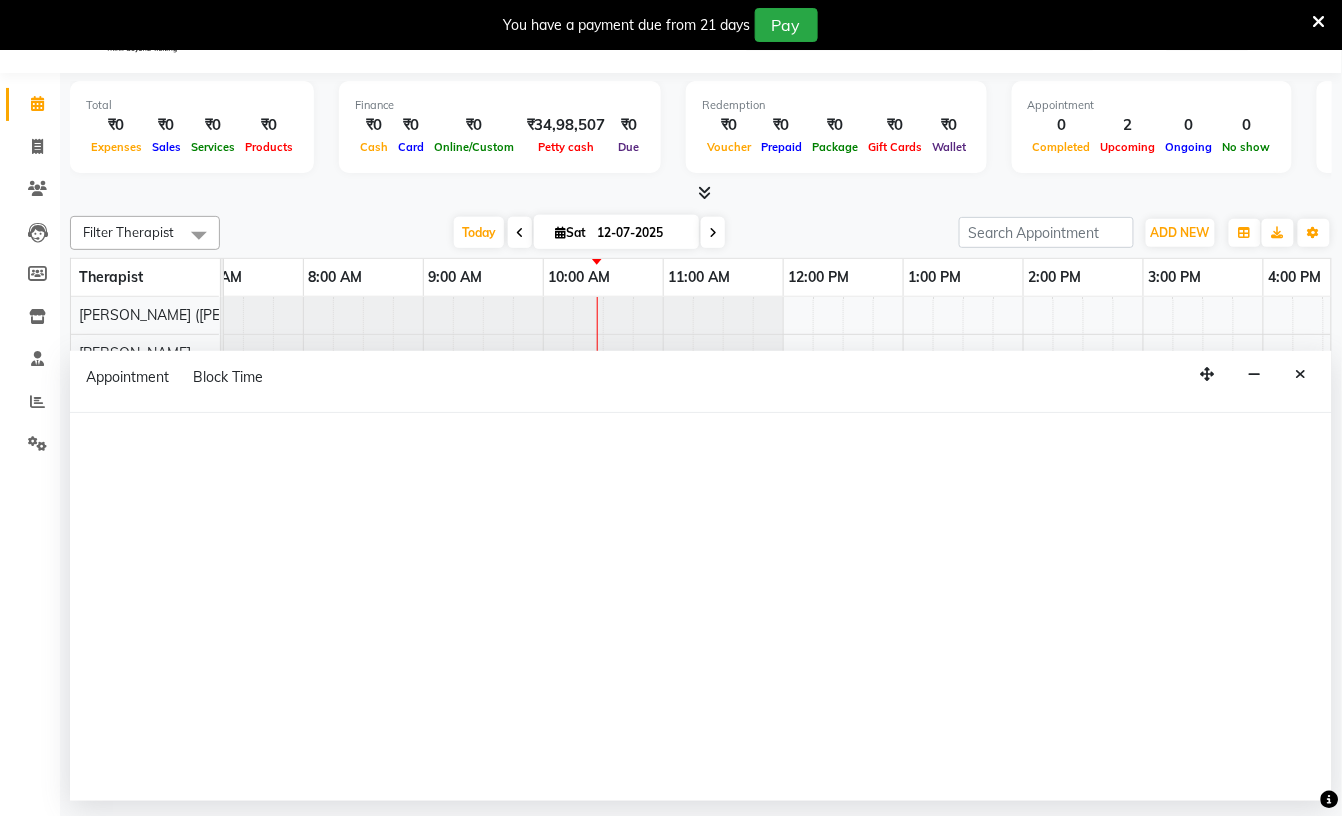 select on "55791" 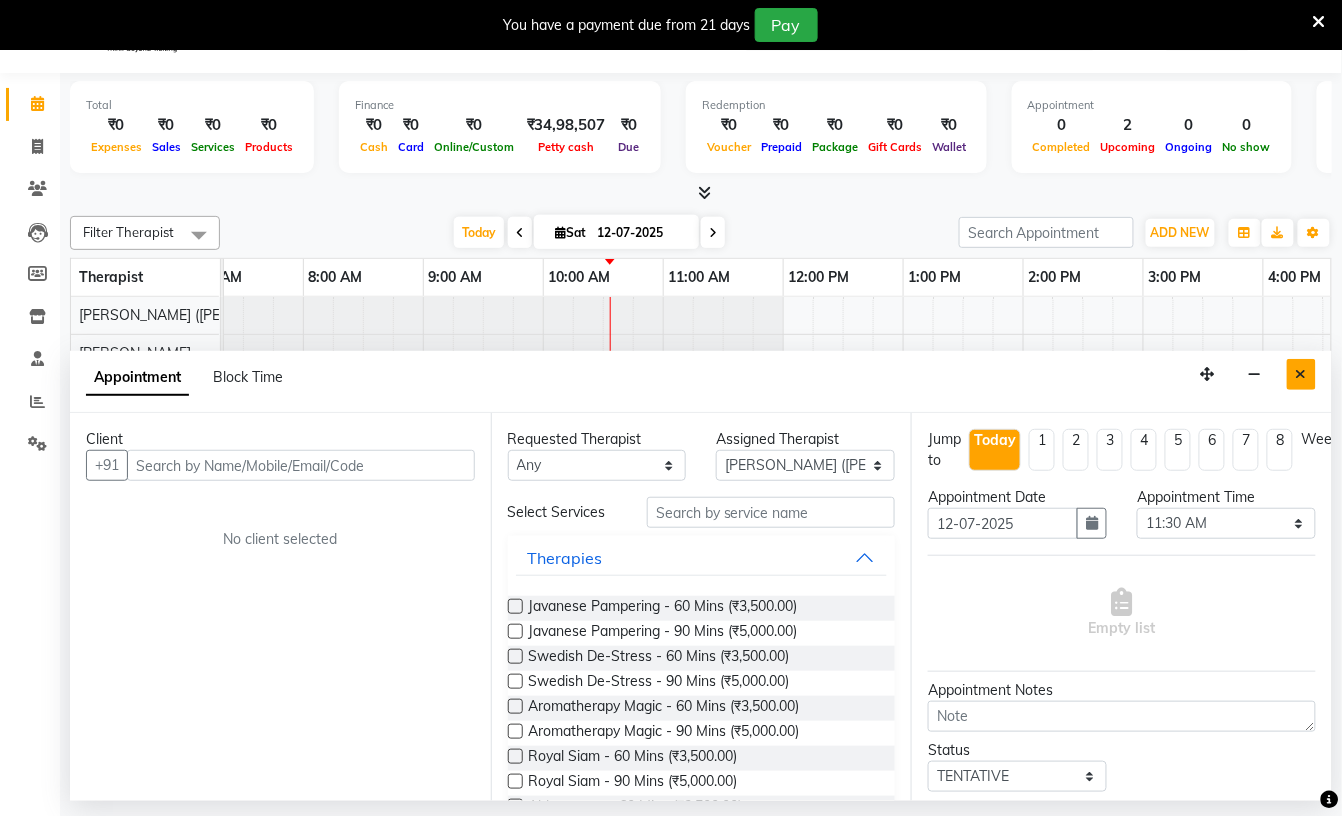 click at bounding box center [1301, 374] 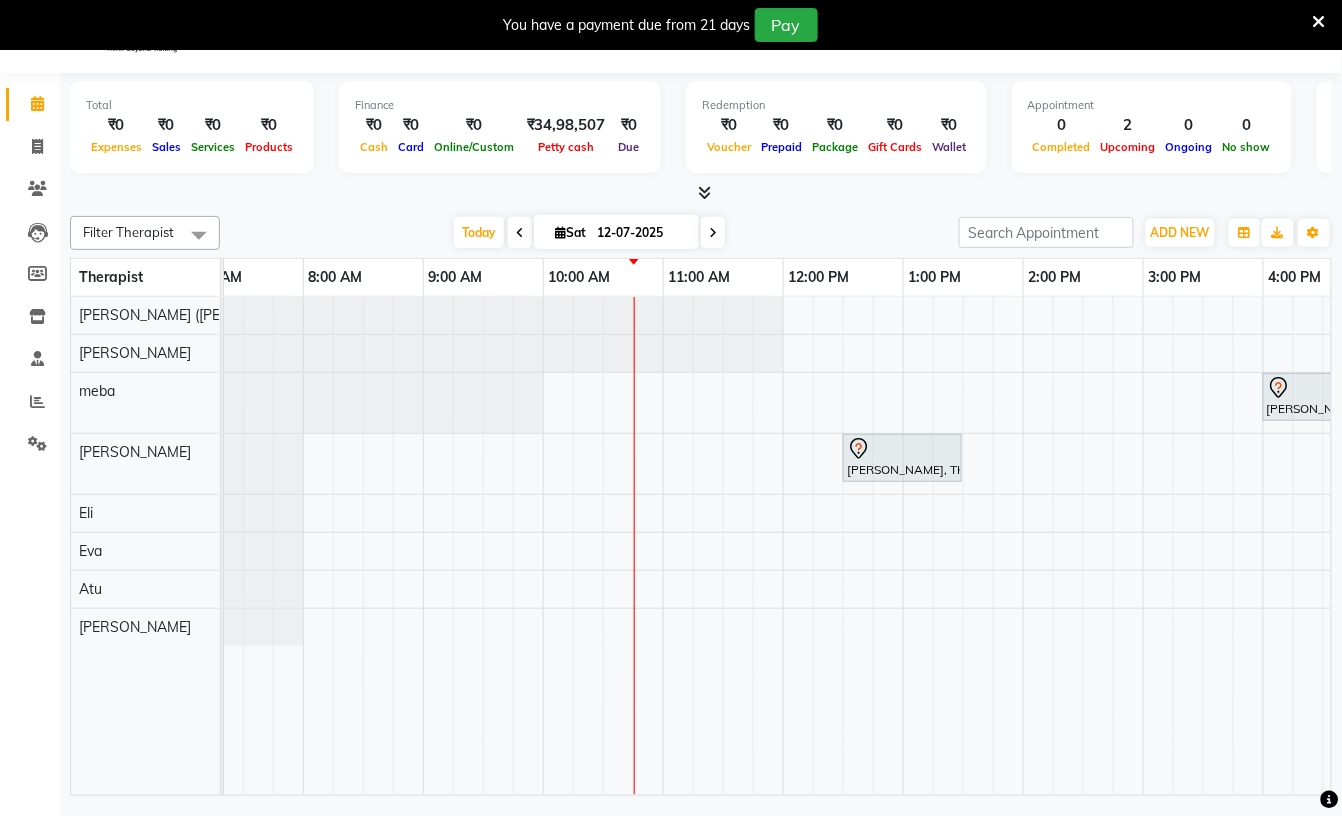 scroll, scrollTop: 0, scrollLeft: 0, axis: both 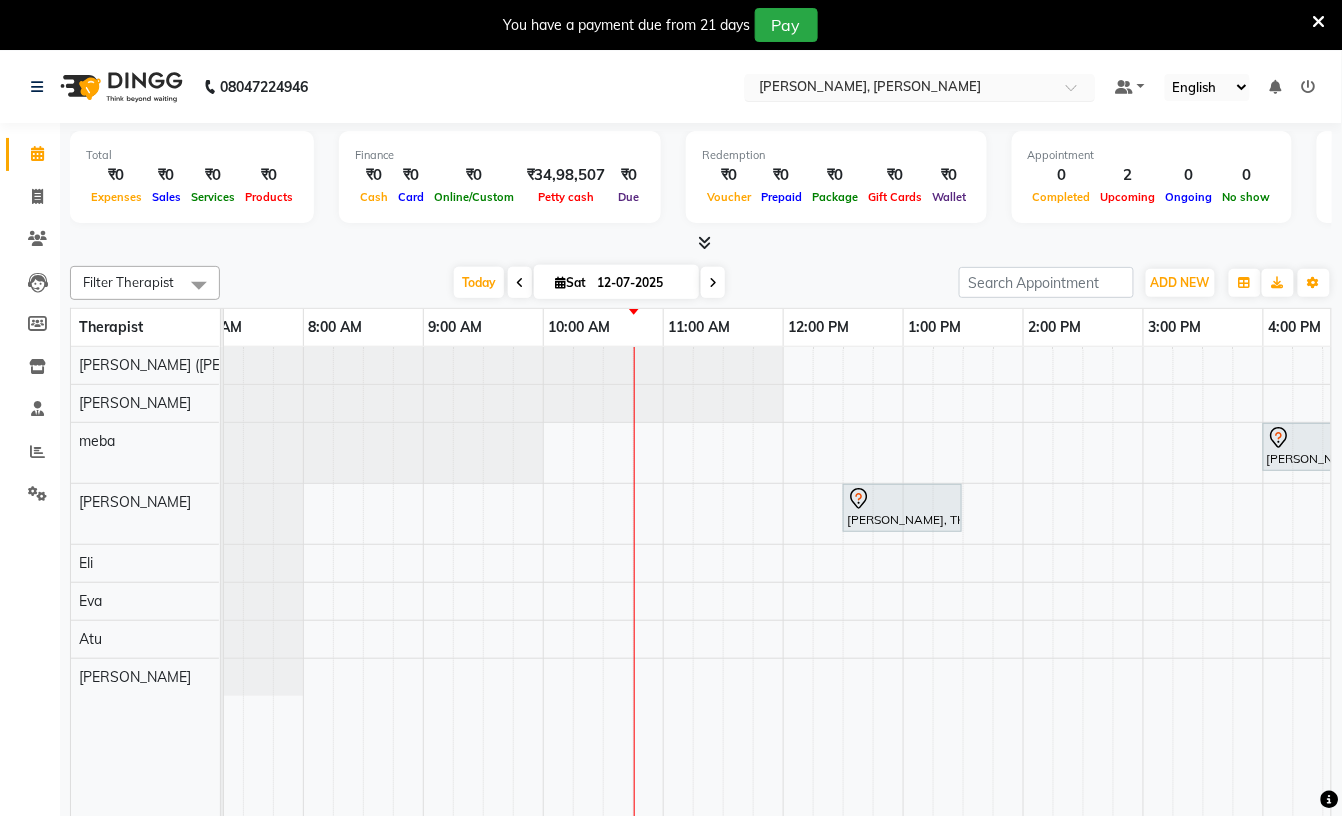 click at bounding box center [900, 89] 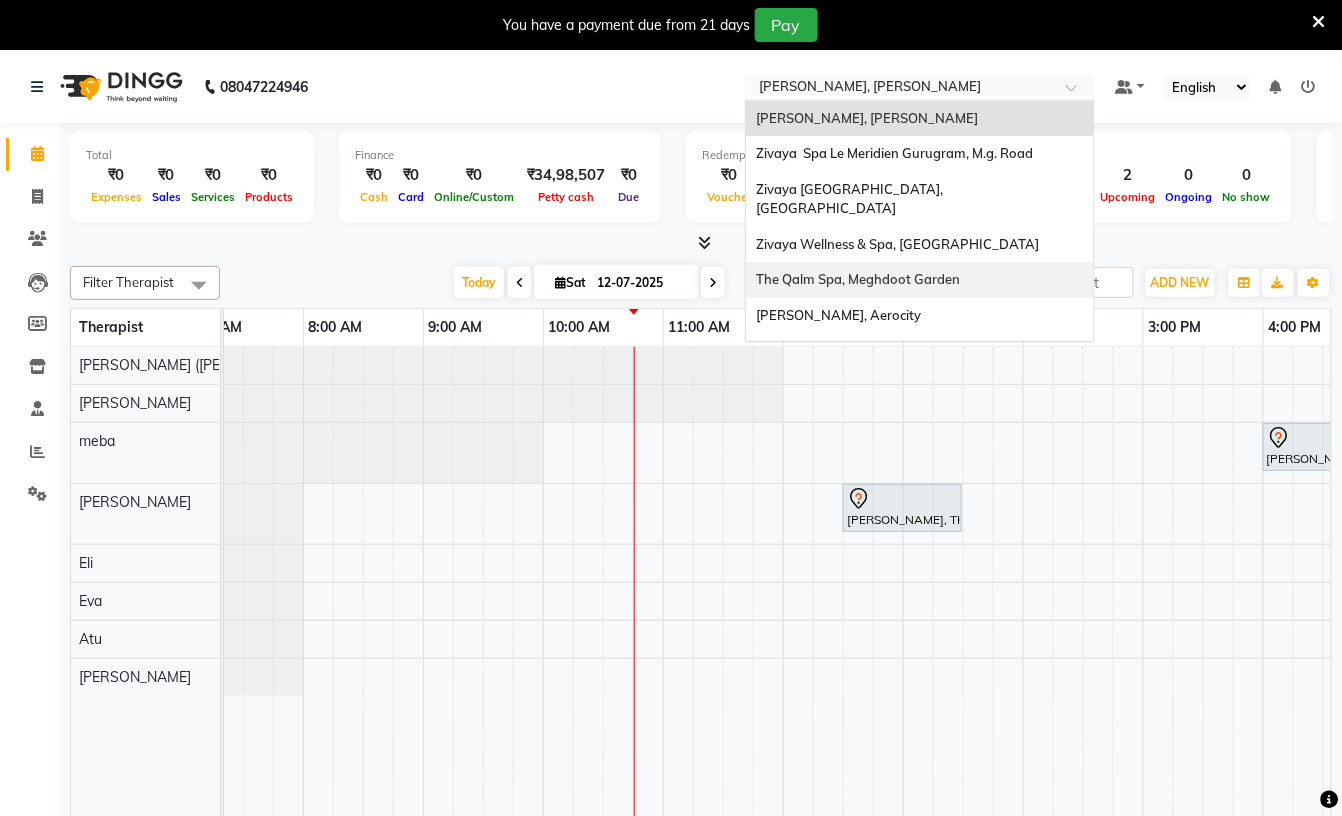 click on "The Qalm Spa, Meghdoot Garden" at bounding box center [858, 279] 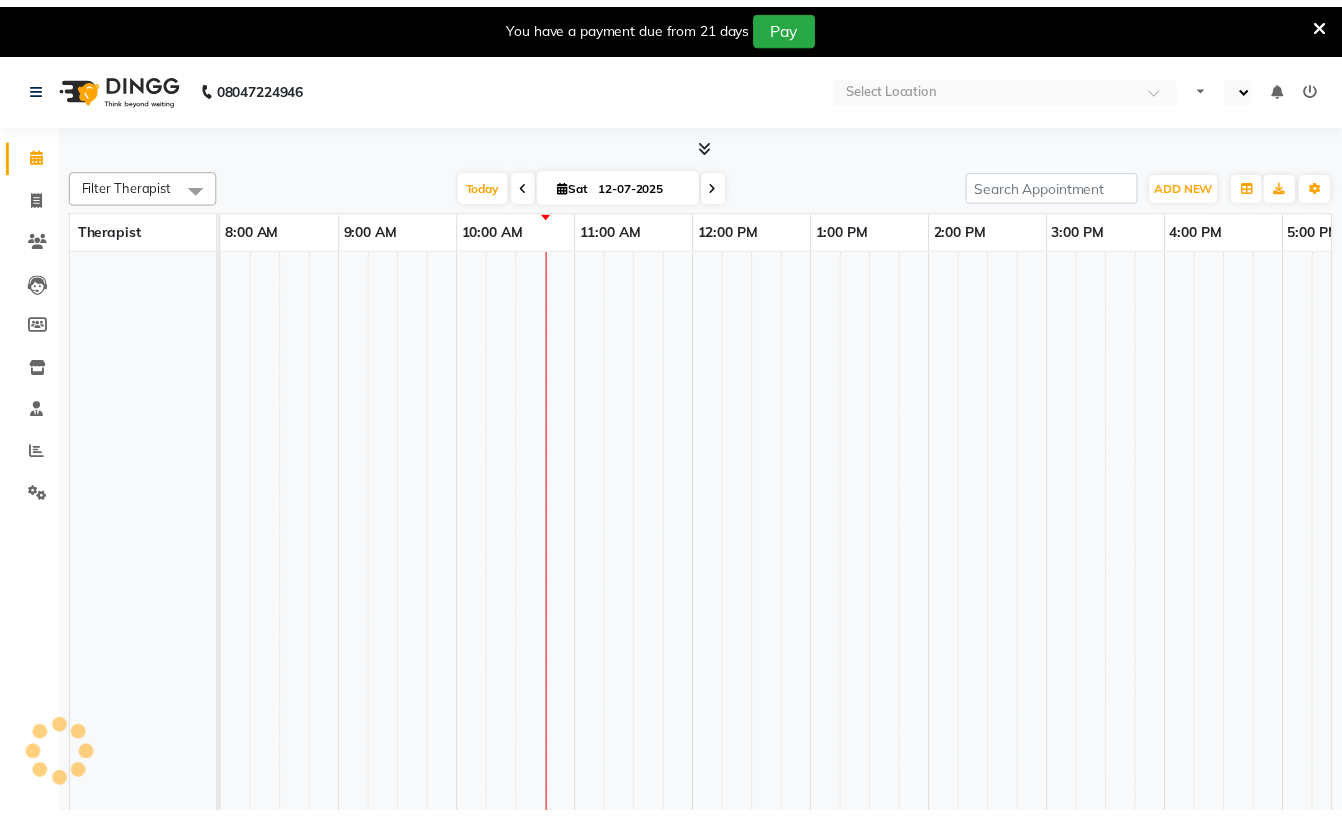scroll, scrollTop: 0, scrollLeft: 0, axis: both 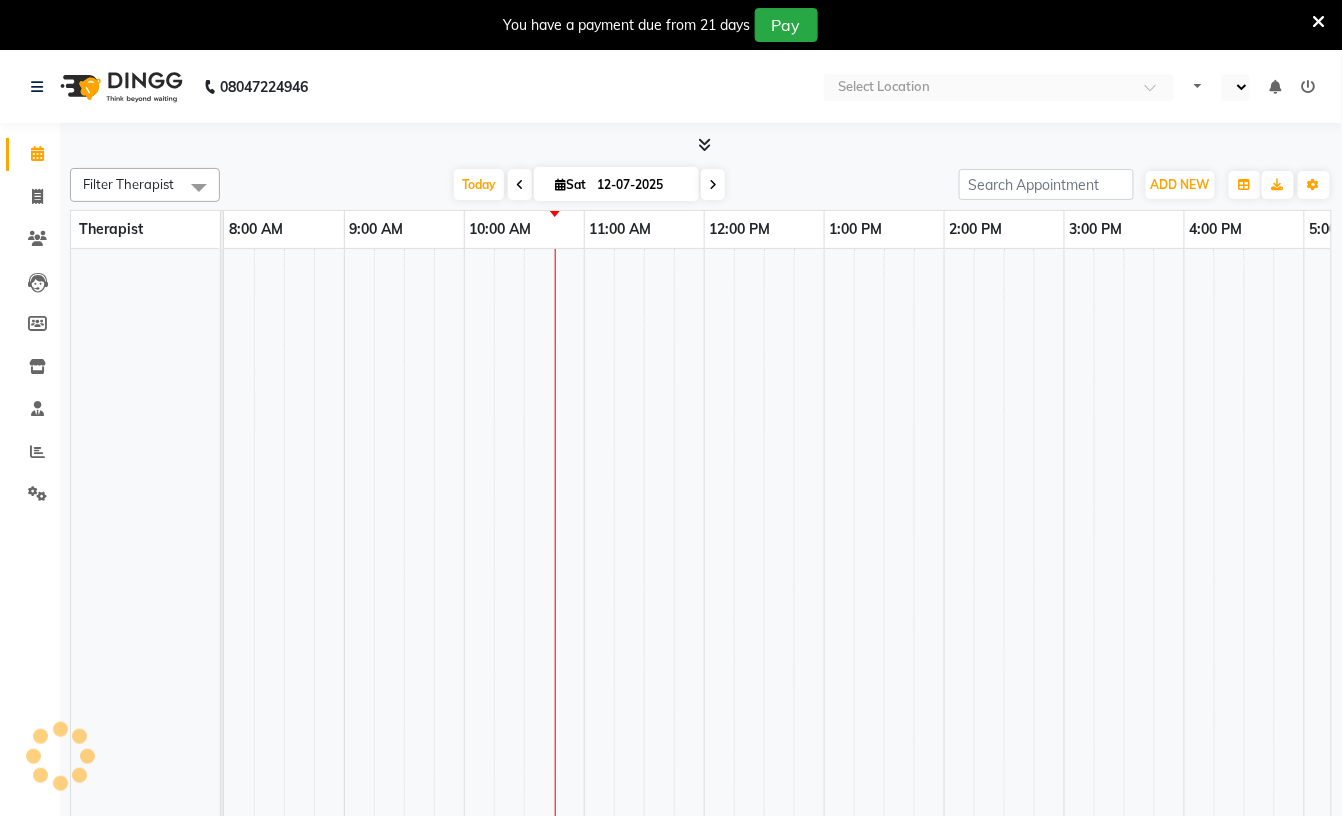 select on "en" 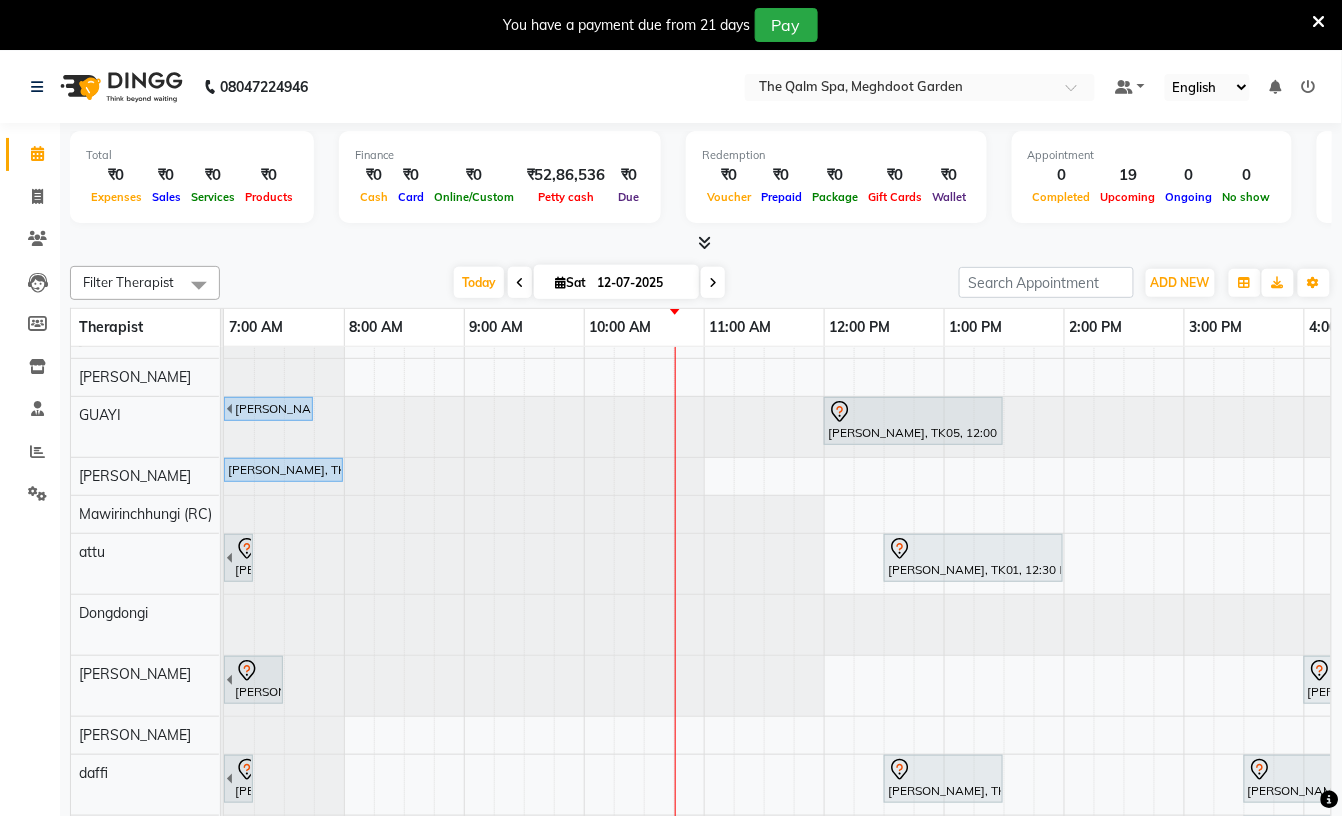 scroll, scrollTop: 26, scrollLeft: 0, axis: vertical 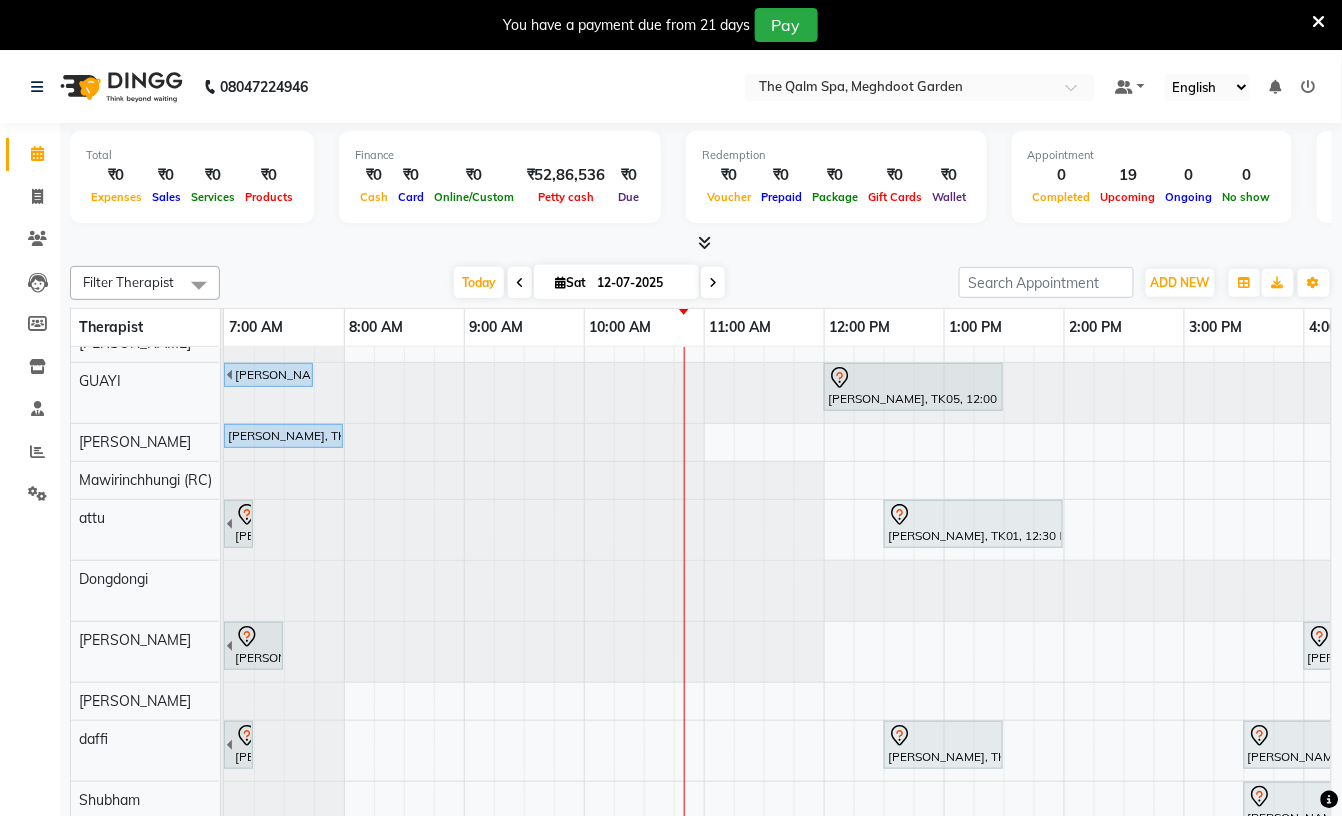 click at bounding box center (713, 283) 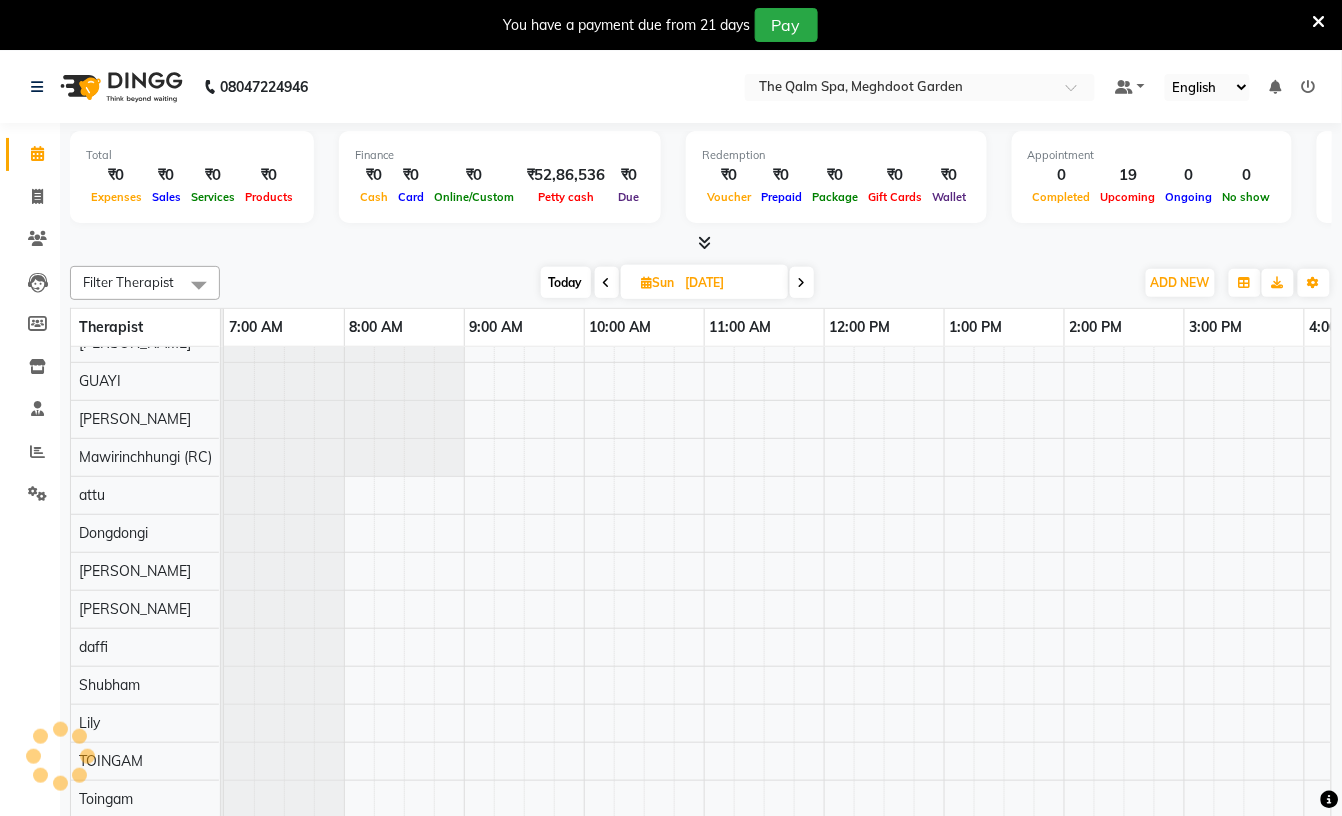 scroll, scrollTop: 0, scrollLeft: 360, axis: horizontal 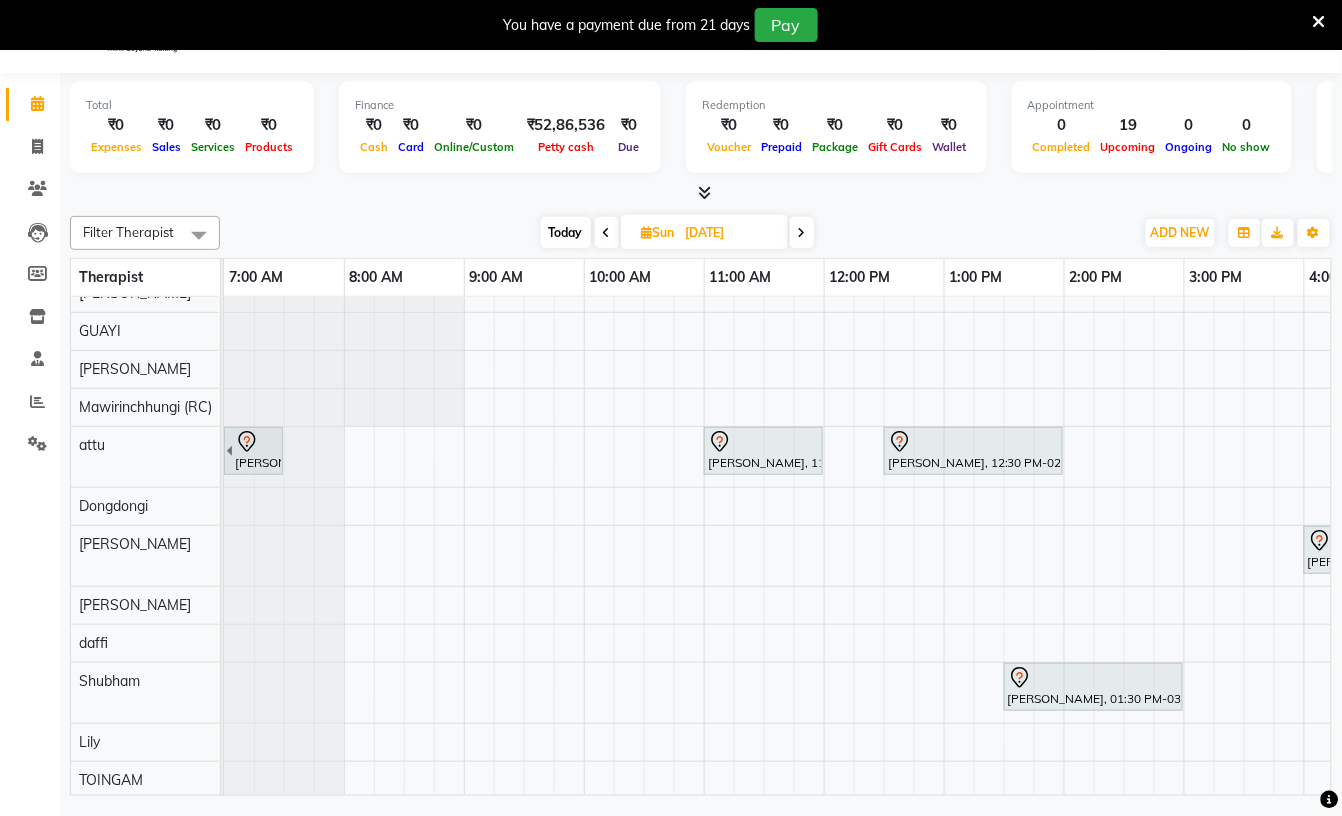 click at bounding box center [607, 233] 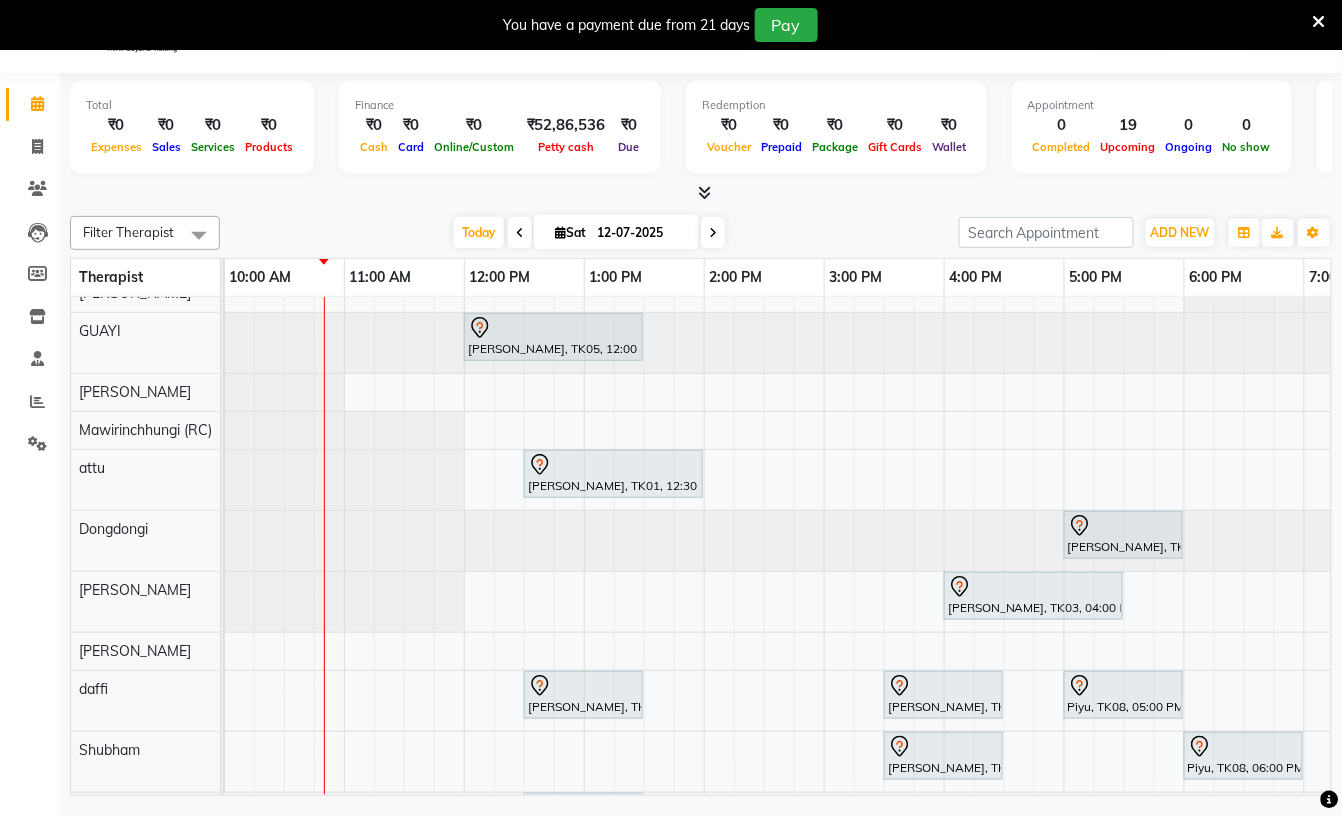 click at bounding box center (520, 233) 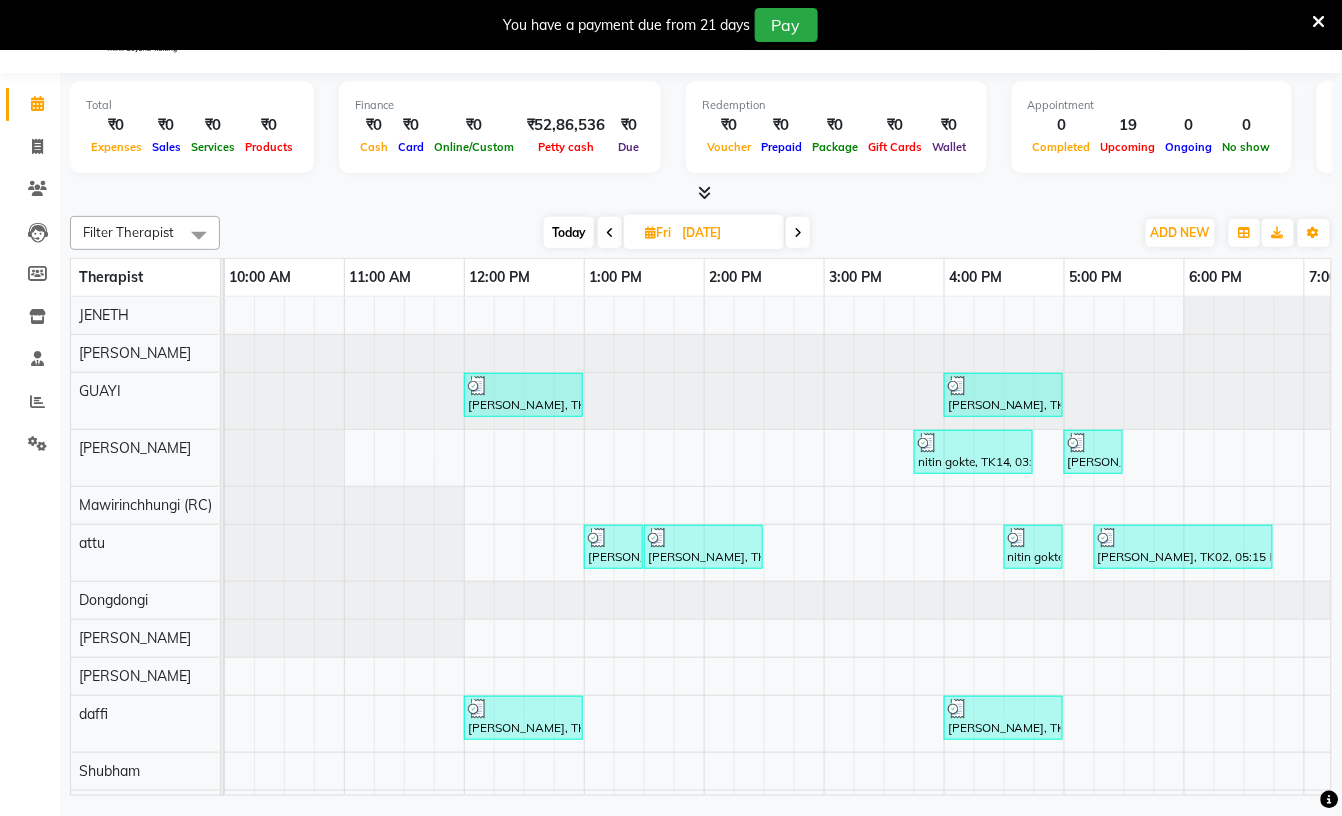 click at bounding box center [798, 232] 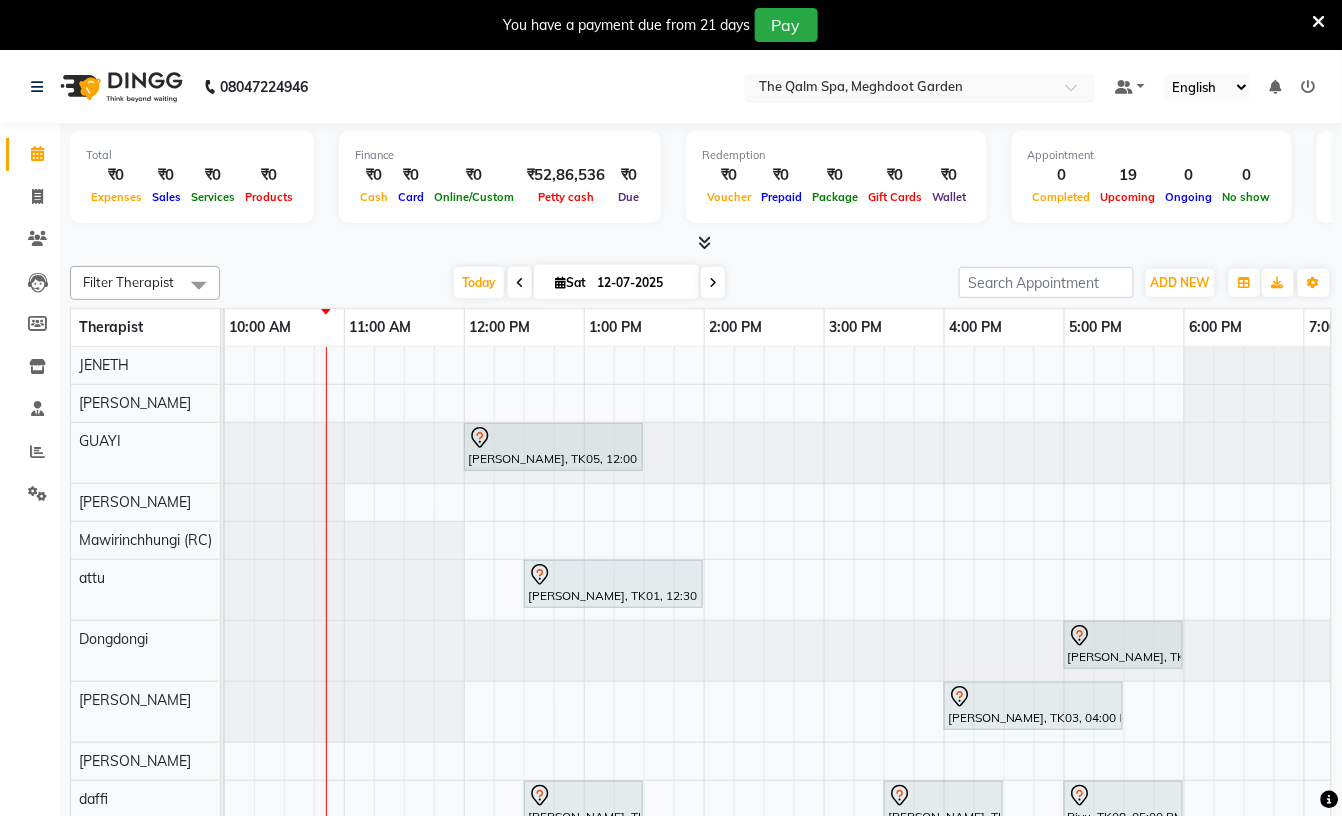 click at bounding box center (920, 89) 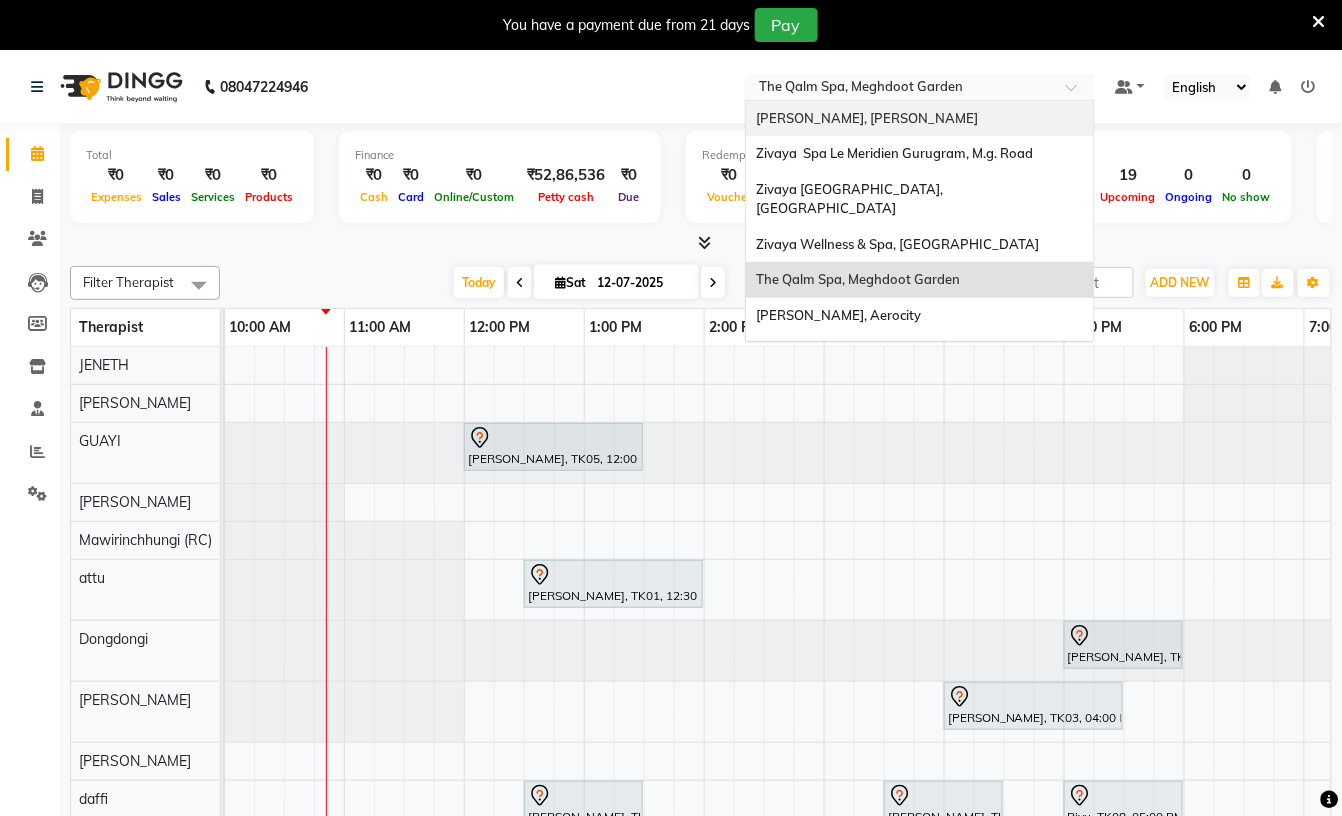 click on "[PERSON_NAME], [PERSON_NAME]" at bounding box center [867, 118] 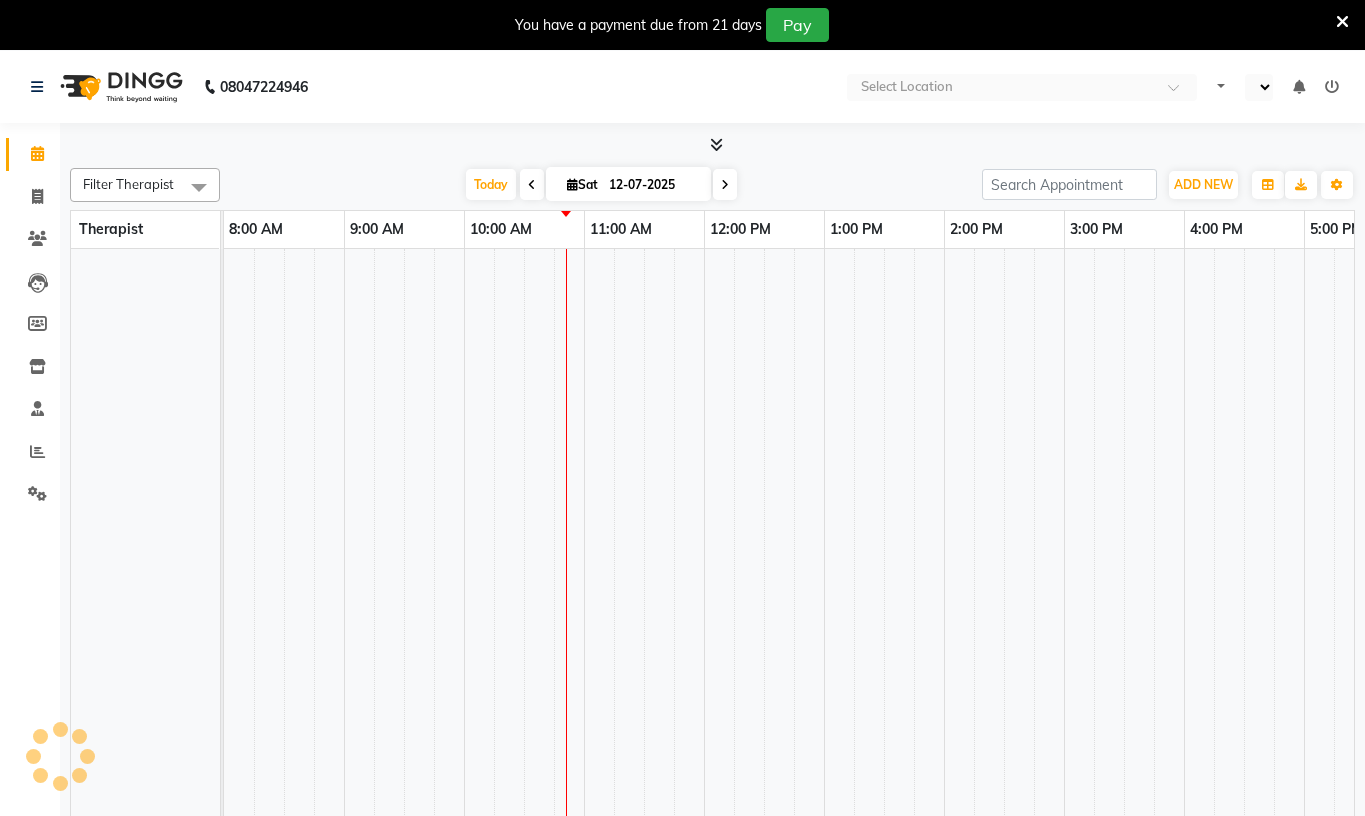 select on "en" 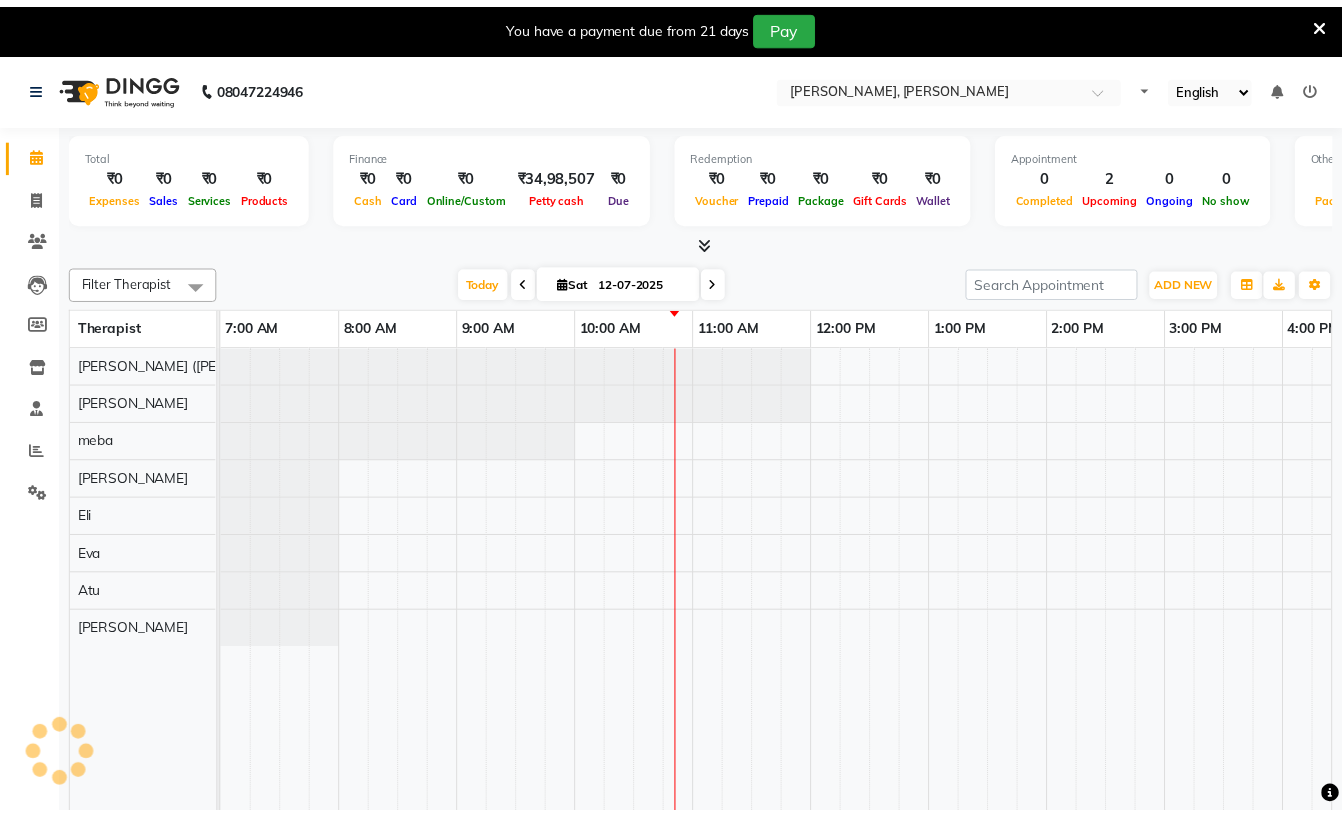 scroll, scrollTop: 0, scrollLeft: 0, axis: both 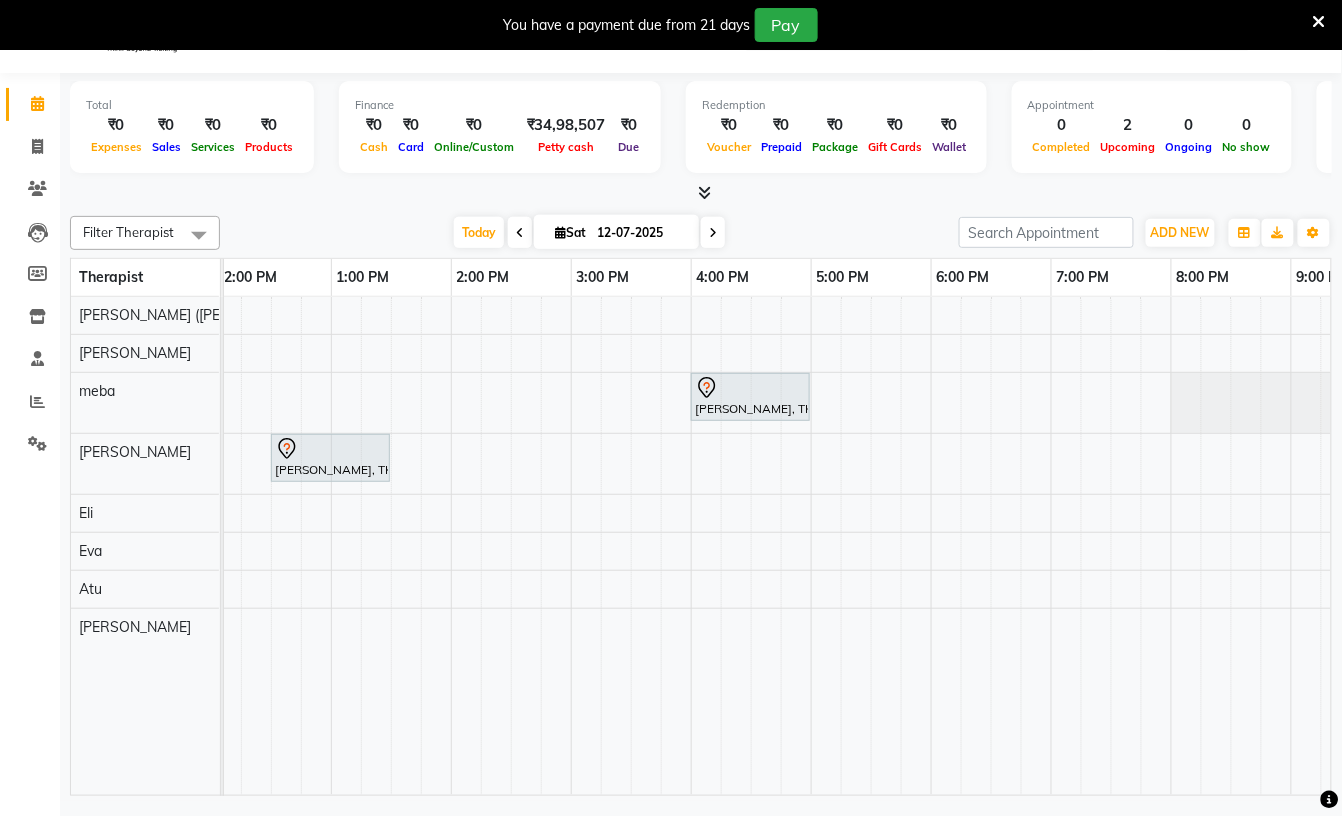 click on "[PERSON_NAME], TK01, 04:00 PM-05:00 PM, Javanese Pampering - 60 Mins             [PERSON_NAME], TK02, 12:30 PM-01:30 PM, Javanese Pampering - 60 Mins" at bounding box center (571, 546) 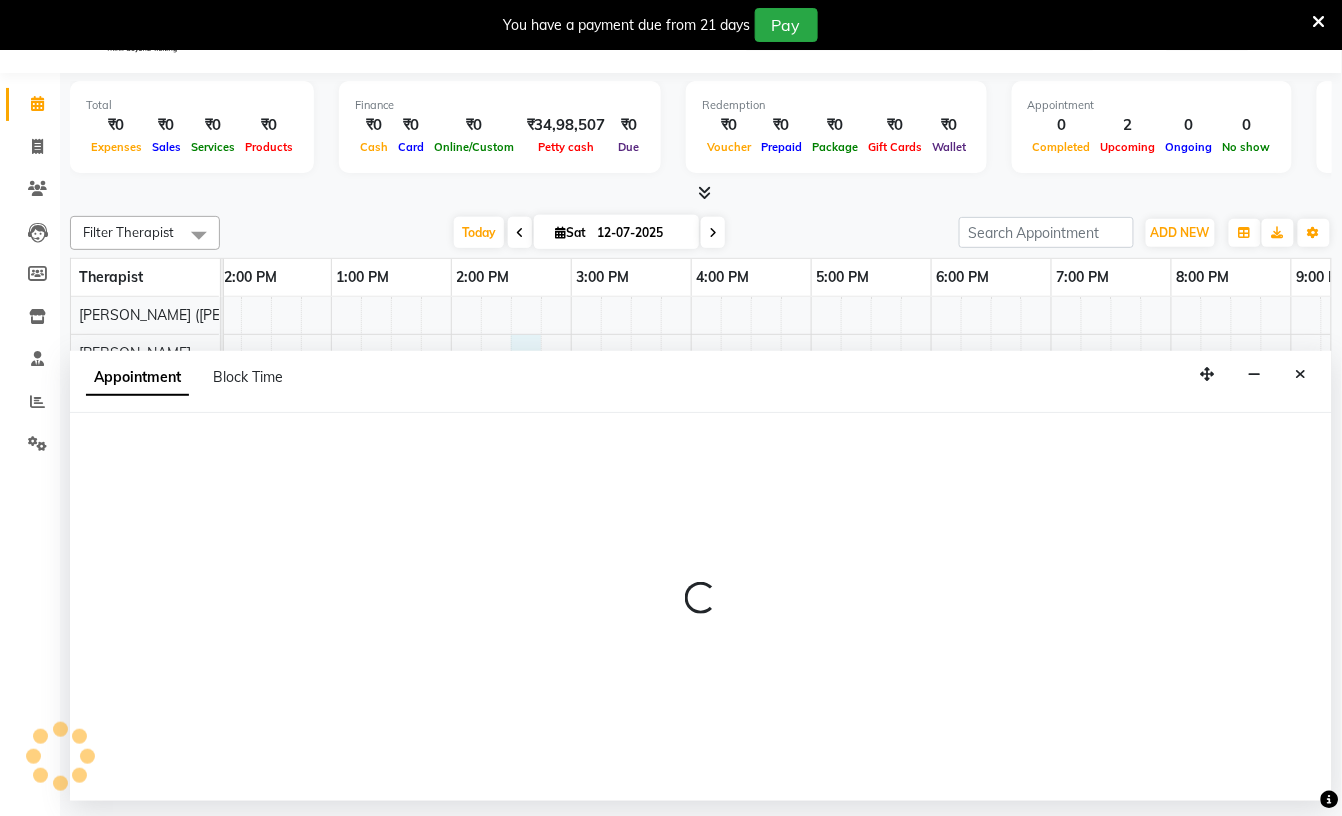 select on "62270" 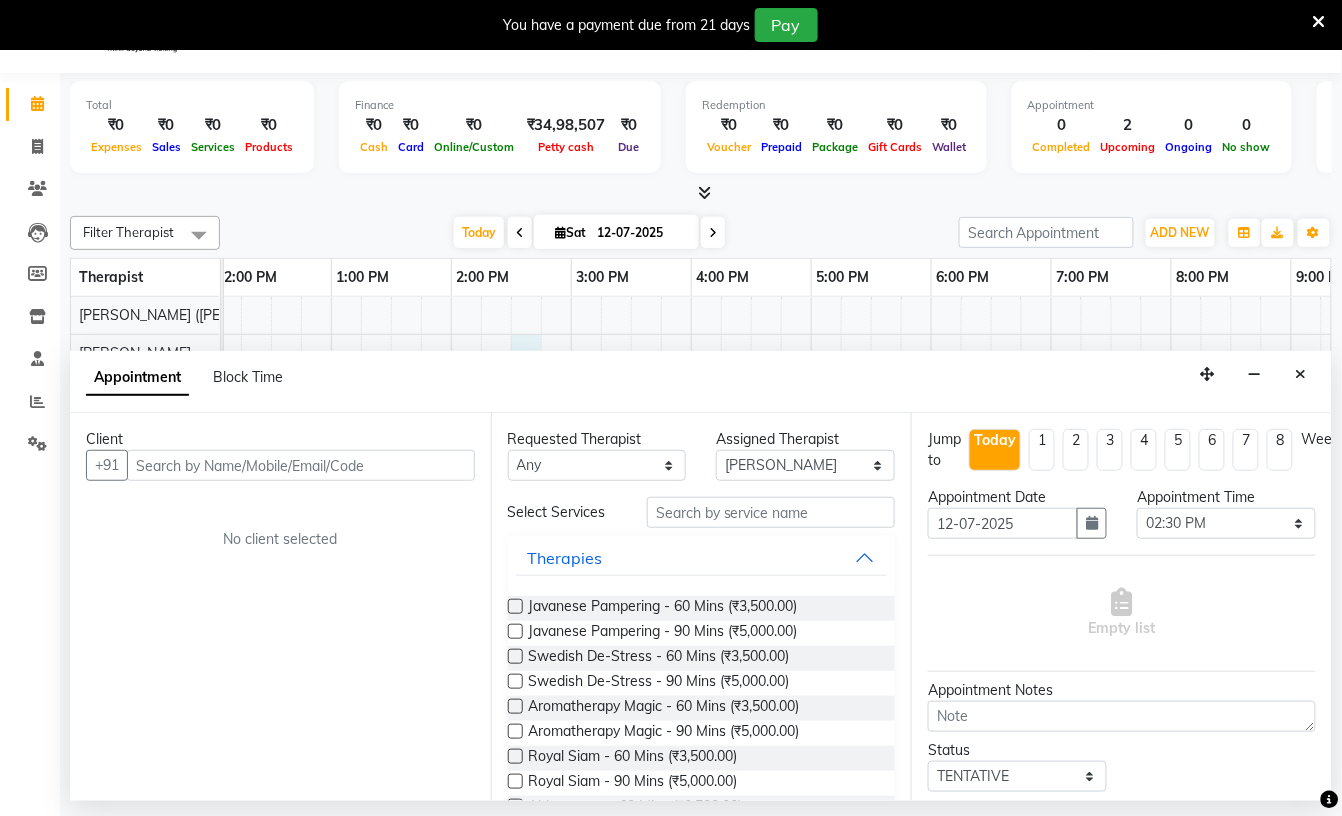 click at bounding box center [301, 465] 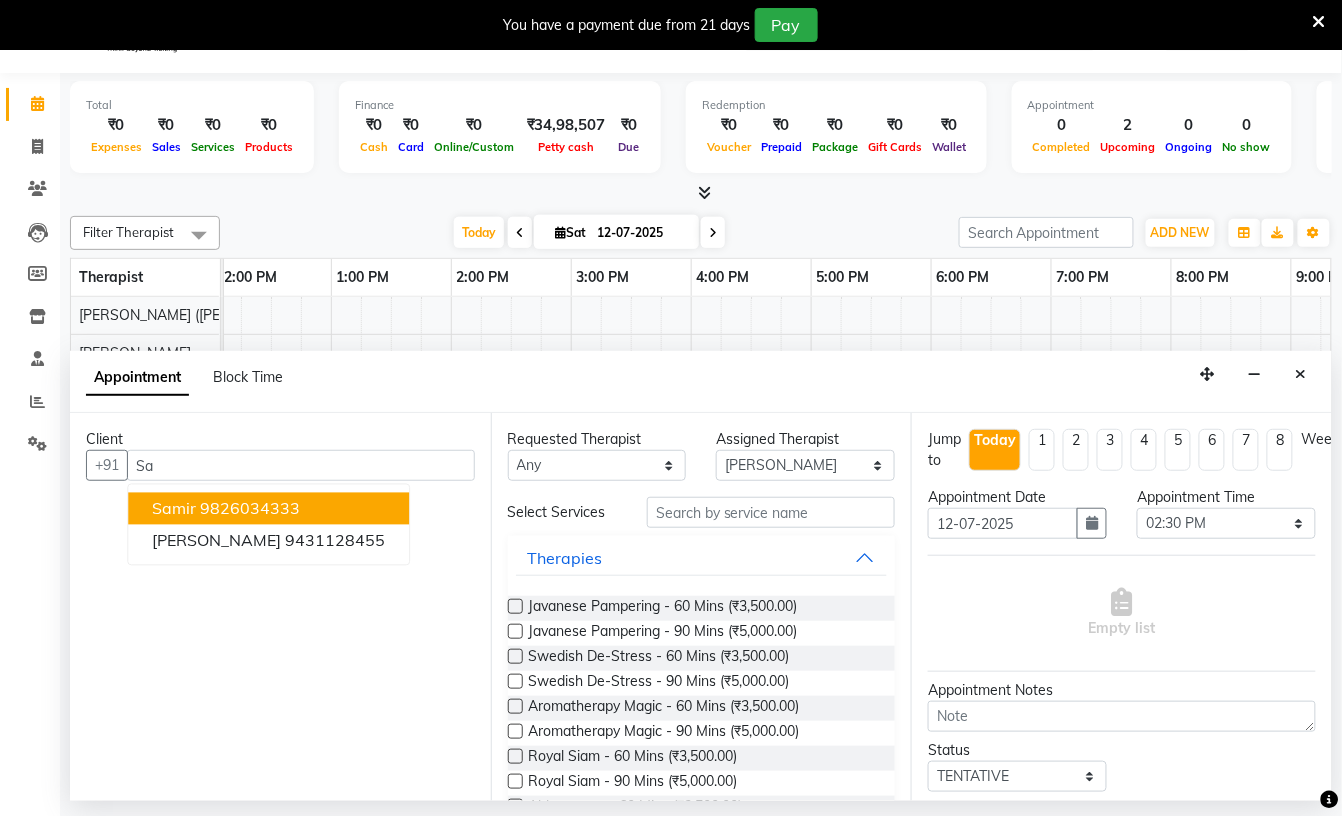 type on "S" 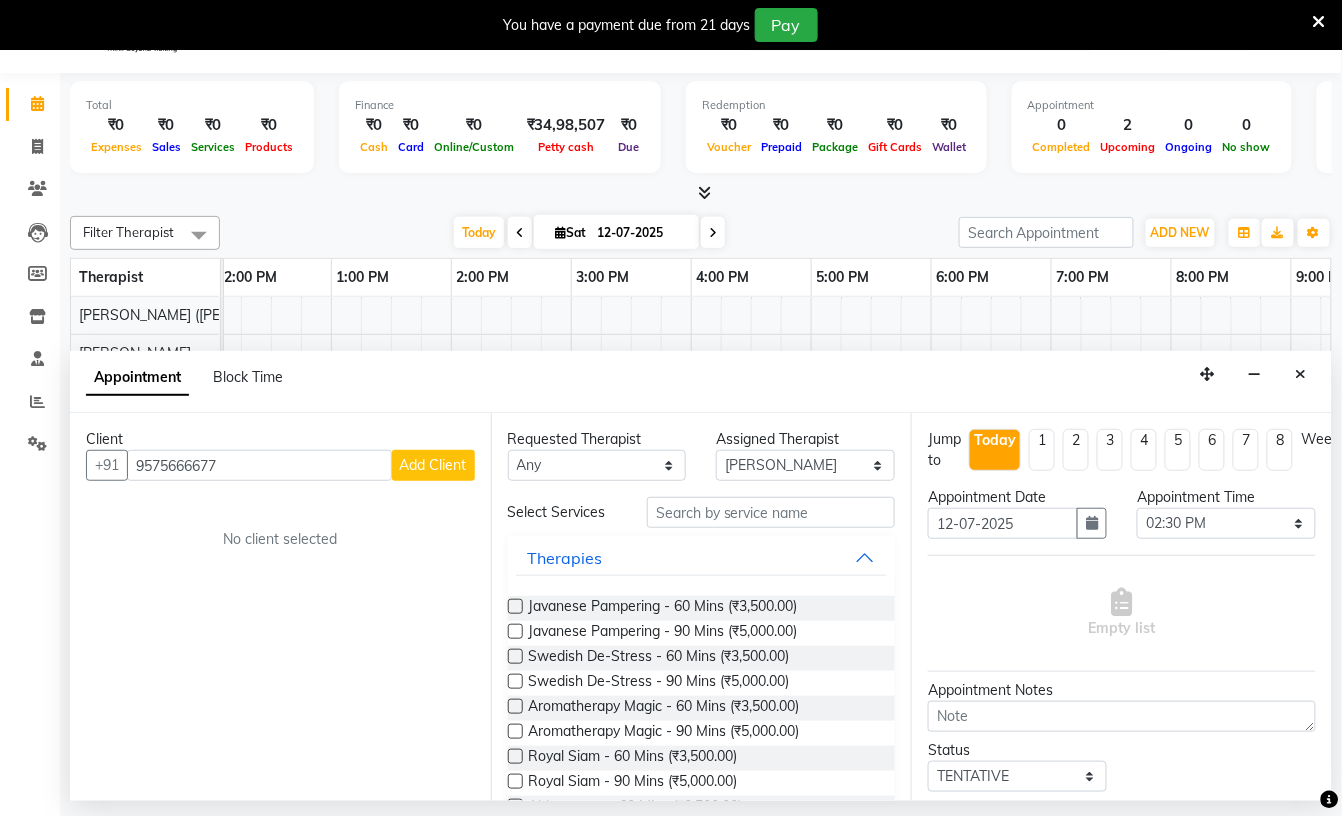 type on "9575666677" 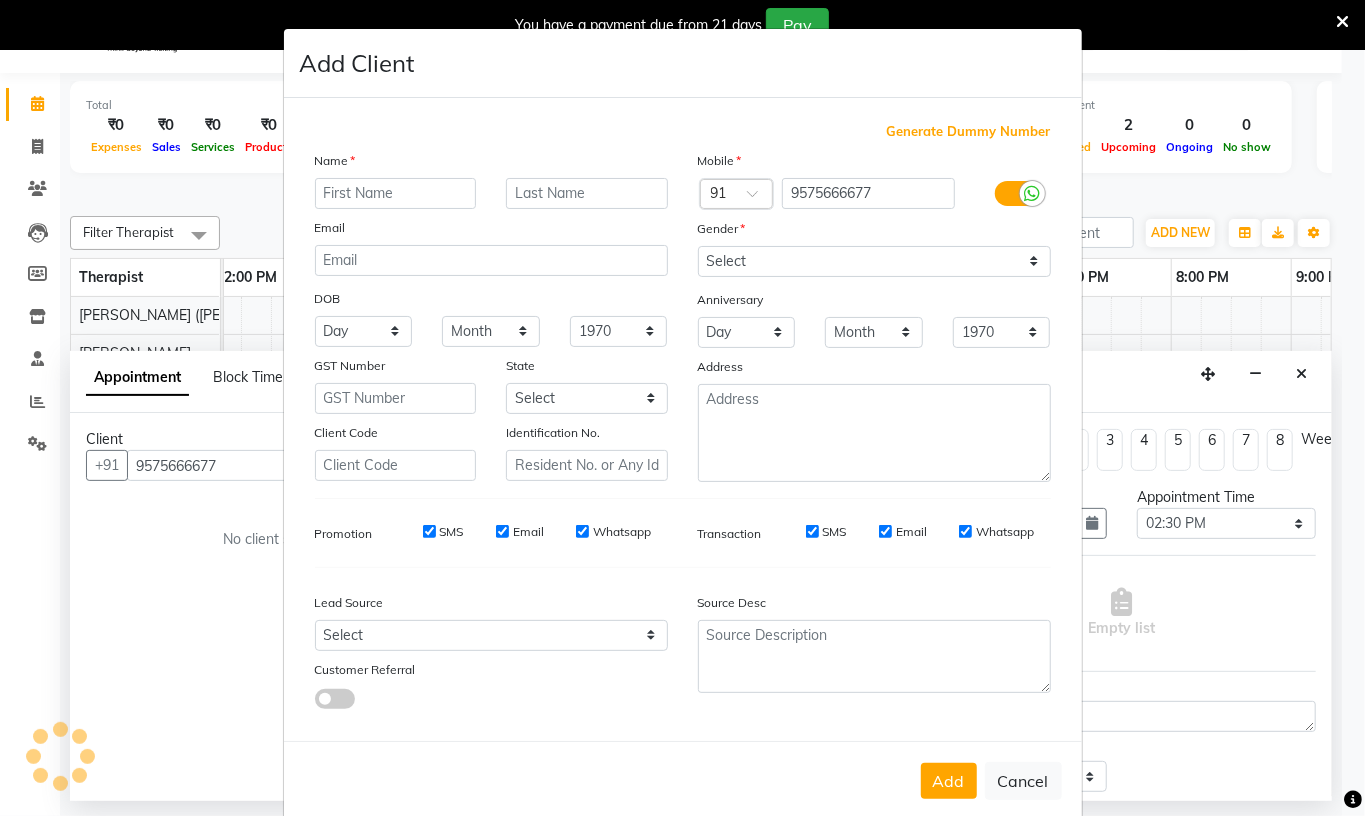 click at bounding box center (396, 193) 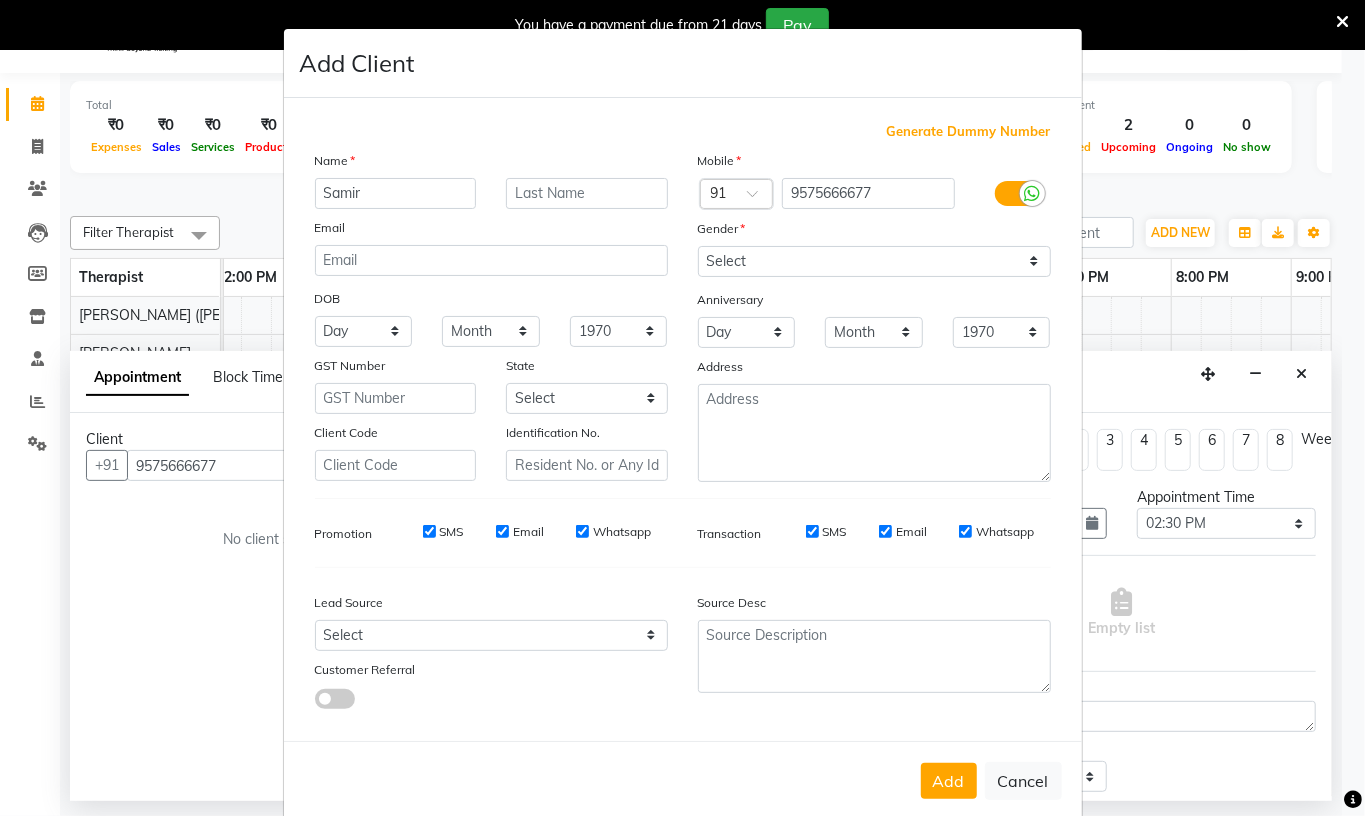 type on "Samir" 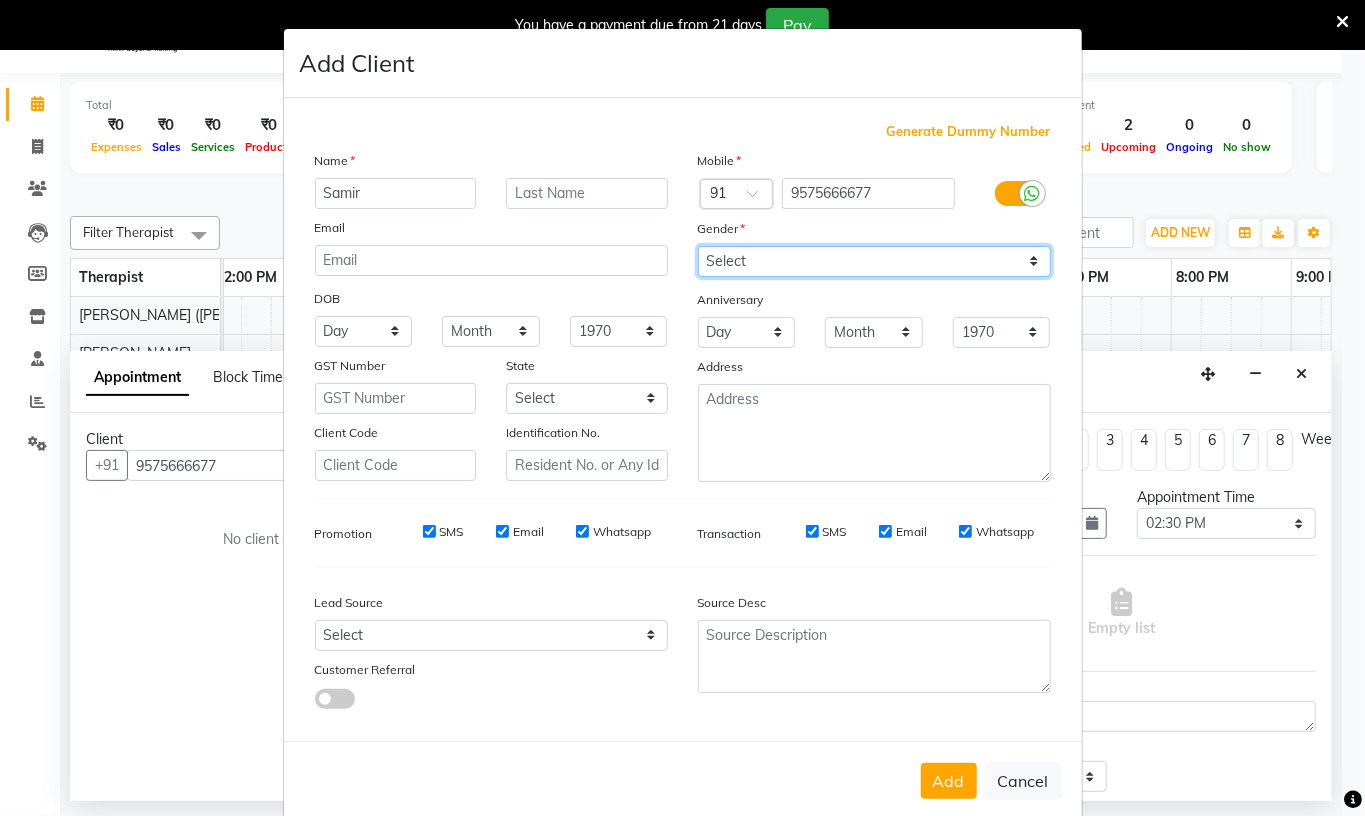 click on "Select [DEMOGRAPHIC_DATA] [DEMOGRAPHIC_DATA] Other Prefer Not To Say" at bounding box center [874, 261] 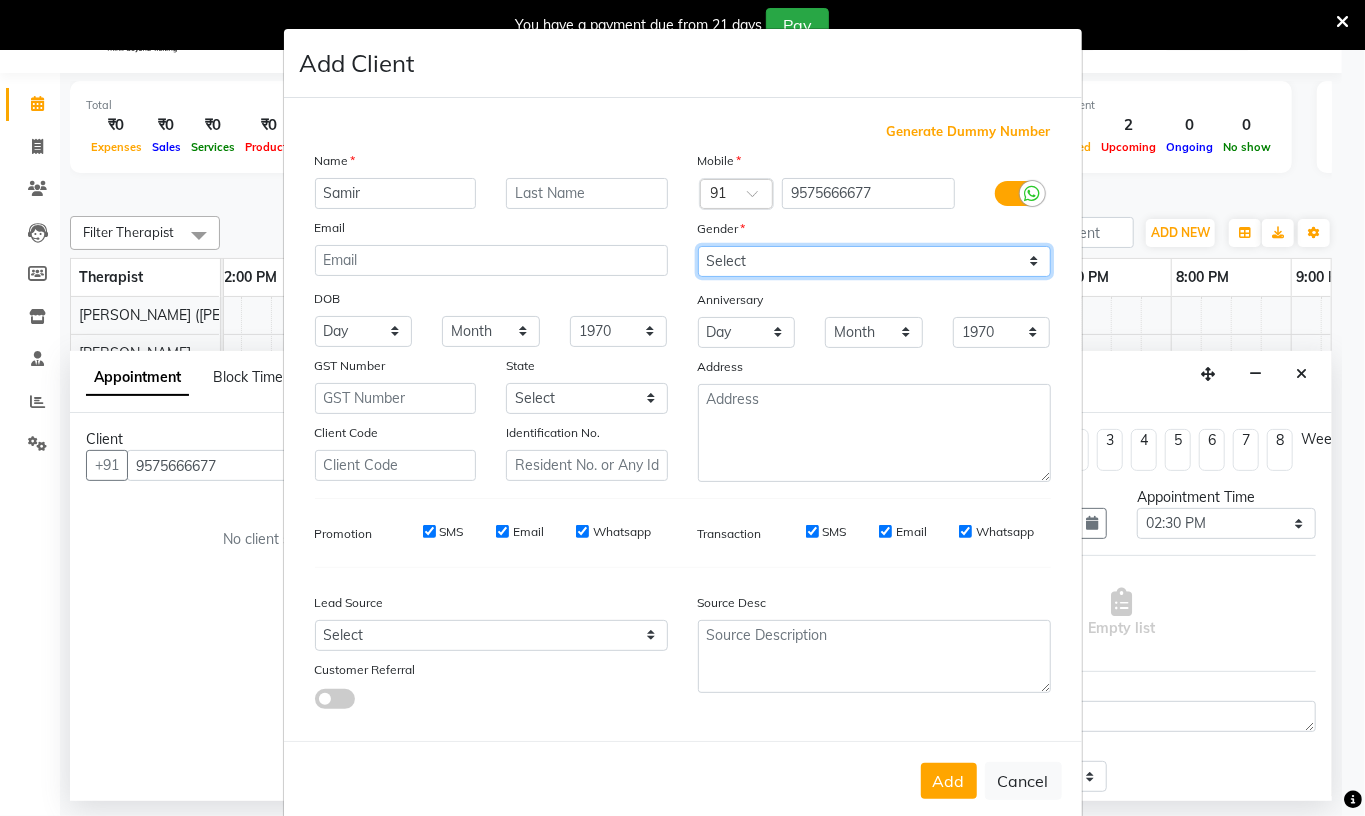 select on "male" 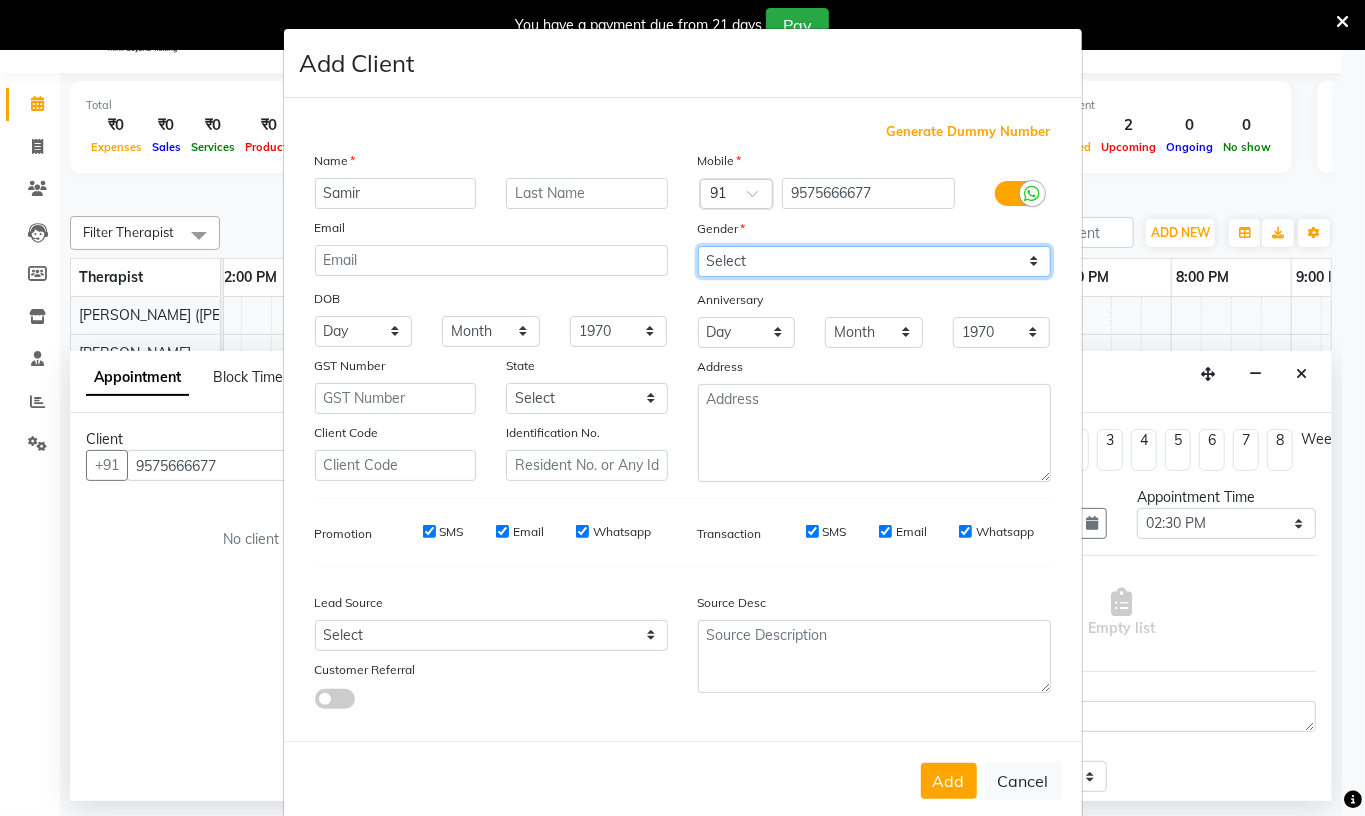 click on "Select [DEMOGRAPHIC_DATA] [DEMOGRAPHIC_DATA] Other Prefer Not To Say" at bounding box center [874, 261] 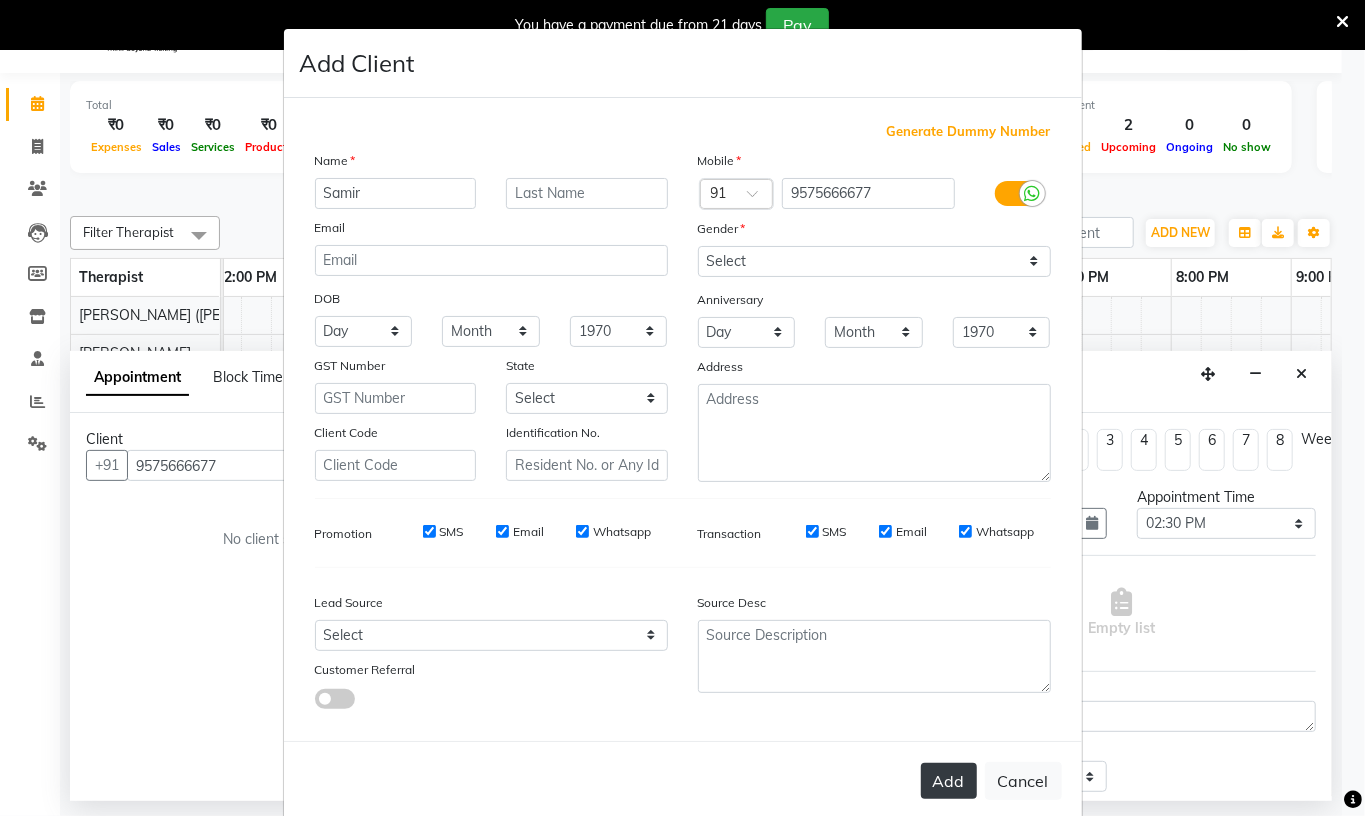 click on "Add" at bounding box center (949, 781) 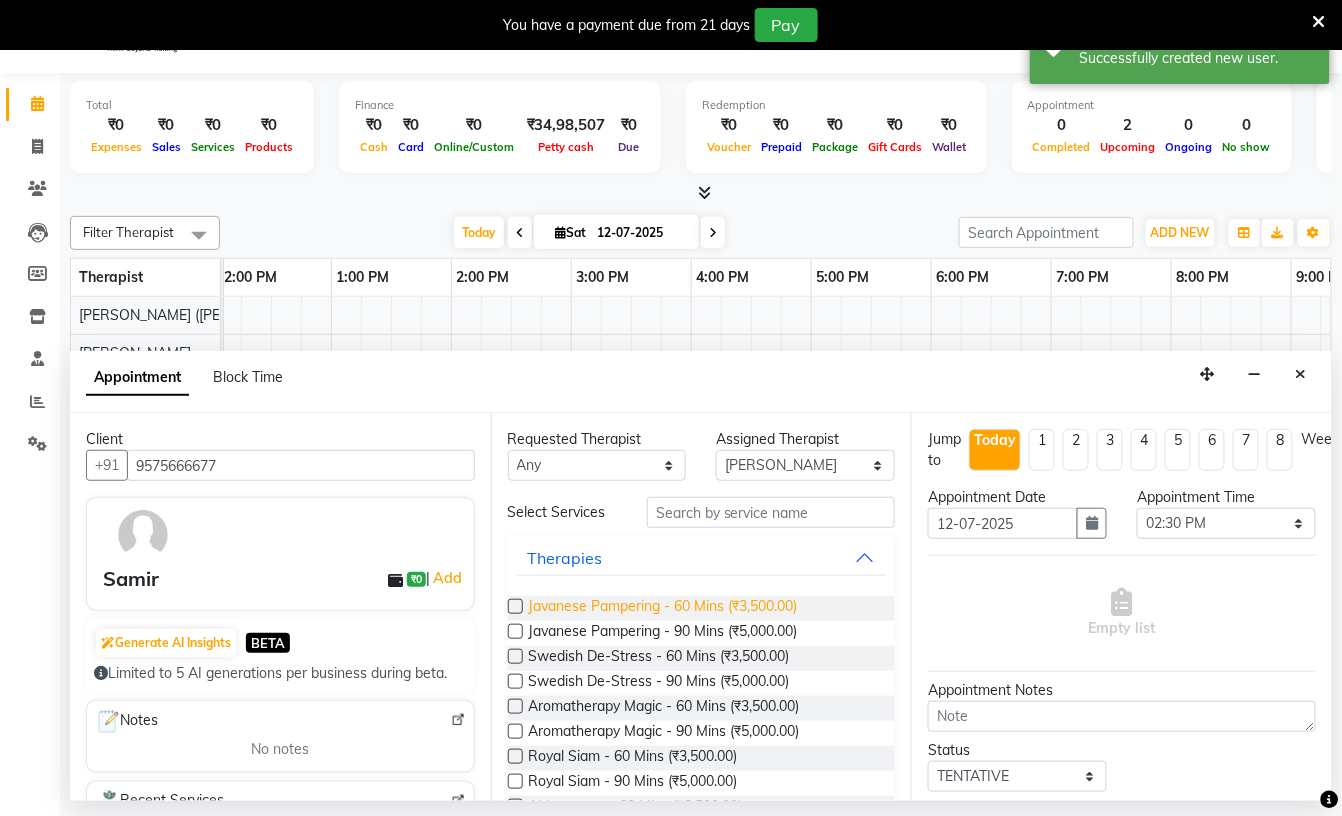 click on "Javanese Pampering - 60 Mins (₹3,500.00)" at bounding box center [663, 608] 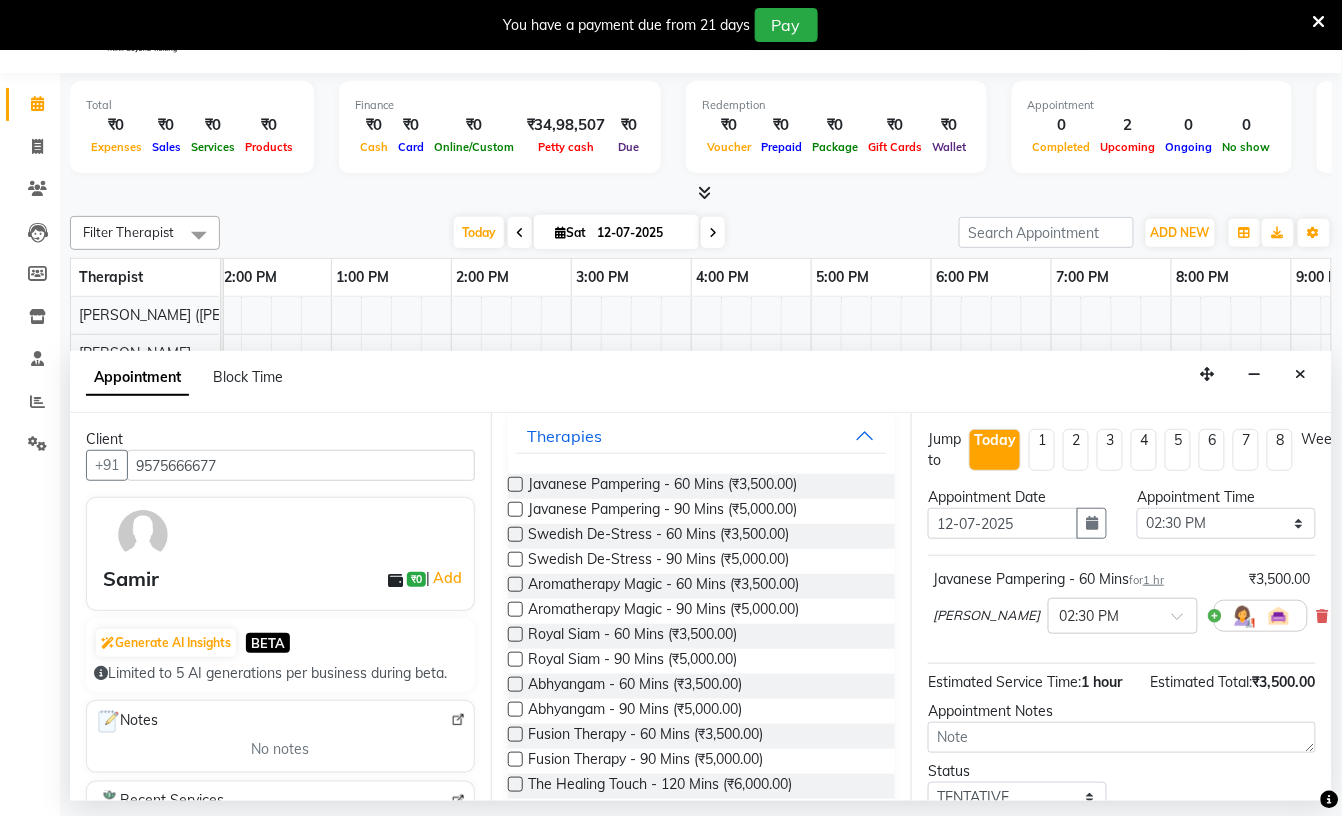 scroll, scrollTop: 0, scrollLeft: 0, axis: both 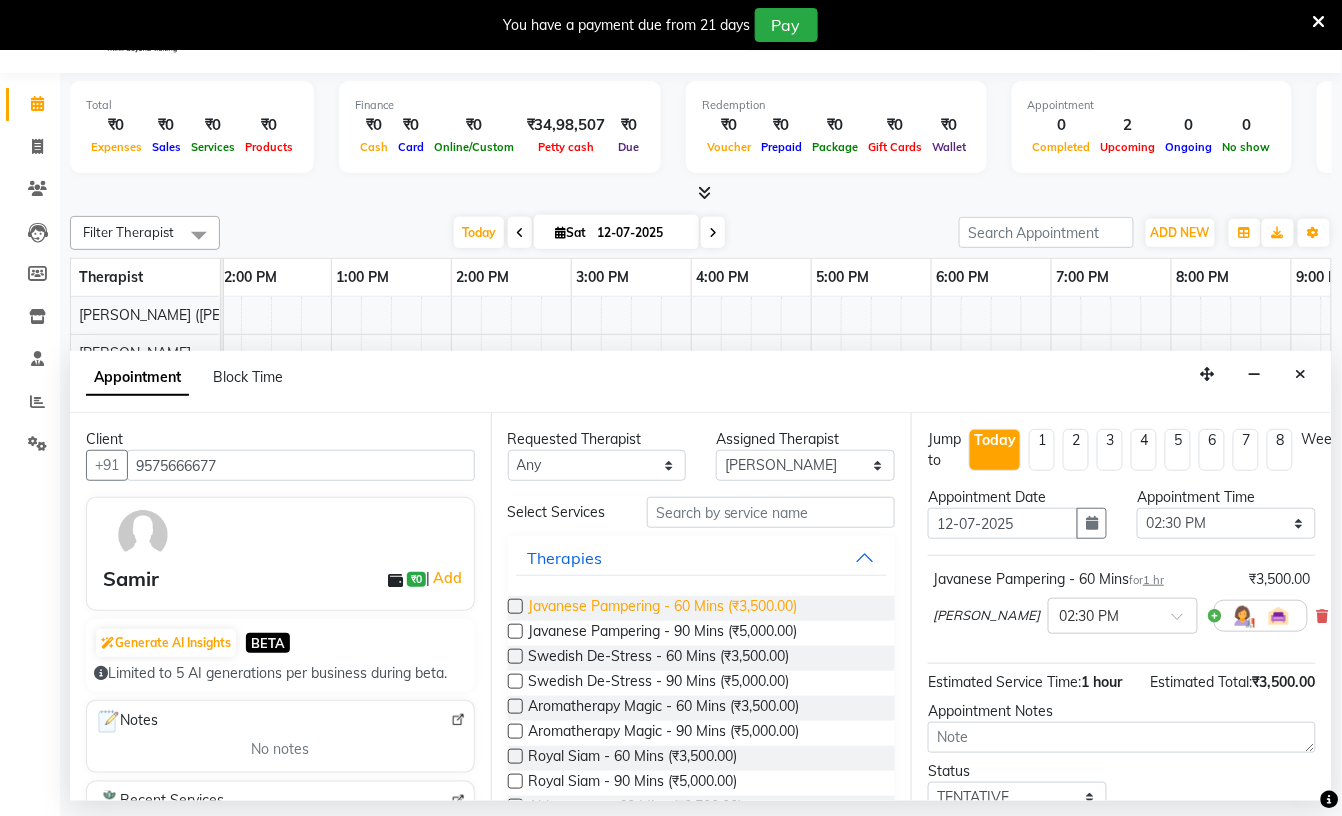 click on "Javanese Pampering - 60 Mins (₹3,500.00)" at bounding box center [663, 608] 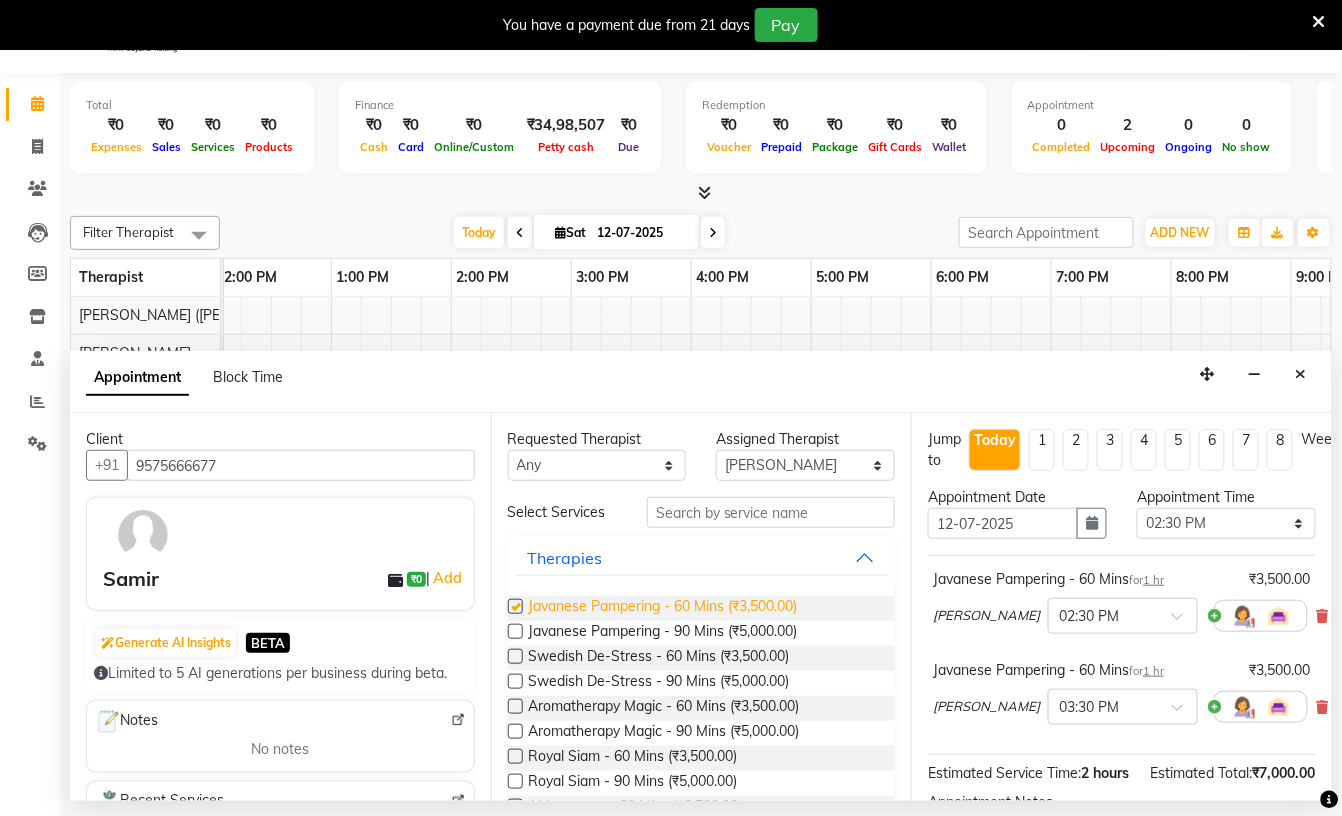 checkbox on "false" 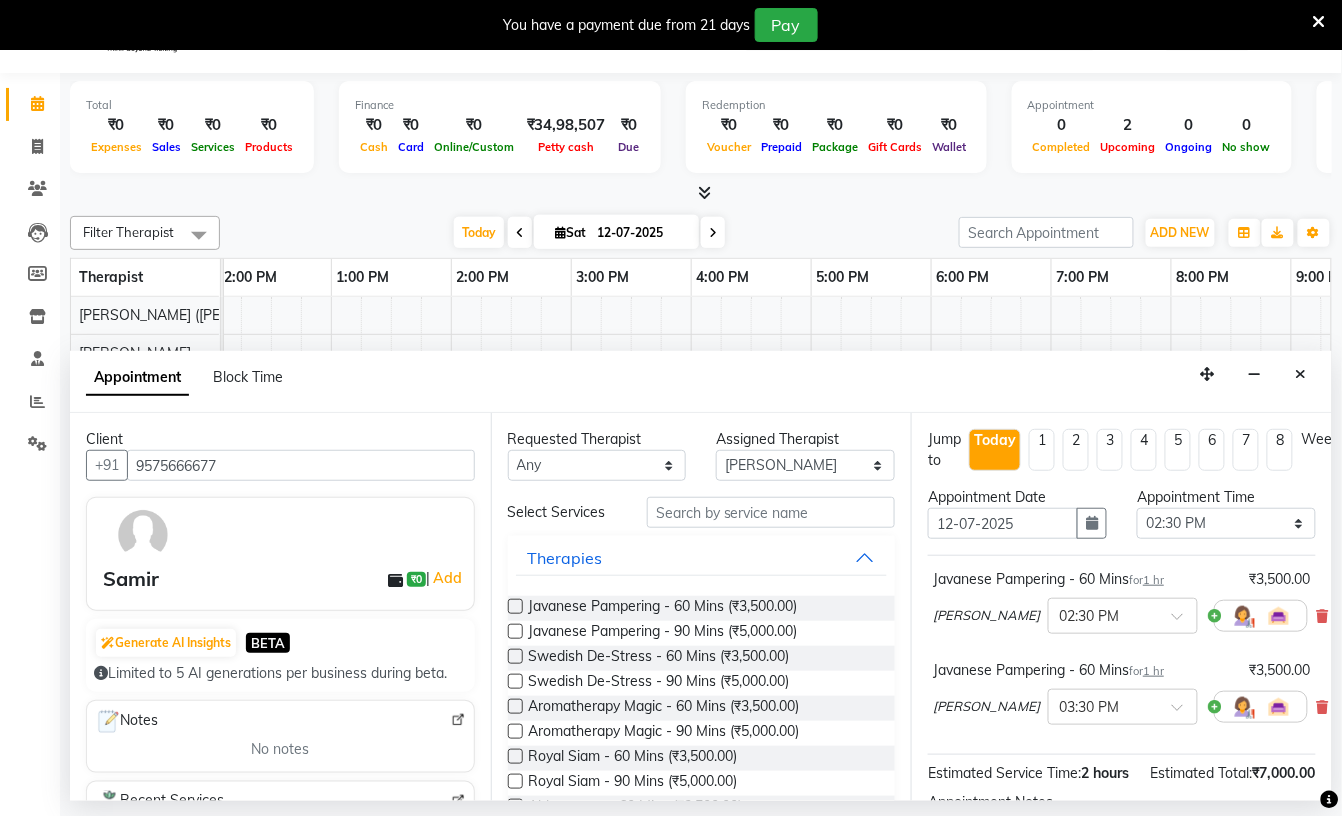 click on "[PERSON_NAME]" at bounding box center (986, 616) 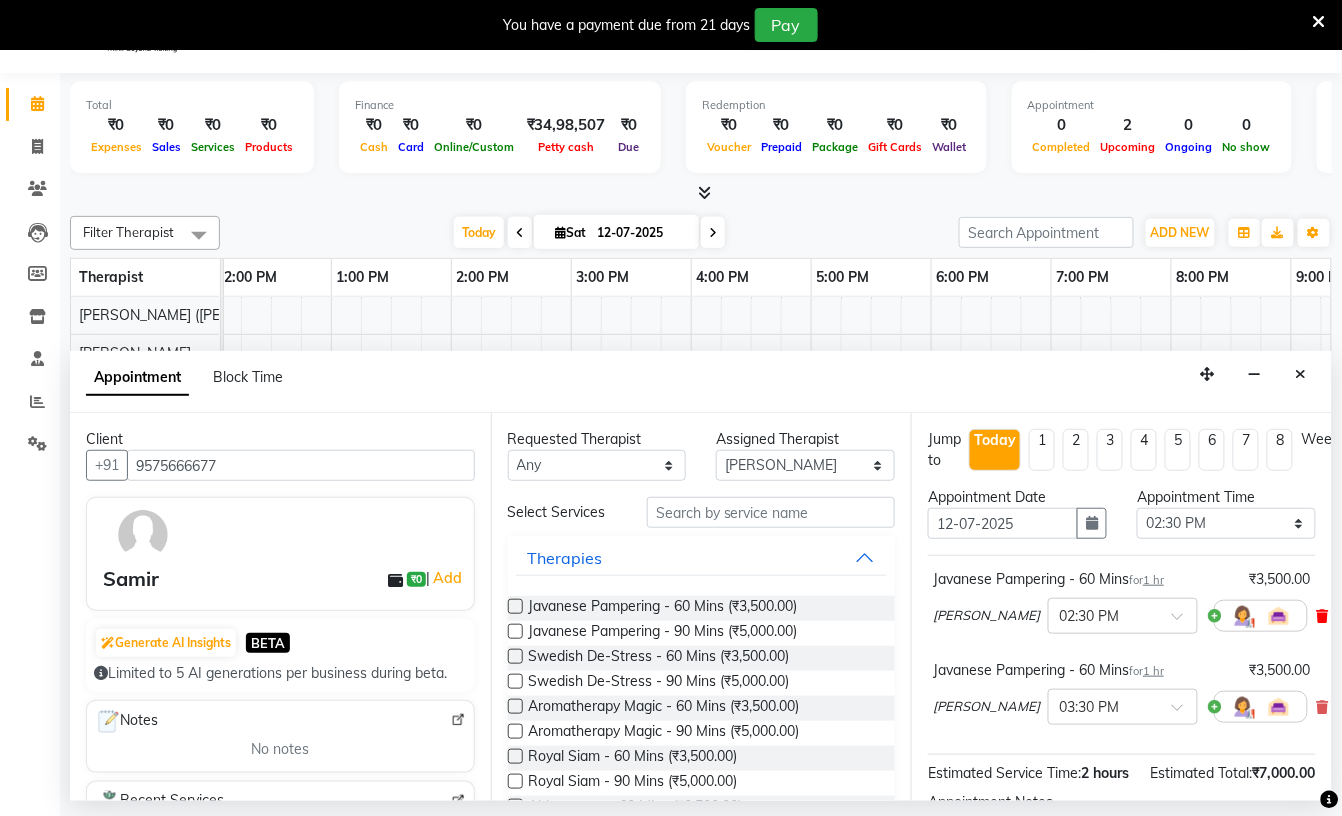 click at bounding box center [1322, 616] 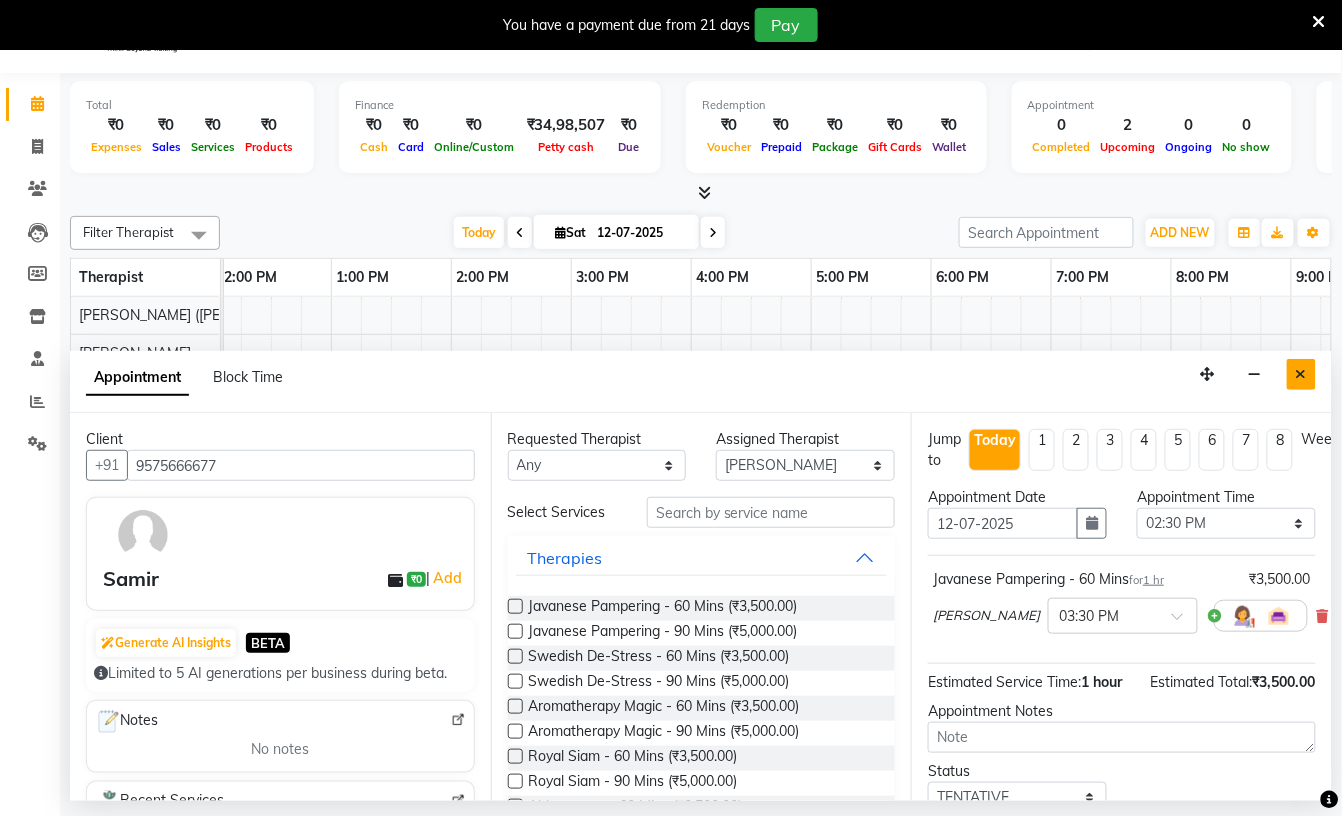 click at bounding box center (1301, 374) 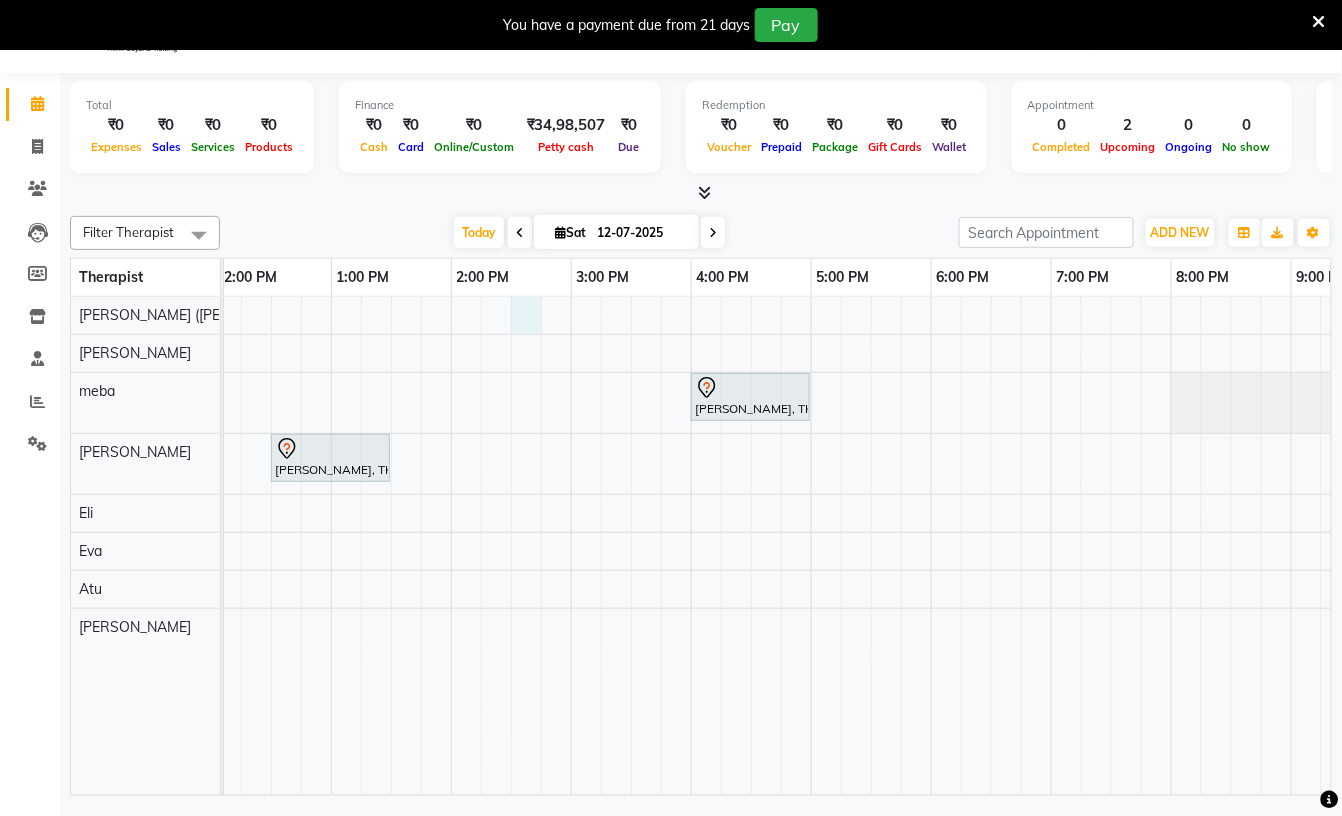 click on "Manish rajaram, TK01, 04:00 PM-05:00 PM, Javanese Pampering - 60 Mins             piyush bhargav, TK02, 12:30 PM-01:30 PM, Javanese Pampering - 60 Mins" at bounding box center [571, 546] 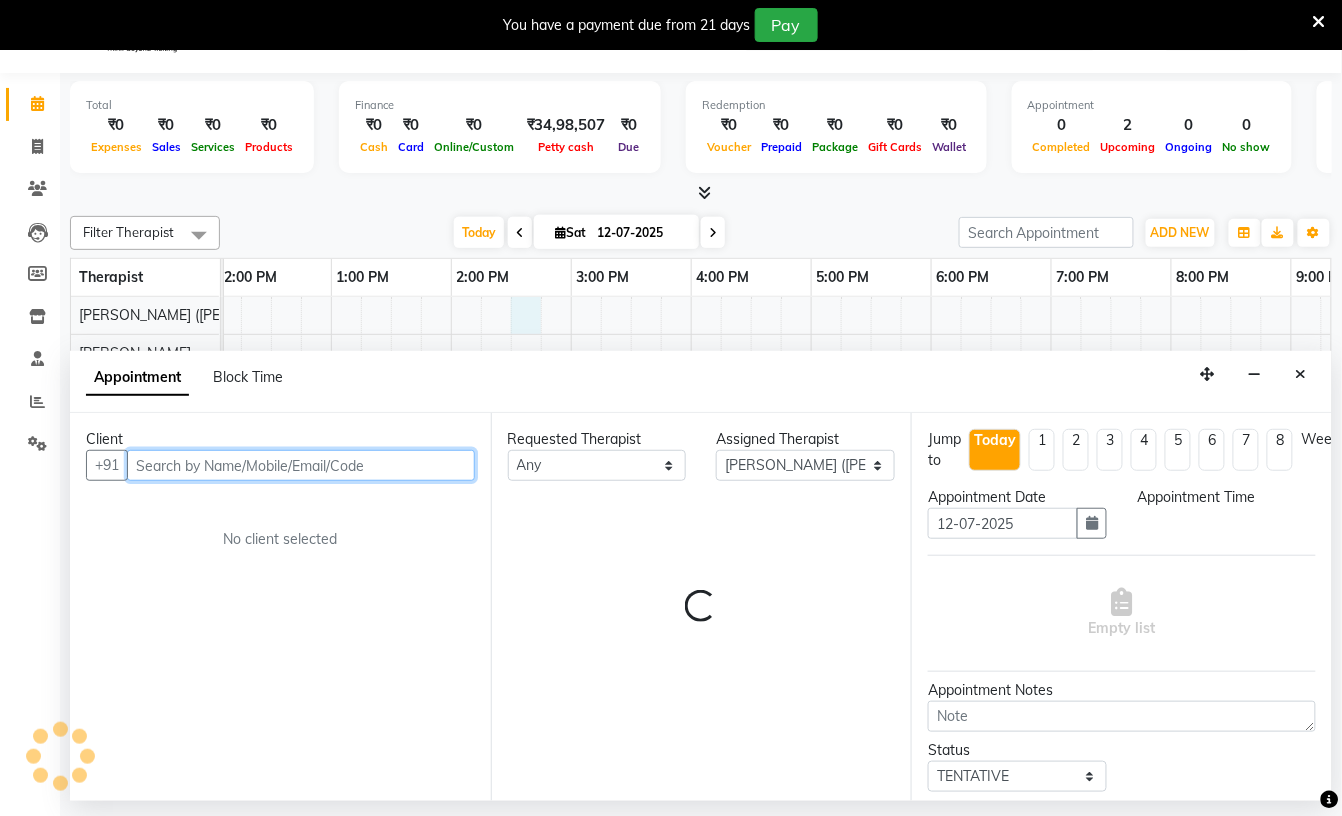 select on "870" 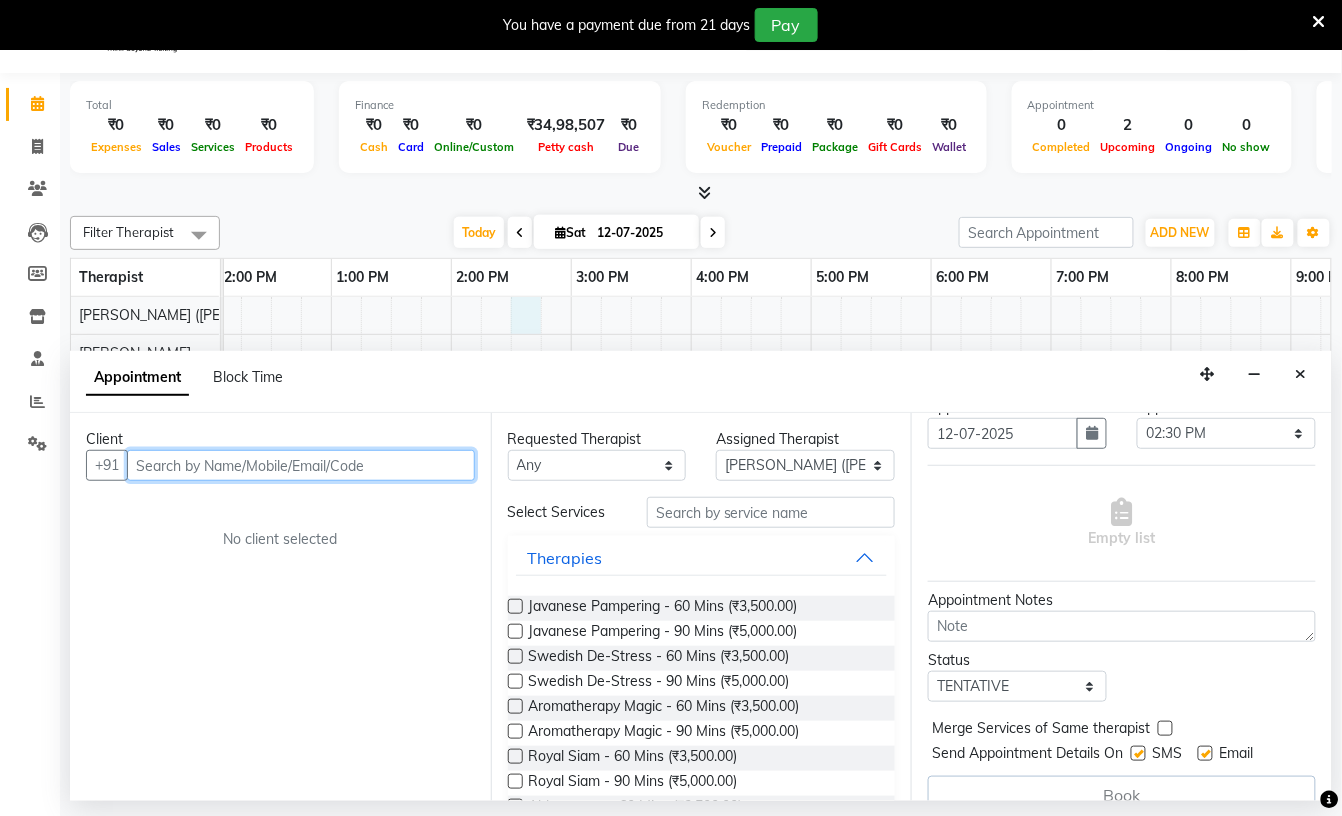 scroll, scrollTop: 133, scrollLeft: 0, axis: vertical 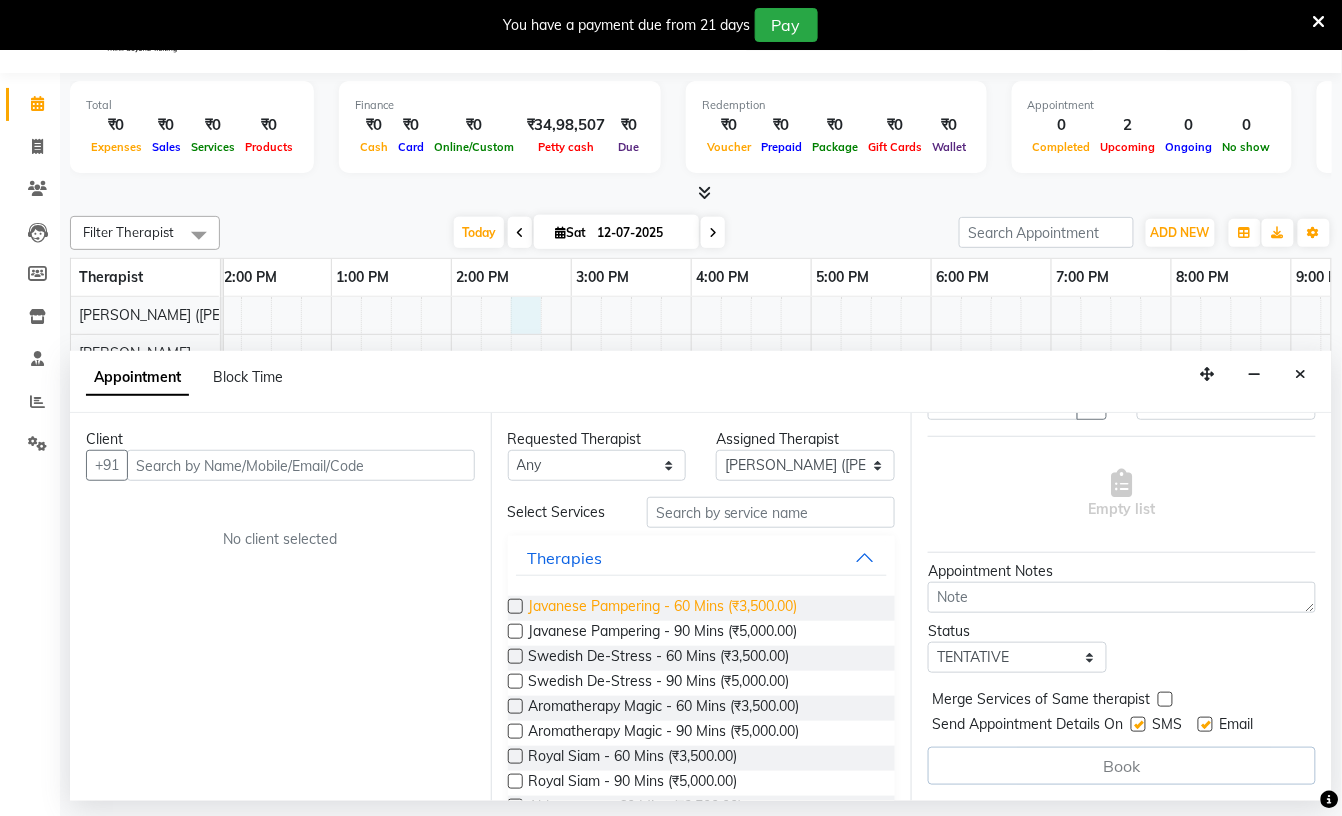 click on "Javanese Pampering - 60 Mins (₹3,500.00)" at bounding box center (663, 608) 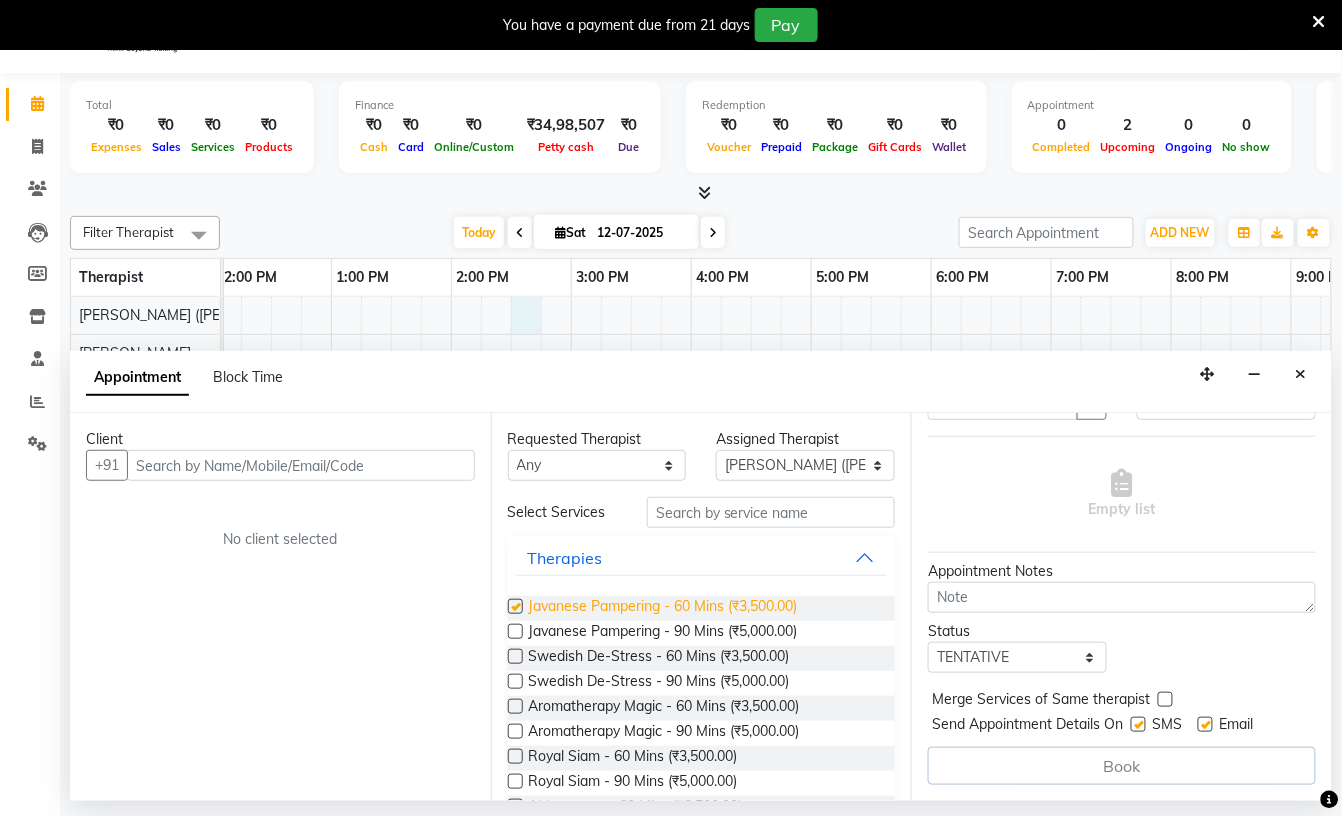 click on "Javanese Pampering - 60 Mins (₹3,500.00)" at bounding box center [663, 608] 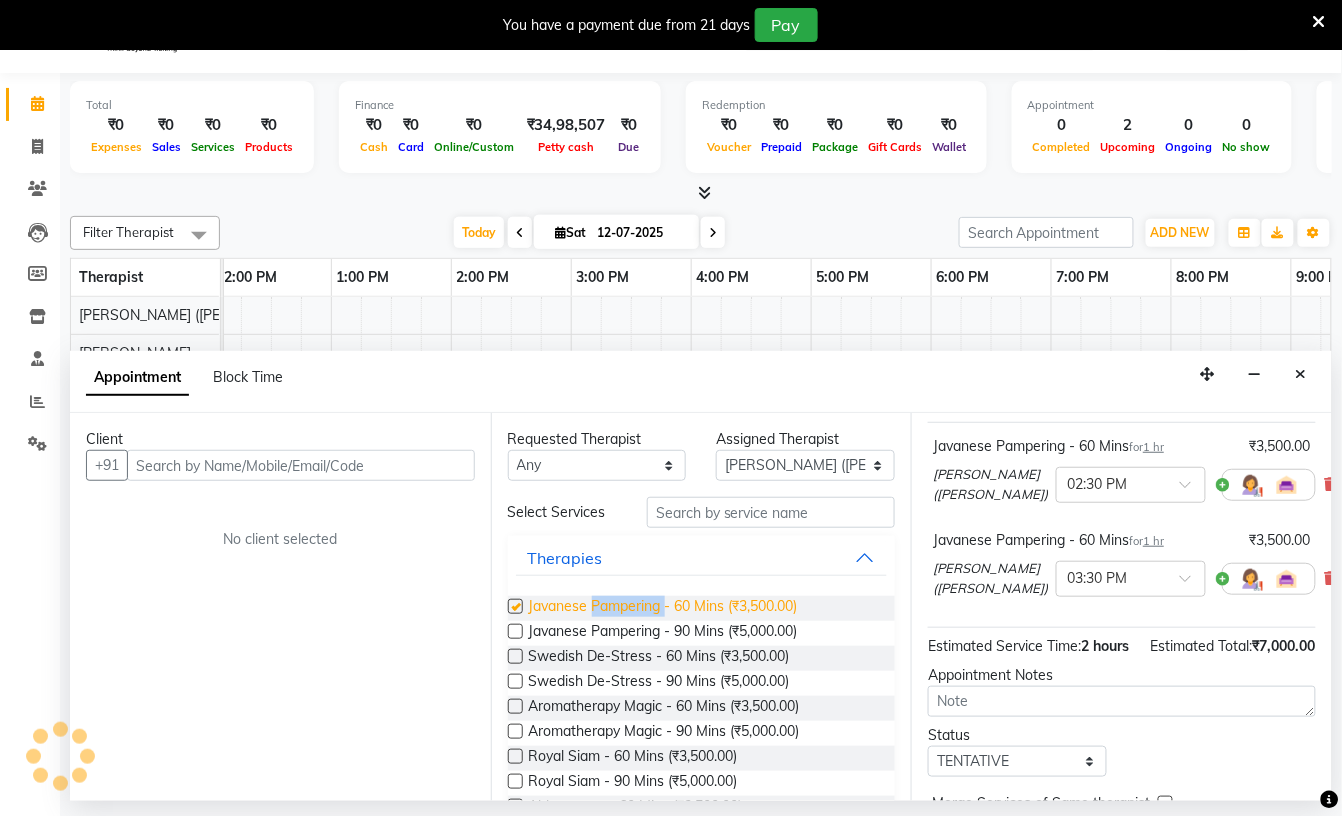 checkbox on "false" 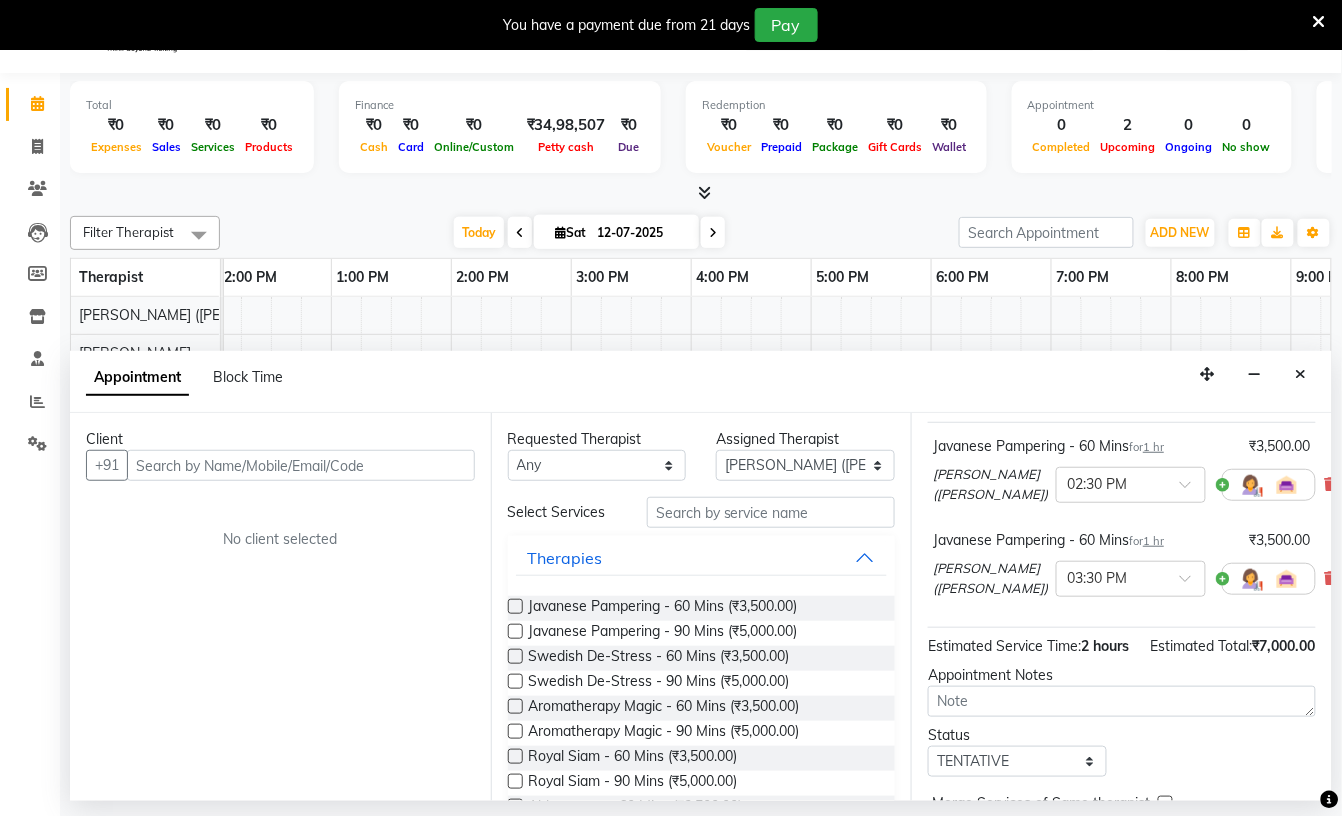 click on "monika (simi) × 02:30 PM" at bounding box center [1122, 484] 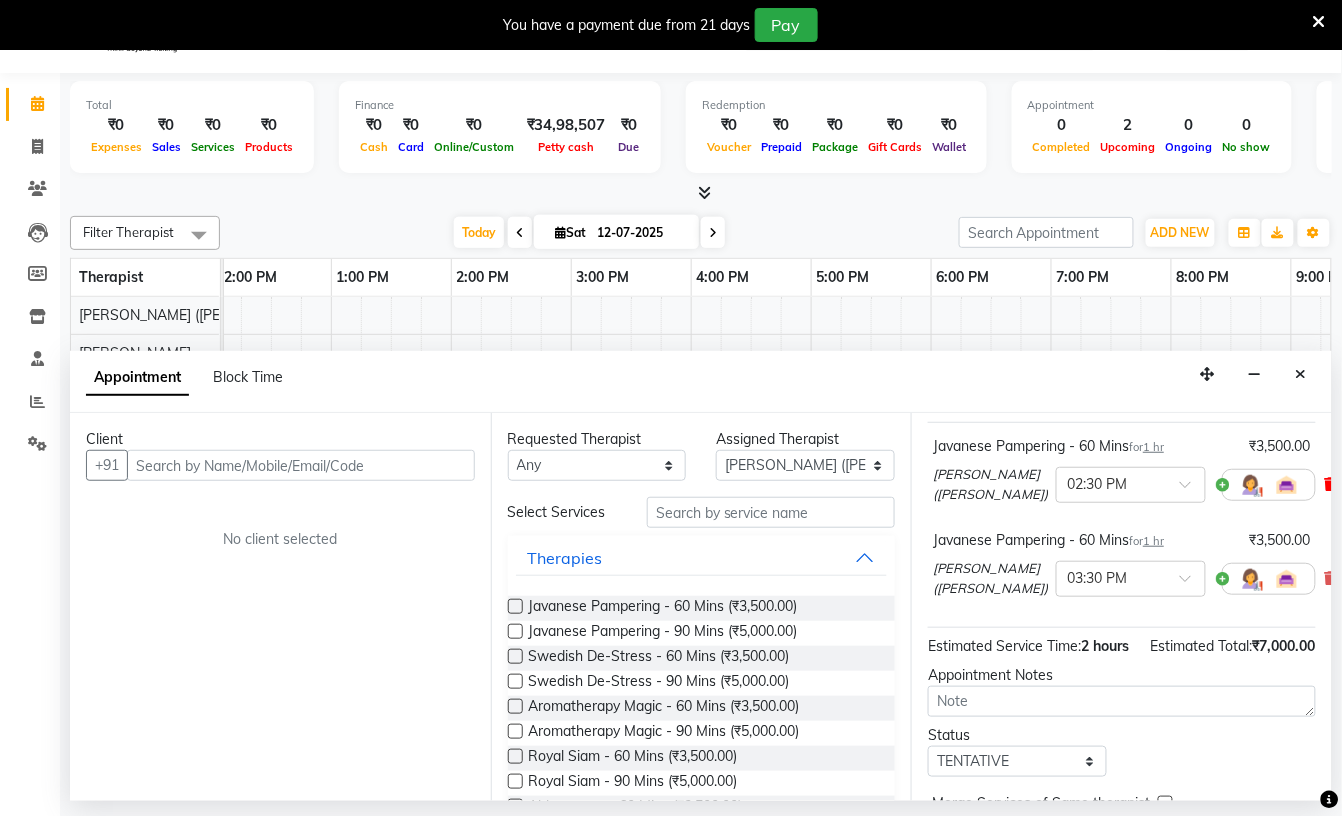 click at bounding box center (1330, 484) 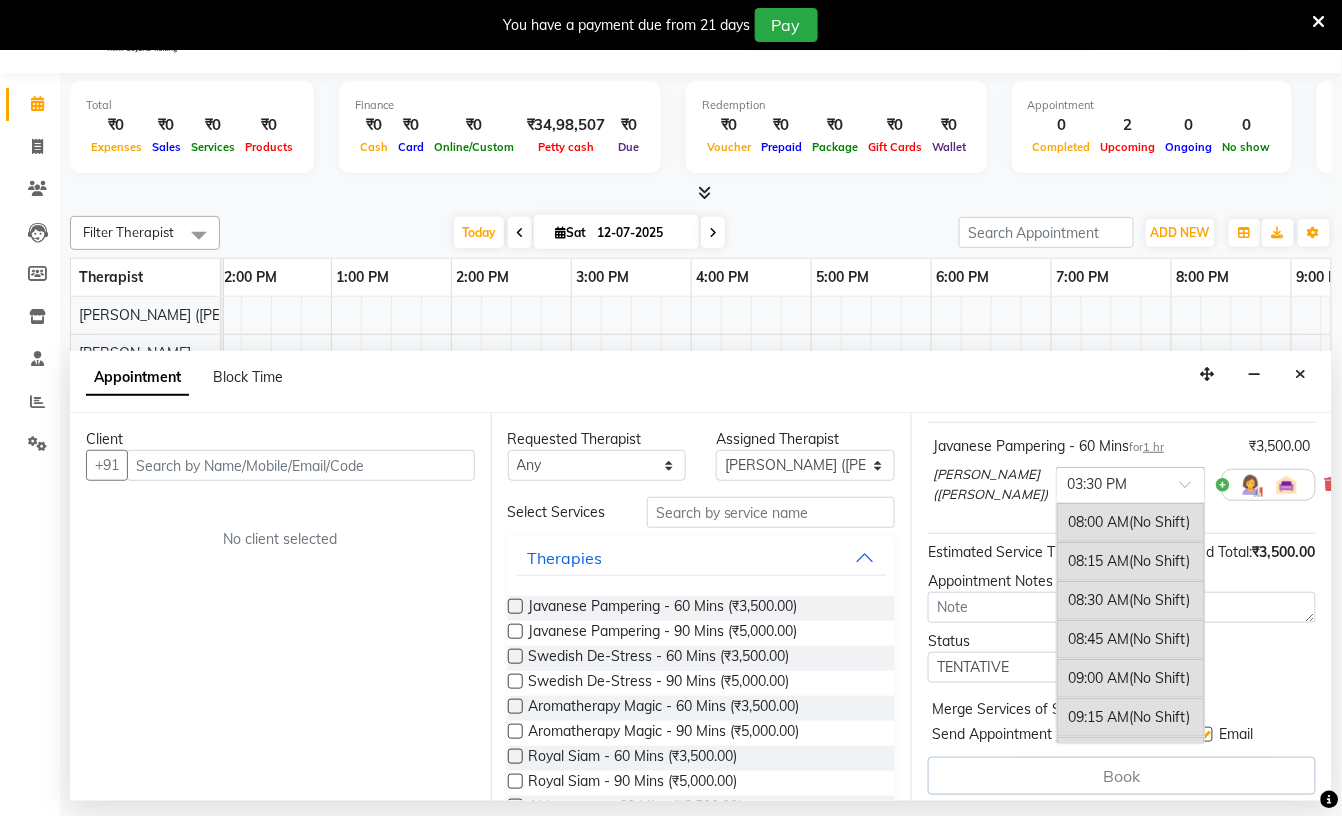click at bounding box center [1131, 483] 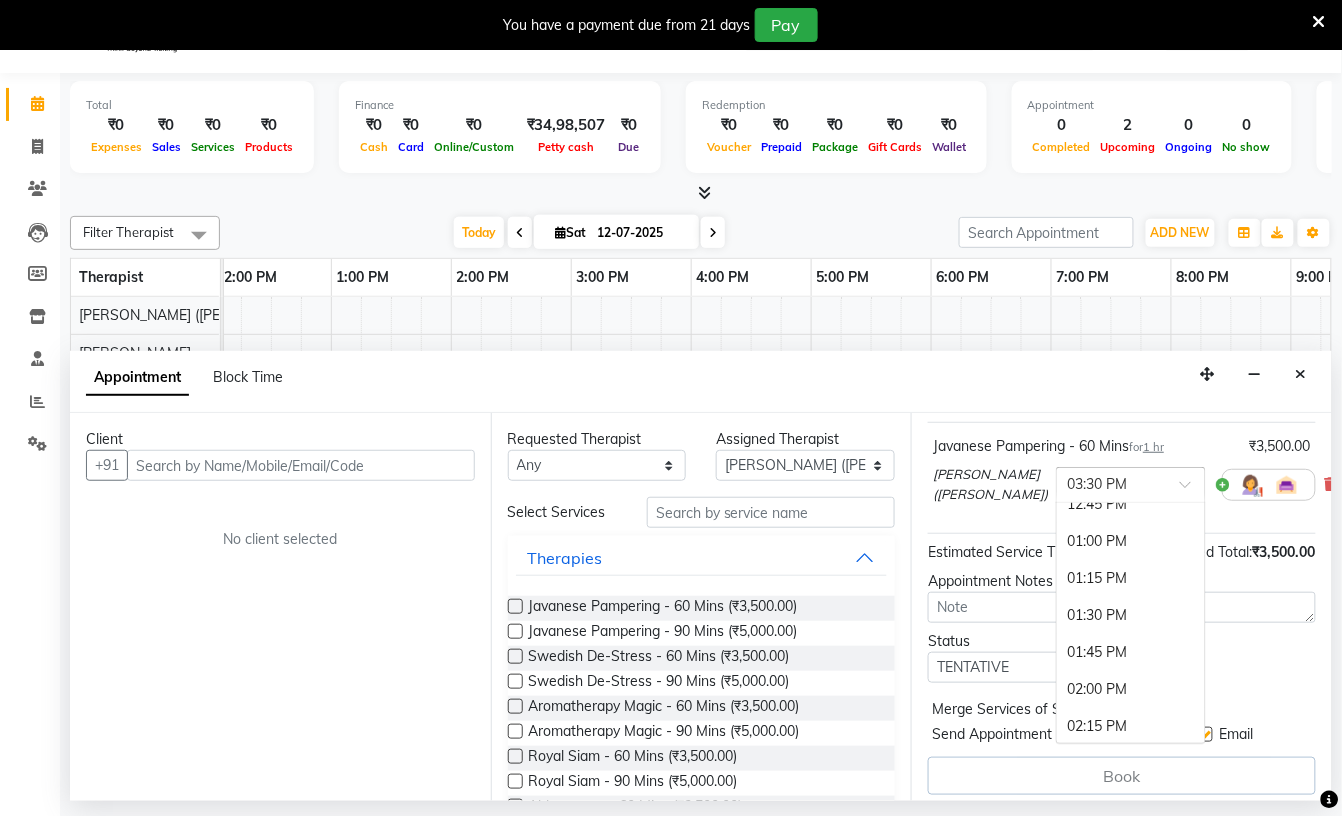 scroll, scrollTop: 885, scrollLeft: 0, axis: vertical 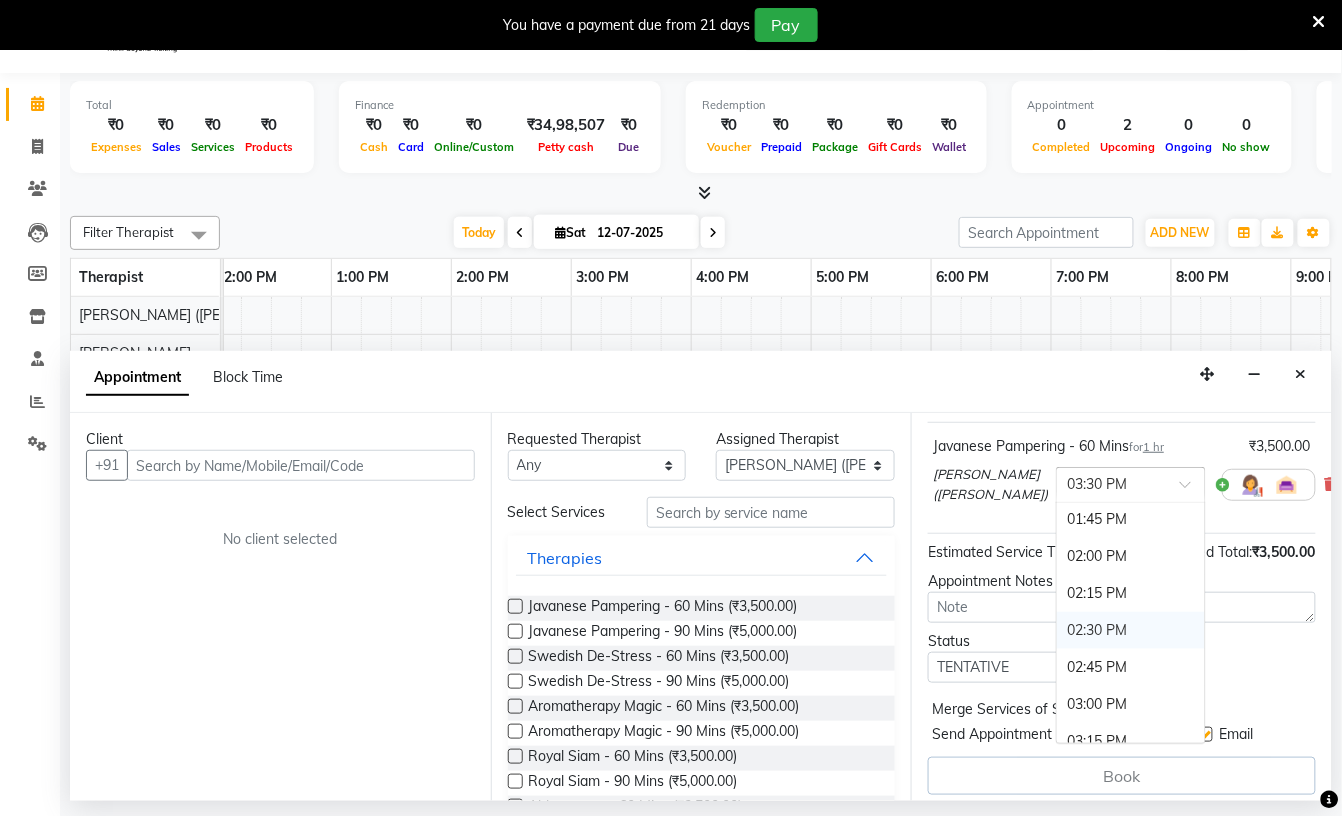 click on "02:30 PM" at bounding box center [1131, 630] 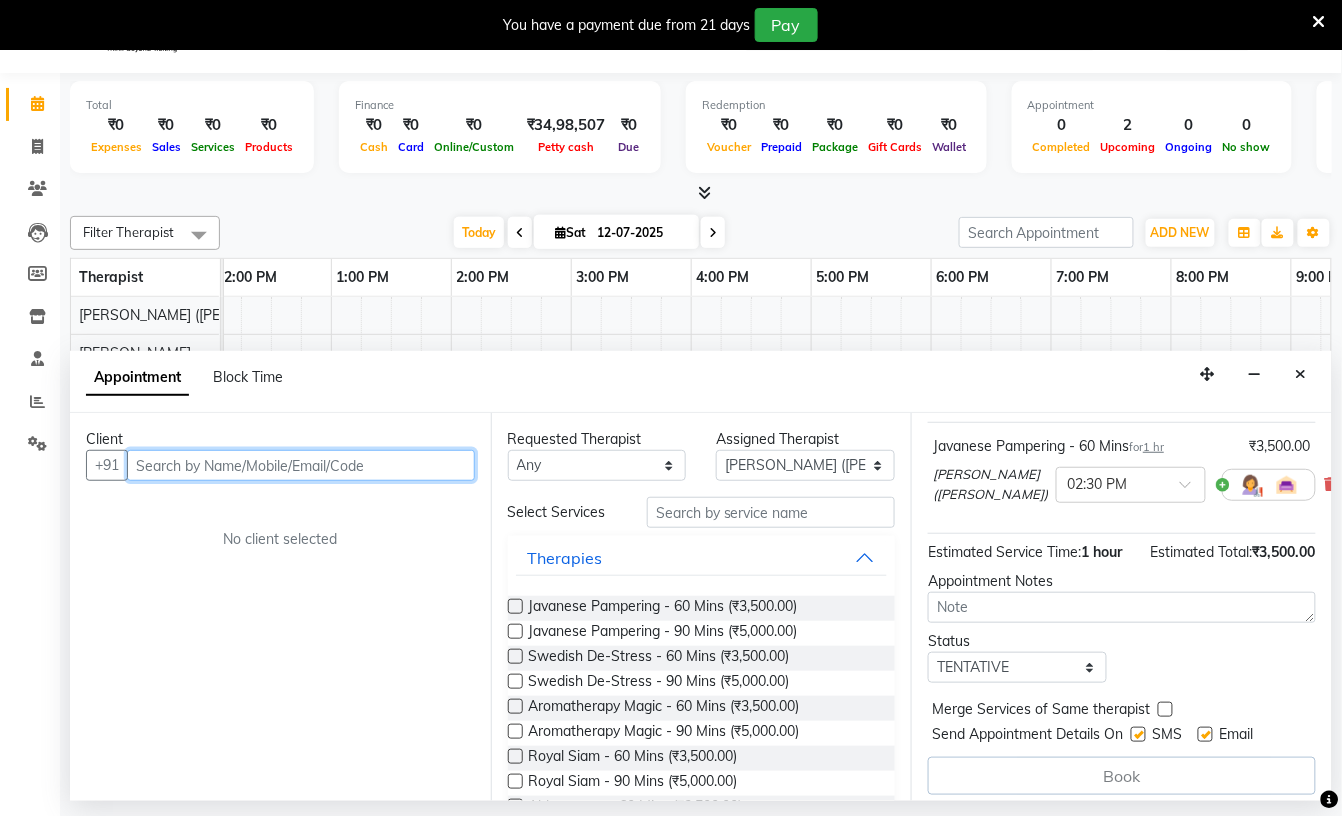 click at bounding box center (301, 465) 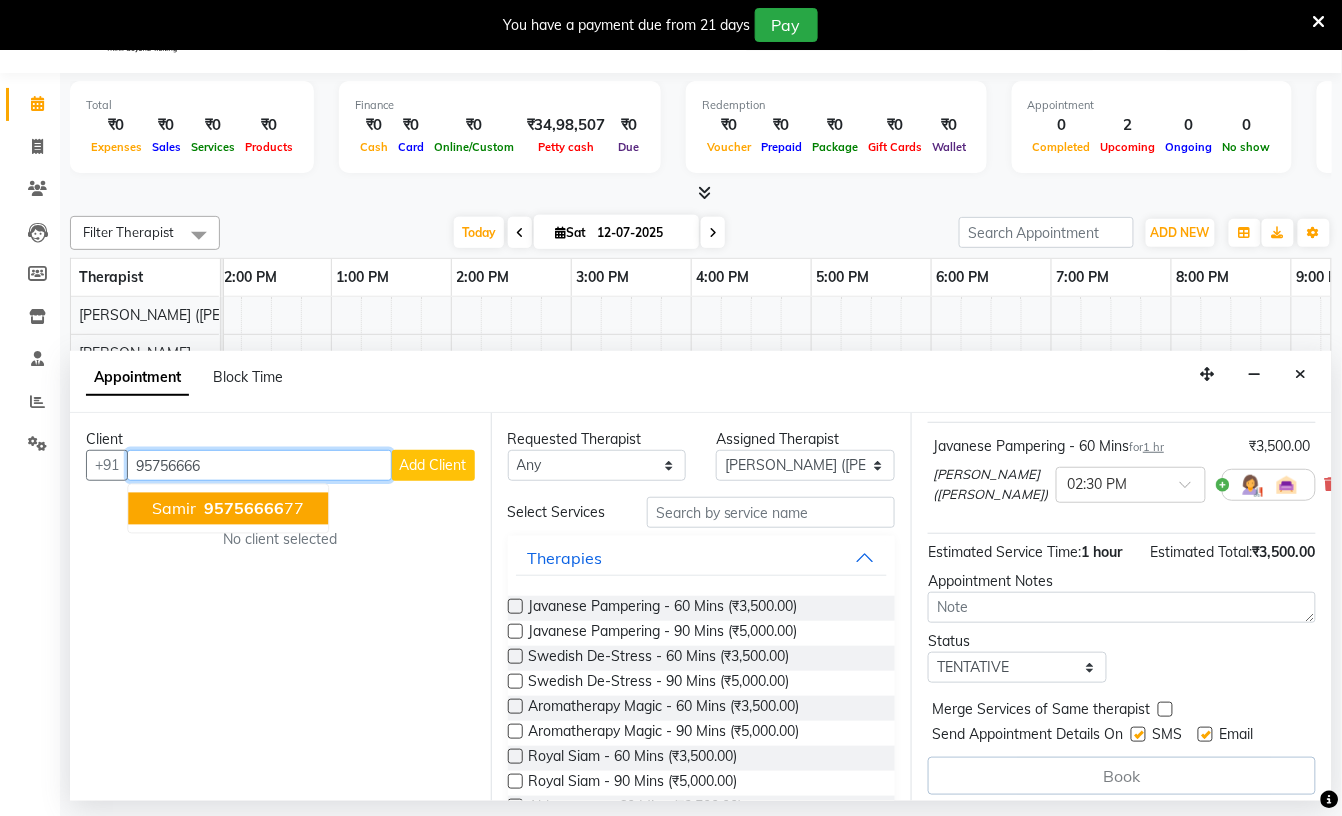 click on "Samir   95756666 77" at bounding box center (228, 509) 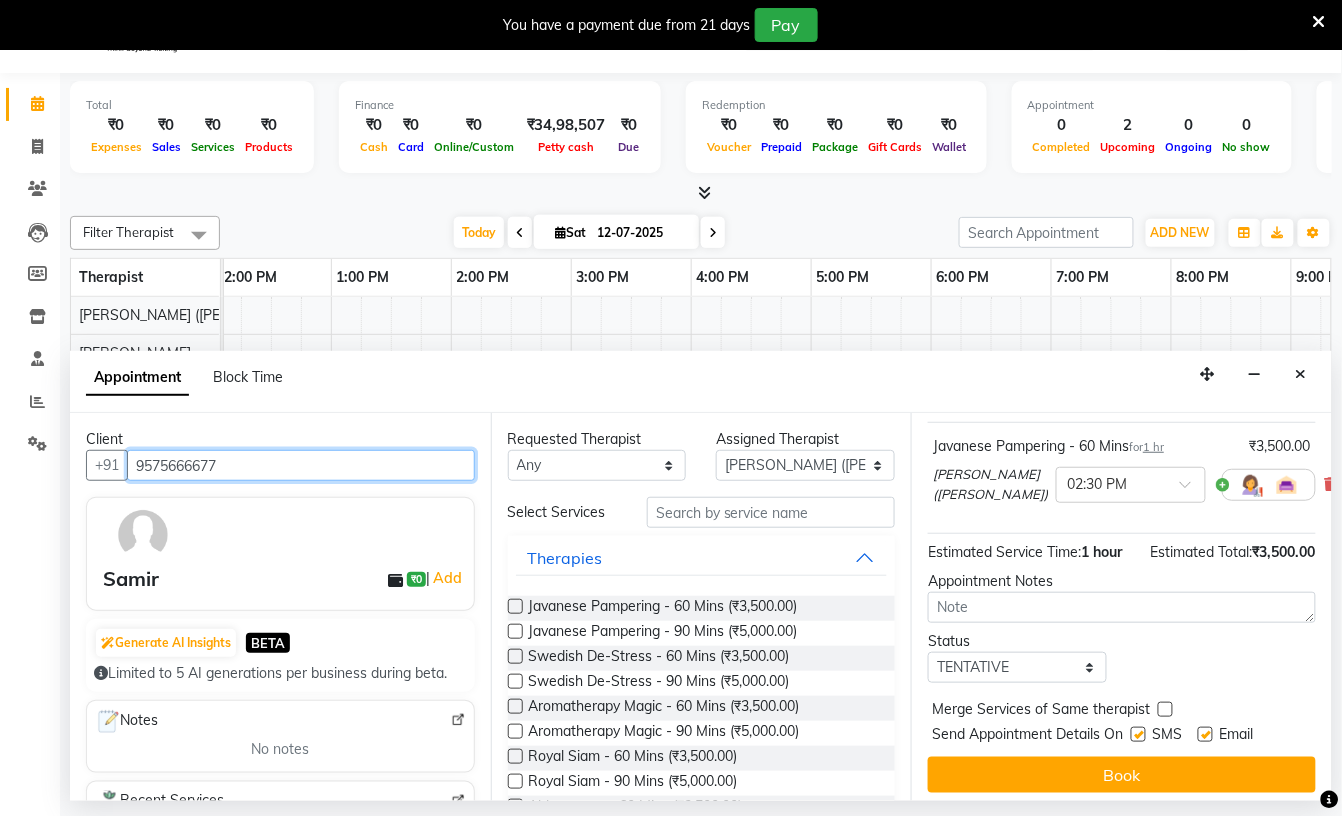 scroll, scrollTop: 0, scrollLeft: 0, axis: both 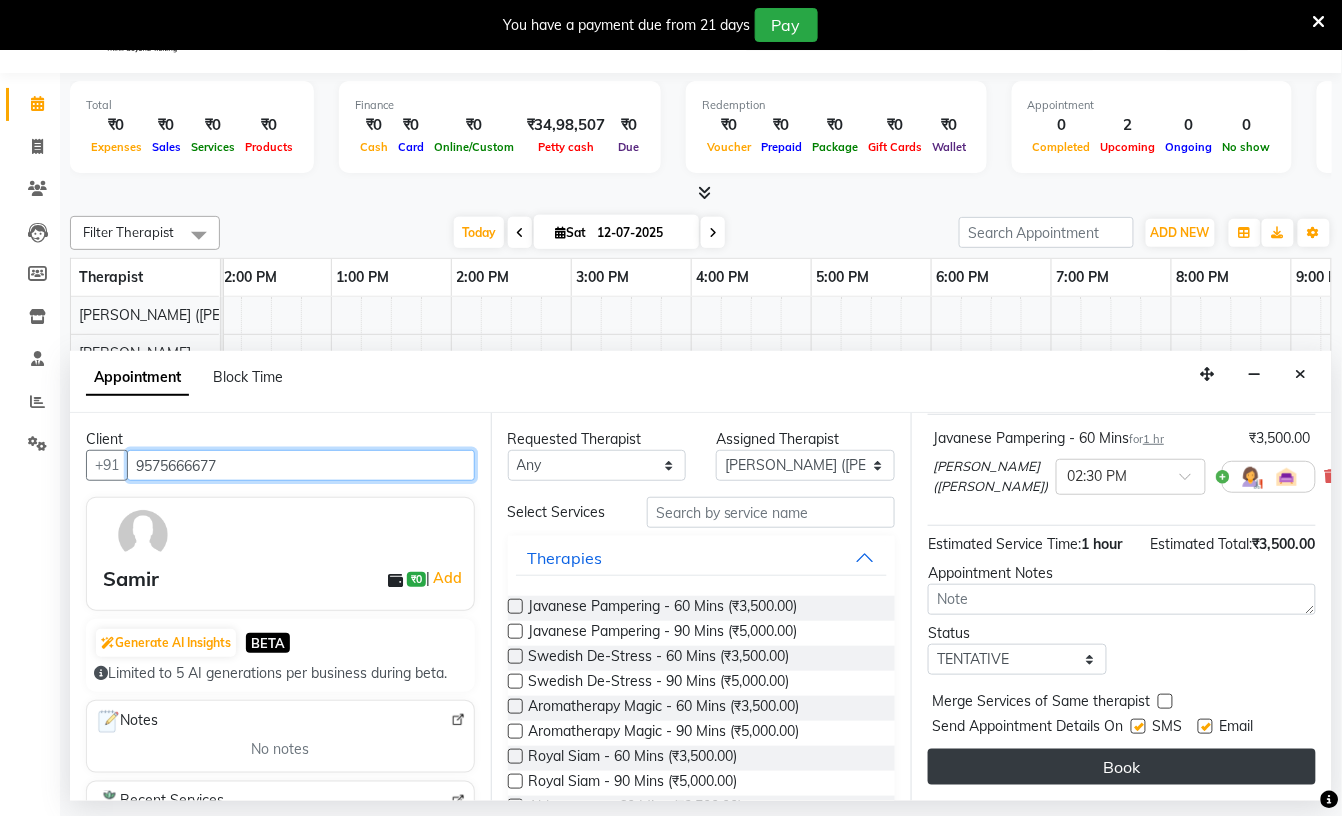 type on "9575666677" 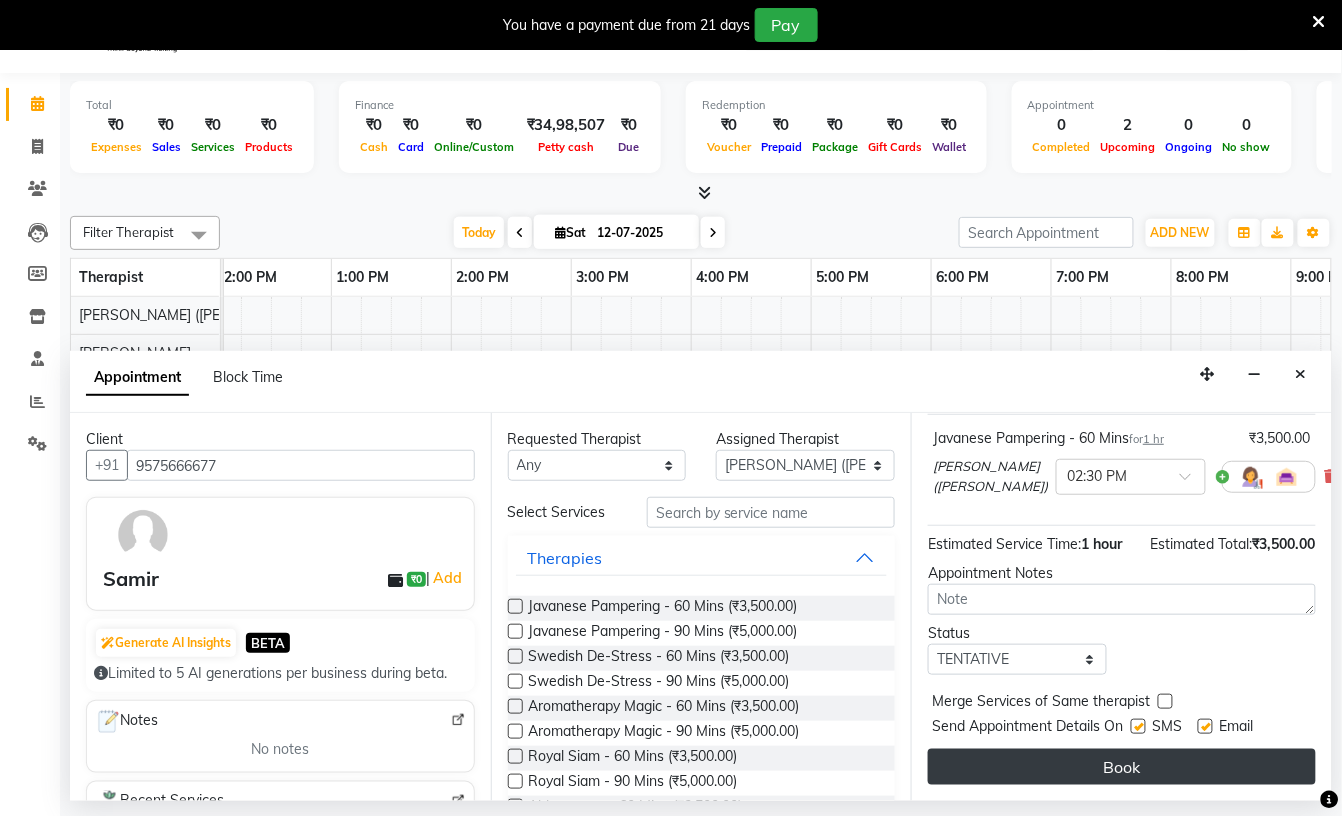 click on "Book" at bounding box center [1122, 767] 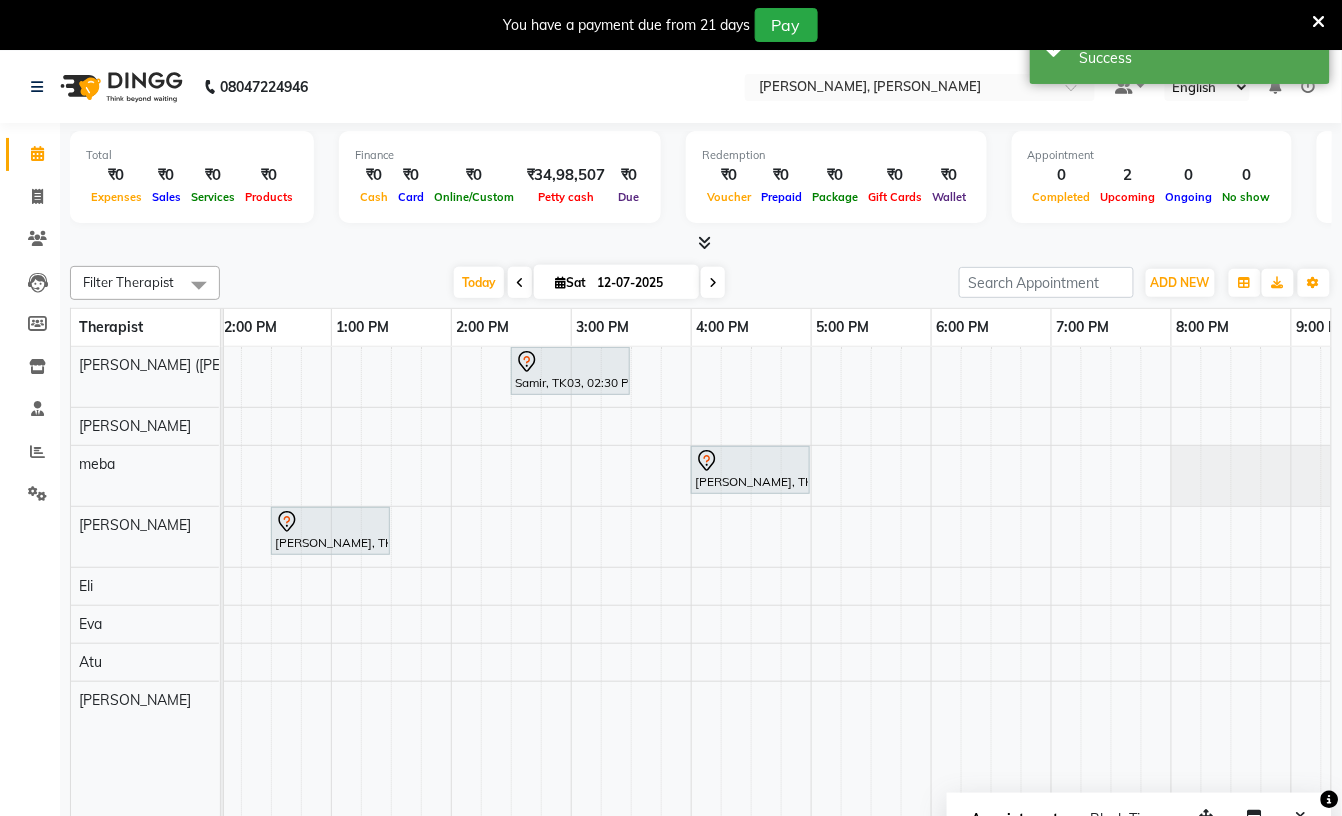 scroll, scrollTop: 50, scrollLeft: 0, axis: vertical 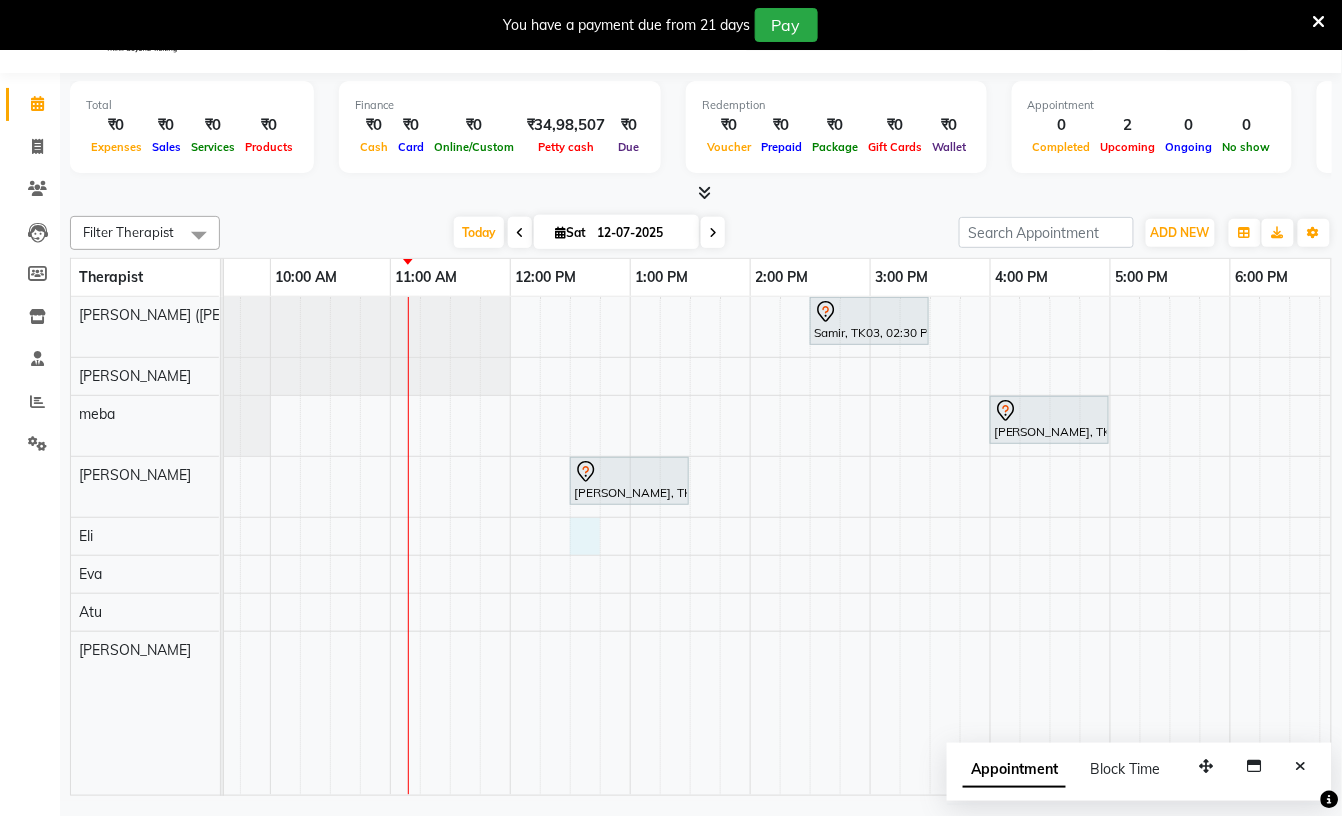 click on "Samir, TK03, 02:30 PM-03:30 PM, Javanese Pampering - 60 Mins             Manish rajaram, TK01, 04:00 PM-05:00 PM, Javanese Pampering - 60 Mins             piyush bhargav, TK02, 12:30 PM-01:30 PM, Javanese Pampering - 60 Mins" at bounding box center [870, 546] 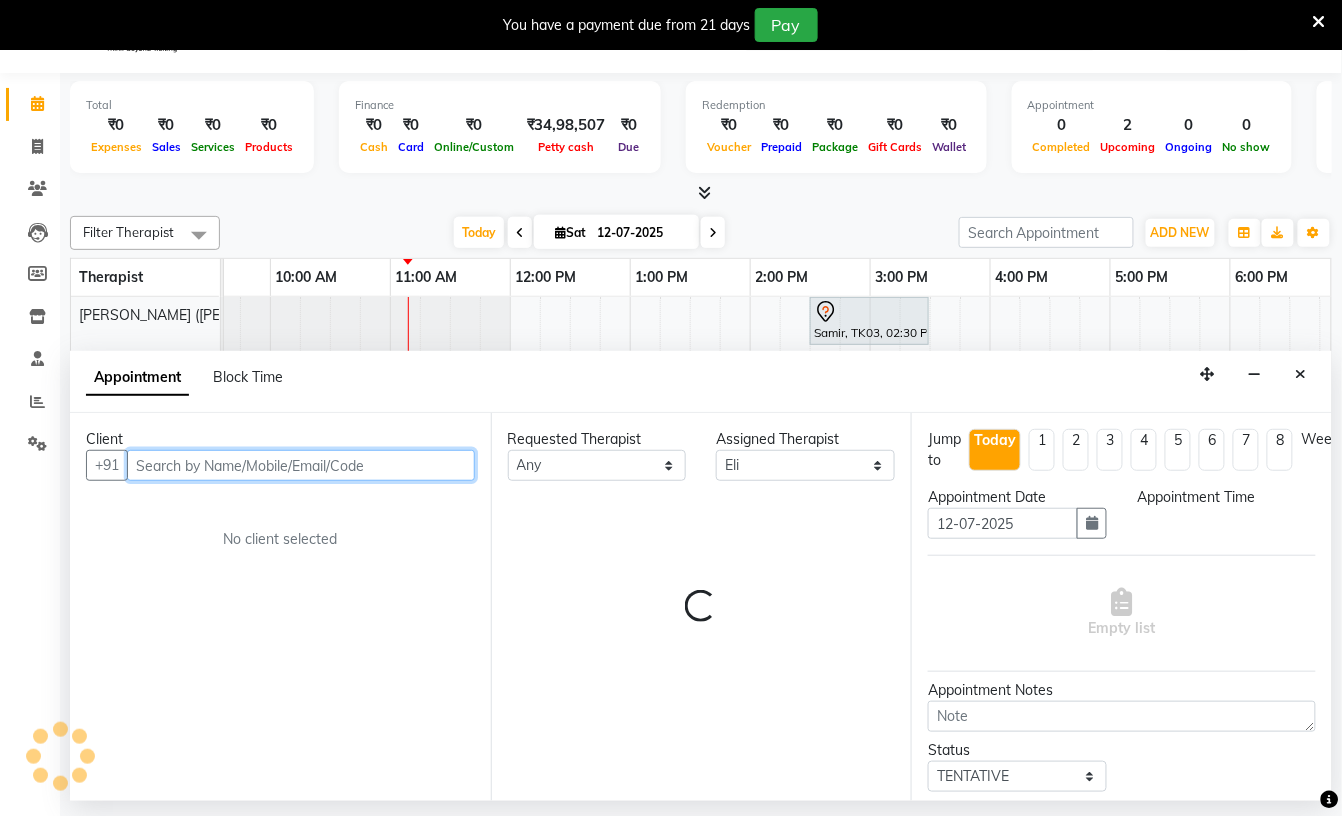 select on "750" 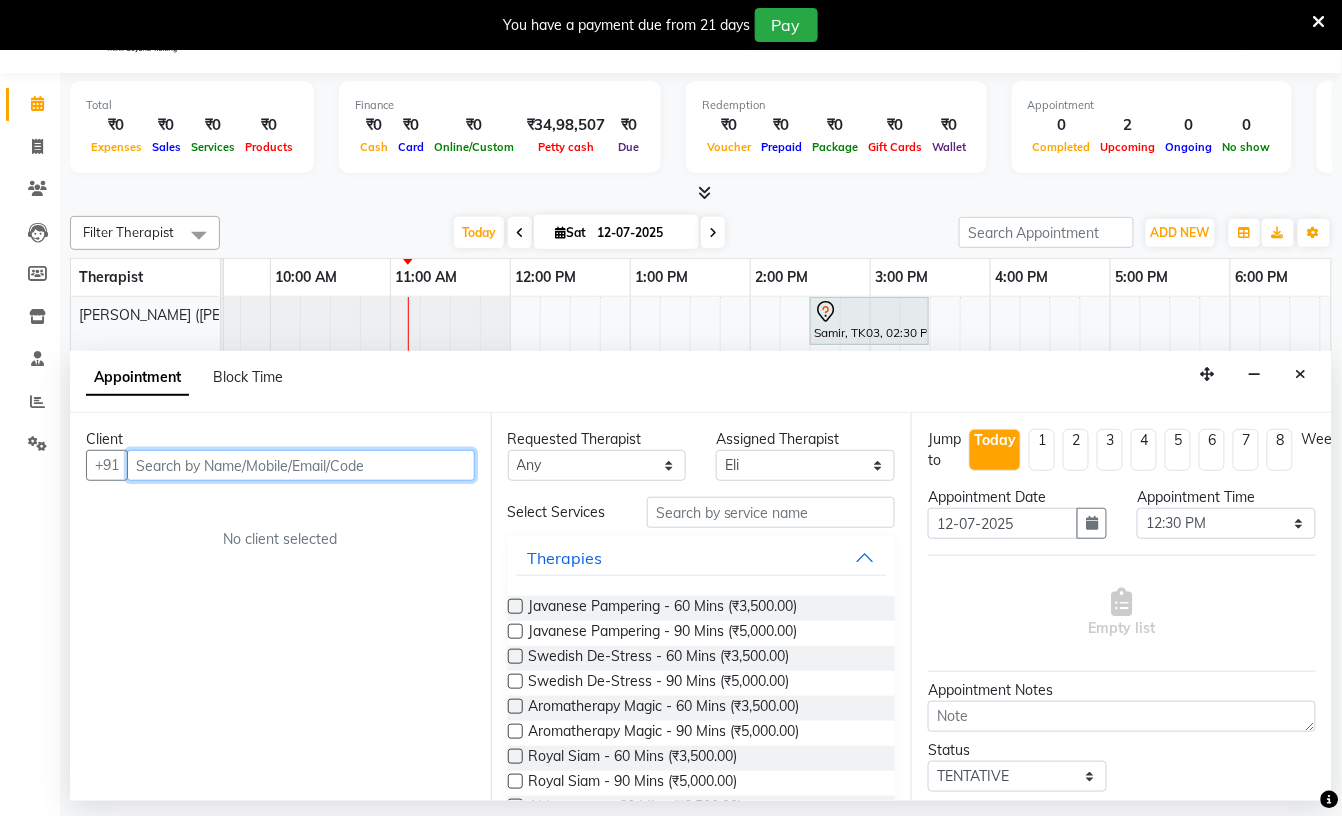click at bounding box center (301, 465) 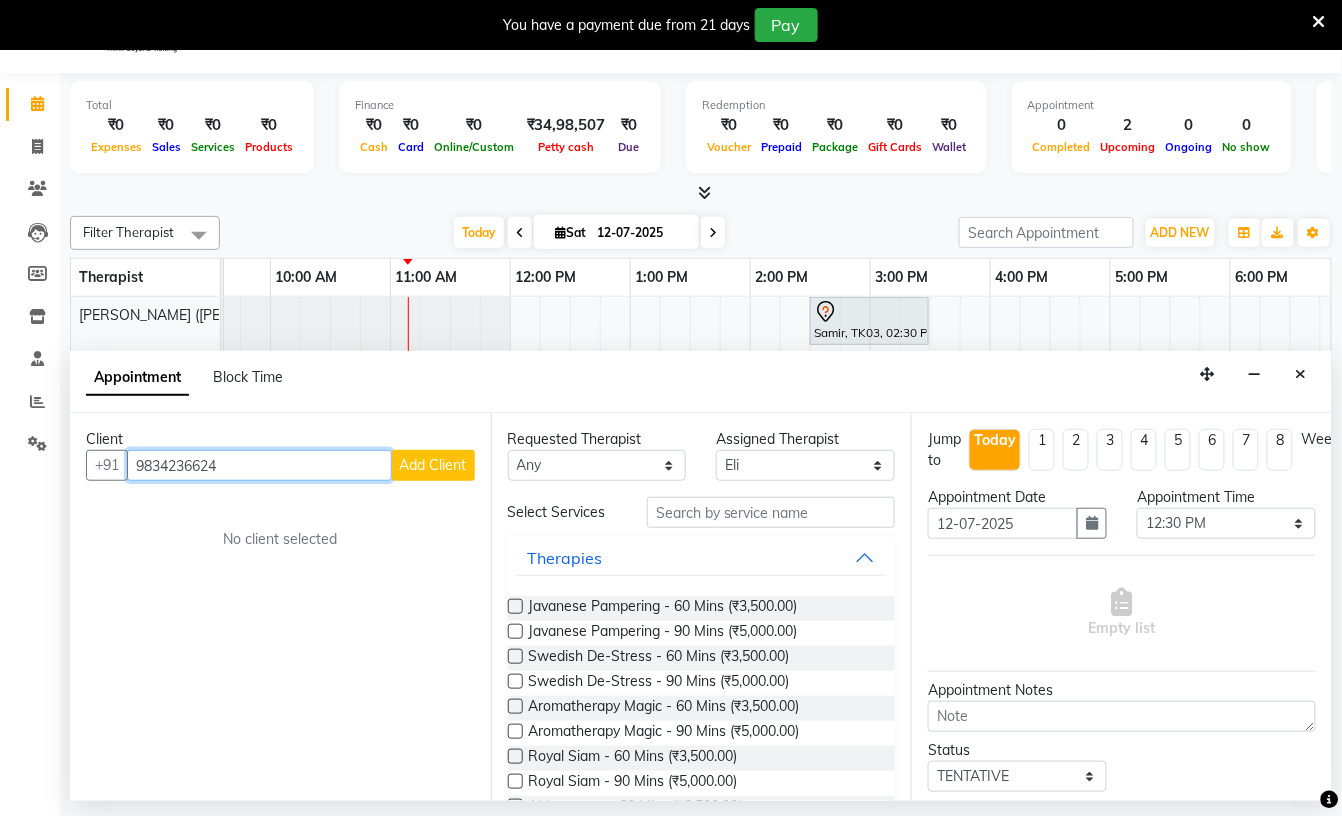 type on "9834236624" 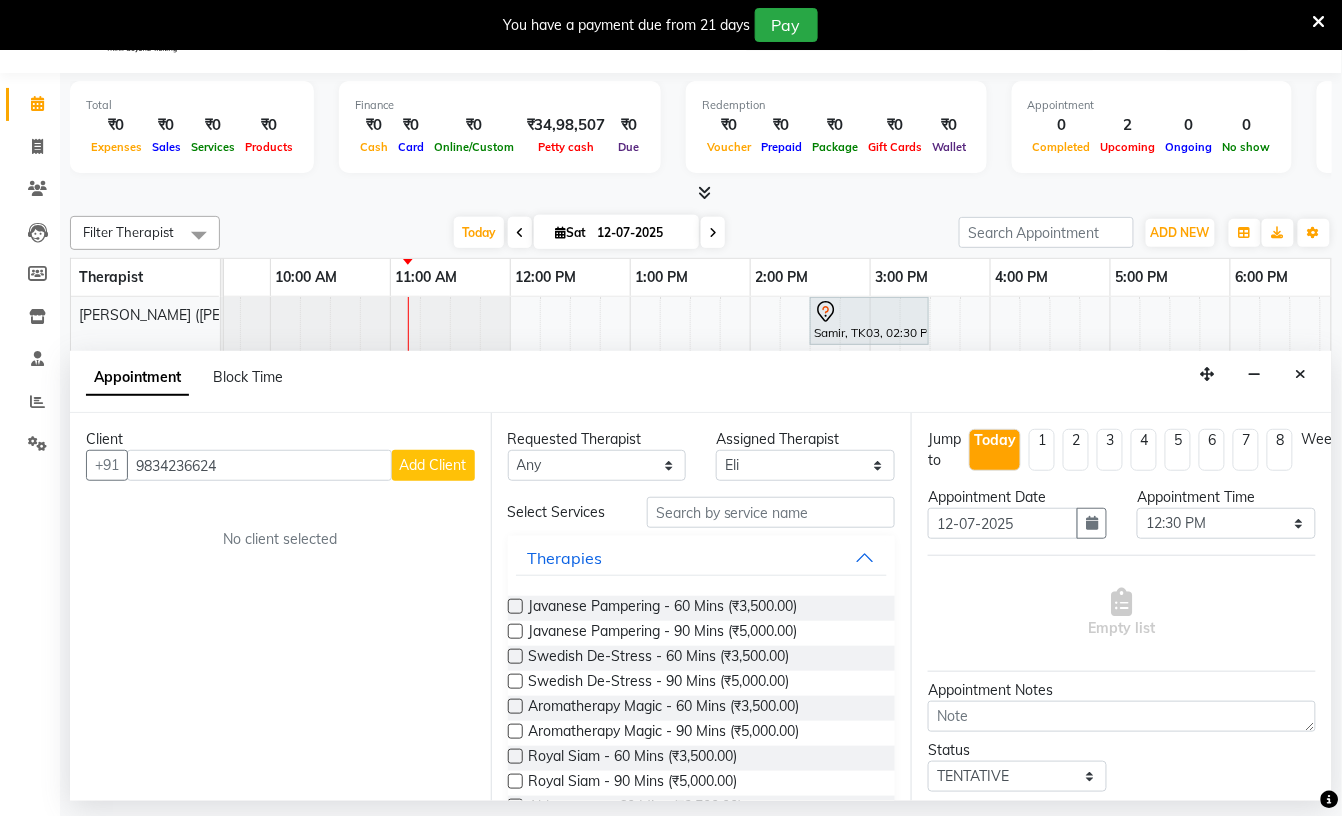 click on "Add Client" at bounding box center [433, 465] 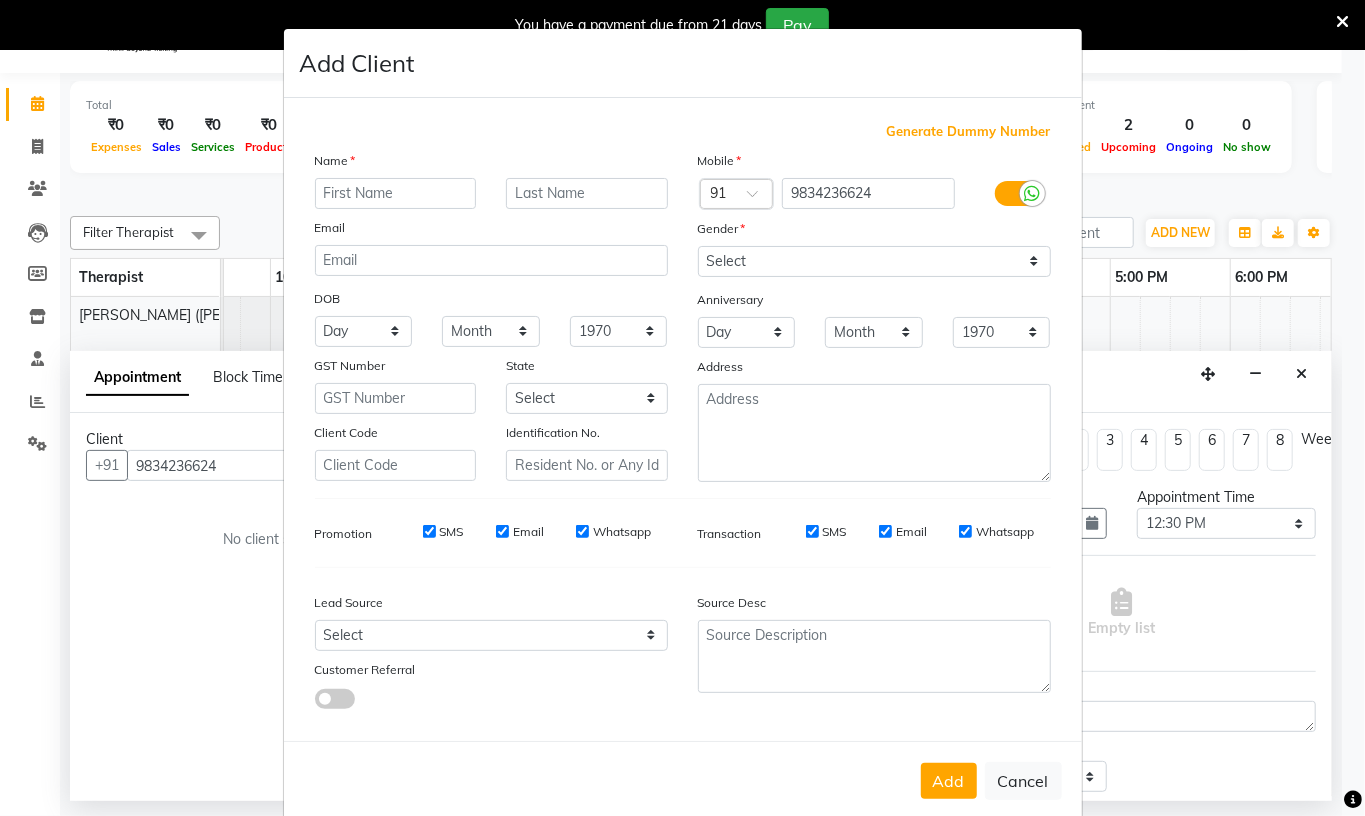 click at bounding box center [396, 193] 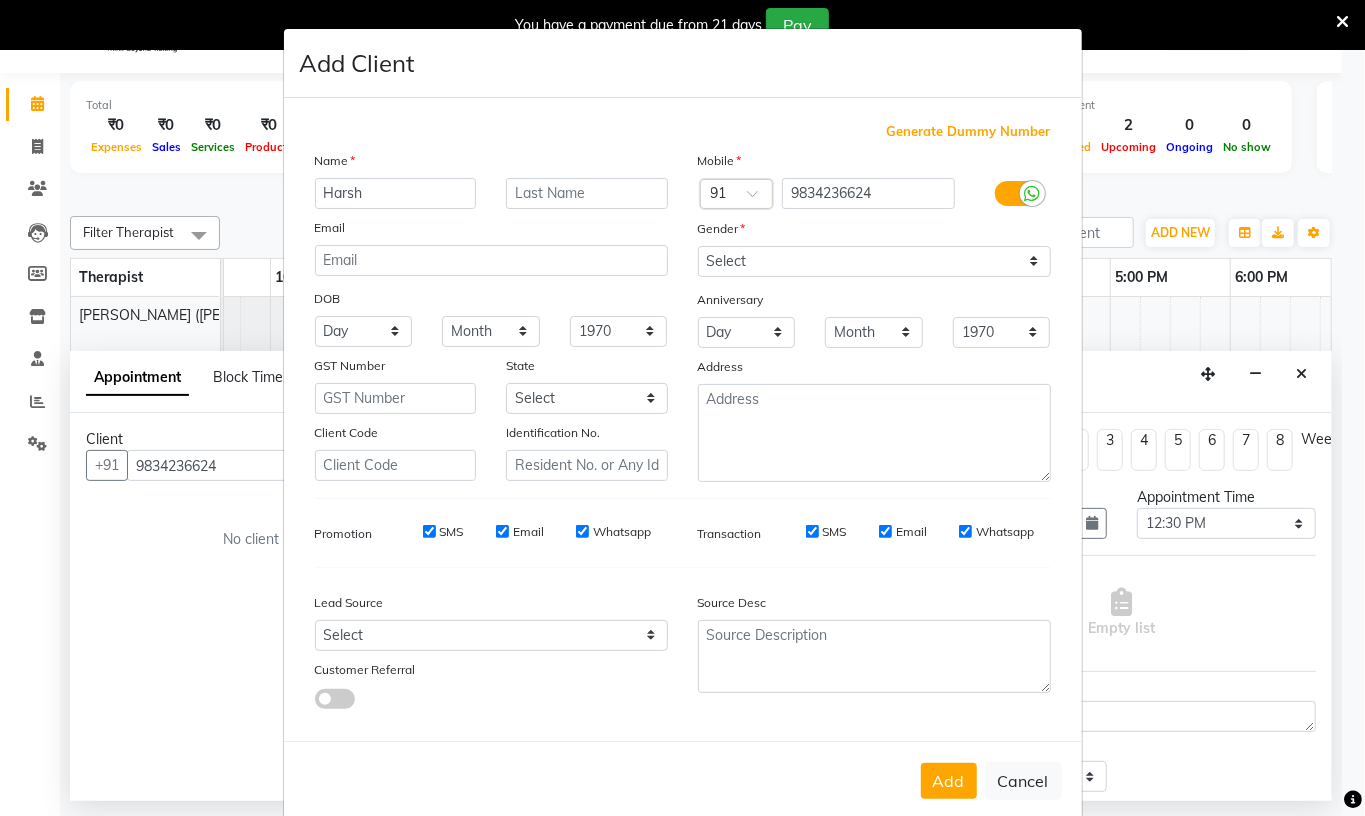 type on "Harsh" 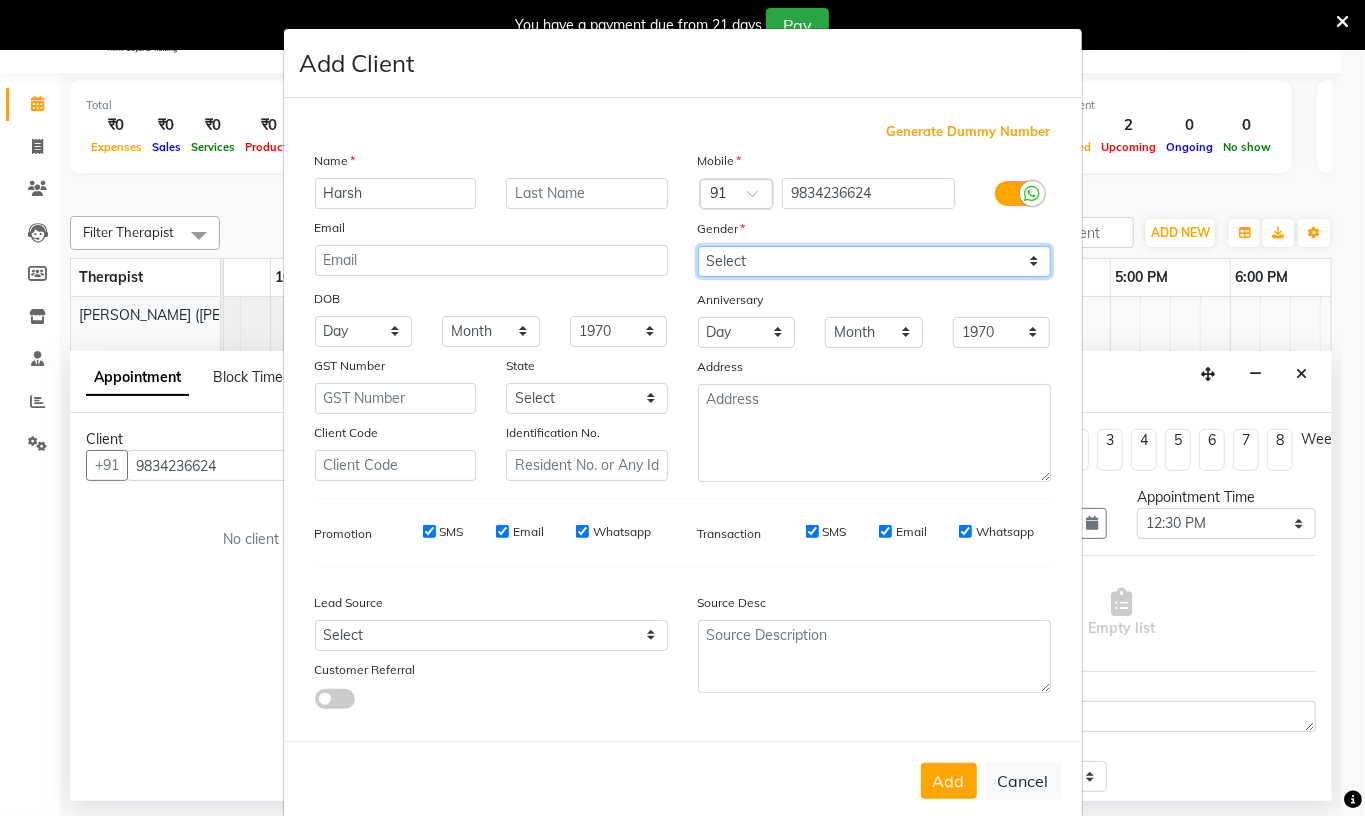 click on "Select Male Female Other Prefer Not To Say" at bounding box center [874, 261] 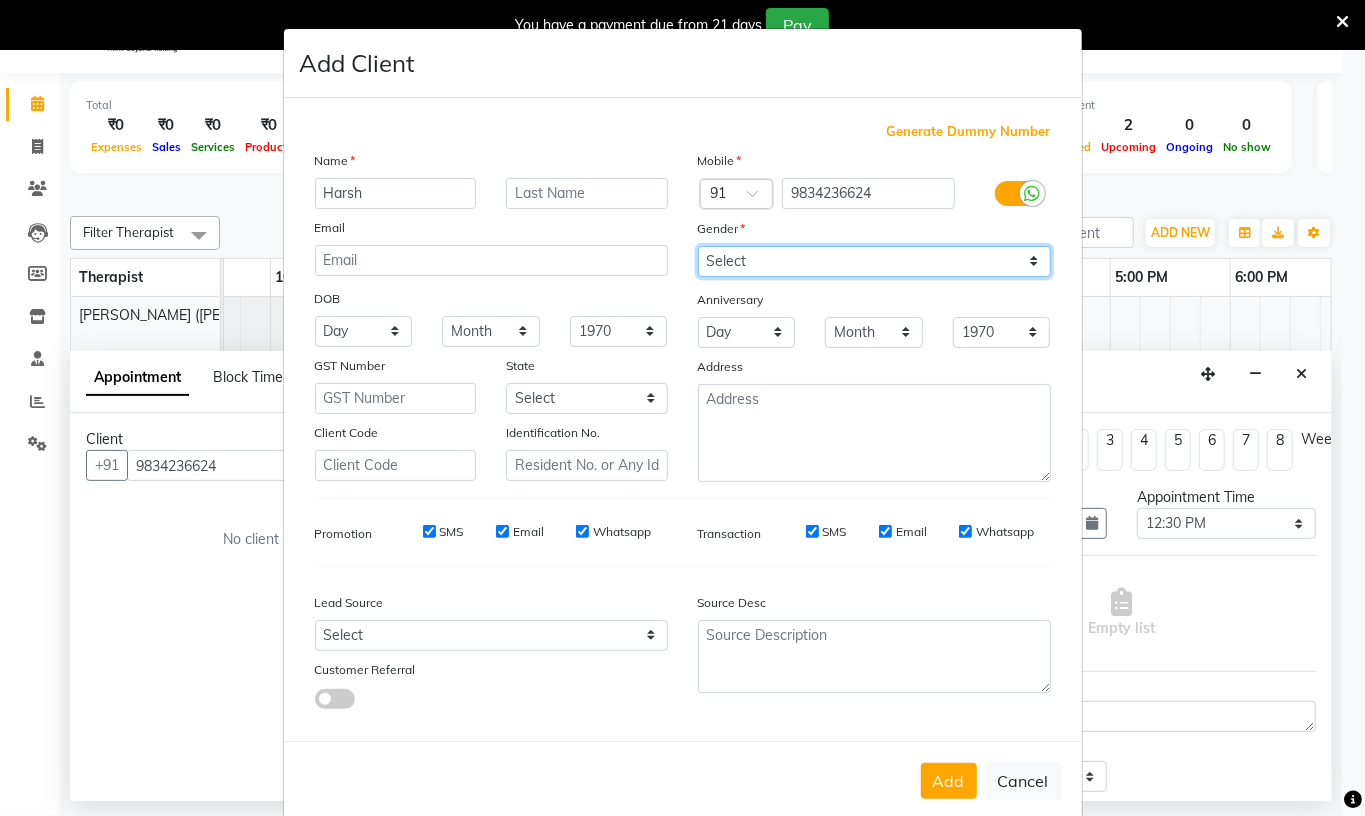 select on "male" 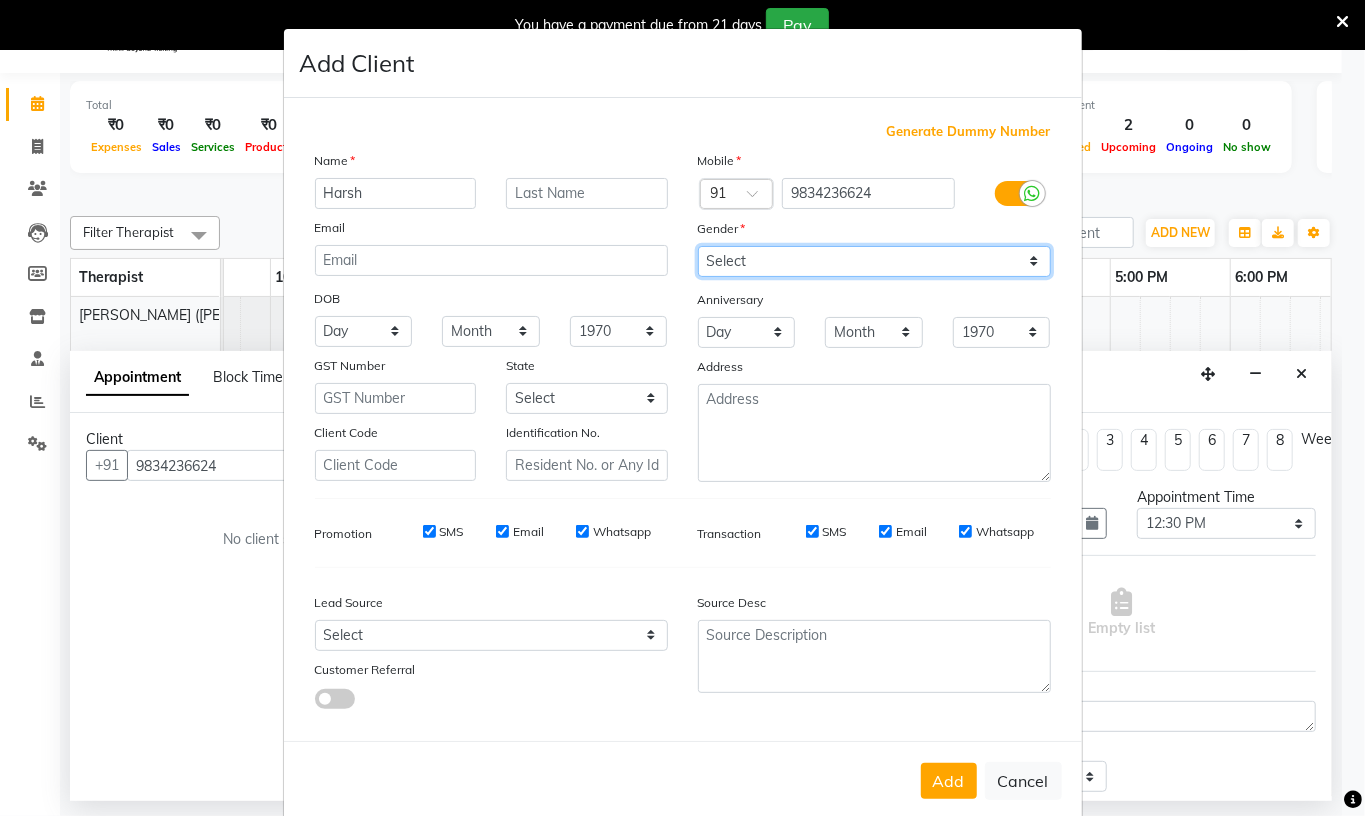 click on "Select Male Female Other Prefer Not To Say" at bounding box center [874, 261] 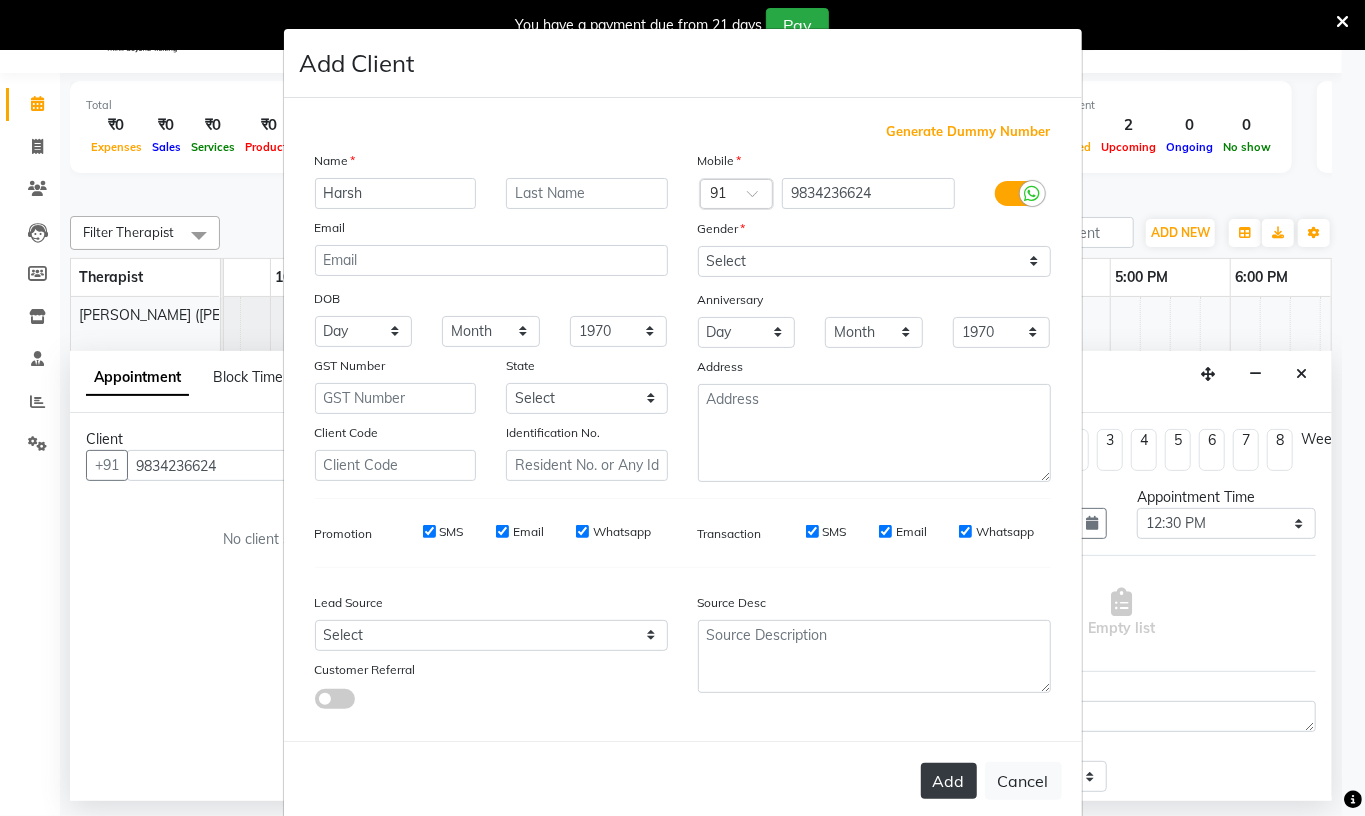 click on "Add" at bounding box center [949, 781] 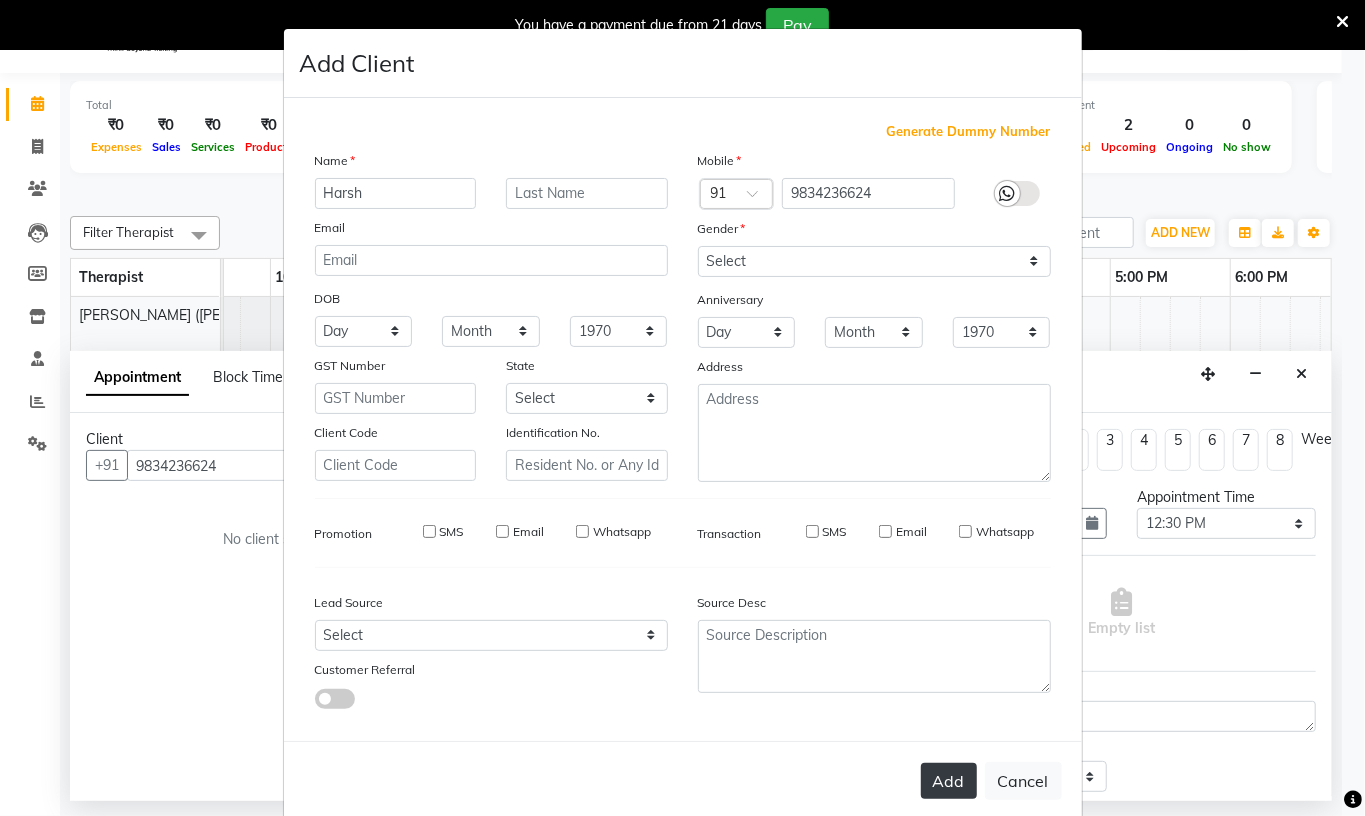 type 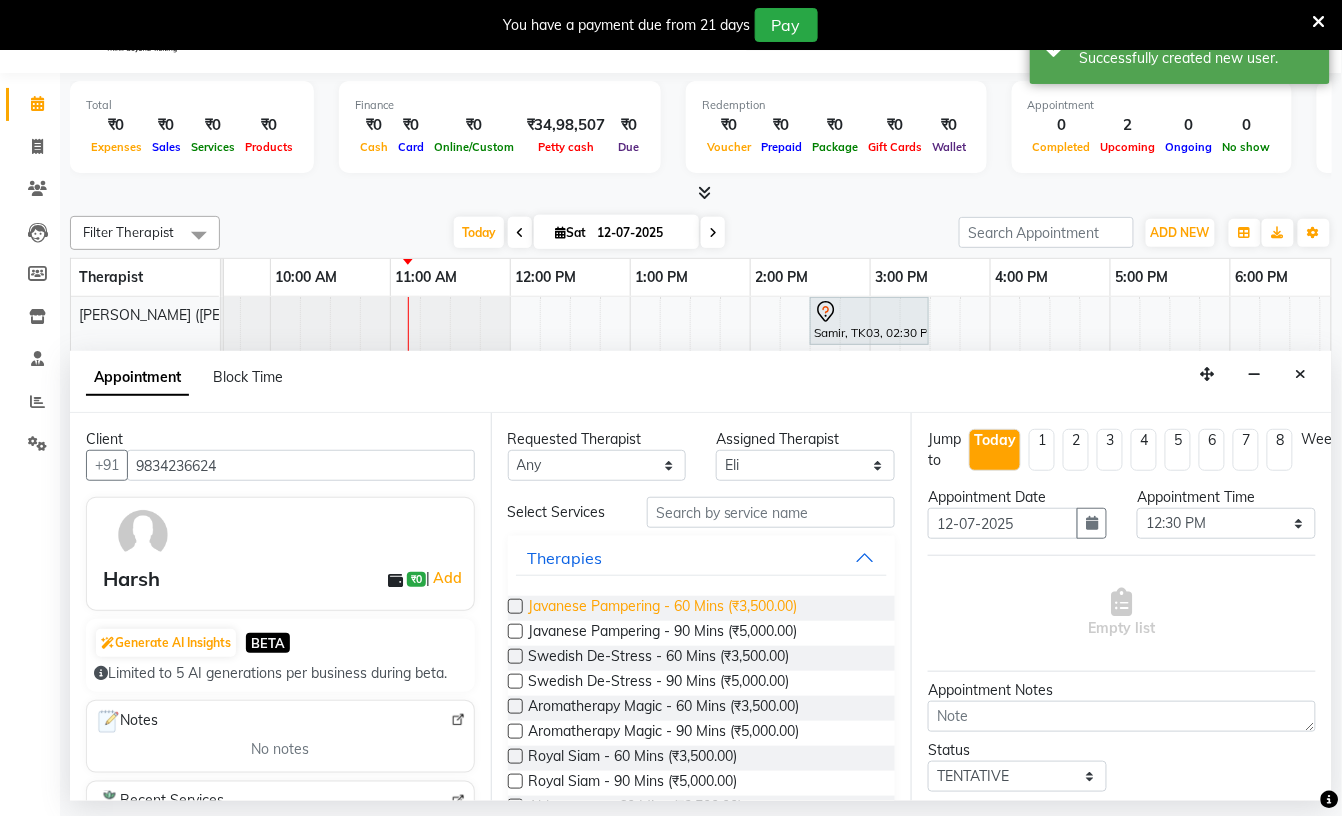 click on "Javanese Pampering - 60 Mins (₹3,500.00)" at bounding box center (663, 608) 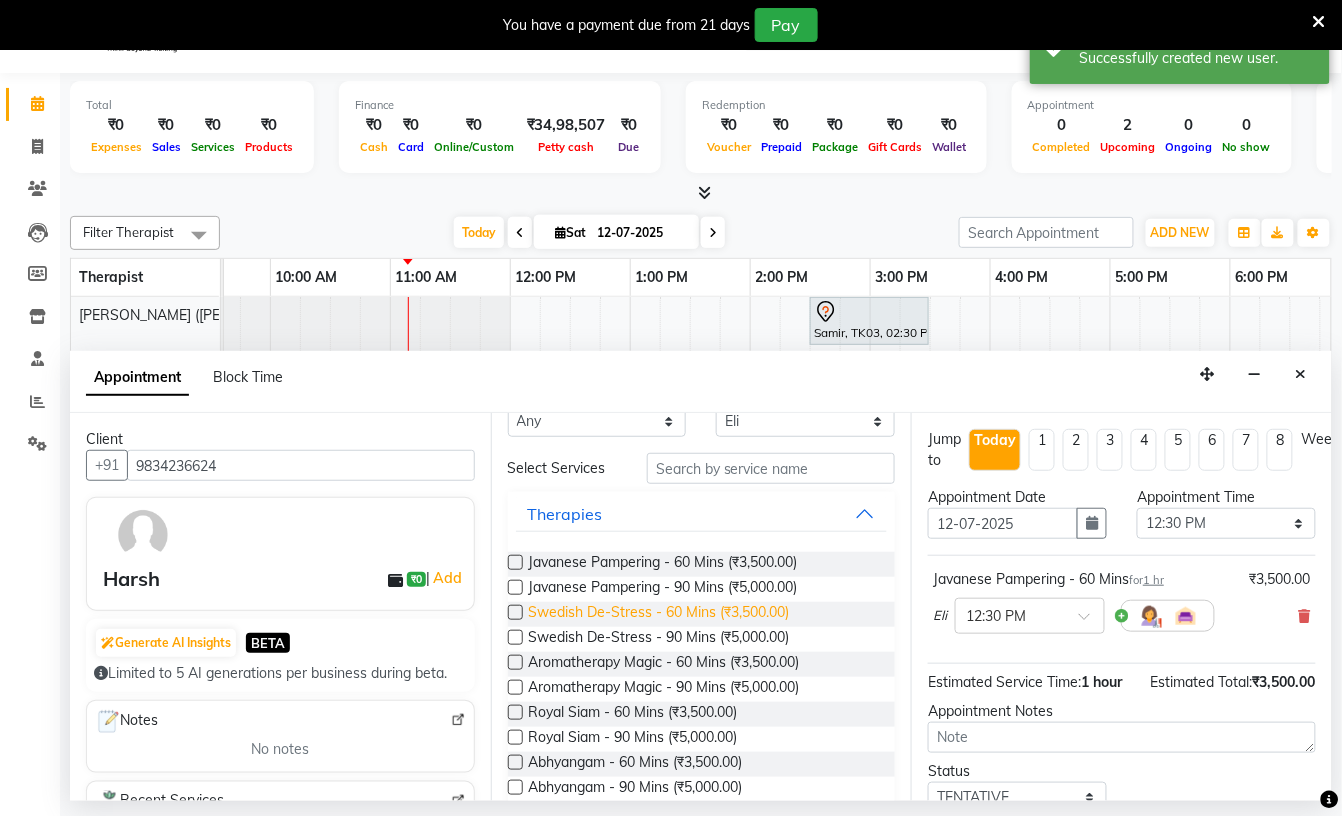 scroll, scrollTop: 0, scrollLeft: 0, axis: both 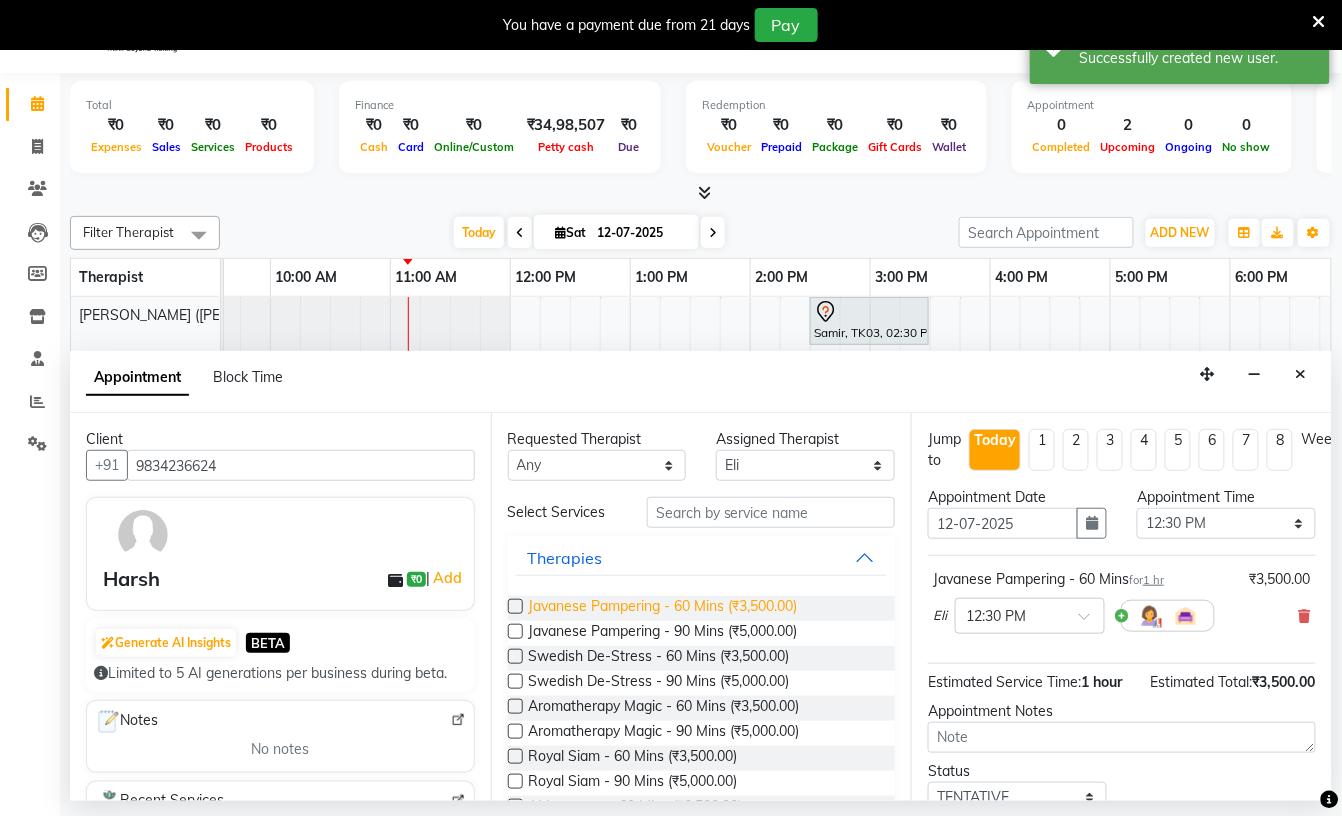 click on "Javanese Pampering - 60 Mins (₹3,500.00)" at bounding box center [663, 608] 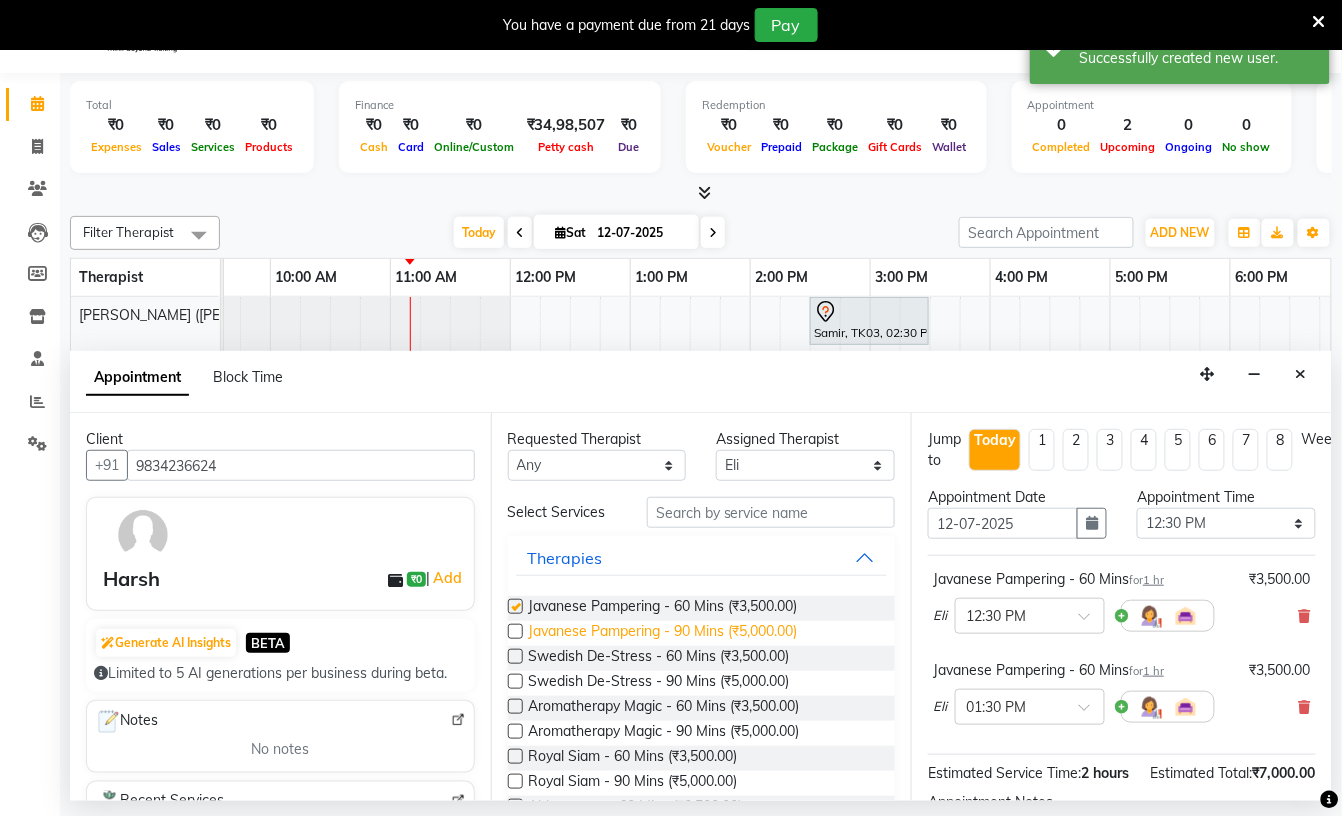 checkbox on "false" 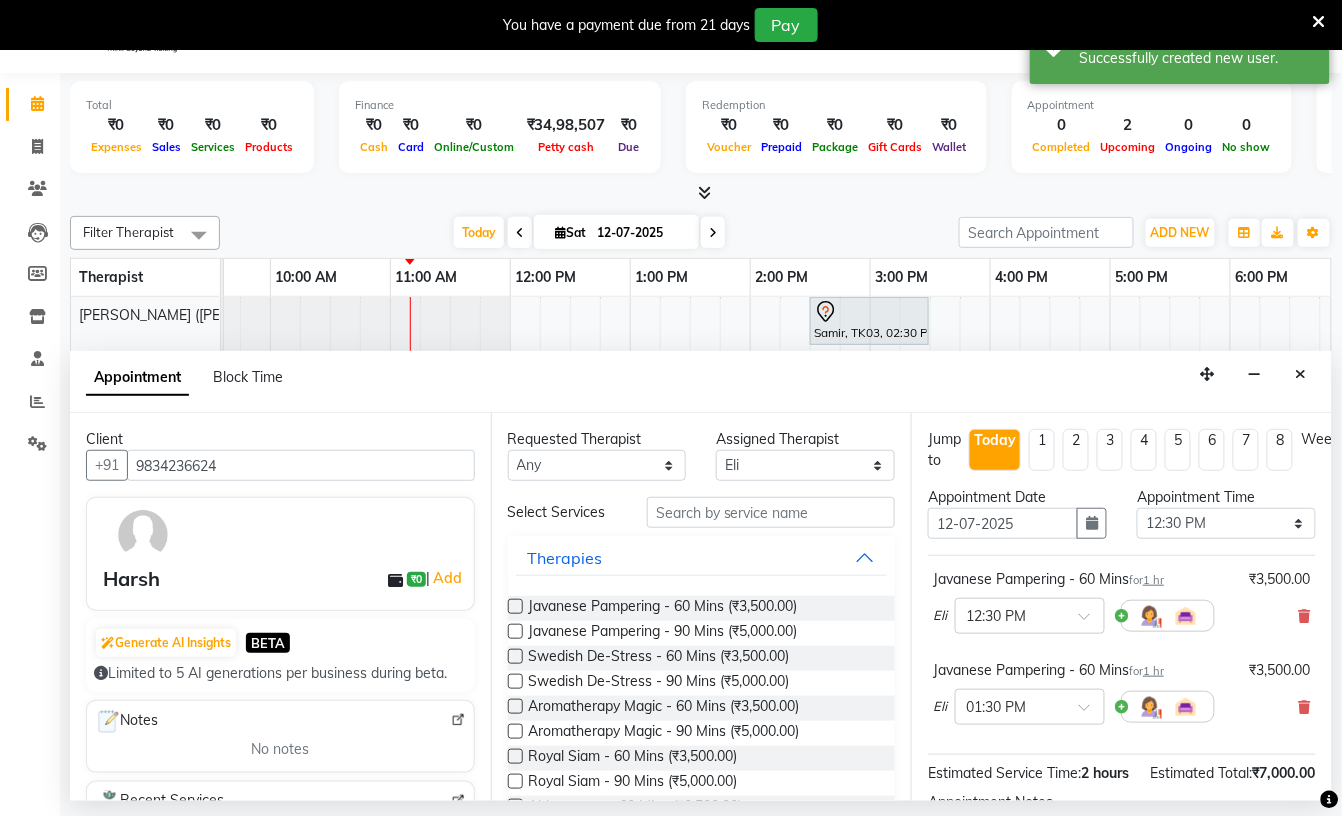 scroll, scrollTop: 133, scrollLeft: 0, axis: vertical 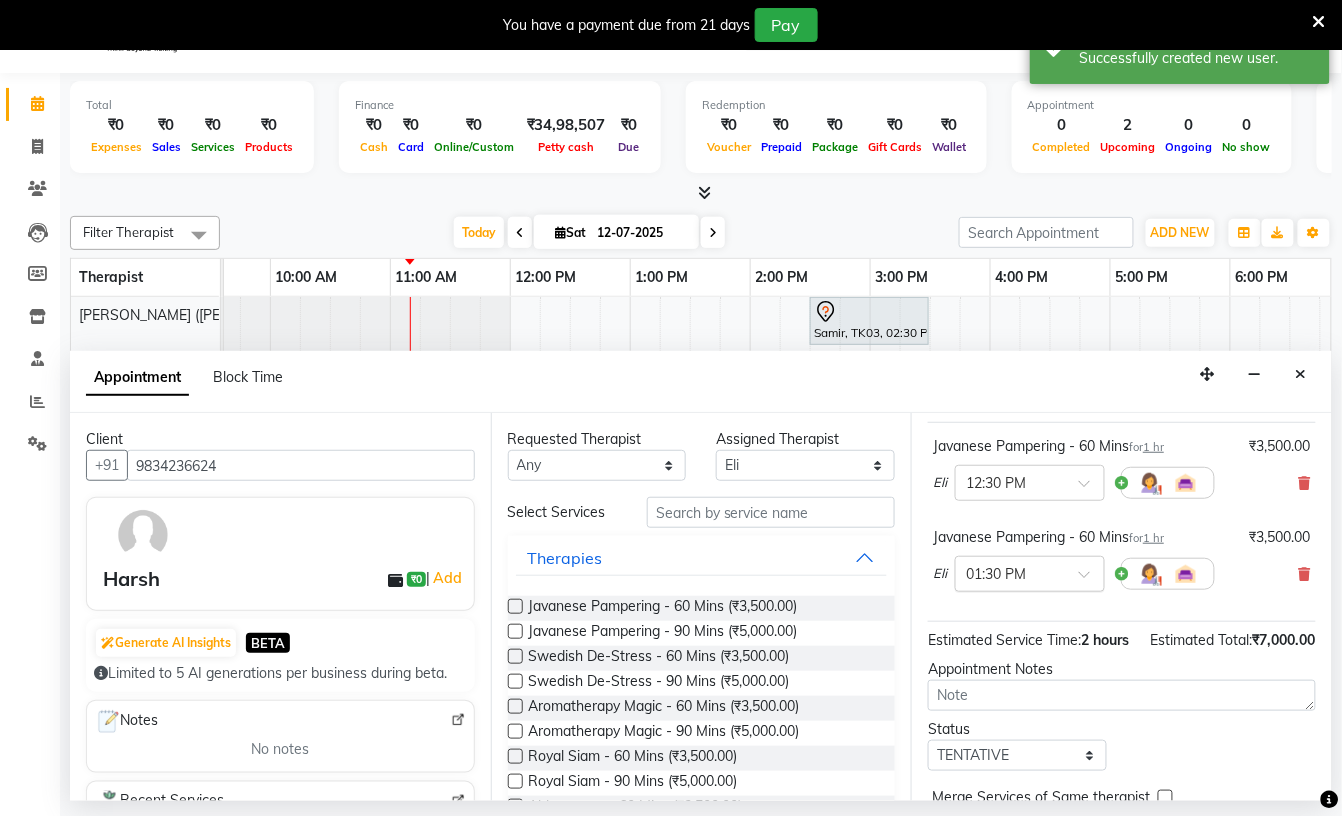 click at bounding box center [1030, 572] 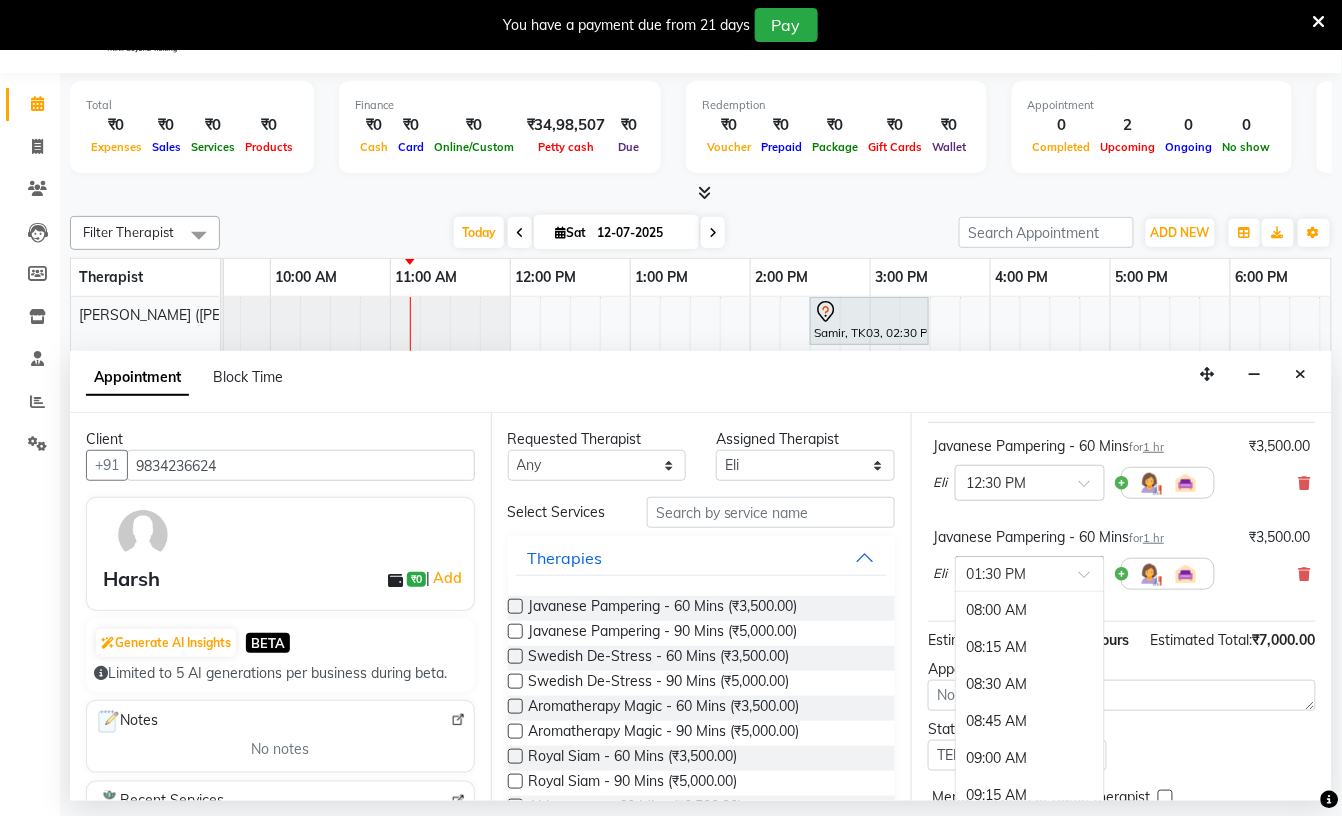scroll, scrollTop: 813, scrollLeft: 0, axis: vertical 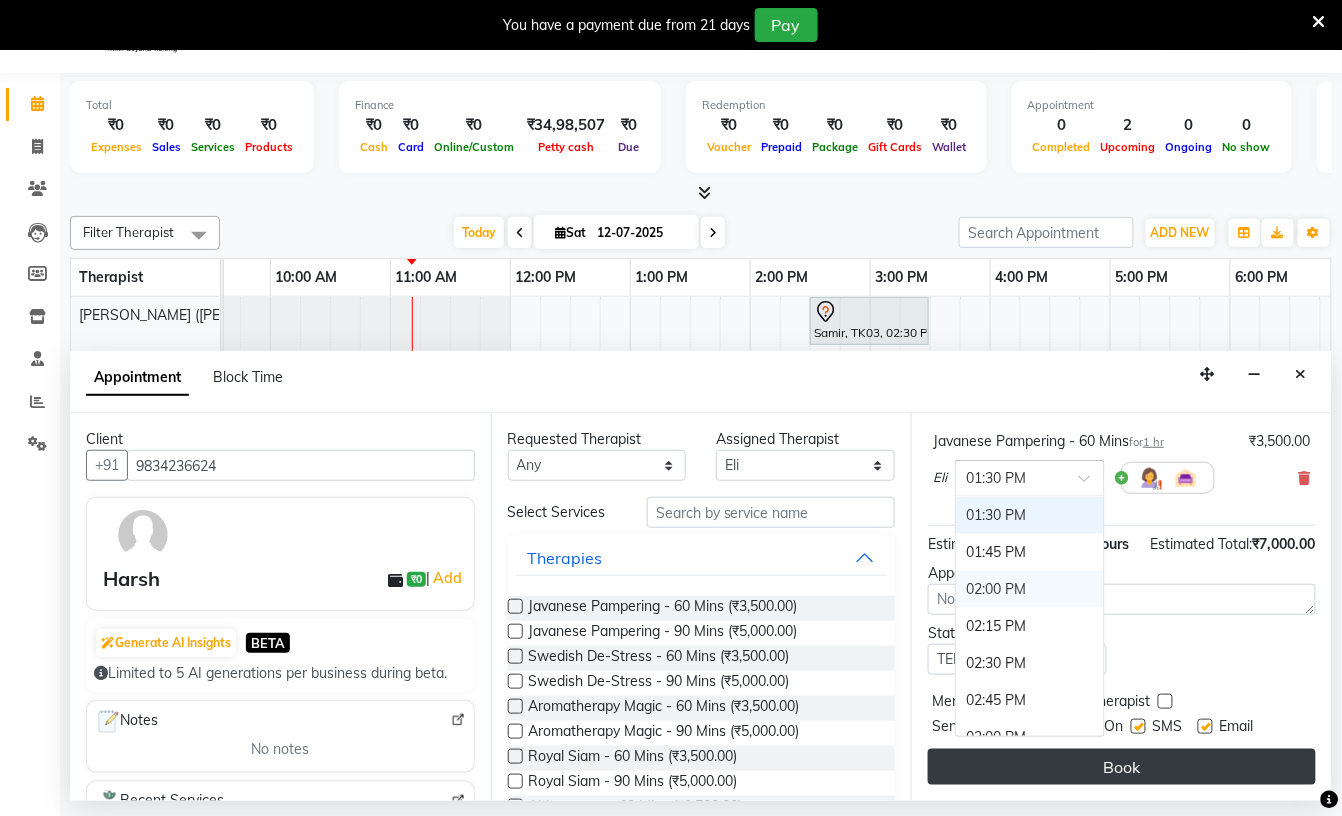 click on "Book" at bounding box center (1122, 767) 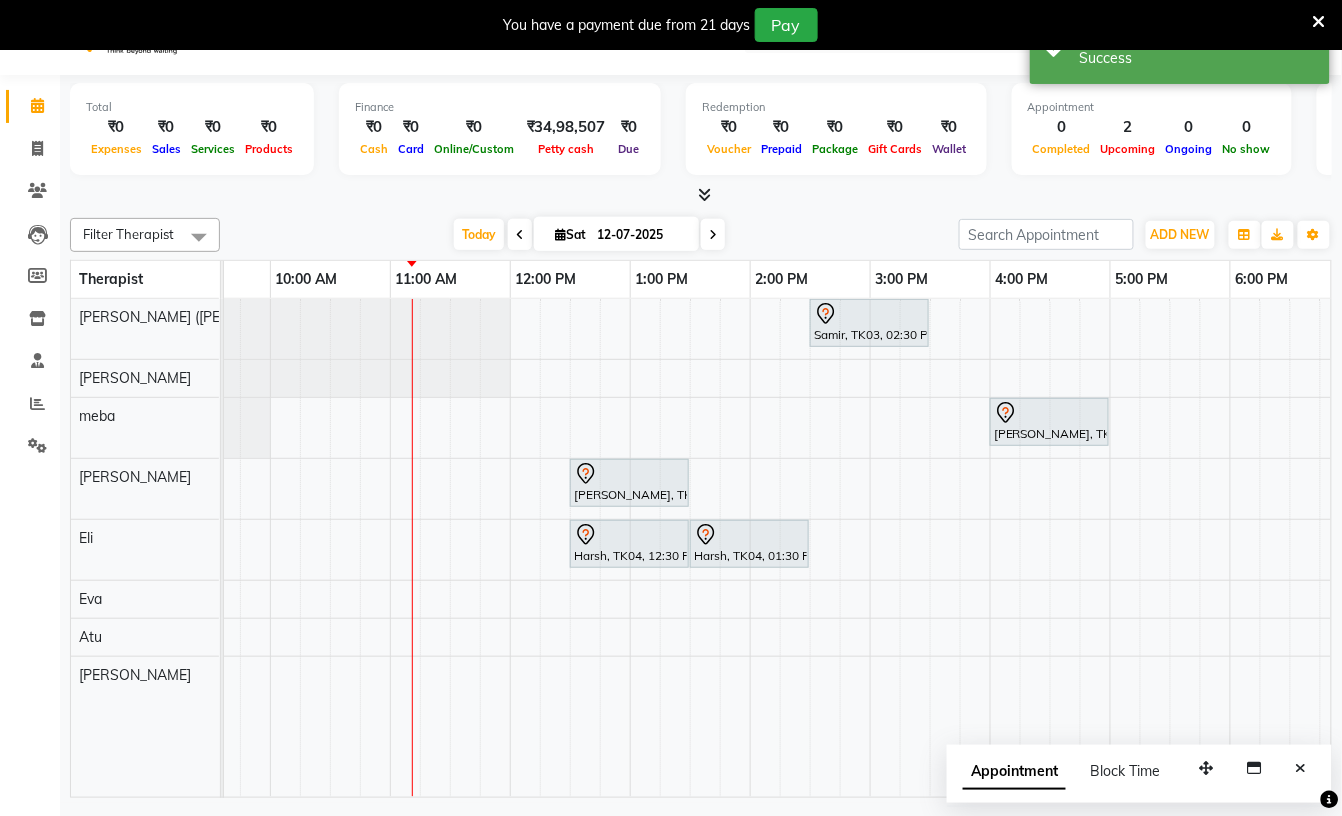 scroll, scrollTop: 0, scrollLeft: 0, axis: both 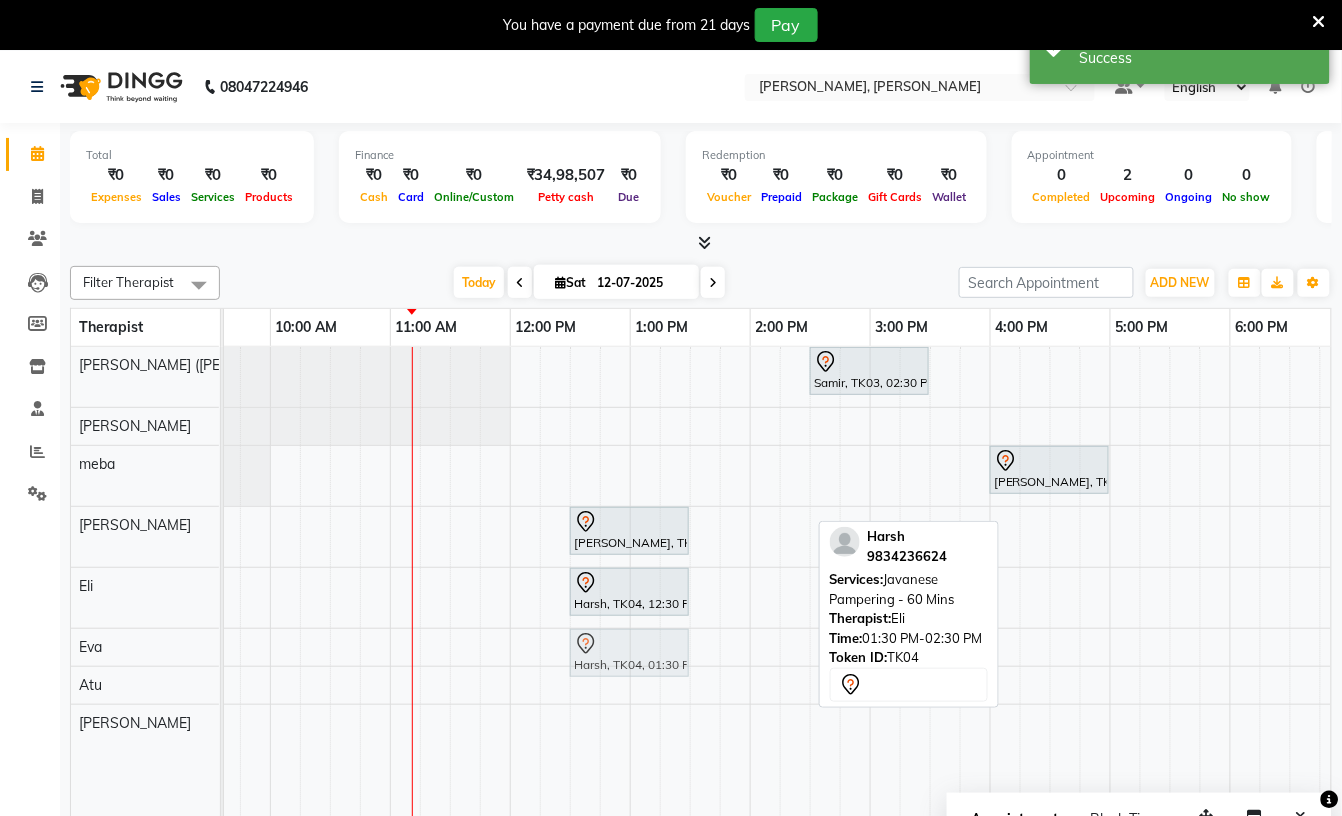 drag, startPoint x: 742, startPoint y: 594, endPoint x: 616, endPoint y: 650, distance: 137.884 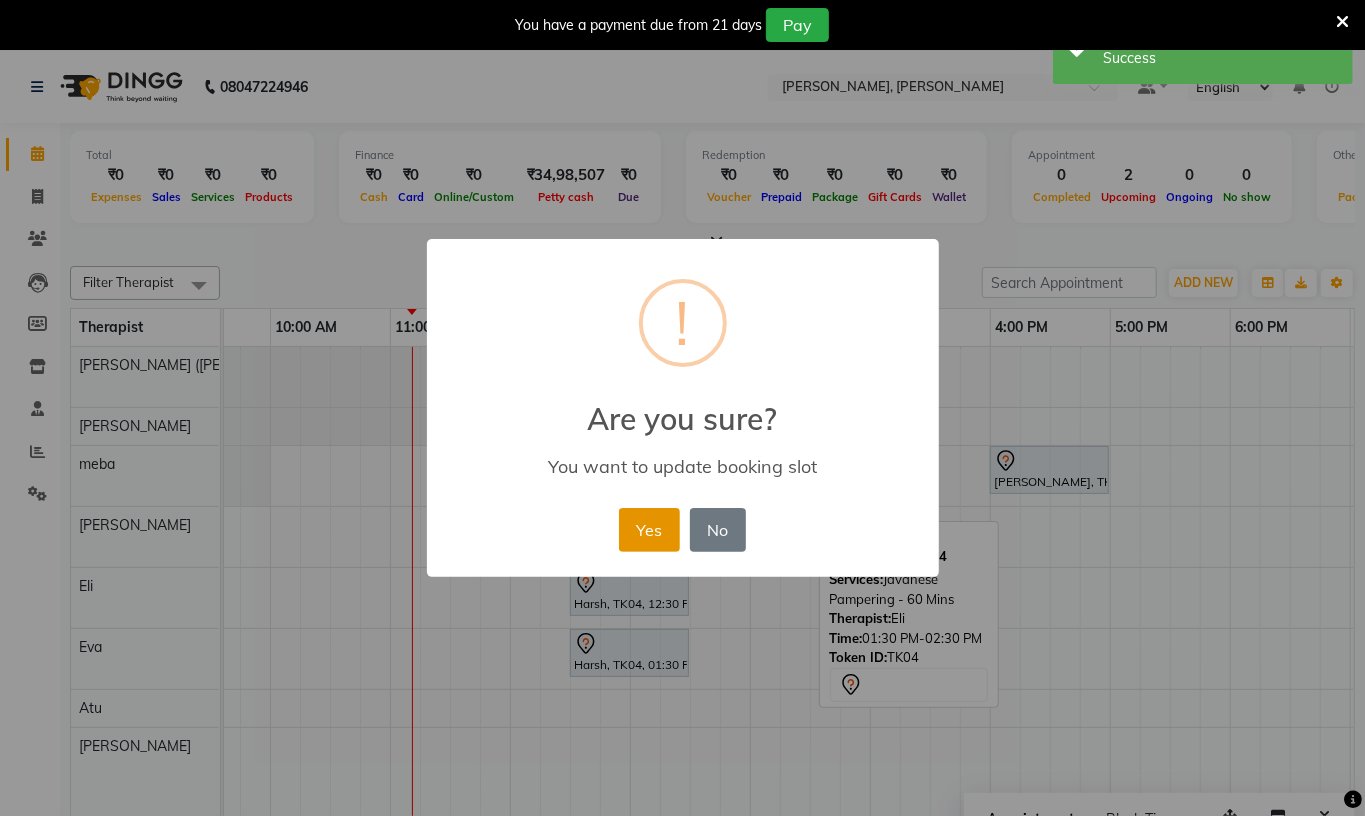 click on "Yes" at bounding box center (649, 530) 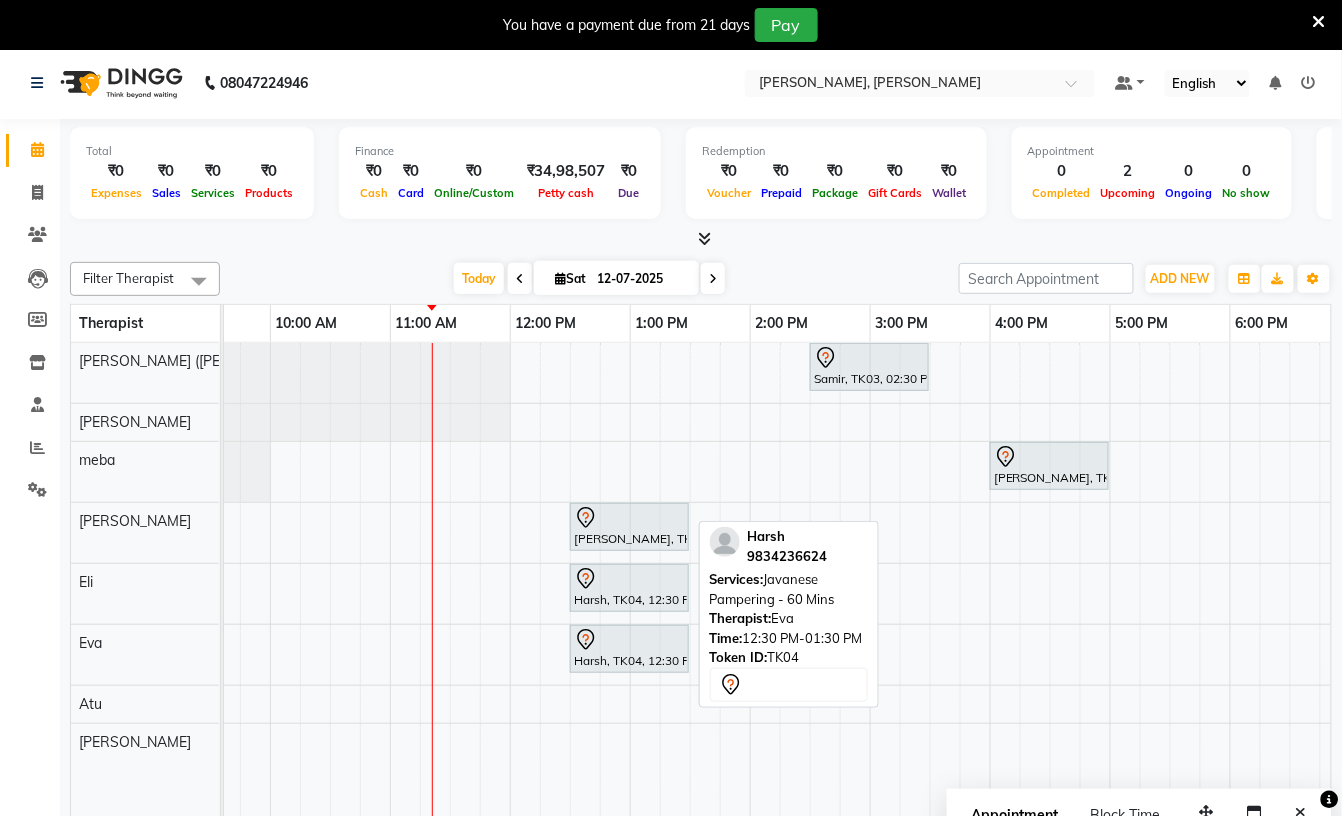 scroll, scrollTop: 50, scrollLeft: 0, axis: vertical 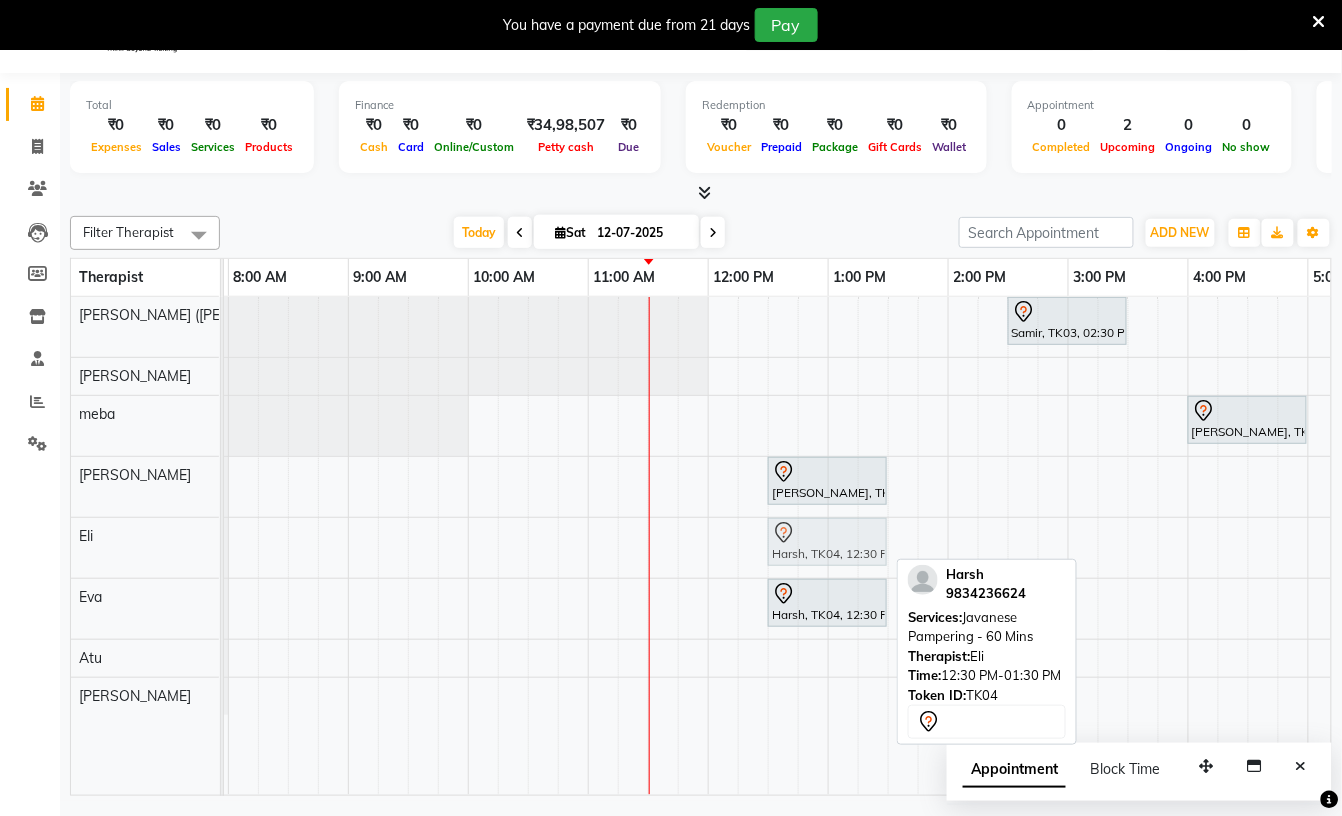 drag, startPoint x: 808, startPoint y: 546, endPoint x: 801, endPoint y: 524, distance: 23.086792 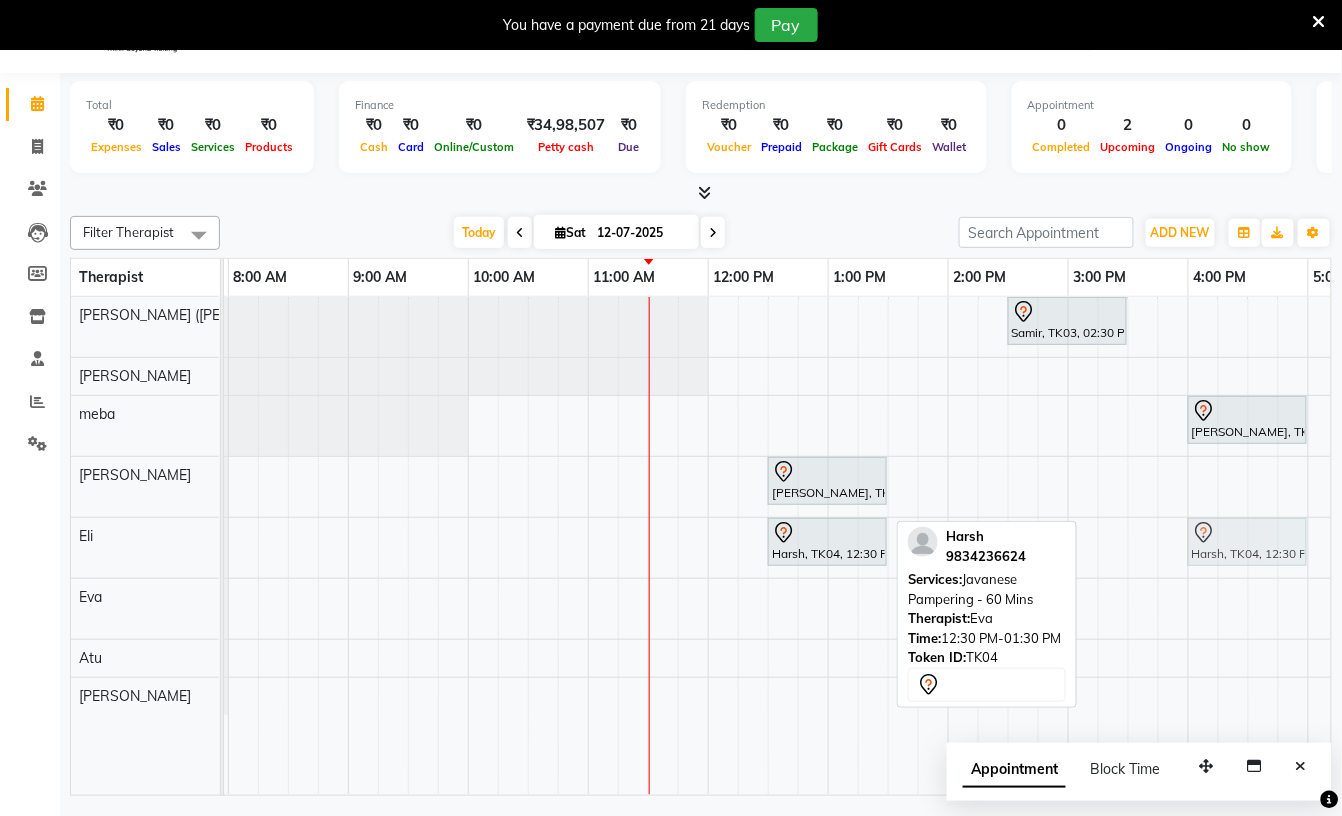 drag, startPoint x: 812, startPoint y: 605, endPoint x: 1221, endPoint y: 566, distance: 410.8552 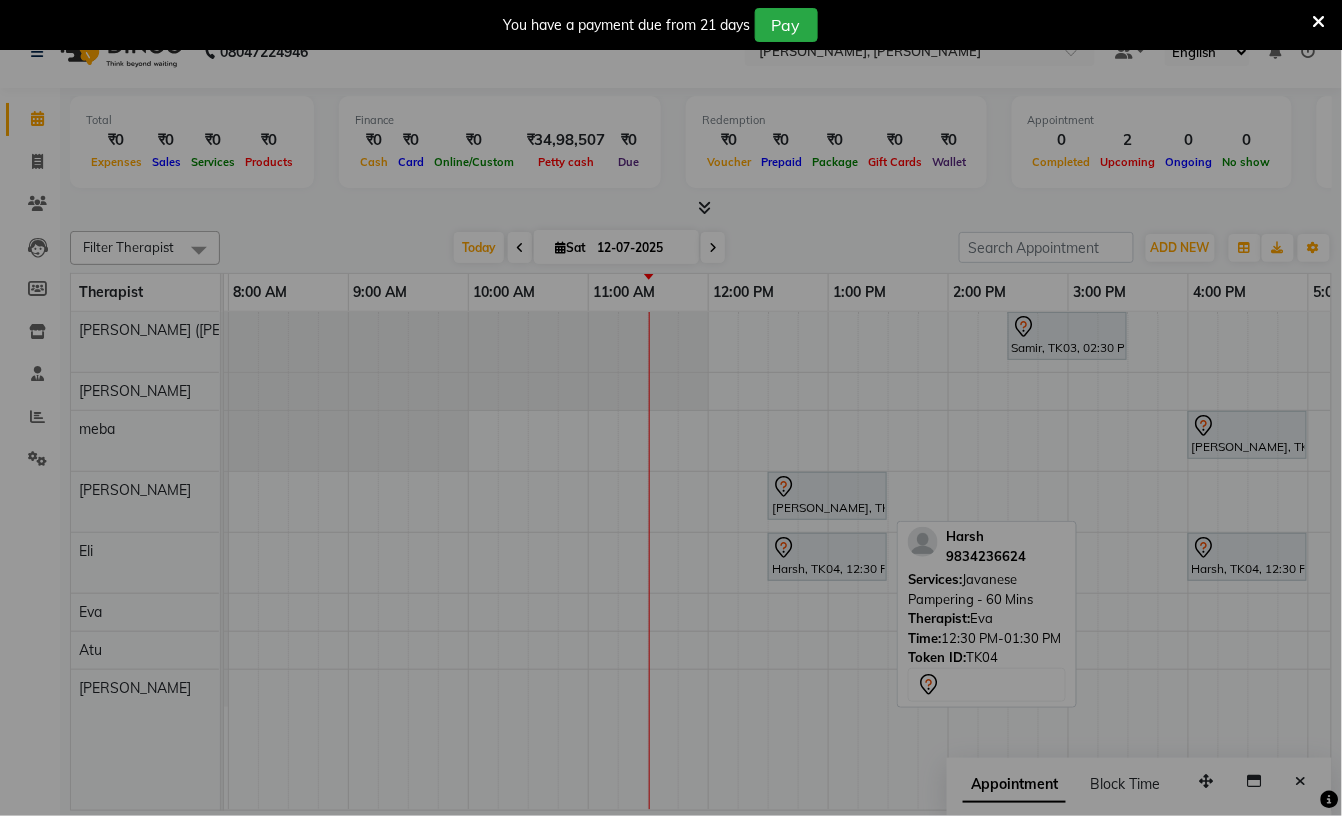 scroll, scrollTop: 36, scrollLeft: 0, axis: vertical 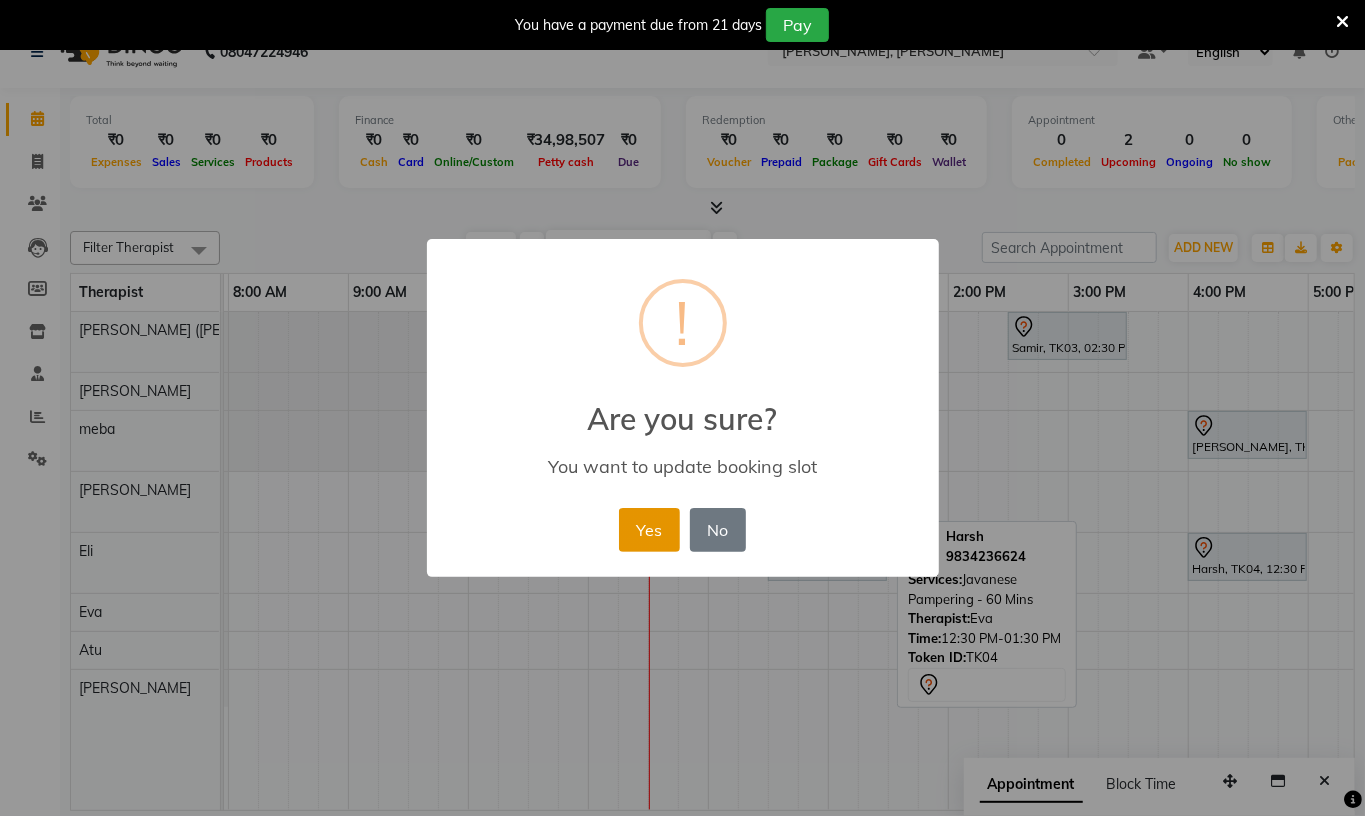 click on "Yes" at bounding box center [649, 530] 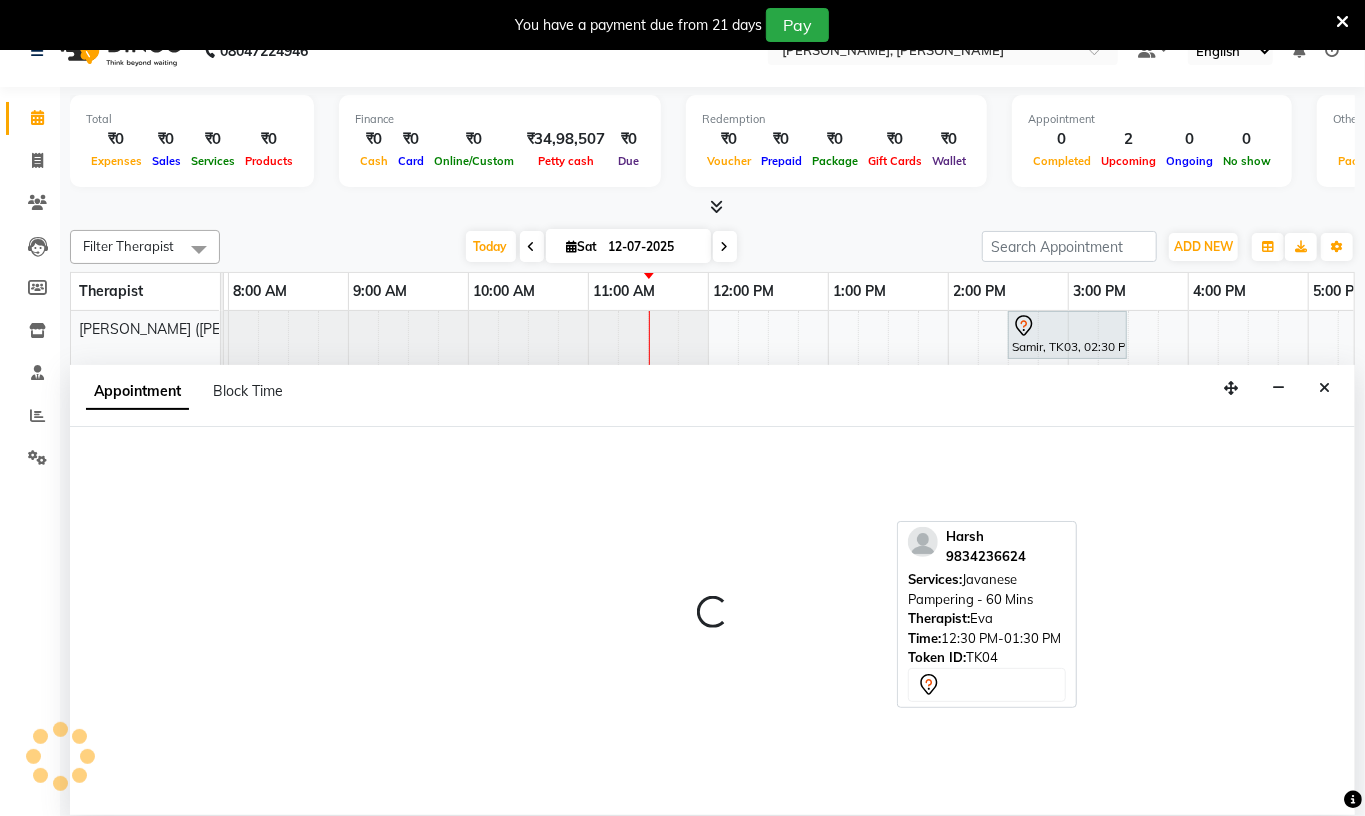 select on "80574" 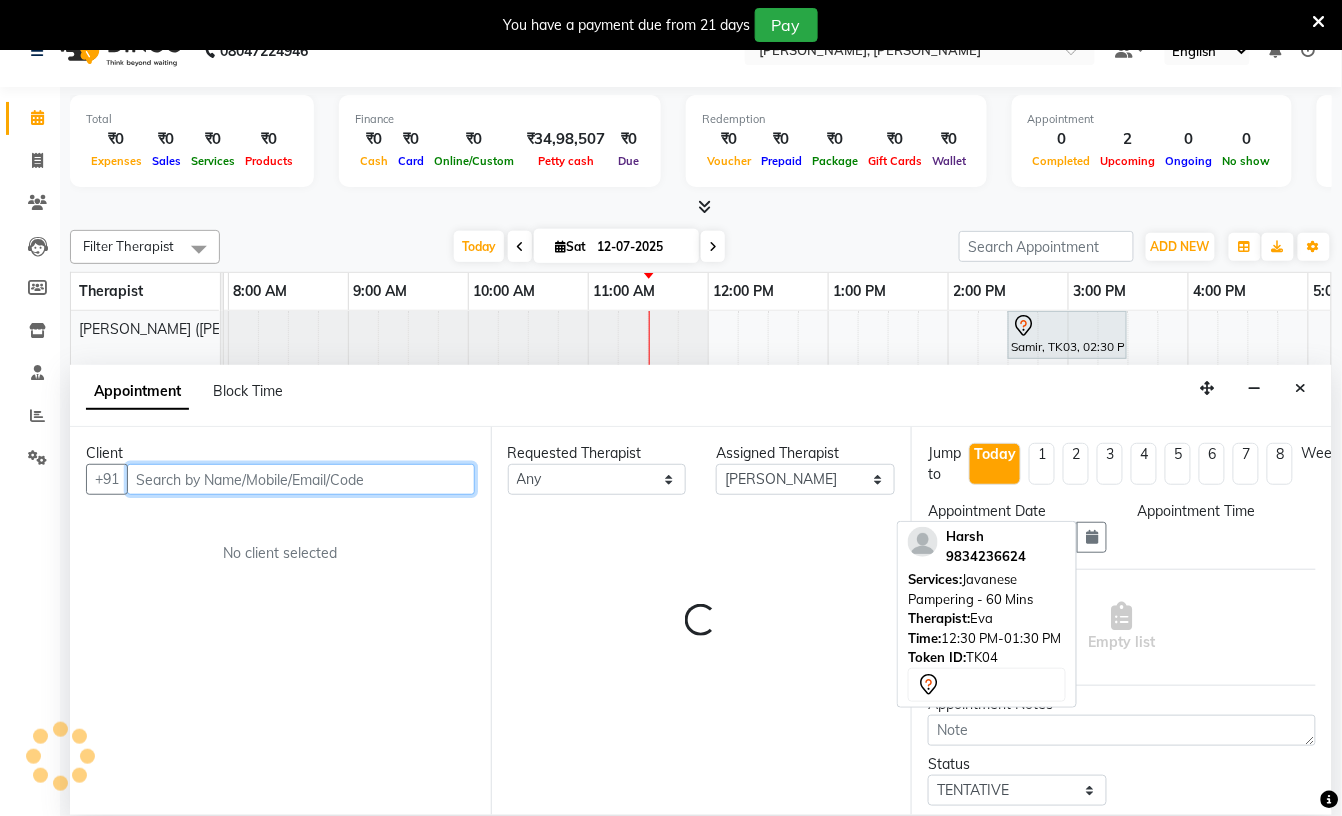 select on "675" 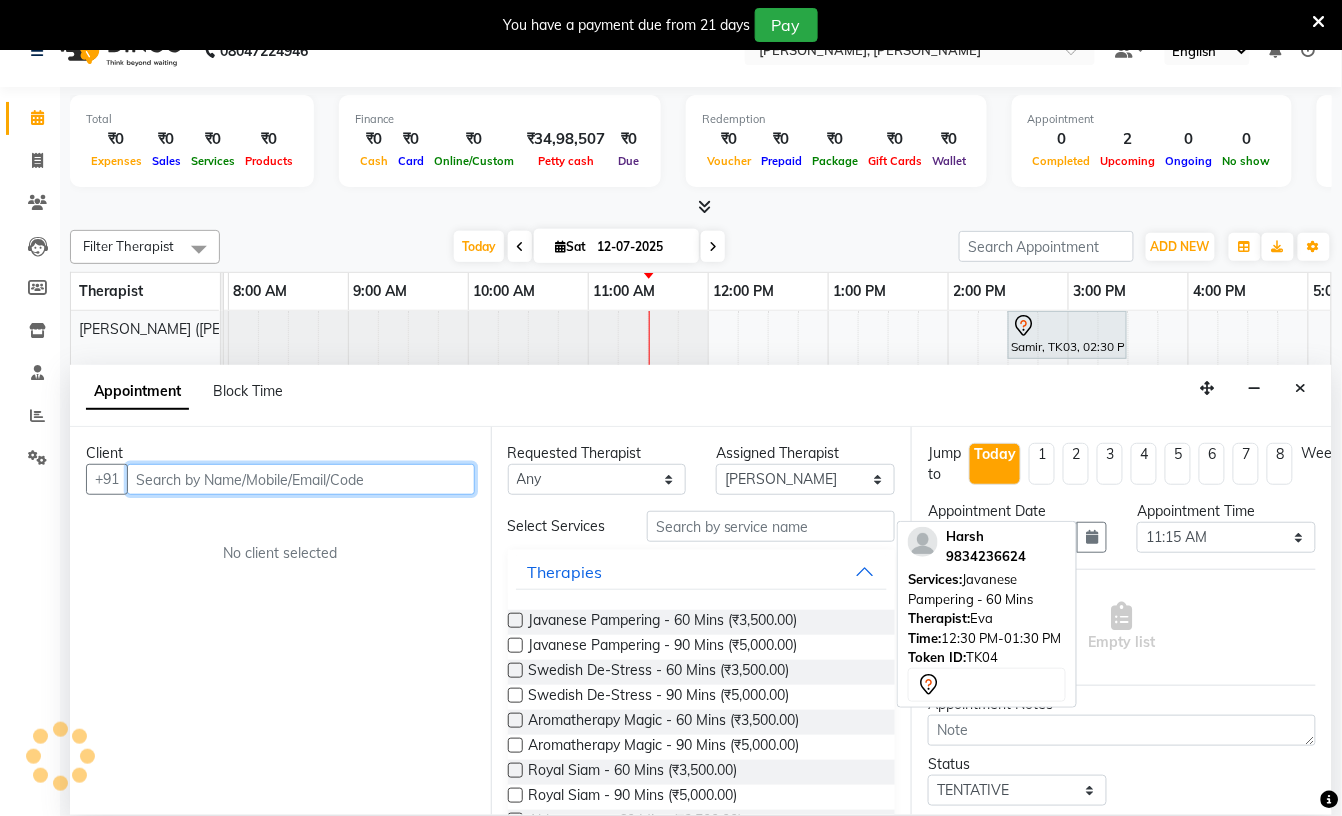 scroll, scrollTop: 50, scrollLeft: 0, axis: vertical 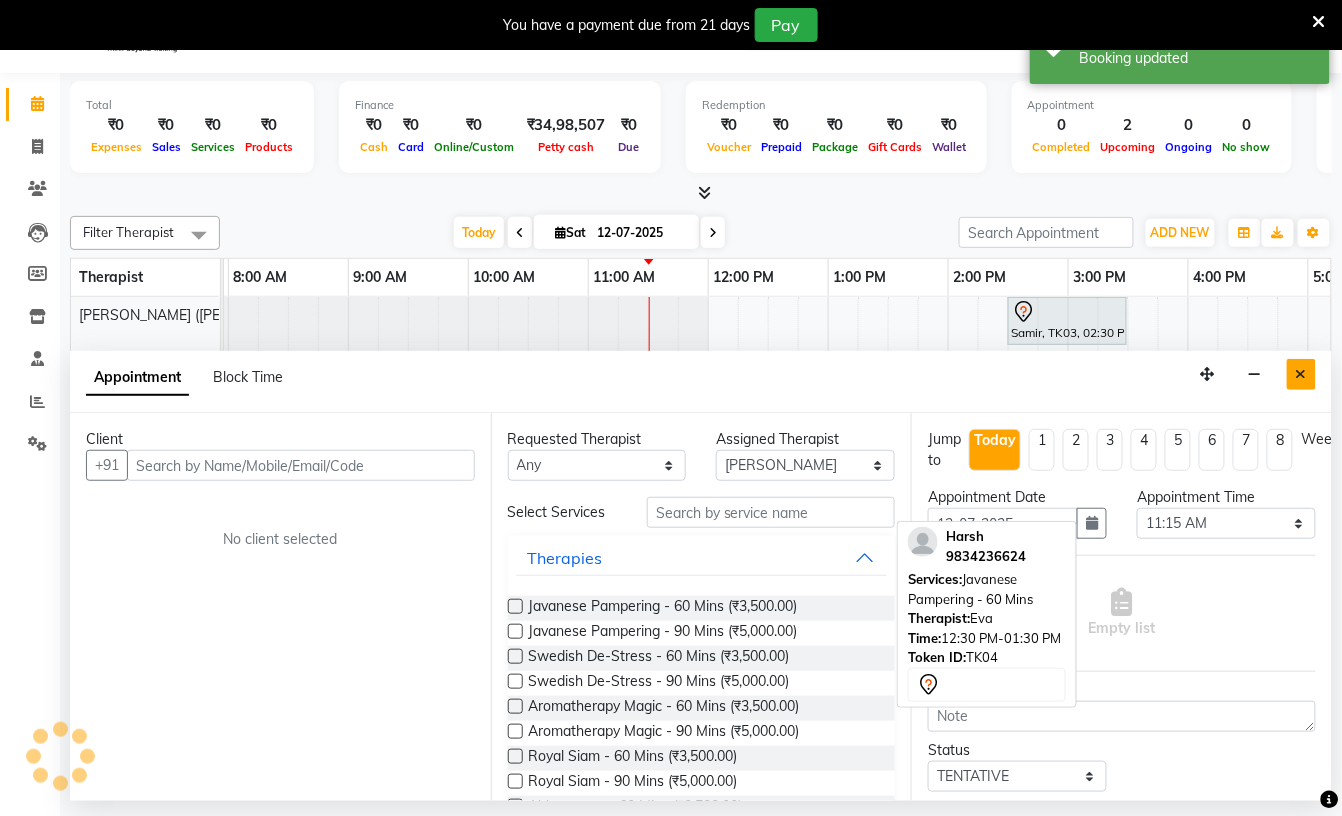 click at bounding box center [1301, 374] 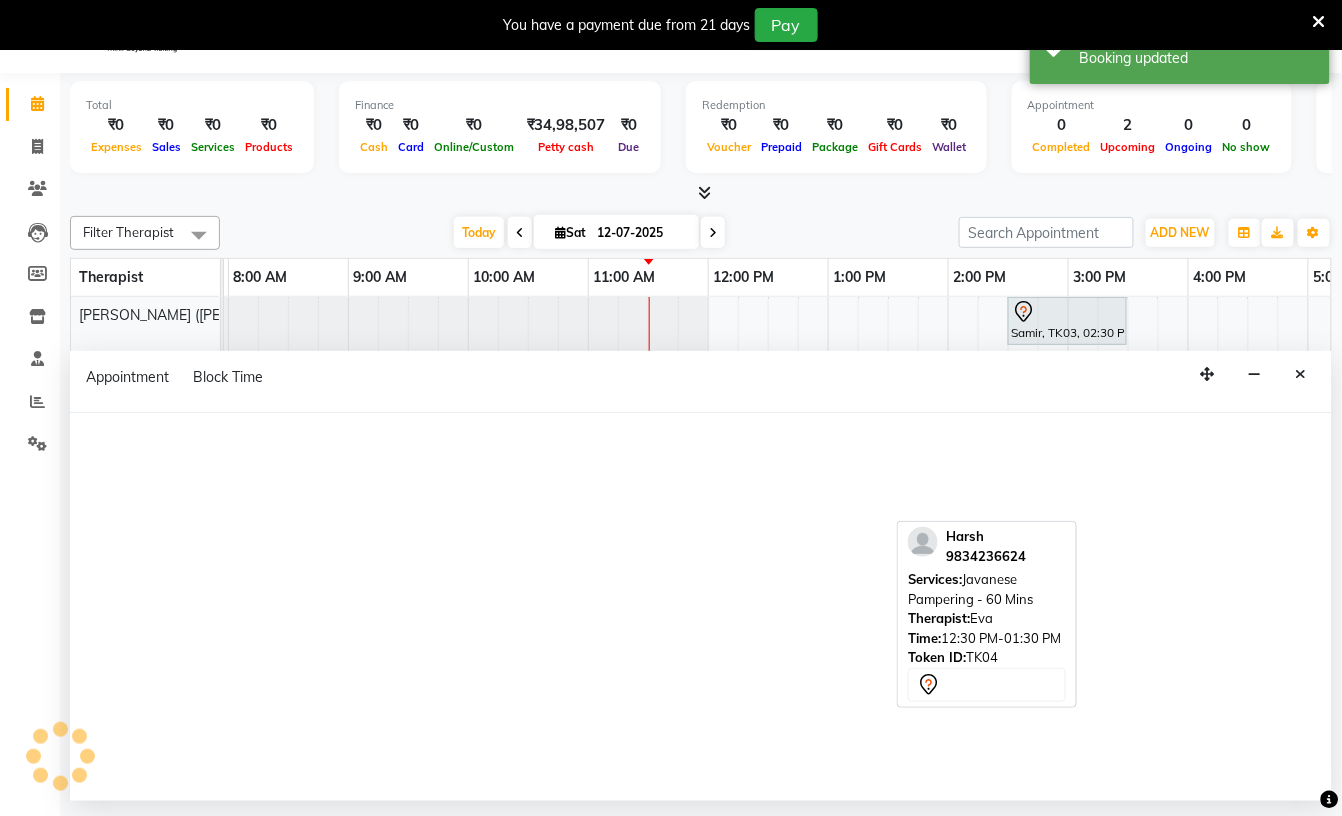 select on "62270" 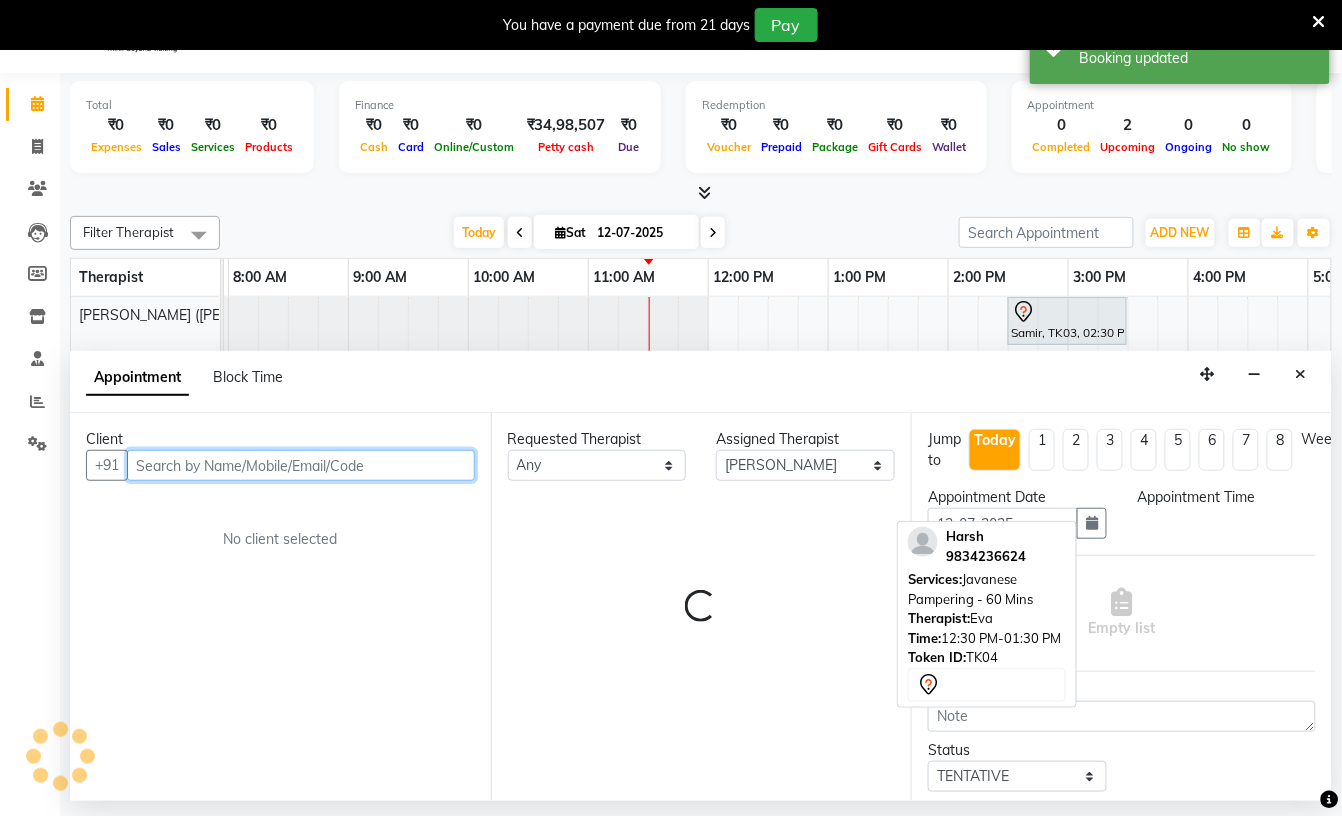 select on "1005" 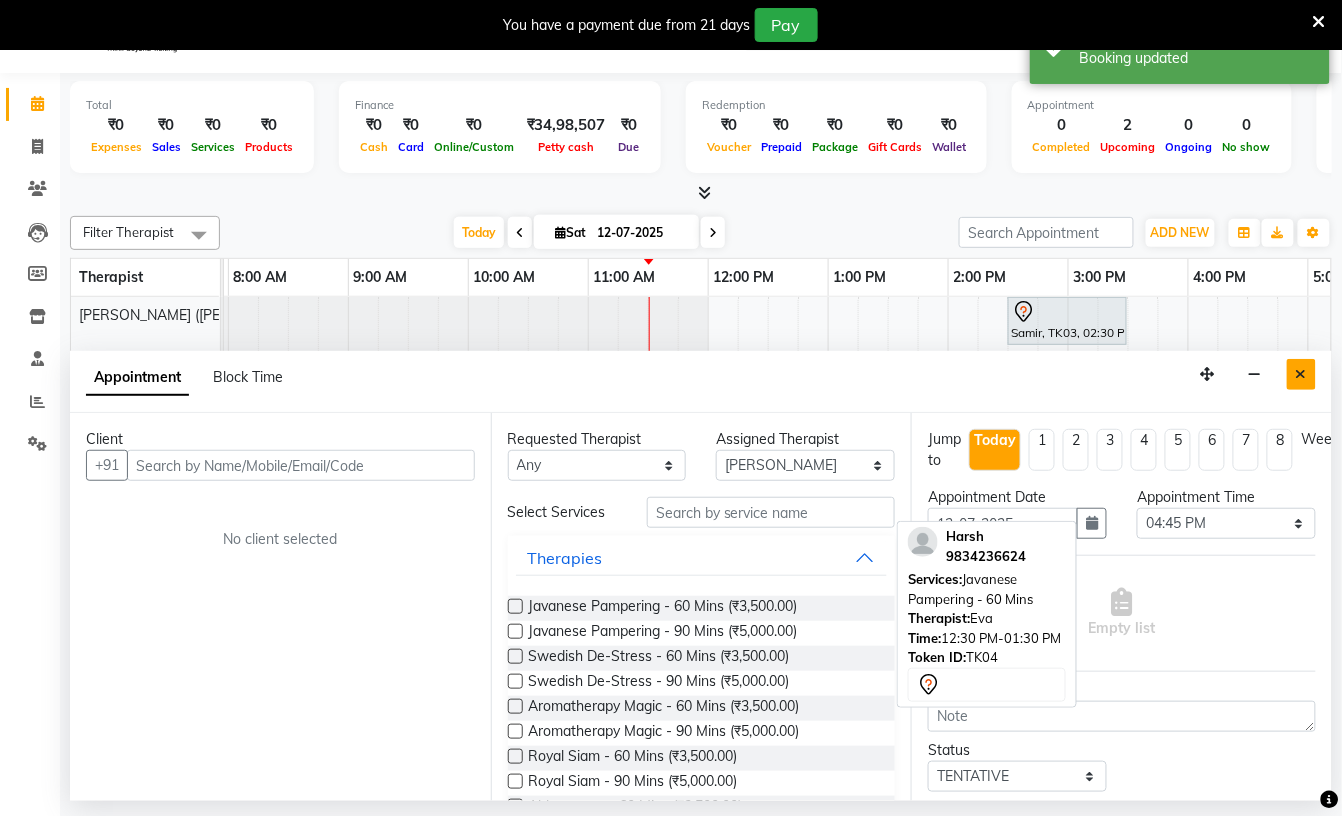 click at bounding box center [1301, 374] 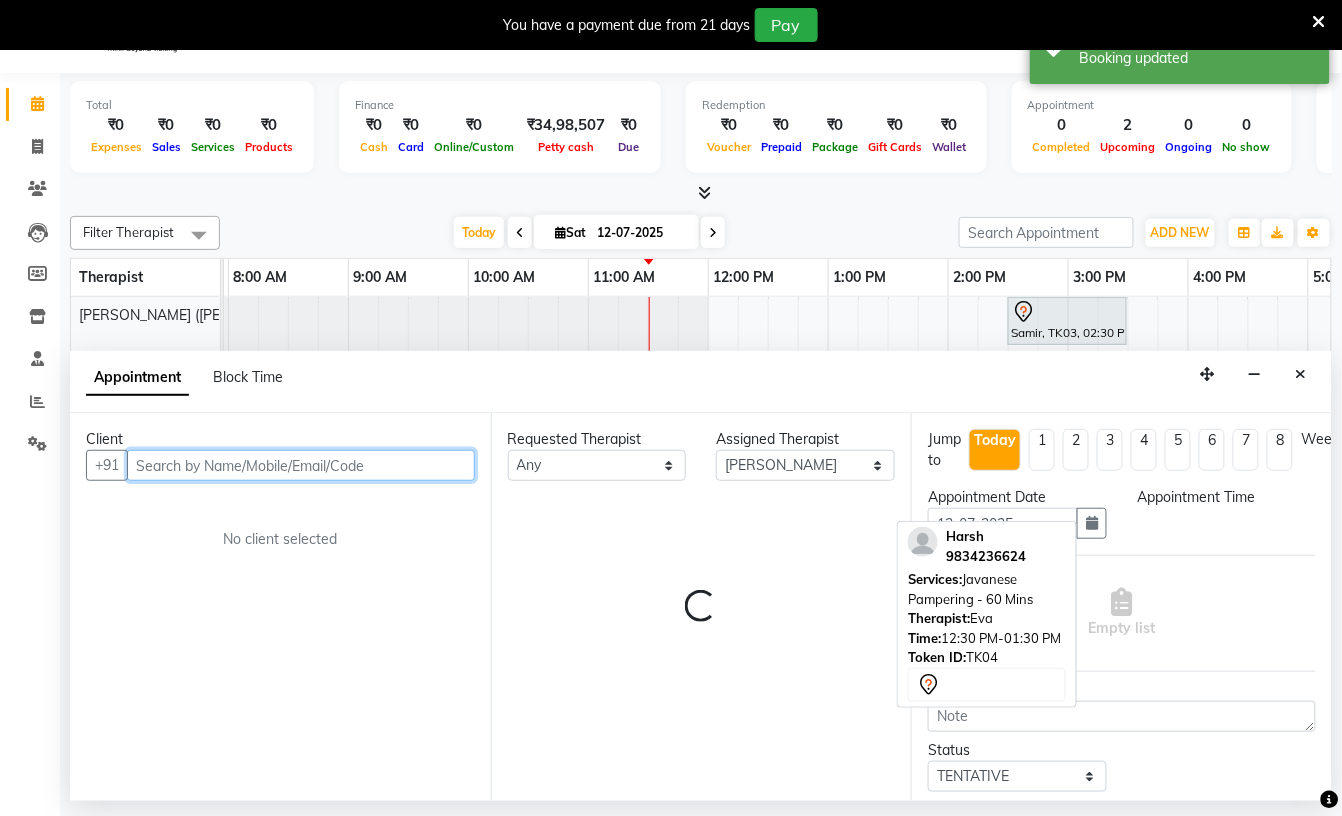 select on "1005" 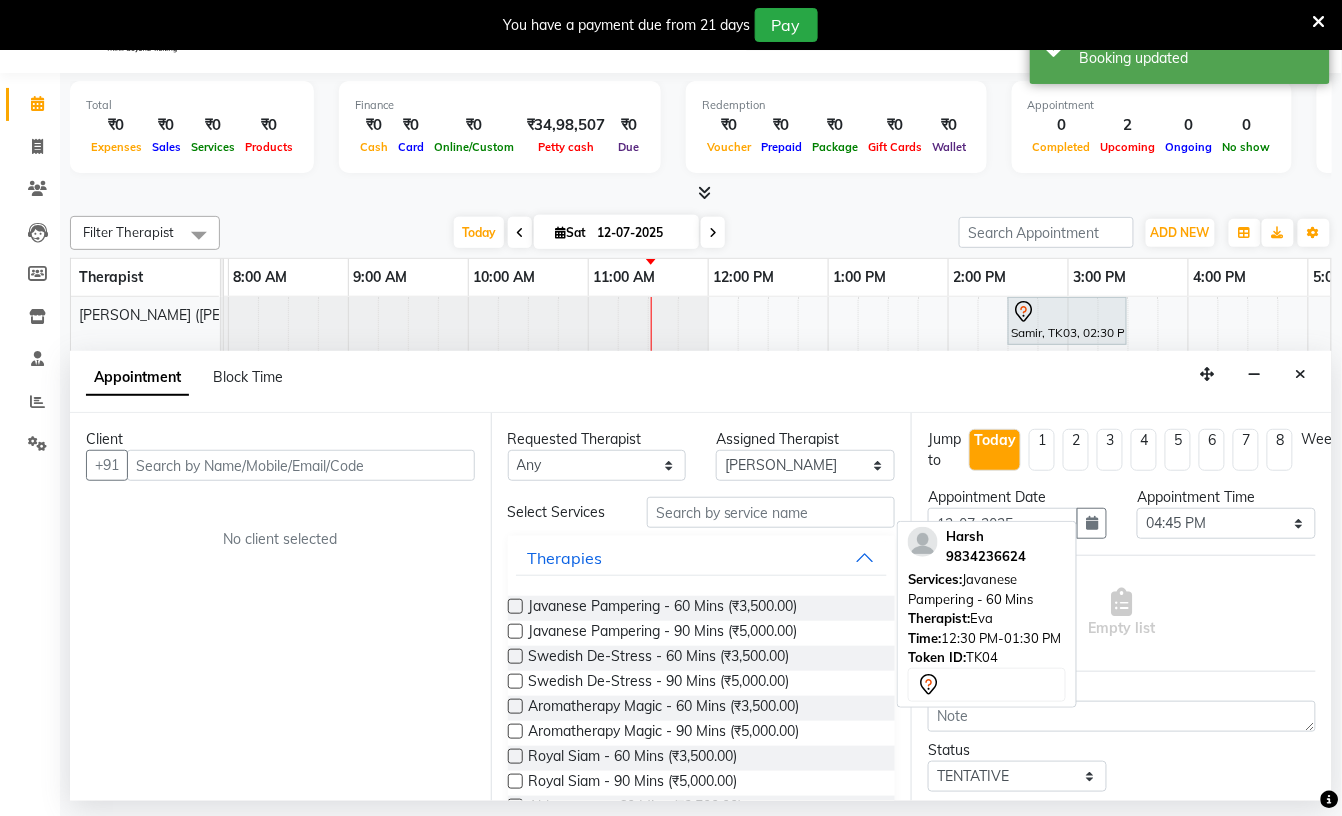 click at bounding box center (1301, 374) 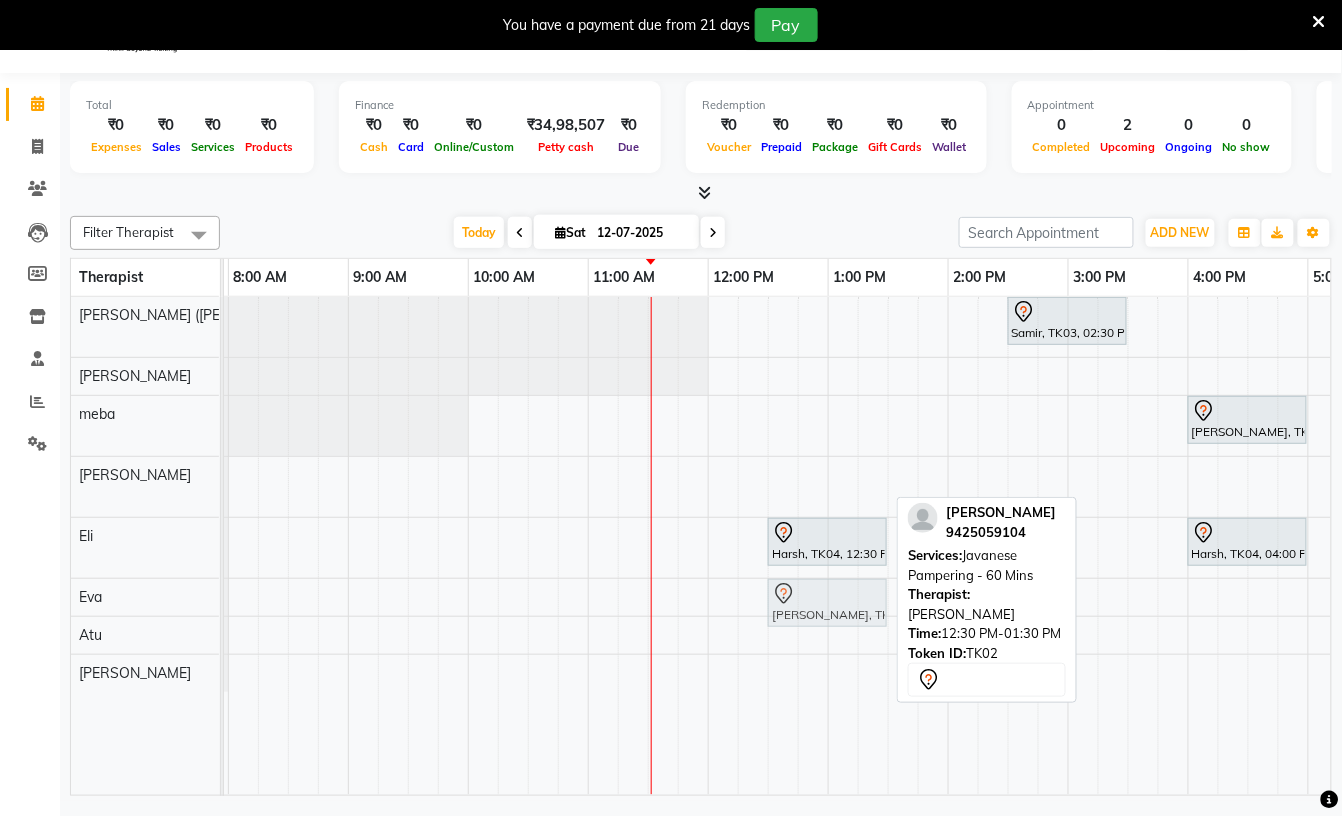 drag, startPoint x: 808, startPoint y: 486, endPoint x: 809, endPoint y: 585, distance: 99.00505 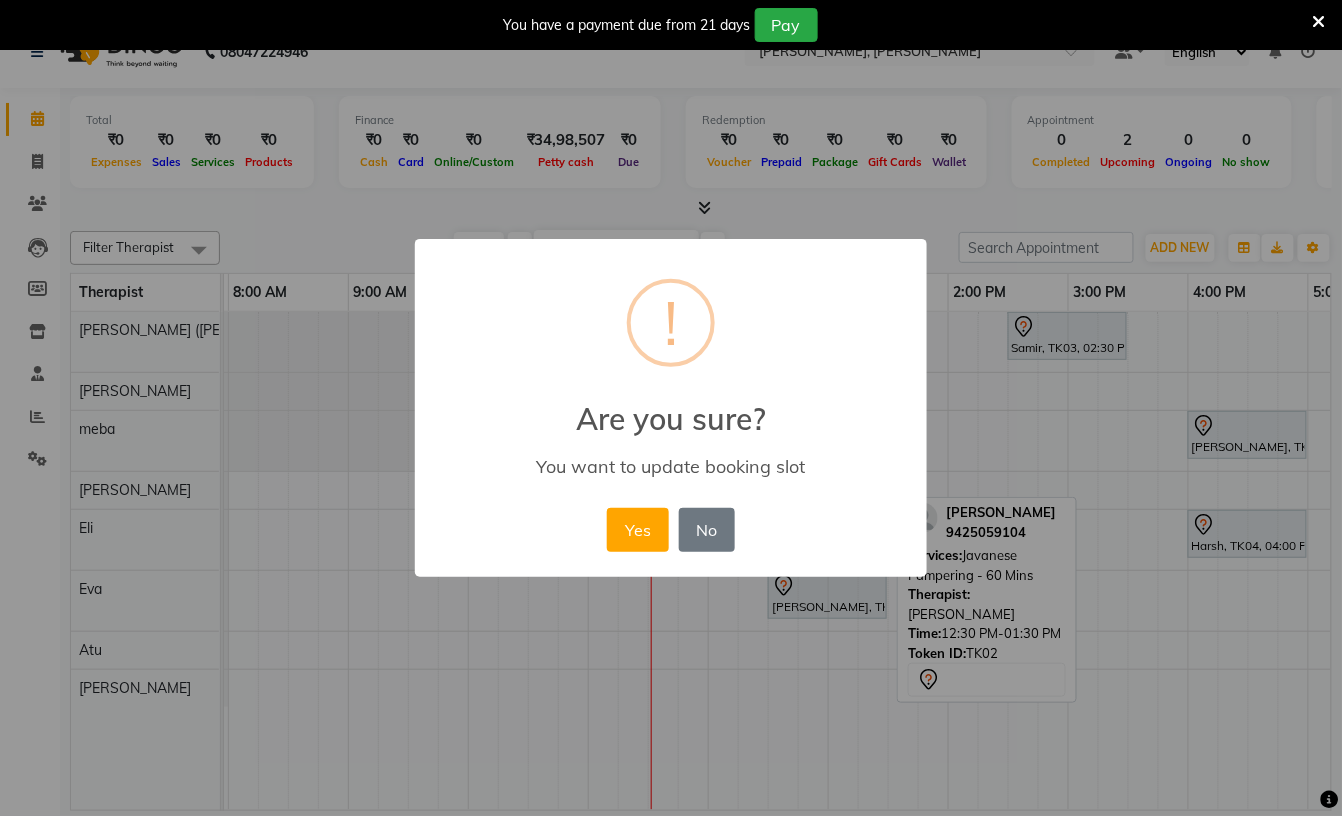 scroll, scrollTop: 36, scrollLeft: 0, axis: vertical 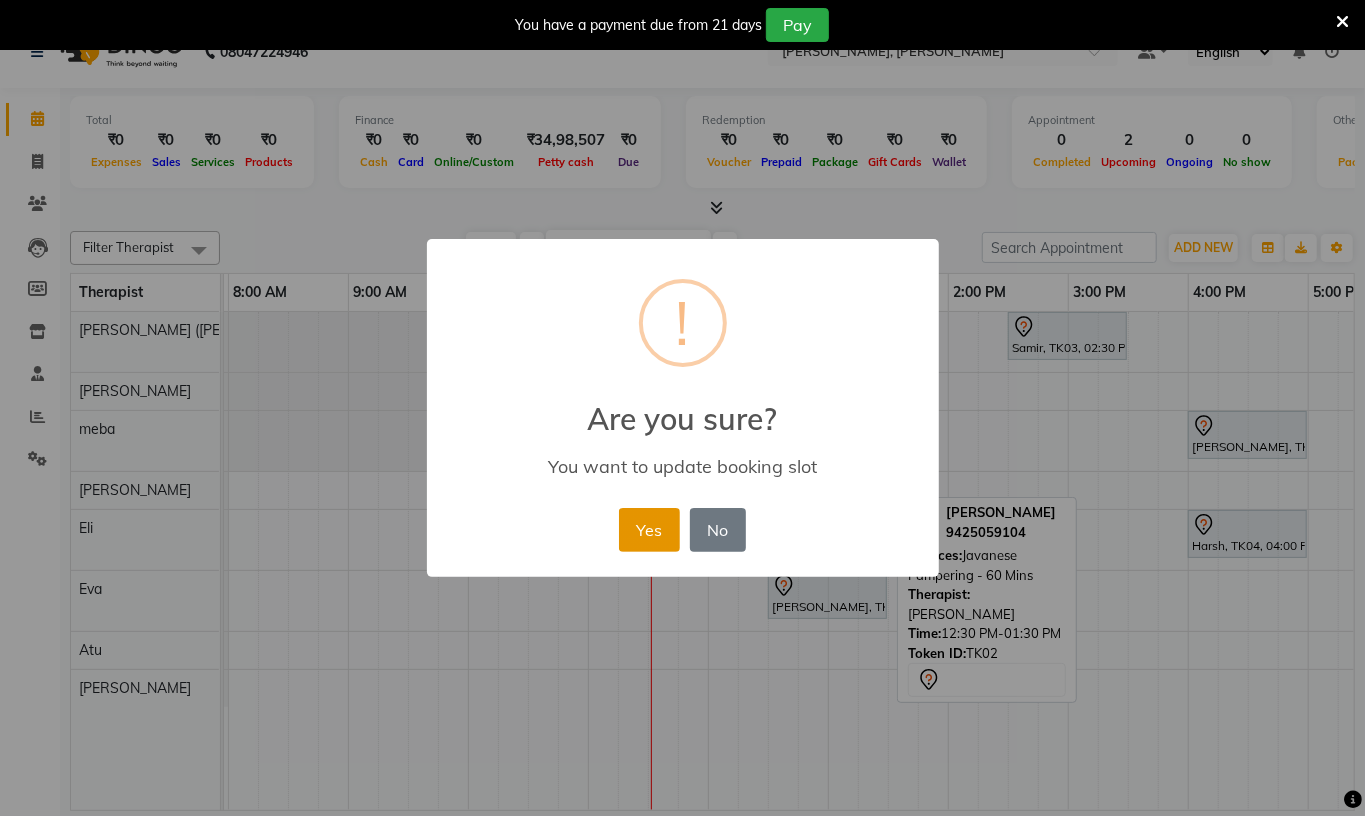 click on "Yes" at bounding box center (649, 530) 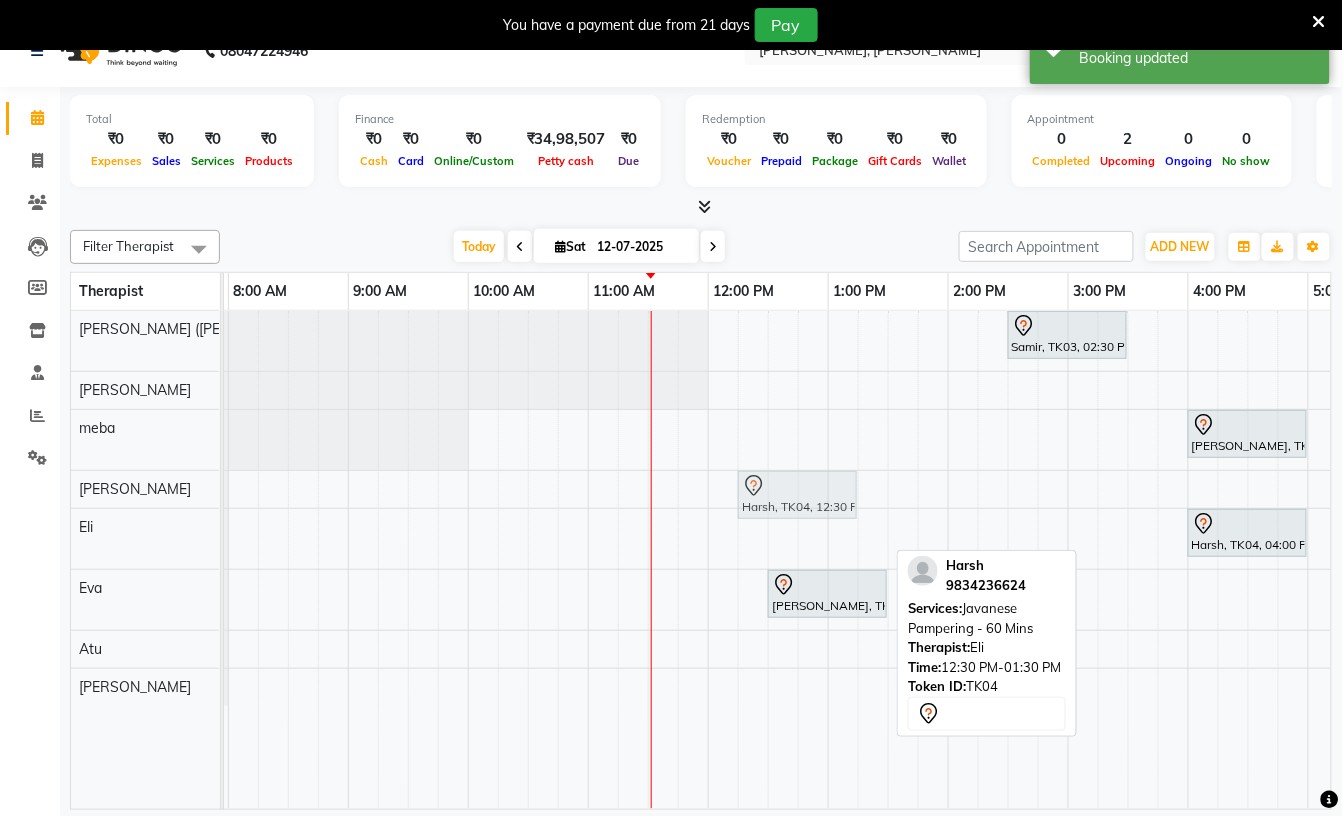 drag, startPoint x: 805, startPoint y: 528, endPoint x: 780, endPoint y: 502, distance: 36.069378 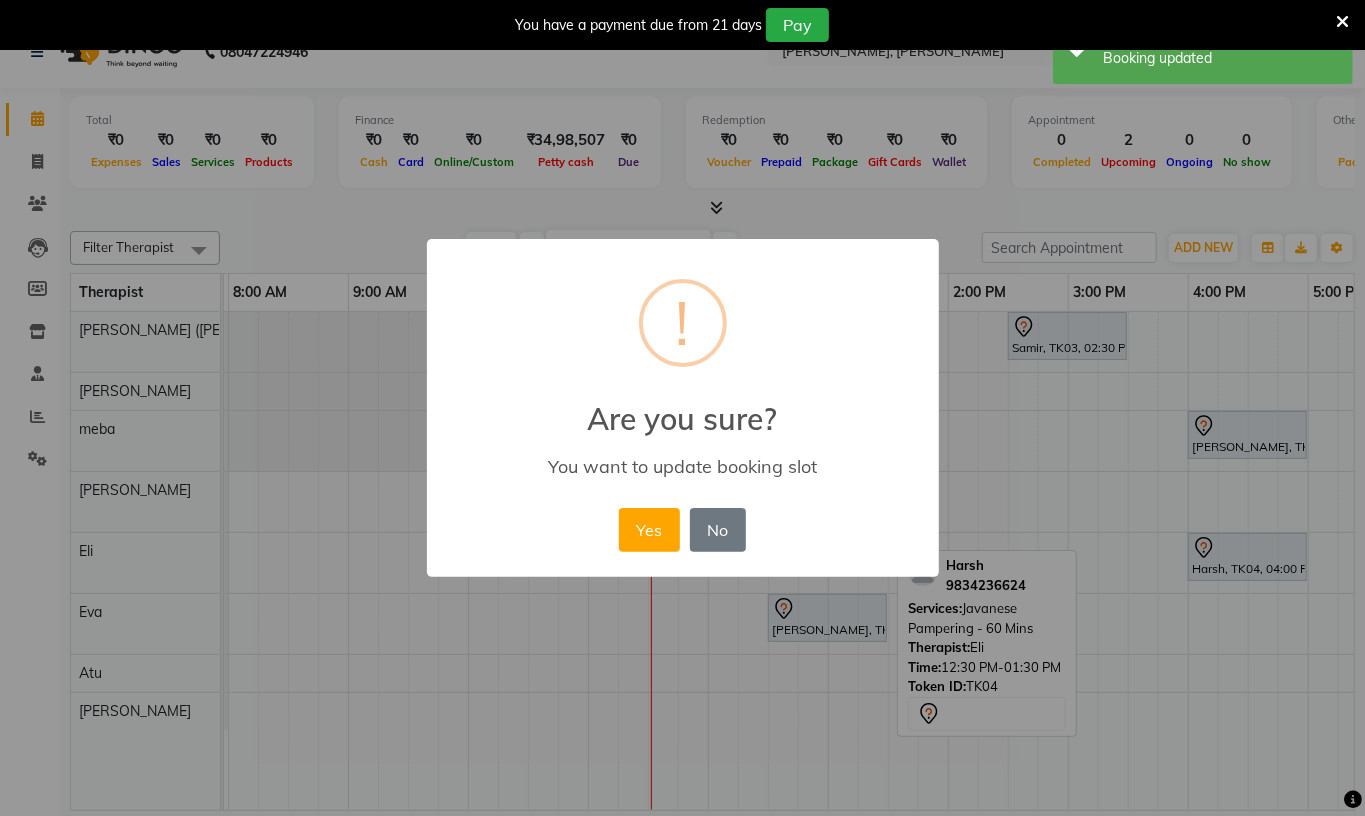 click on "Yes" at bounding box center [649, 530] 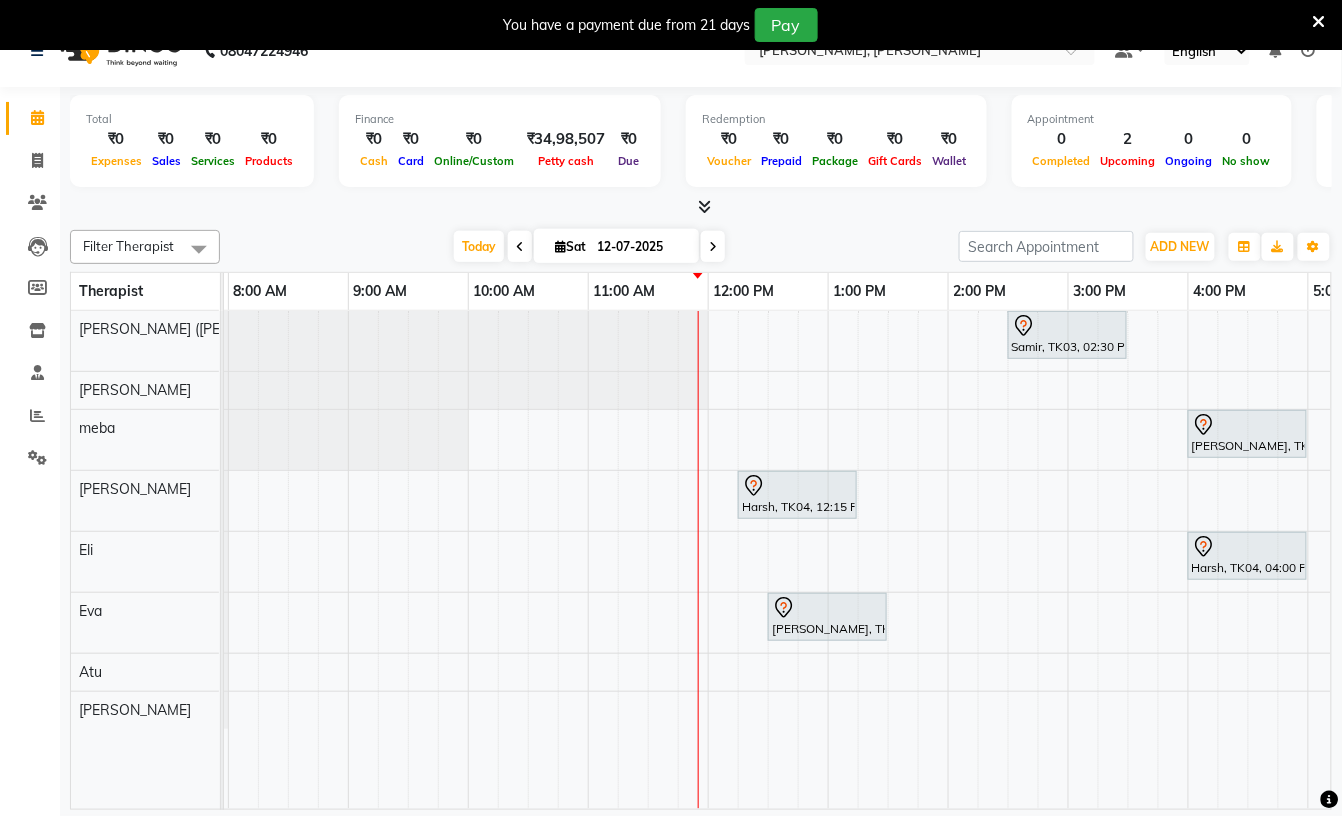 scroll, scrollTop: 50, scrollLeft: 0, axis: vertical 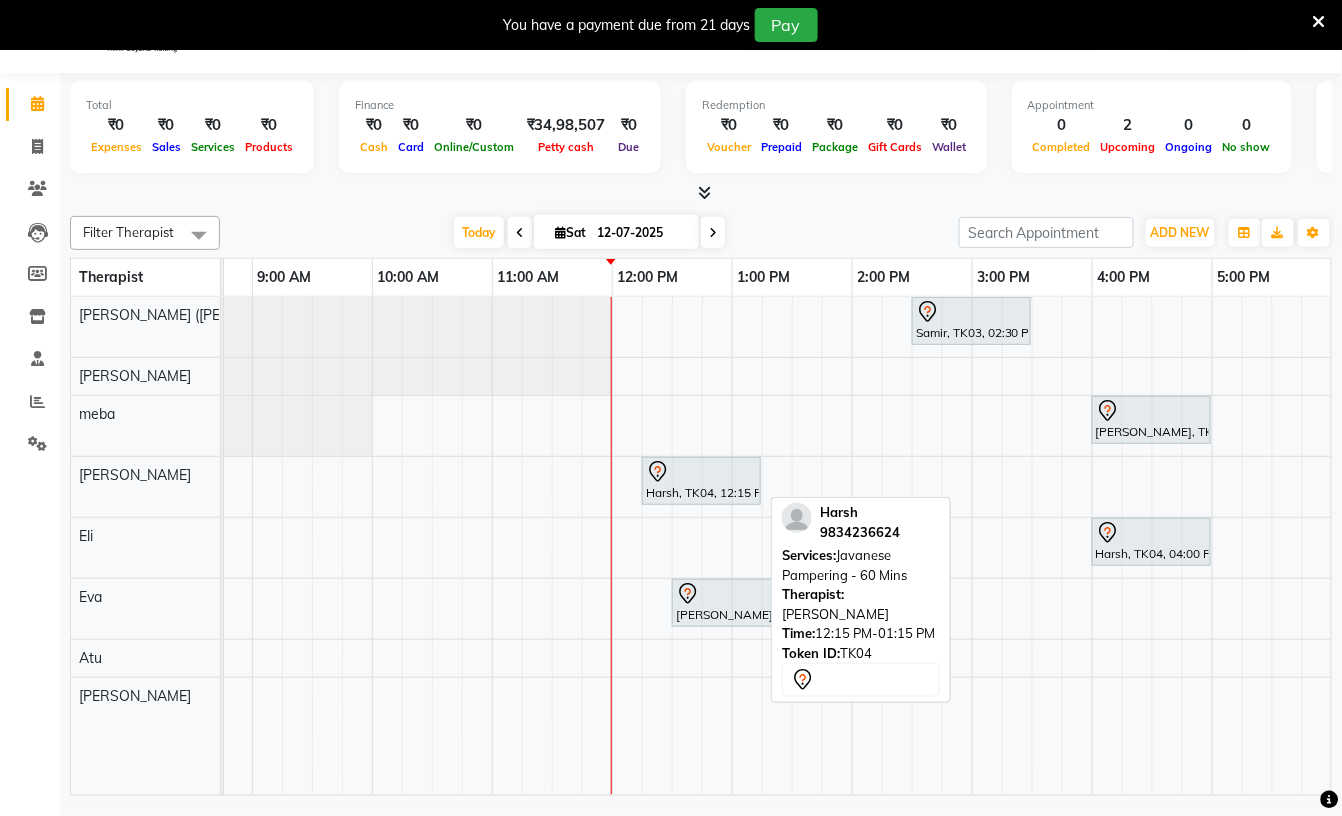 click at bounding box center (701, 472) 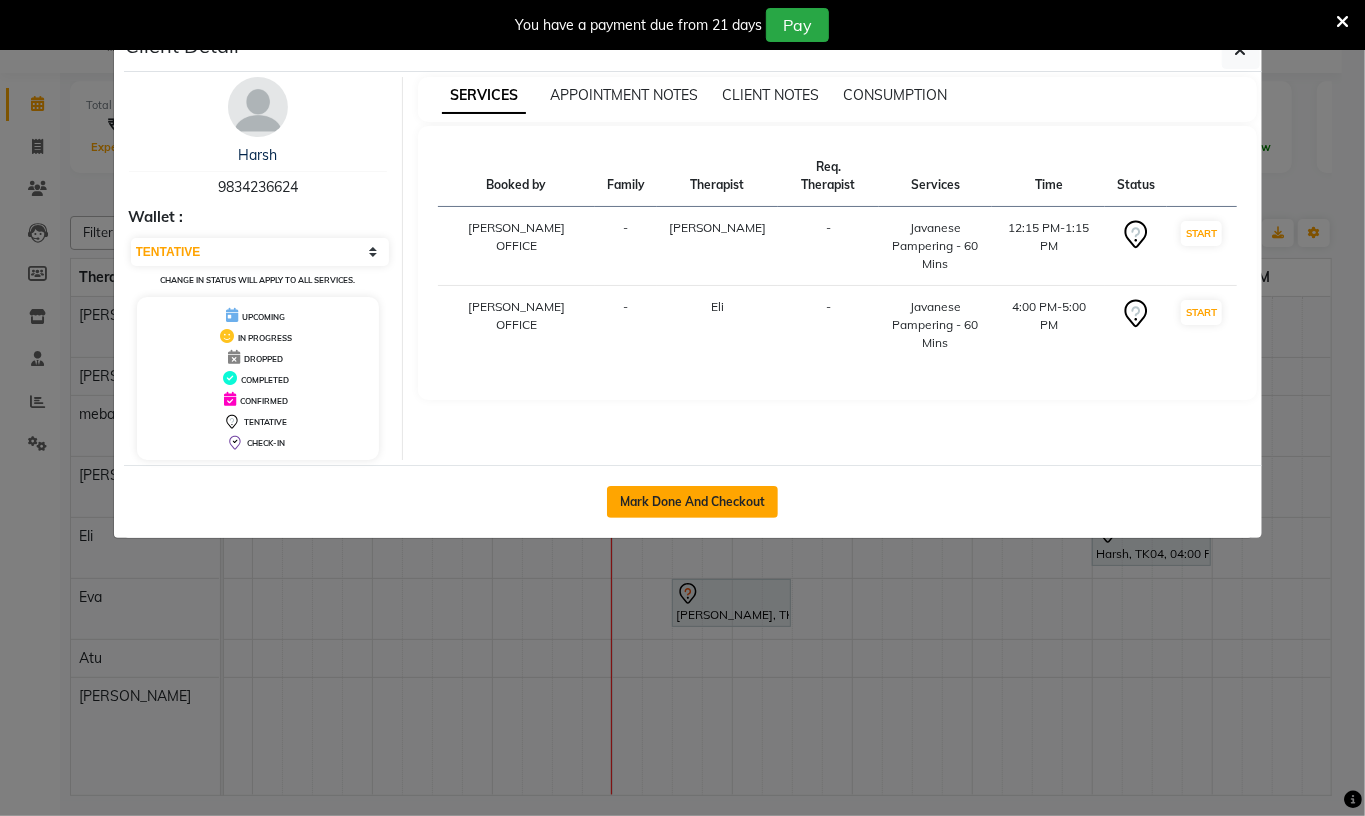 click on "Mark Done And Checkout" 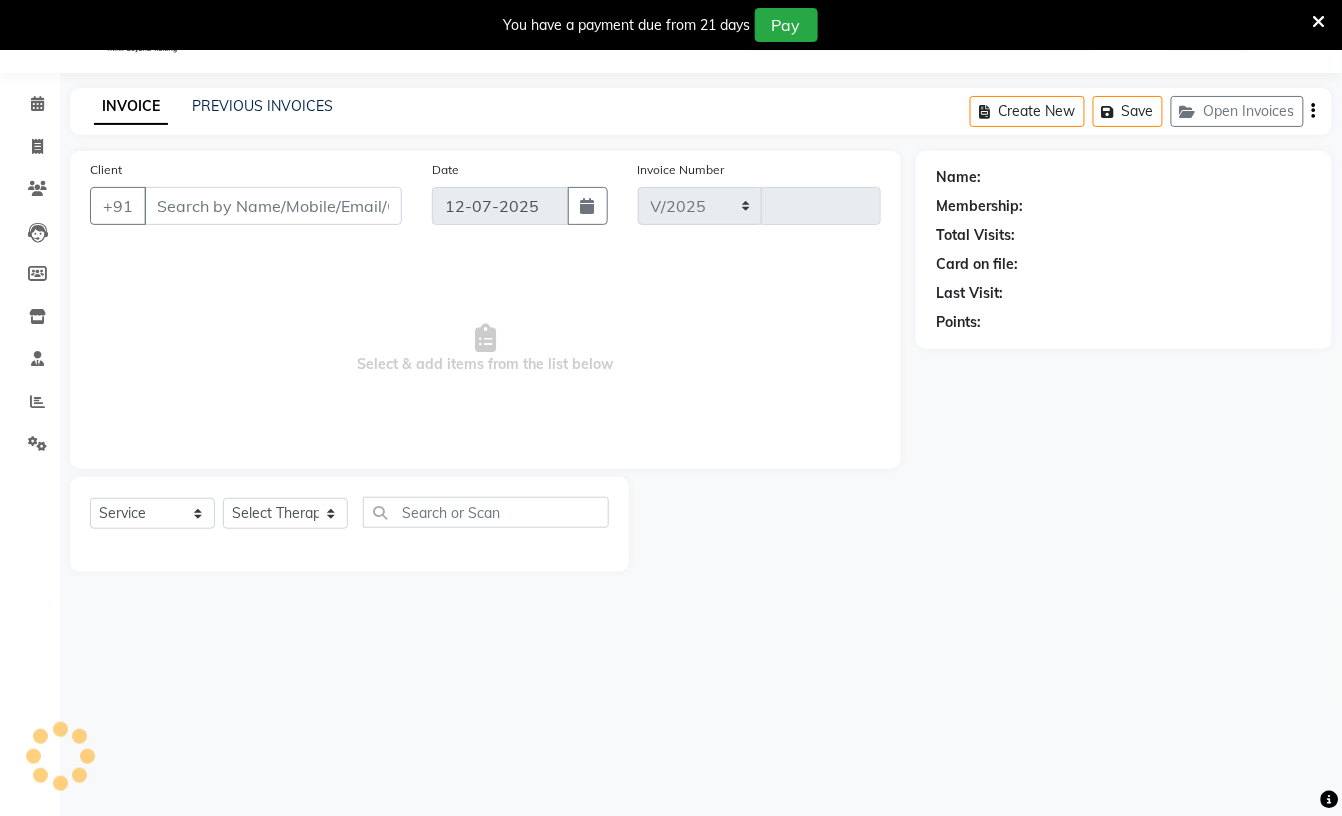 select on "6399" 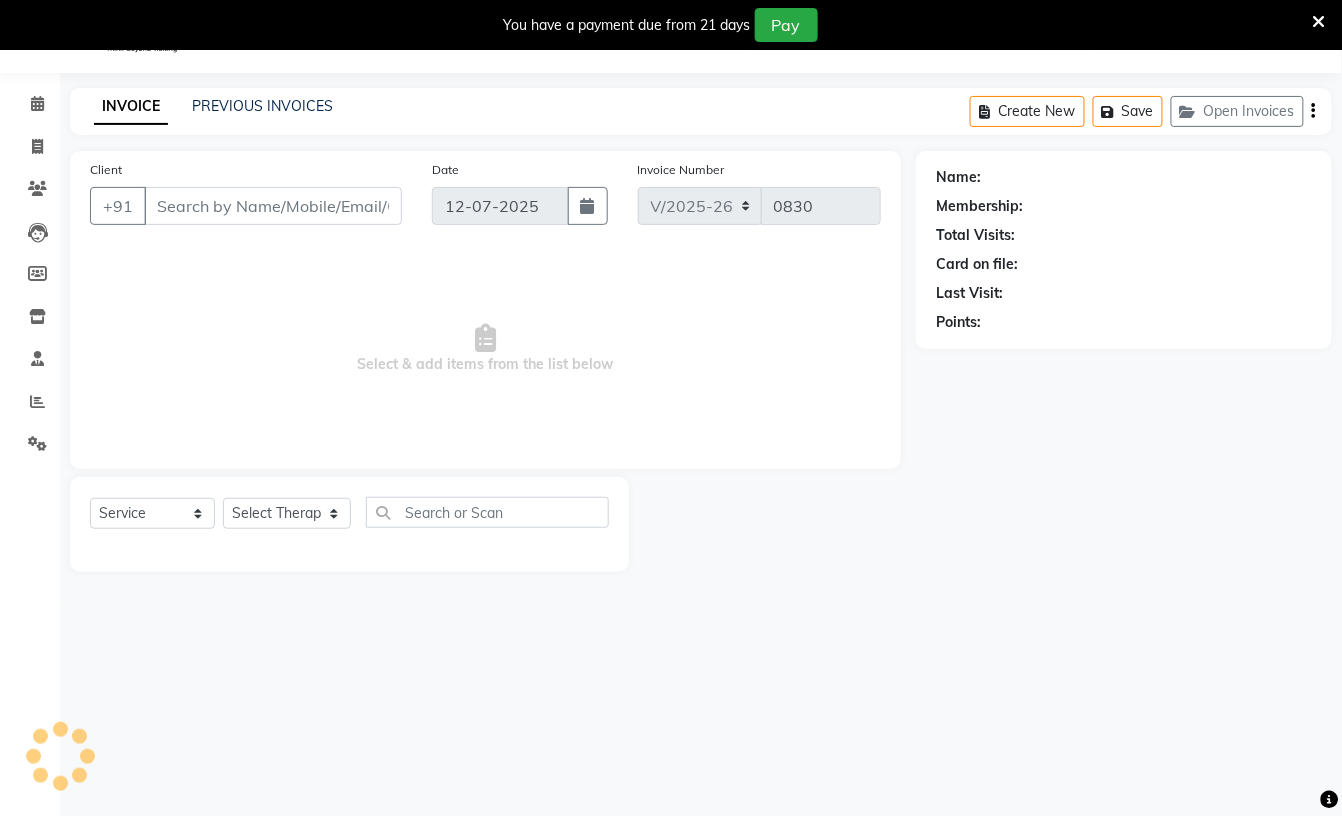 type on "9834236624" 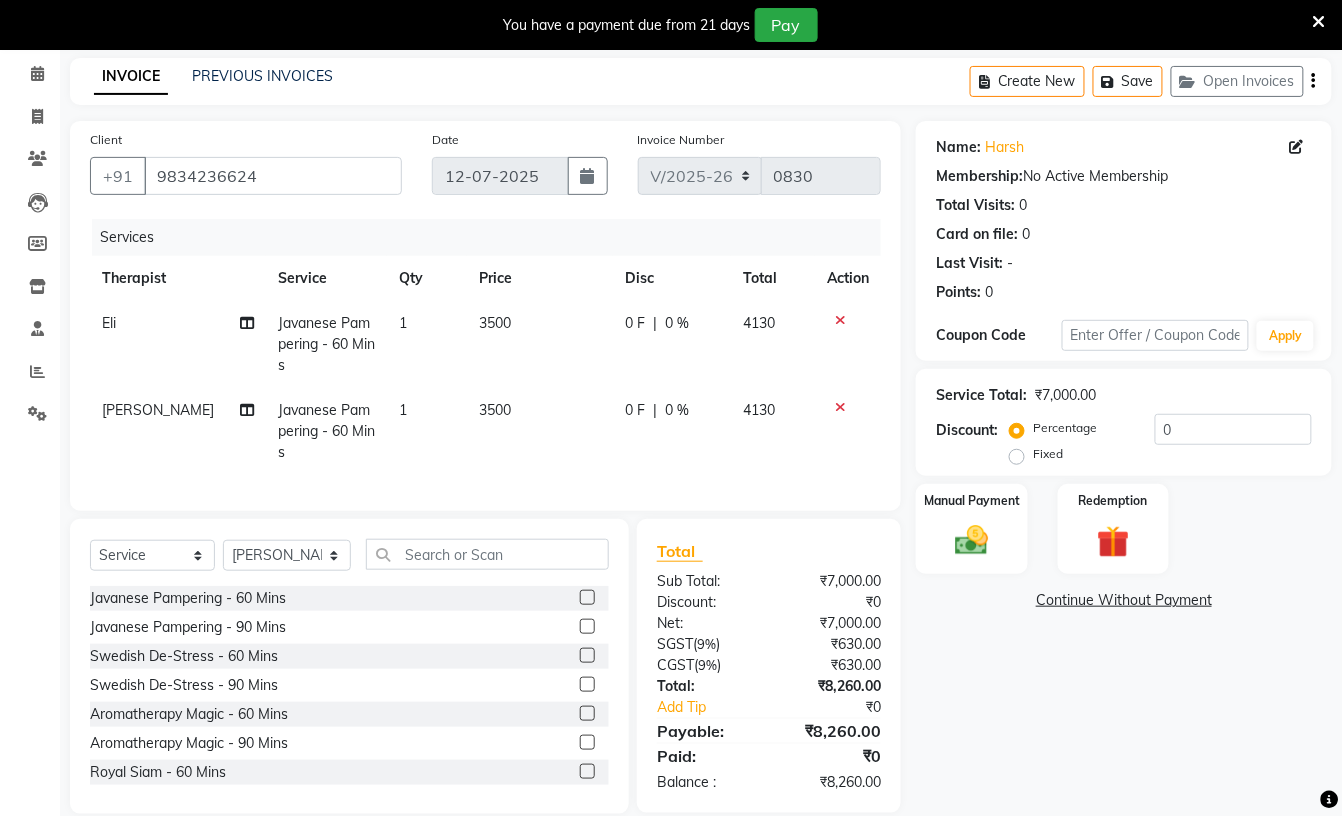scroll, scrollTop: 89, scrollLeft: 0, axis: vertical 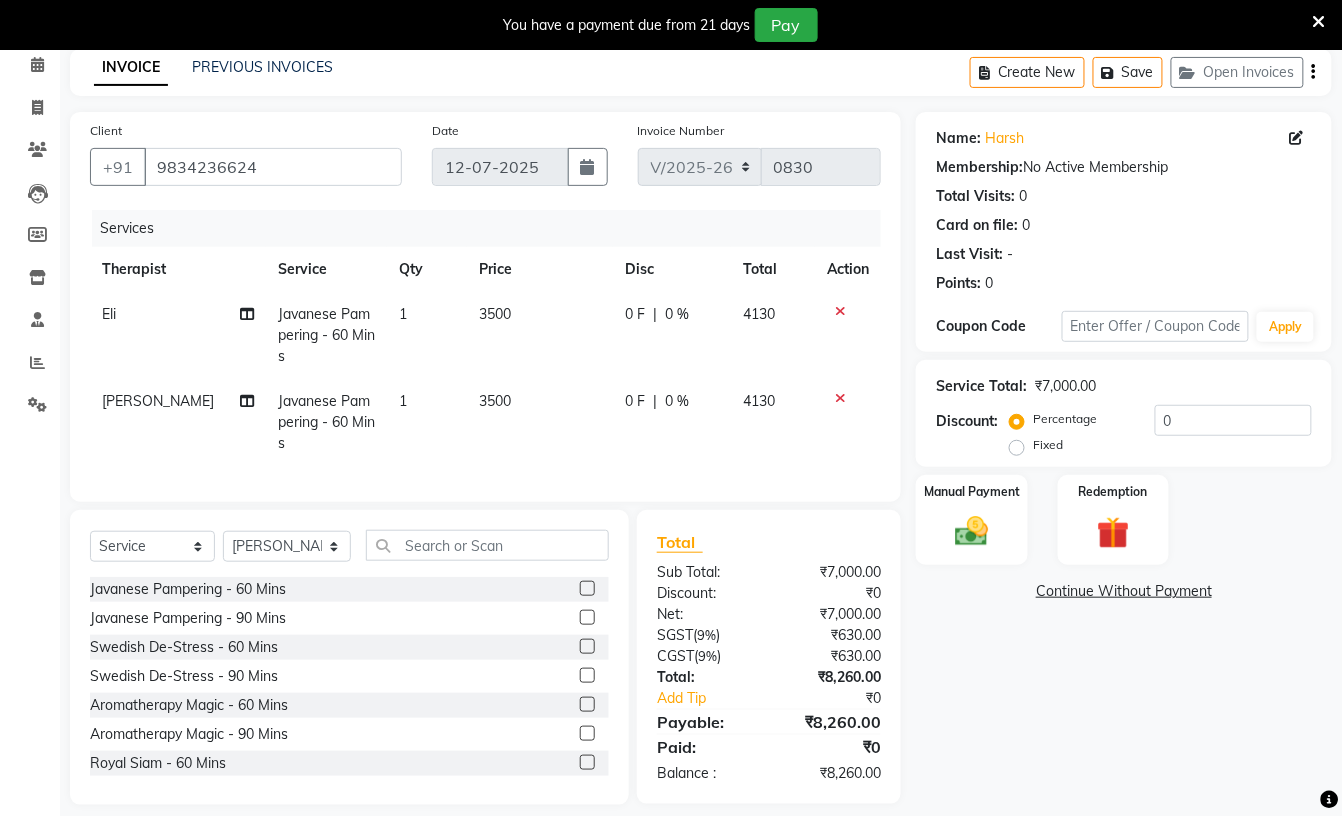 click 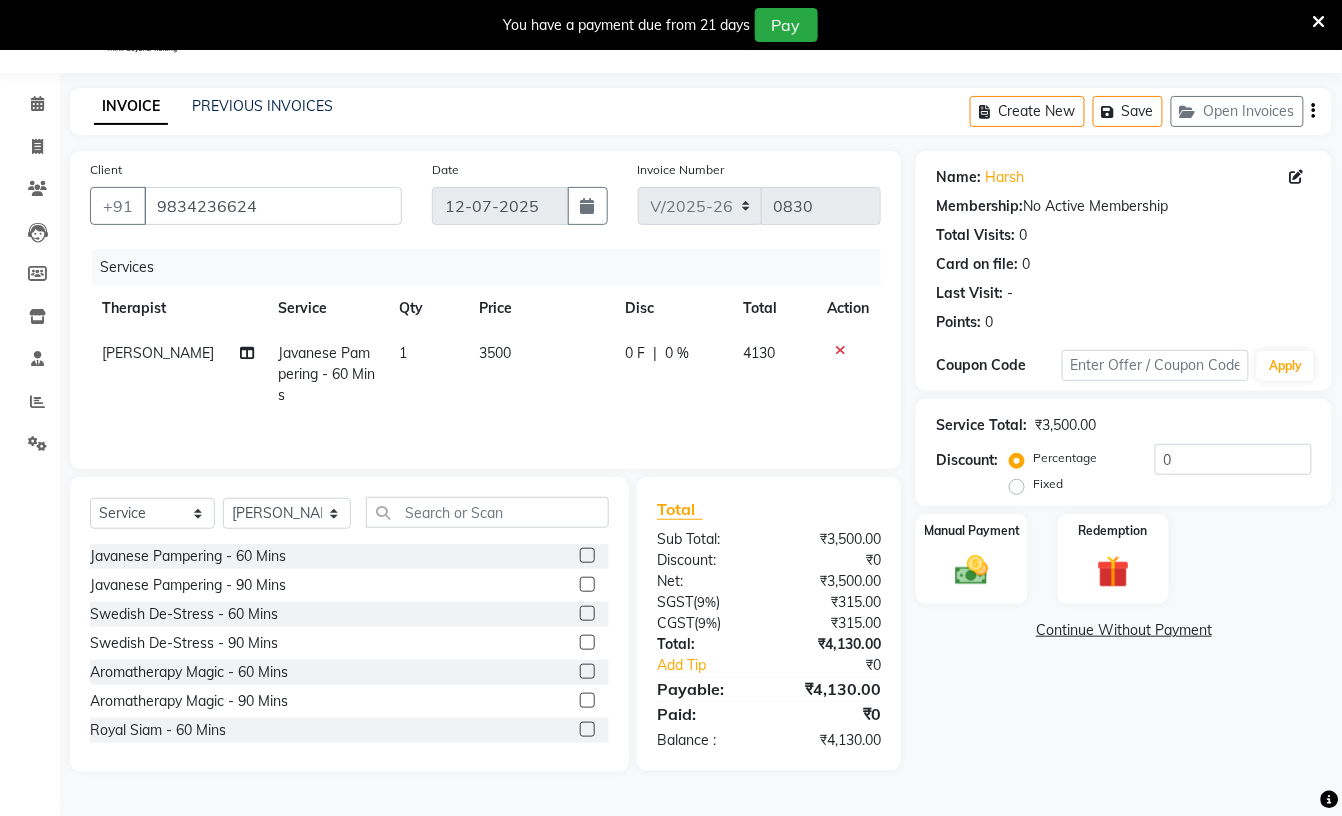click on "Javanese Pampering - 60 Mins" 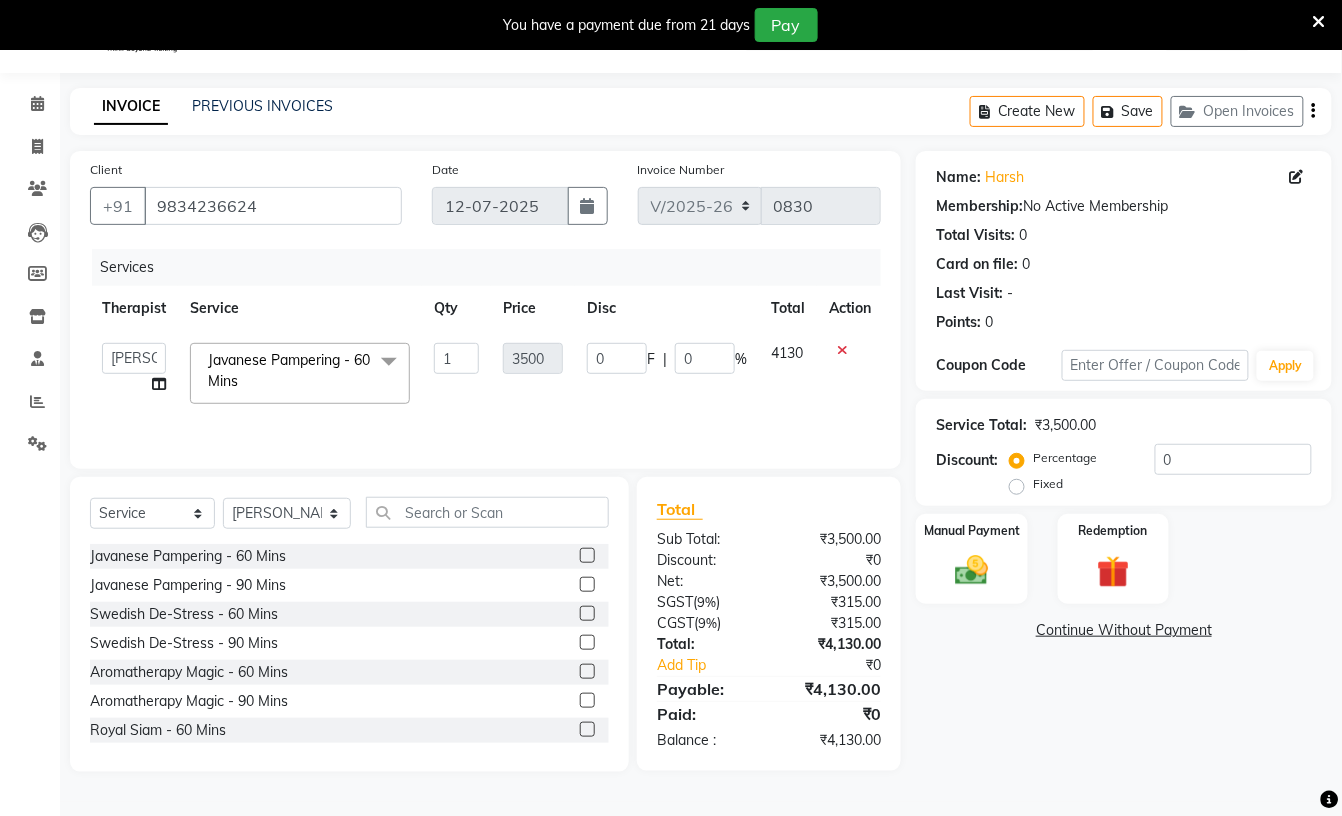 click 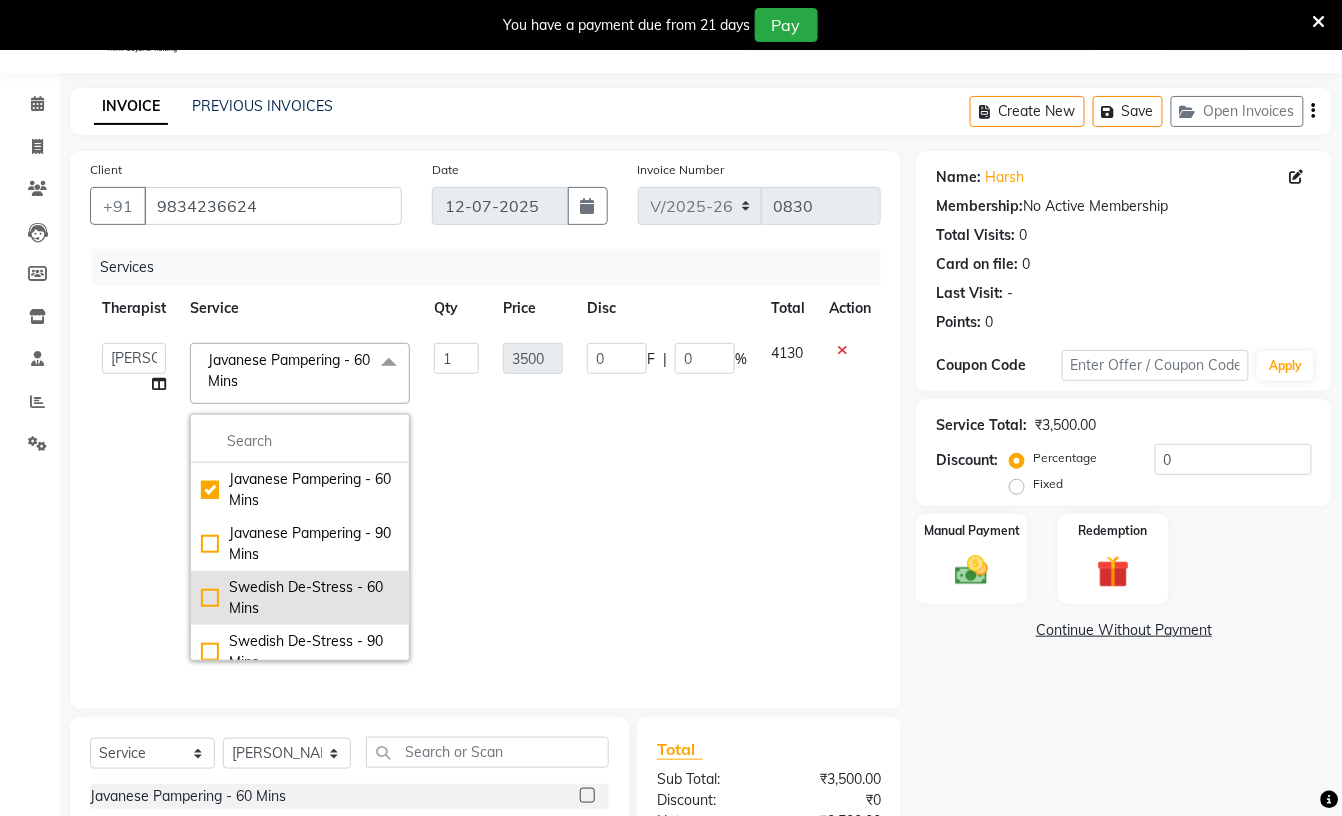 click on "Swedish De-Stress - 60 Mins" 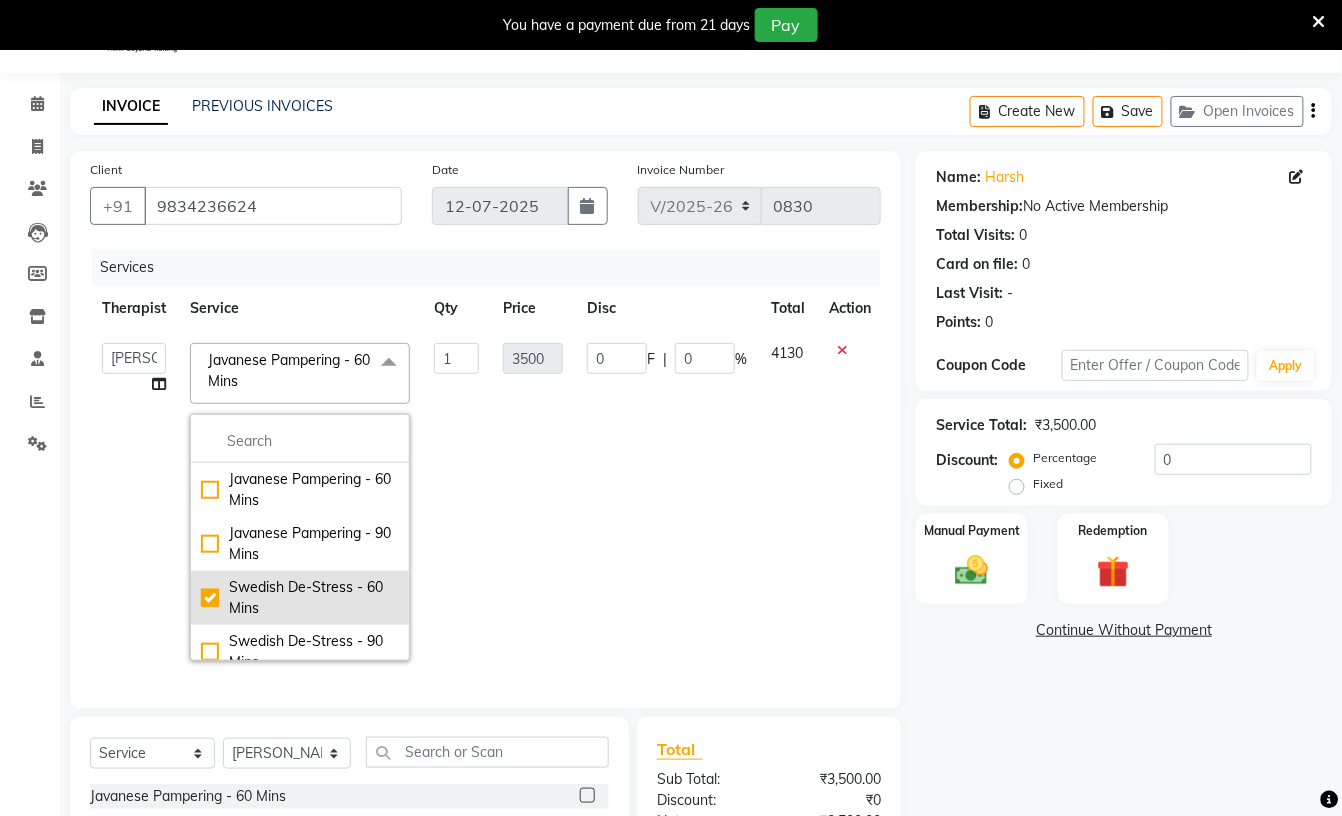 checkbox on "false" 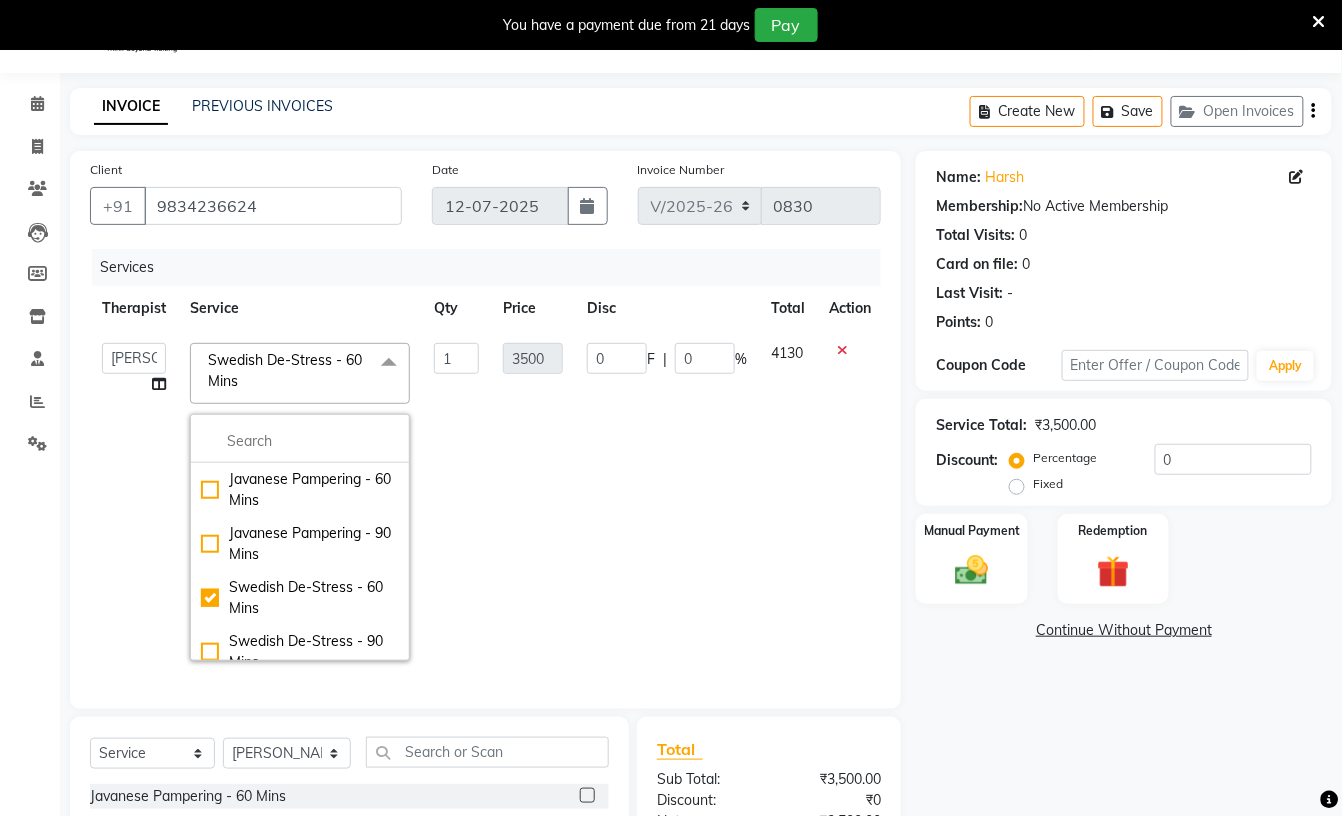click on "08047224946 Select Location × Sayaji Zivaya, Vijay Nagar Default Panel My Panel English ENGLISH Español العربية मराठी हिंदी ગુજરાતી தமிழ் 中文 Notifications nothing to show ☀ SAYAJI ZIVAYA, Vijay Nagar ☀ ZIVAYA  SPA LE MERIDIEN GURUGRAM, M.G. Road ☀ ZIVAYA CENTRAL MALL INDORE,  Indore  ☀  ZIVAYA wellness & spa, Ahmedabad Airport ☀ The Qalm Spa, Meghdoot Garden ☀ Zivaya Aloft, Aerocity ☀ ZIVAYA SPA PRIDE PLAZA NEW DELHI, Asset 5A ☀ Zivaya Spa  Hilton Jaipur , Jaipur  ☀  ZIVAYA -The Belvedere Golf & Country Club / Ahmedabad, Gandhinagar Hwy ☀ ZIVAYA SPA  THE UMMED AHMEDABAD , Hansol ☀ Zivaya-PANGHAT SPA UDAIPUR, Panghat  ☀  ZIVAYA wellness & spa, Mumbai Airport  Calendar  Invoice  Clients  Leads   Members  Inventory  Staff  Reports  Settings Completed InProgress Upcoming Dropped Tentative Check-In Confirm Bookings Segments Page Builder INVOICE PREVIOUS INVOICES Create New   Save   Open Invoices  Client +91 9834236624 Date 0830" at bounding box center [671, 521] 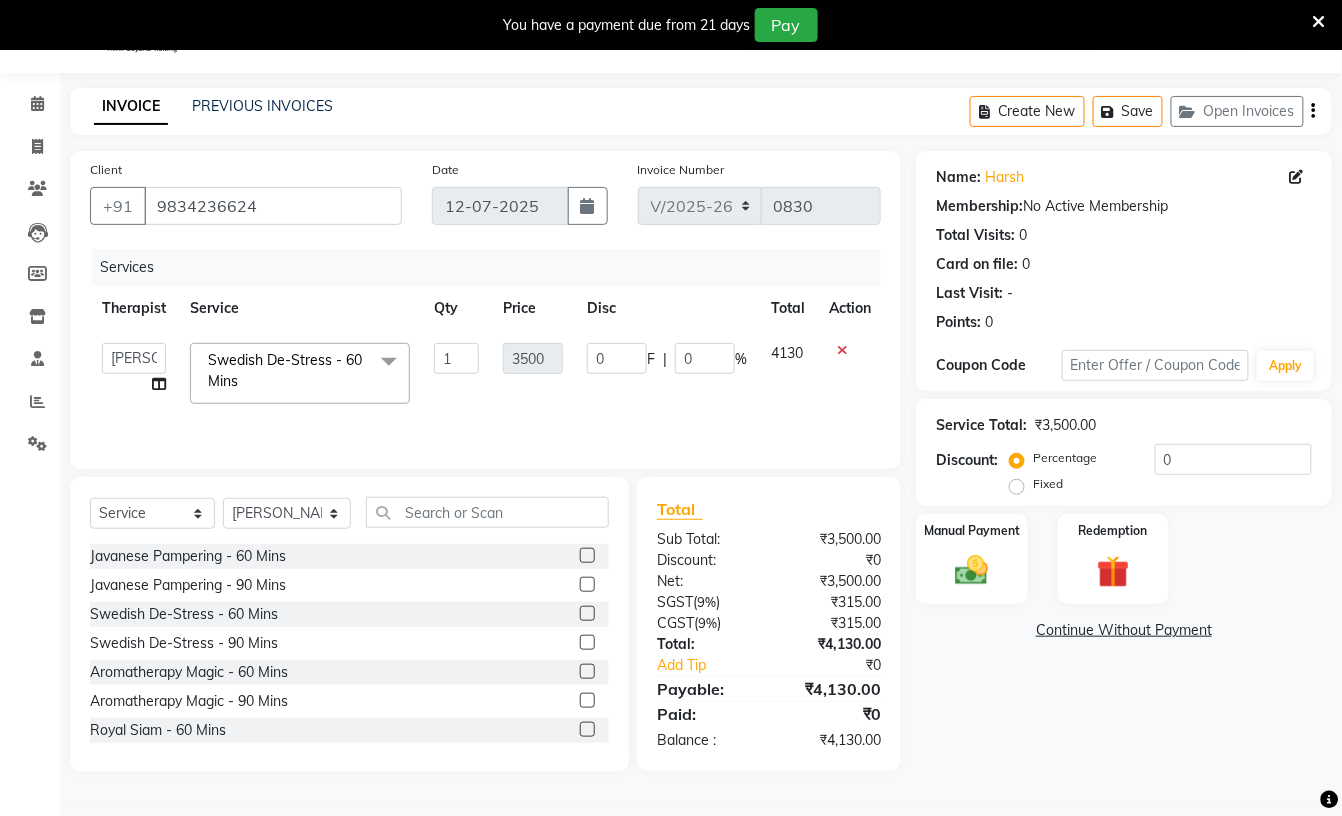 click on "Fixed" 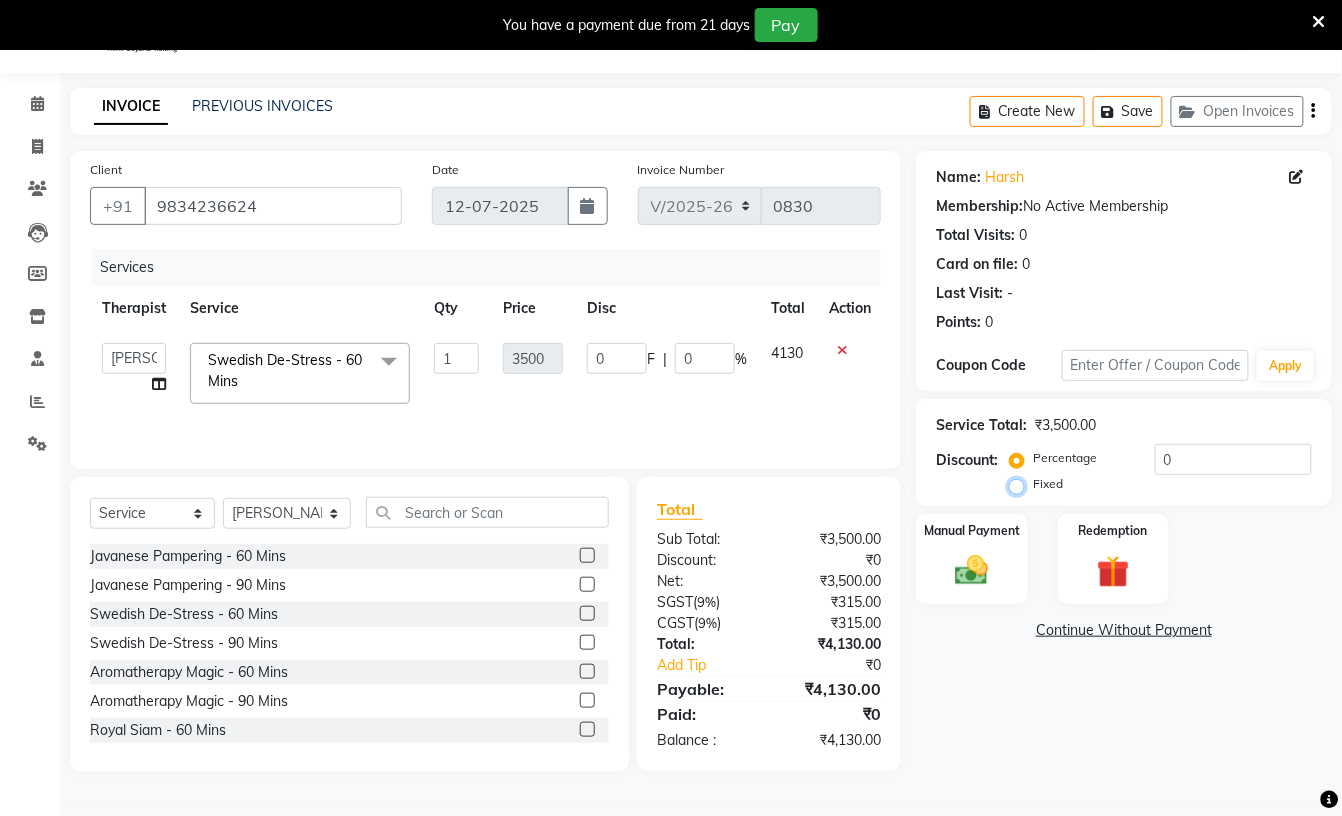 click on "Fixed" at bounding box center [1021, 484] 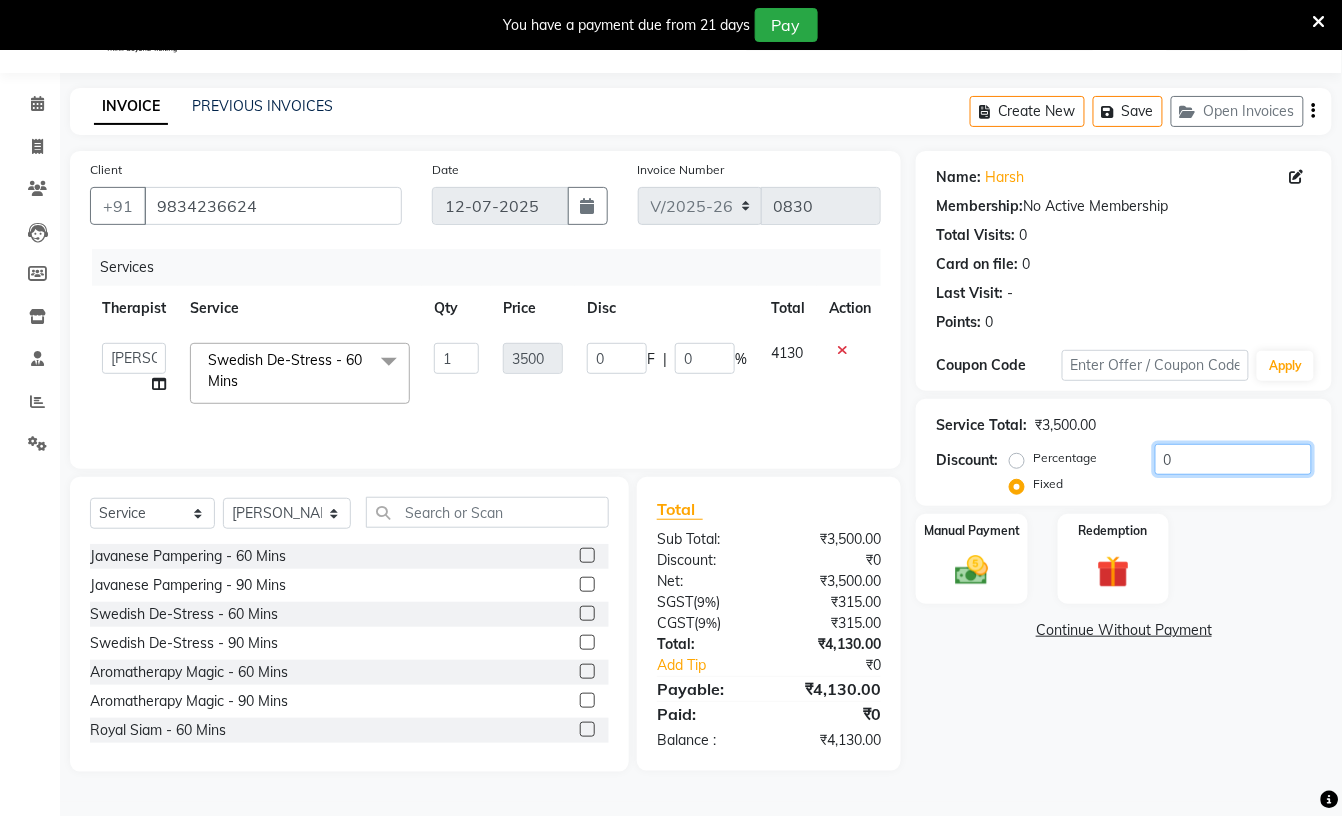 click on "0" 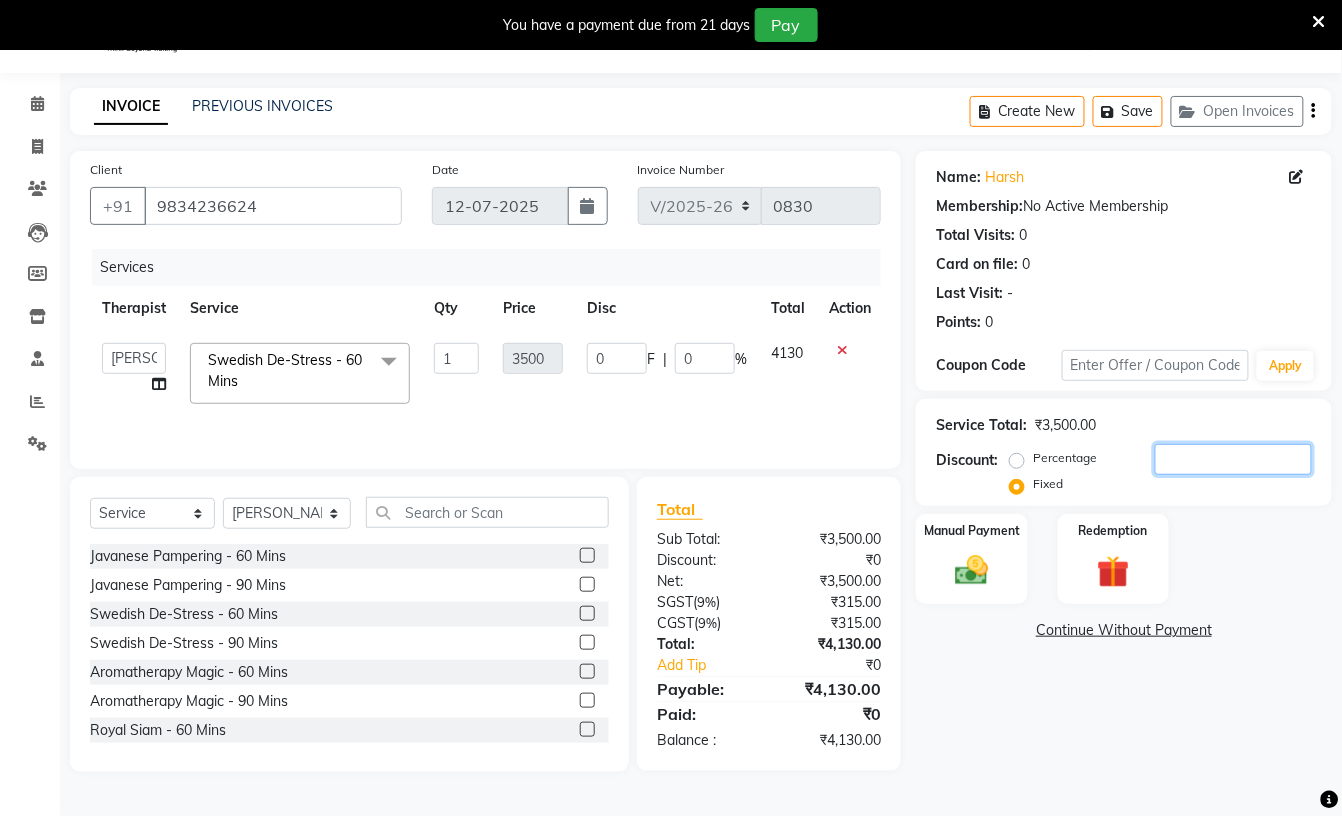 type on "5" 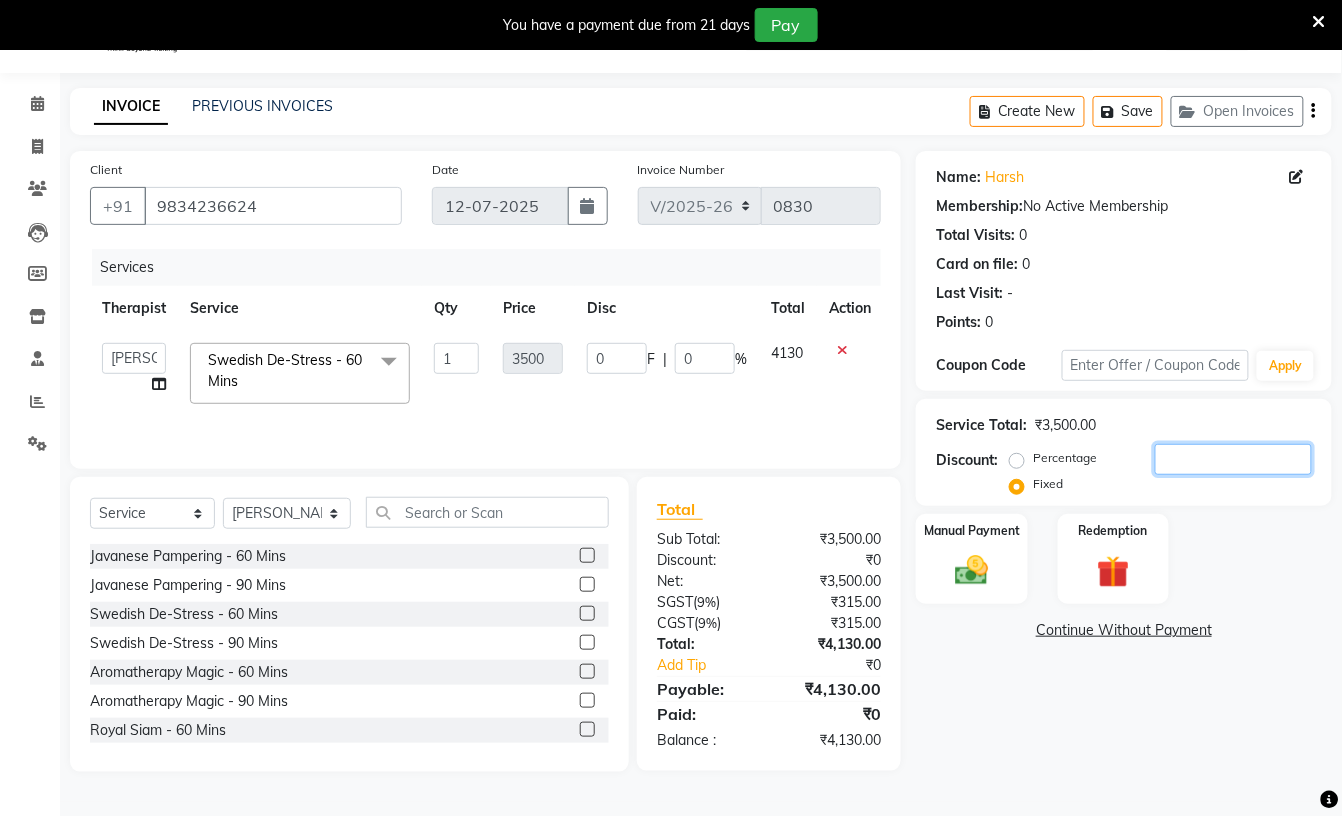 type on "5" 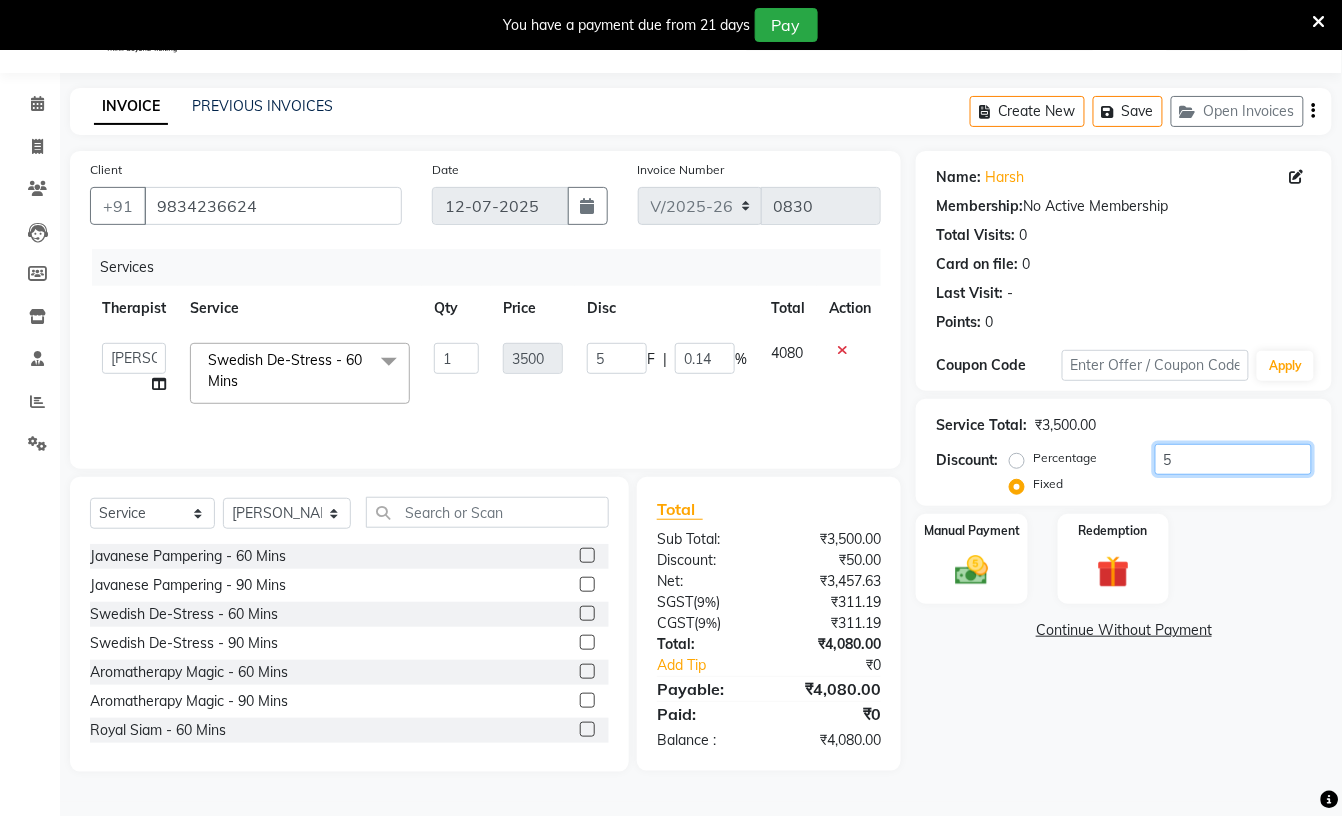 type on "50" 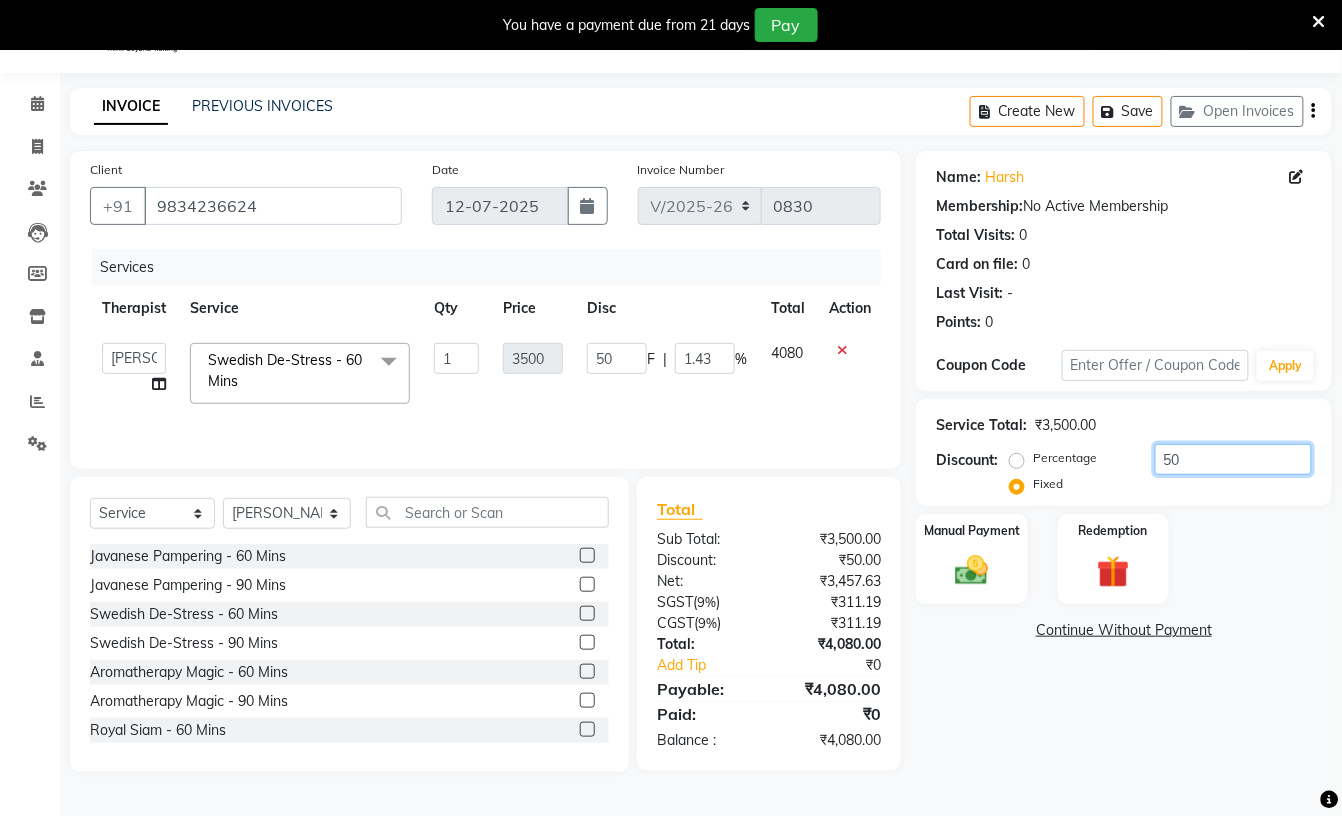 type on "500" 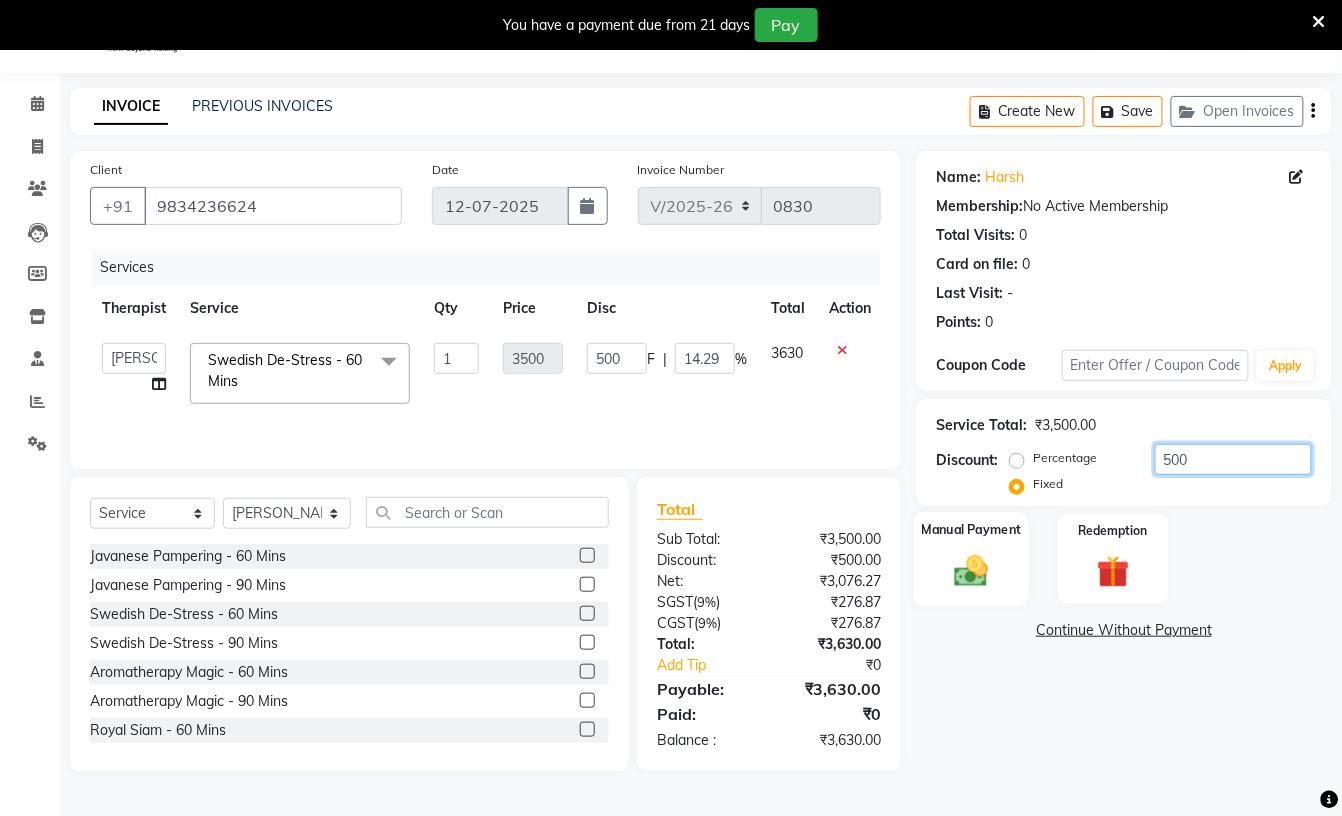 type on "500" 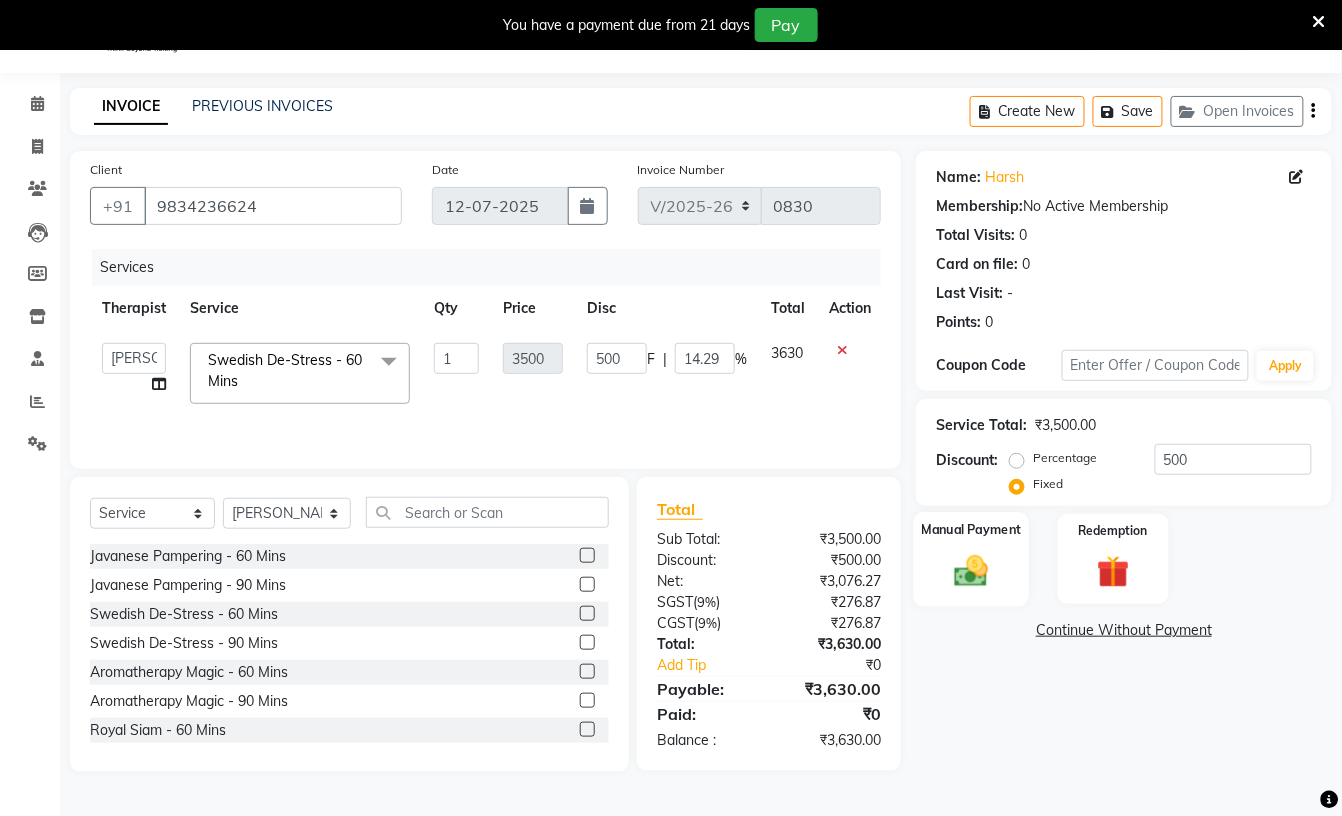 click 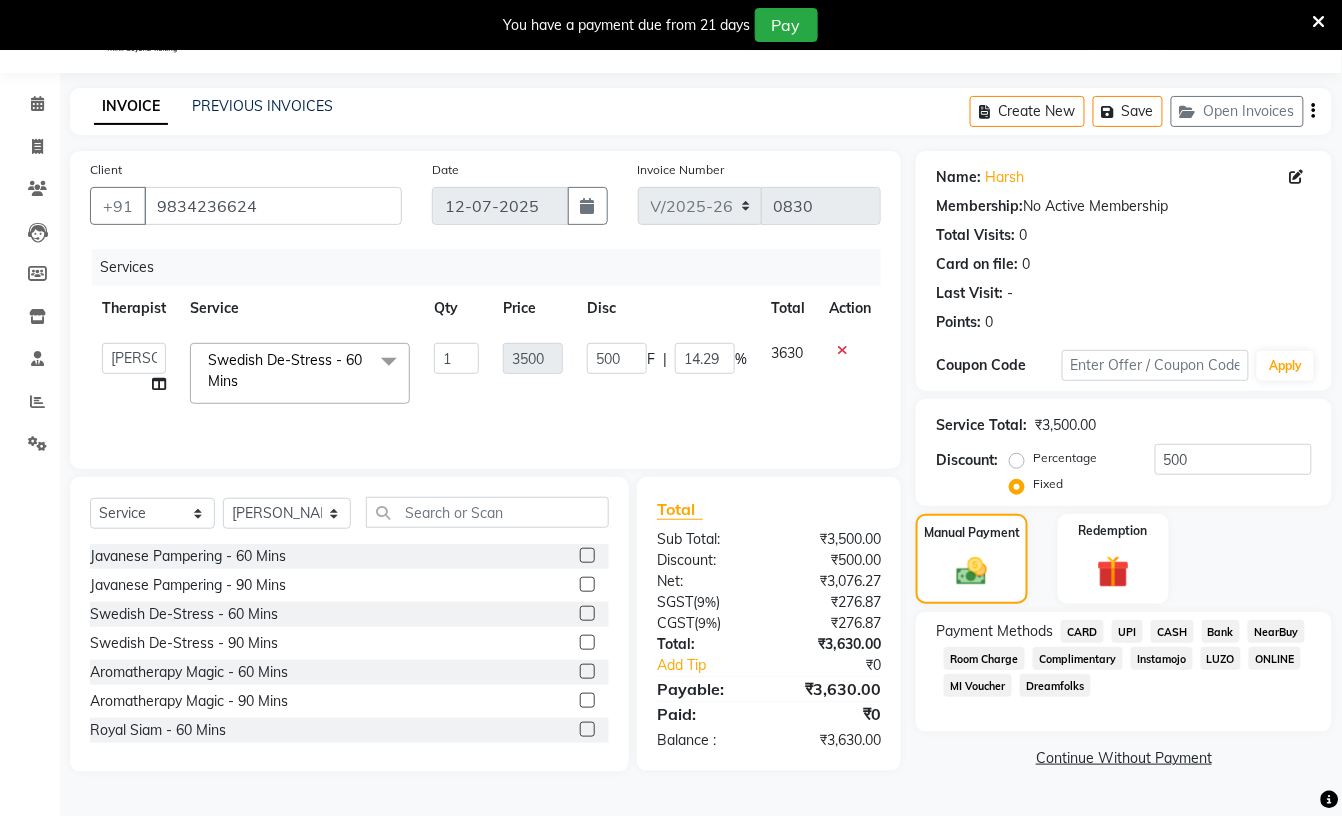 click on "UPI" 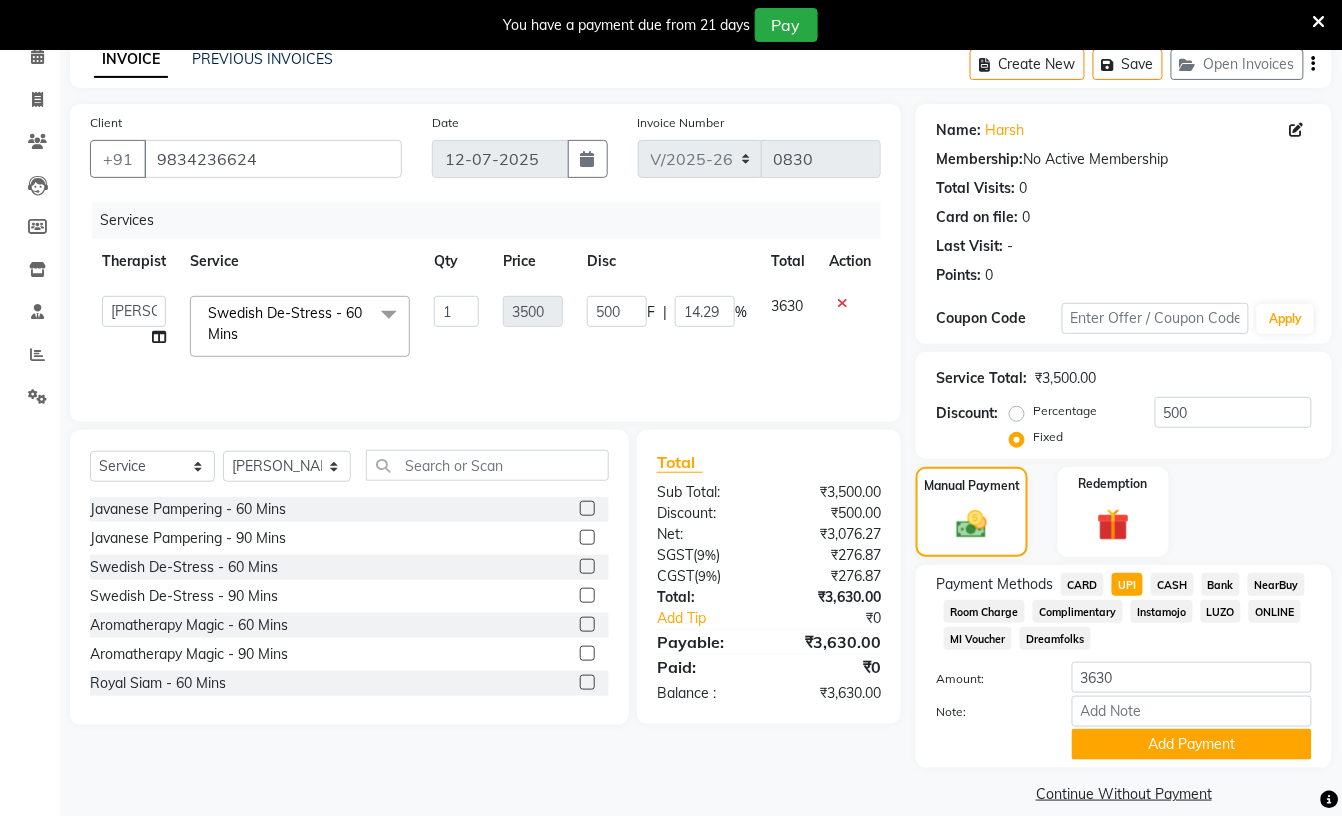 scroll, scrollTop: 122, scrollLeft: 0, axis: vertical 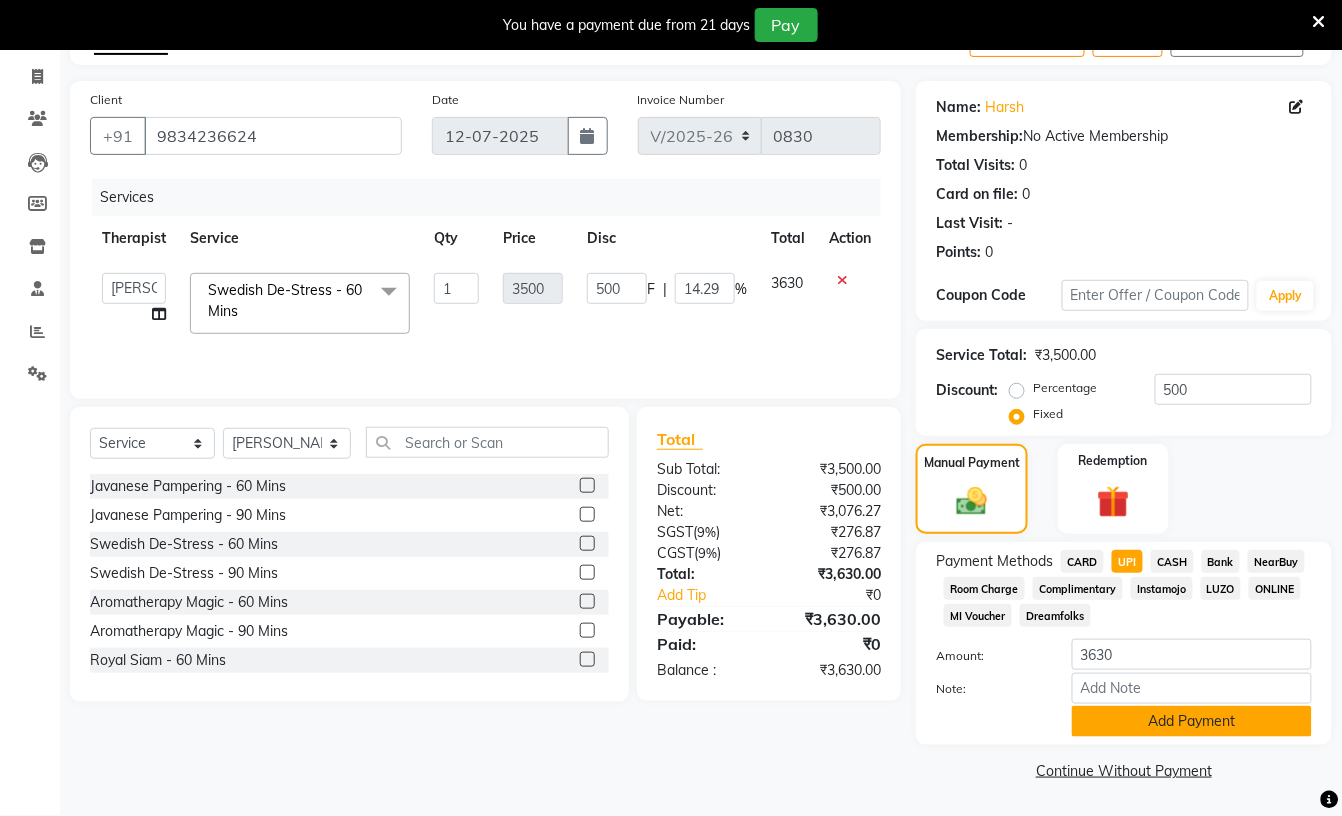 click on "Add Payment" 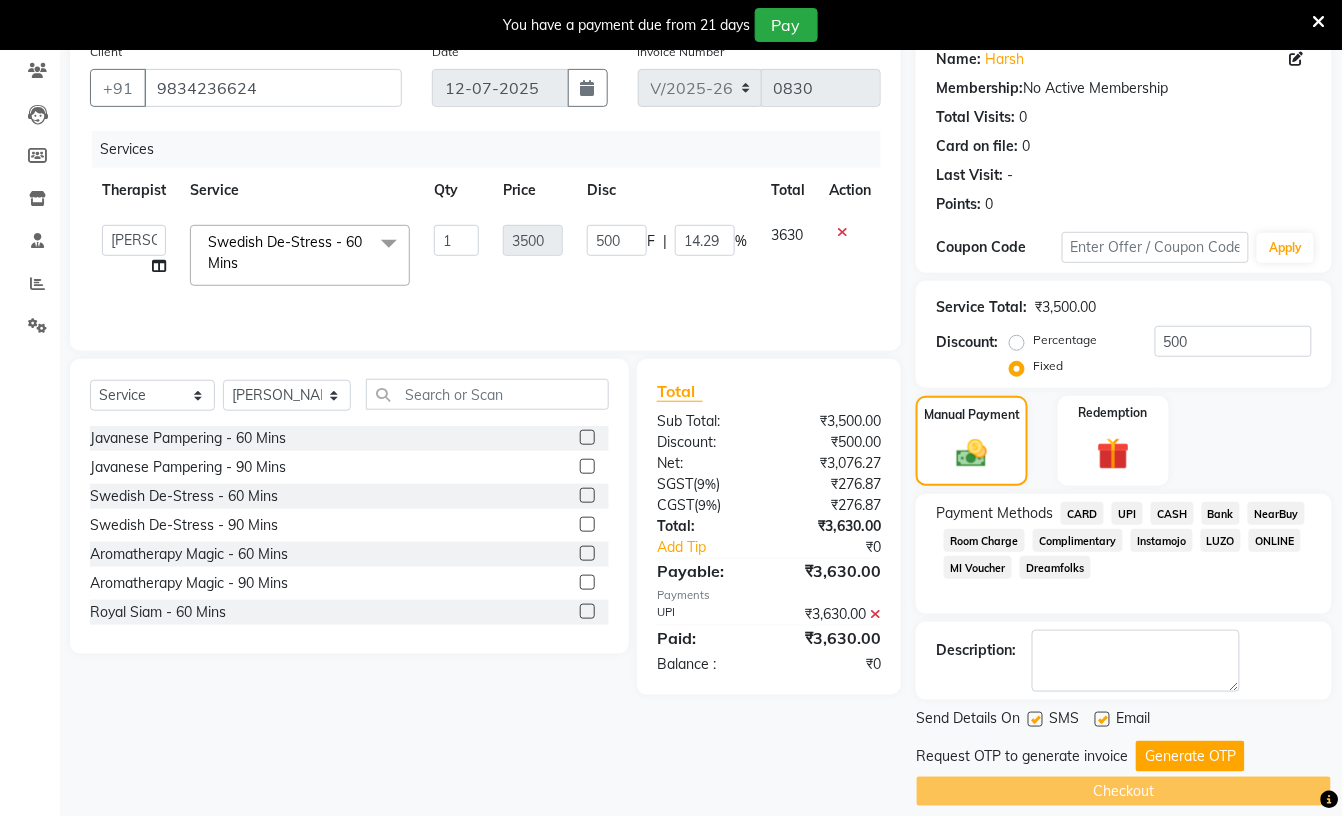 scroll, scrollTop: 192, scrollLeft: 0, axis: vertical 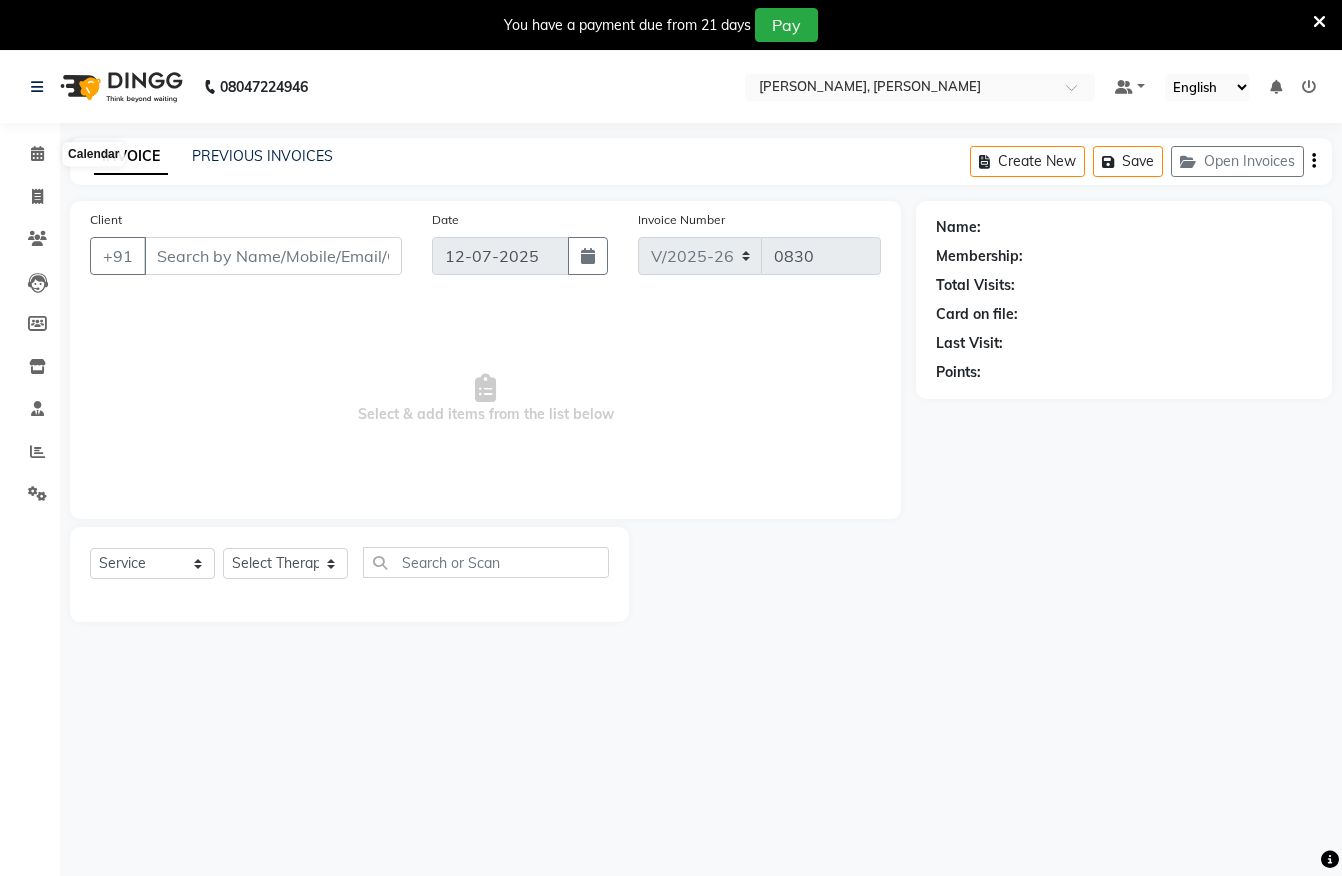 select on "6399" 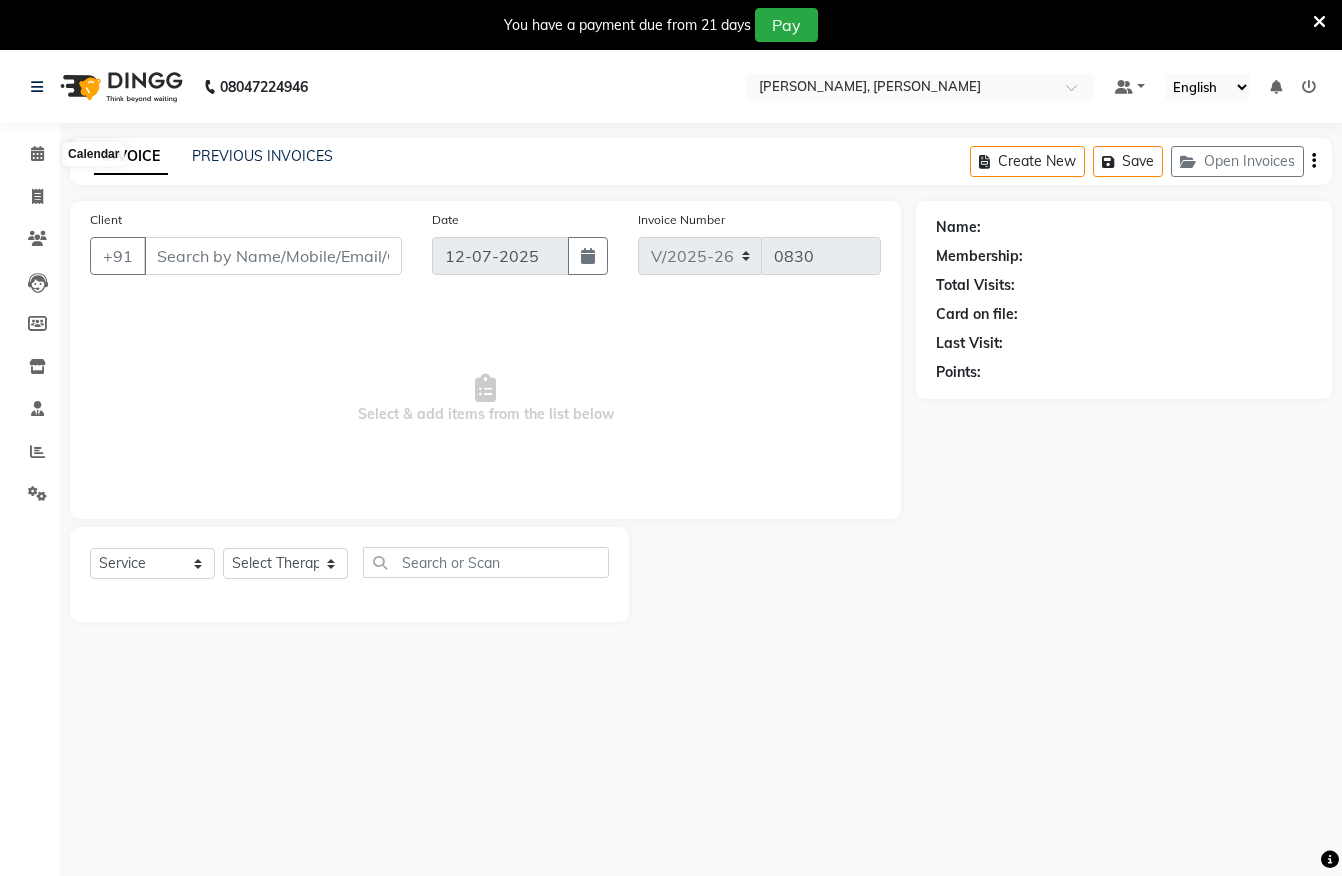 scroll, scrollTop: 0, scrollLeft: 0, axis: both 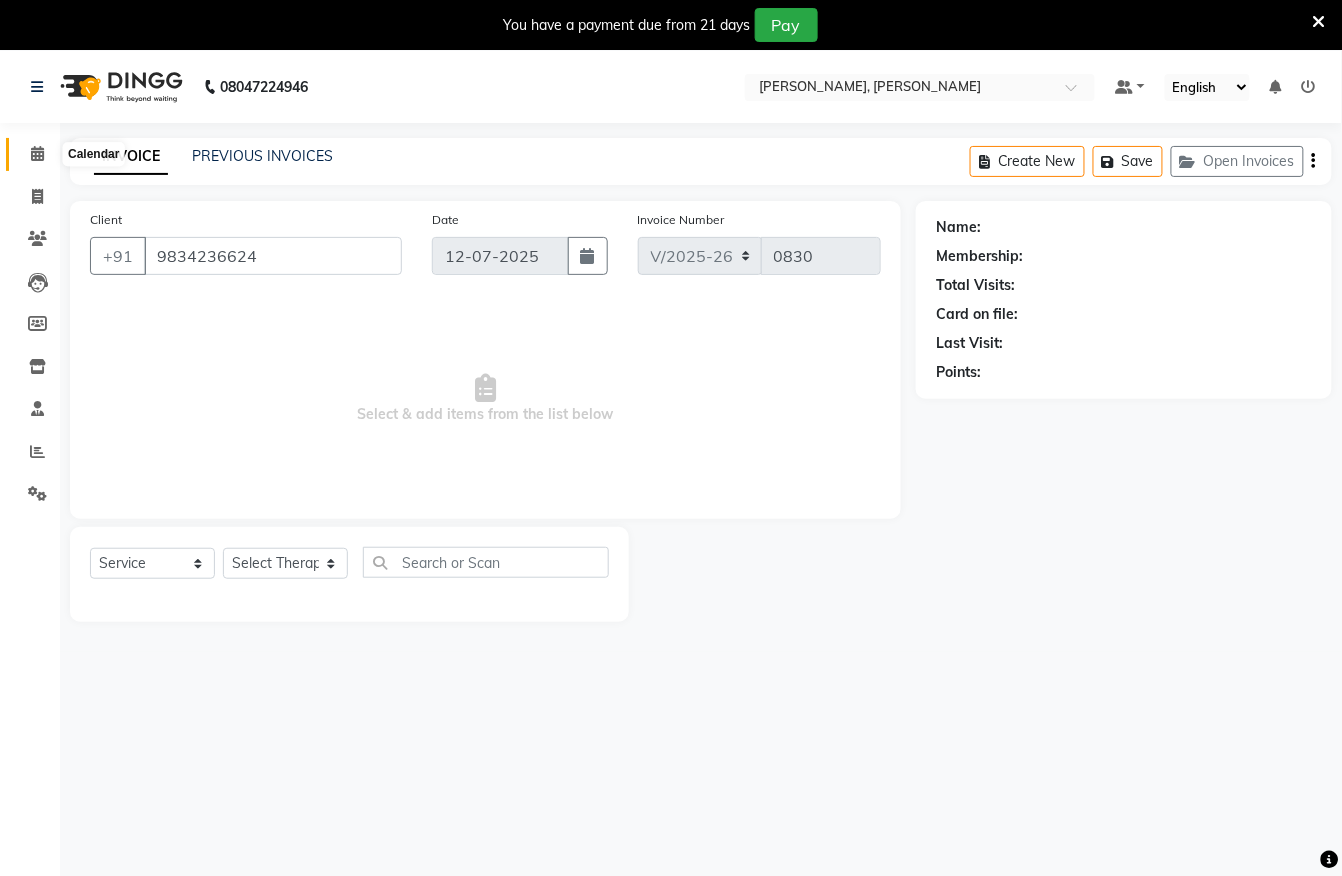 click 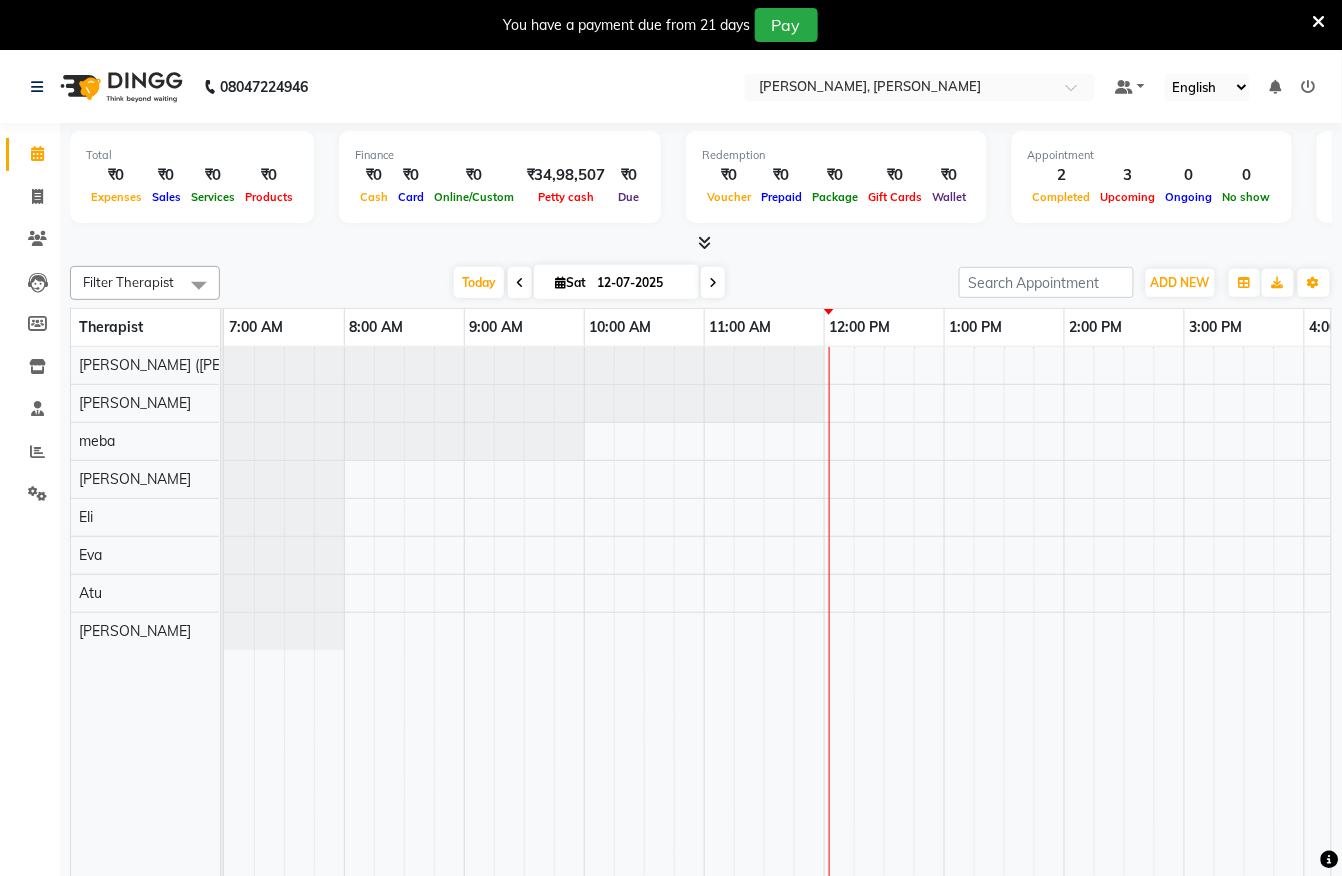 scroll, scrollTop: 46, scrollLeft: 0, axis: vertical 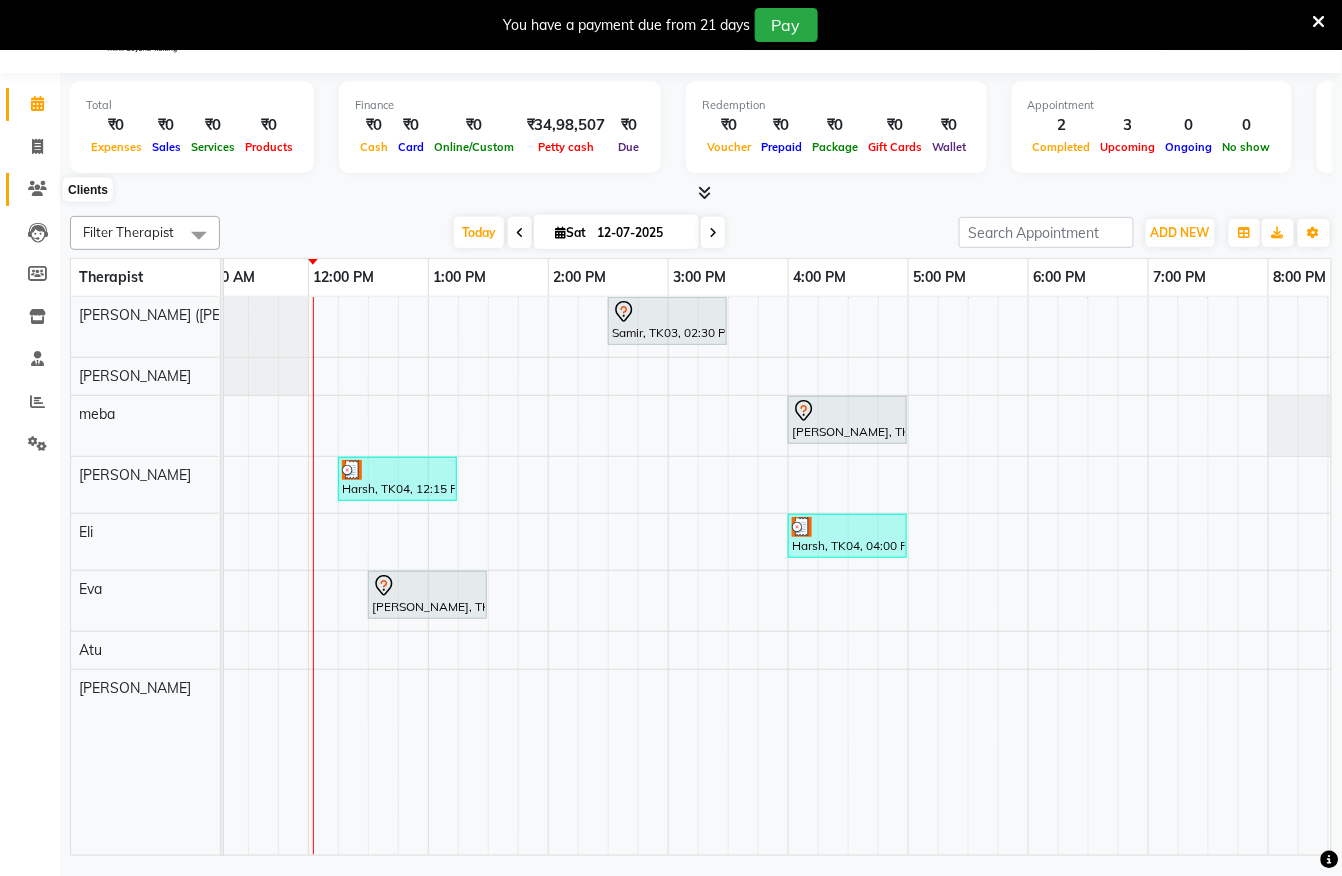 click 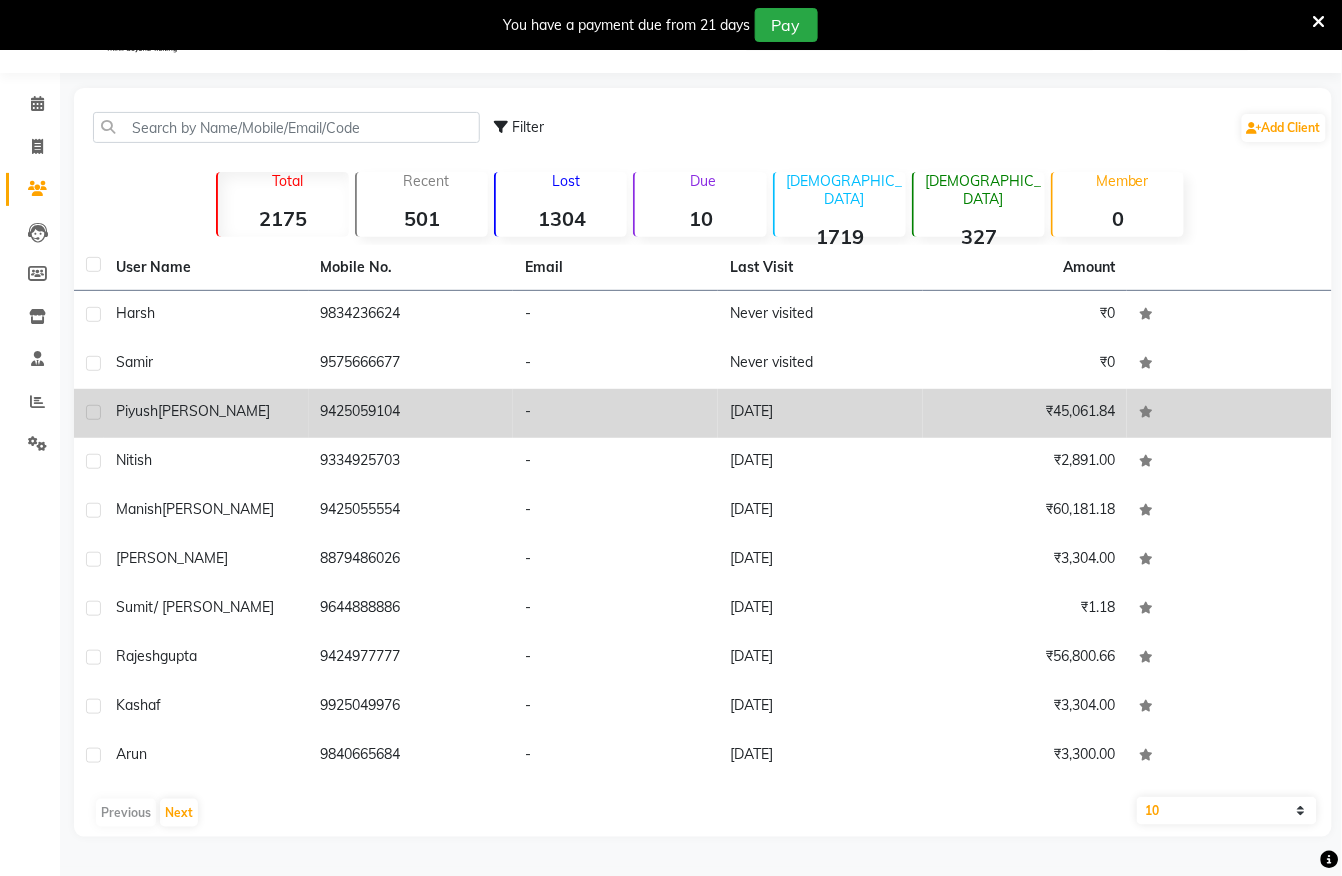 click on "9425059104" 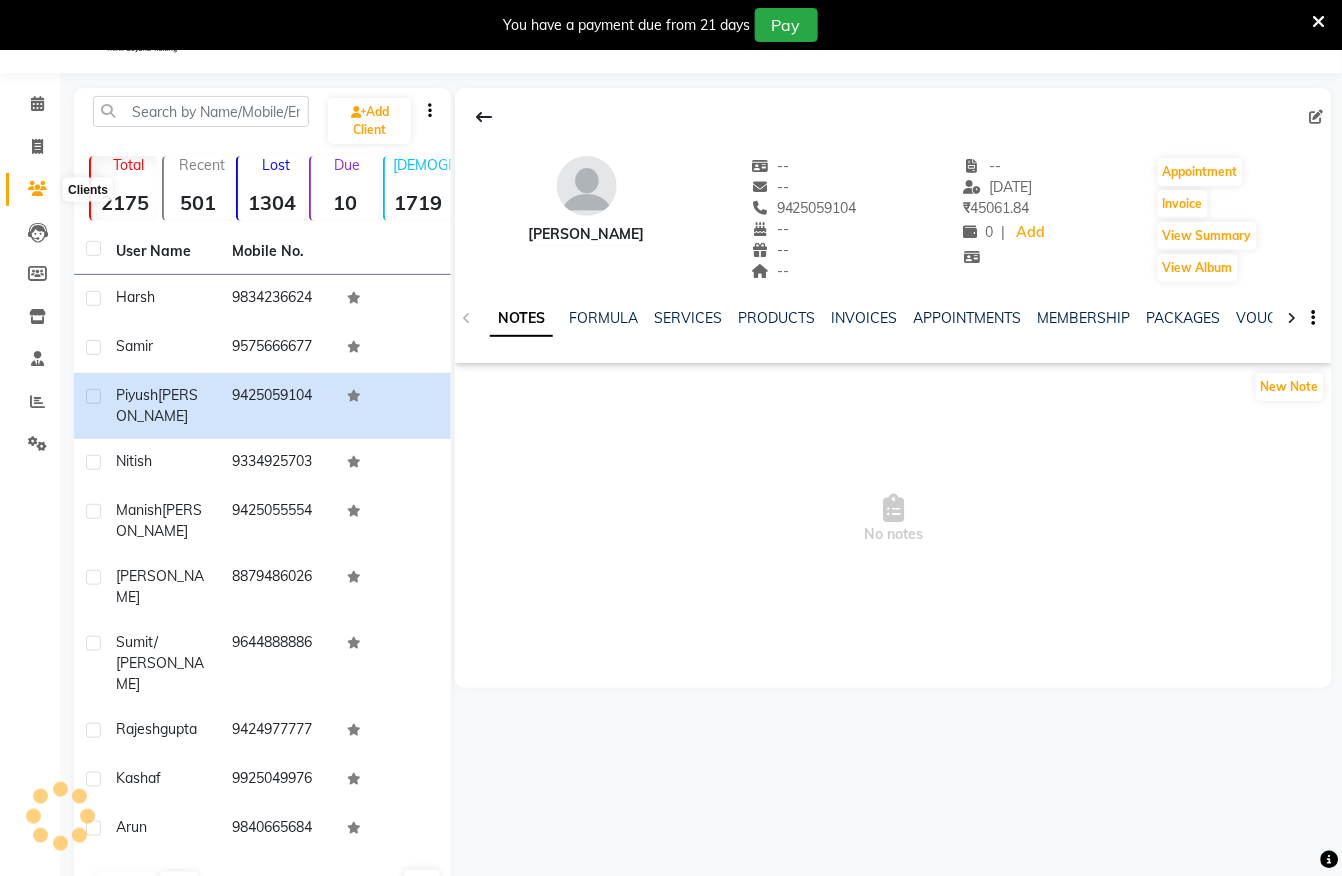 click 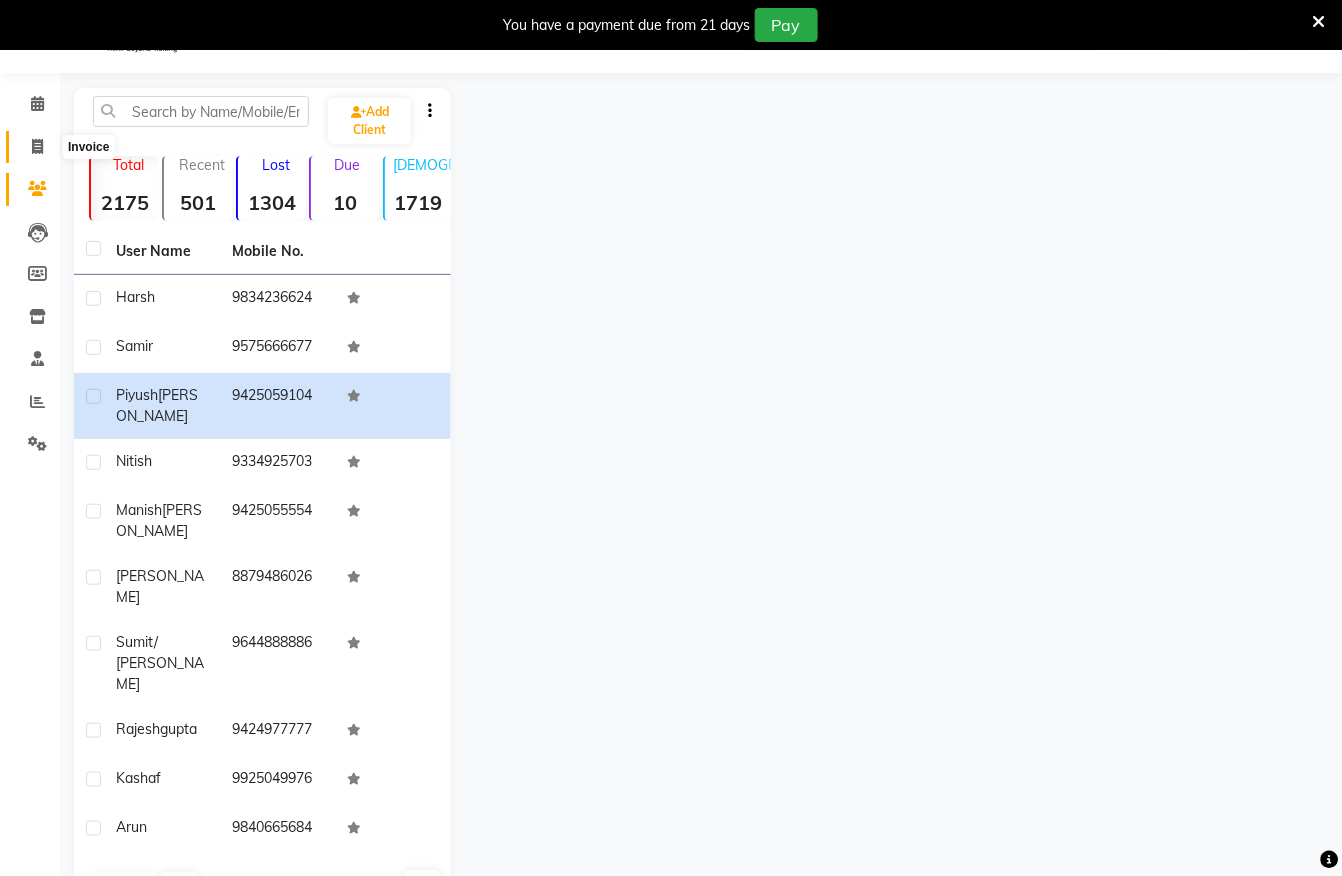 click 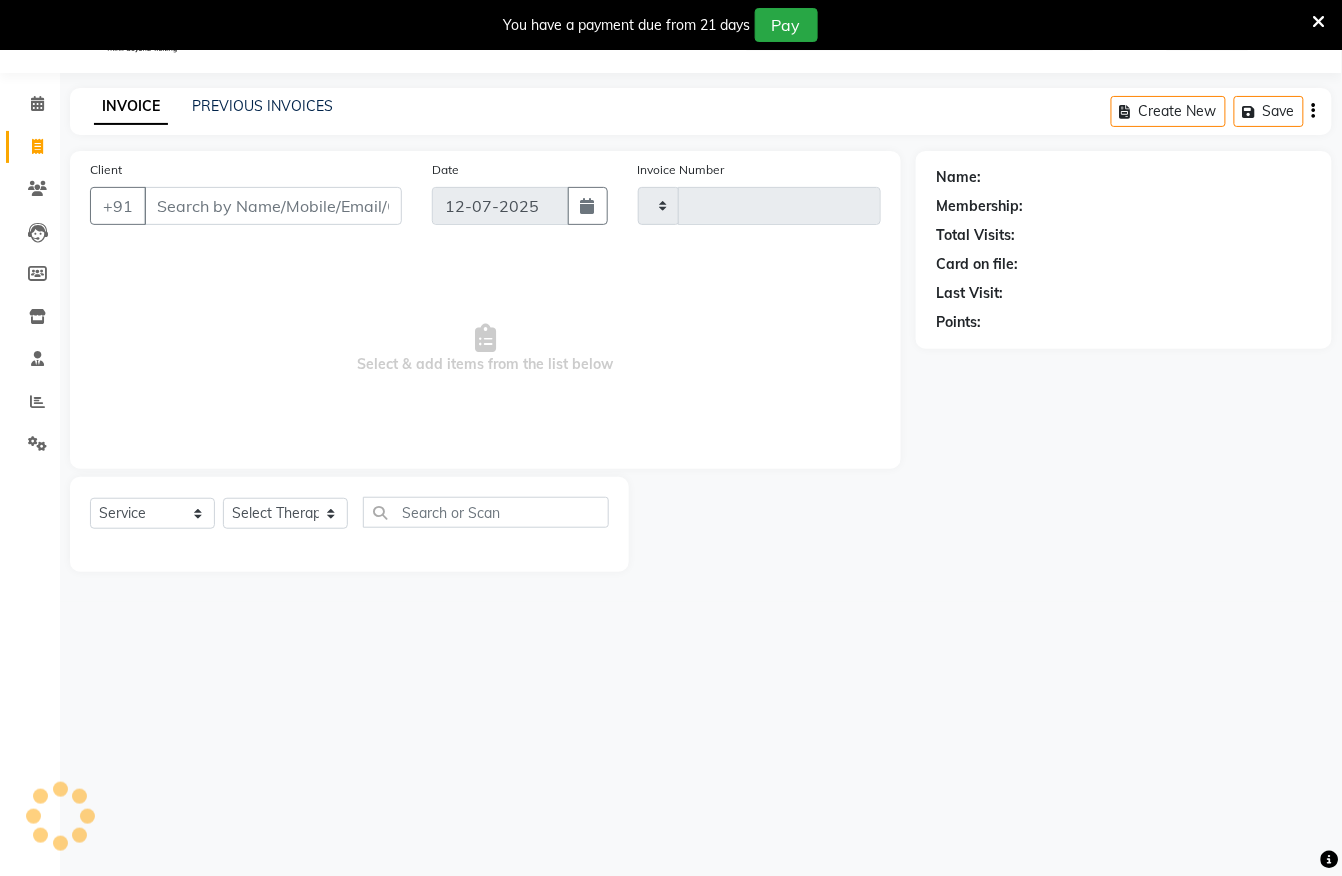 type on "0830" 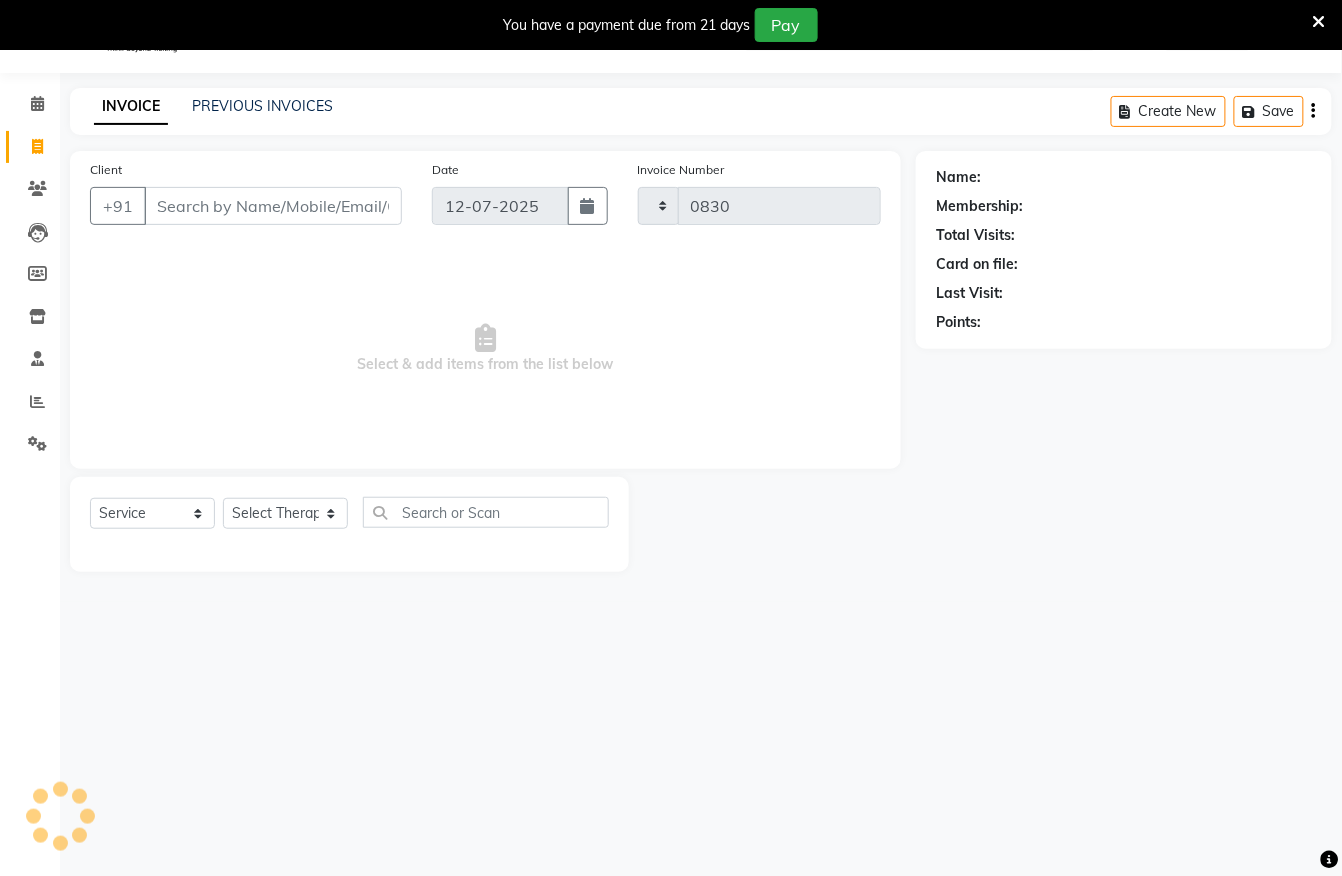 select on "6399" 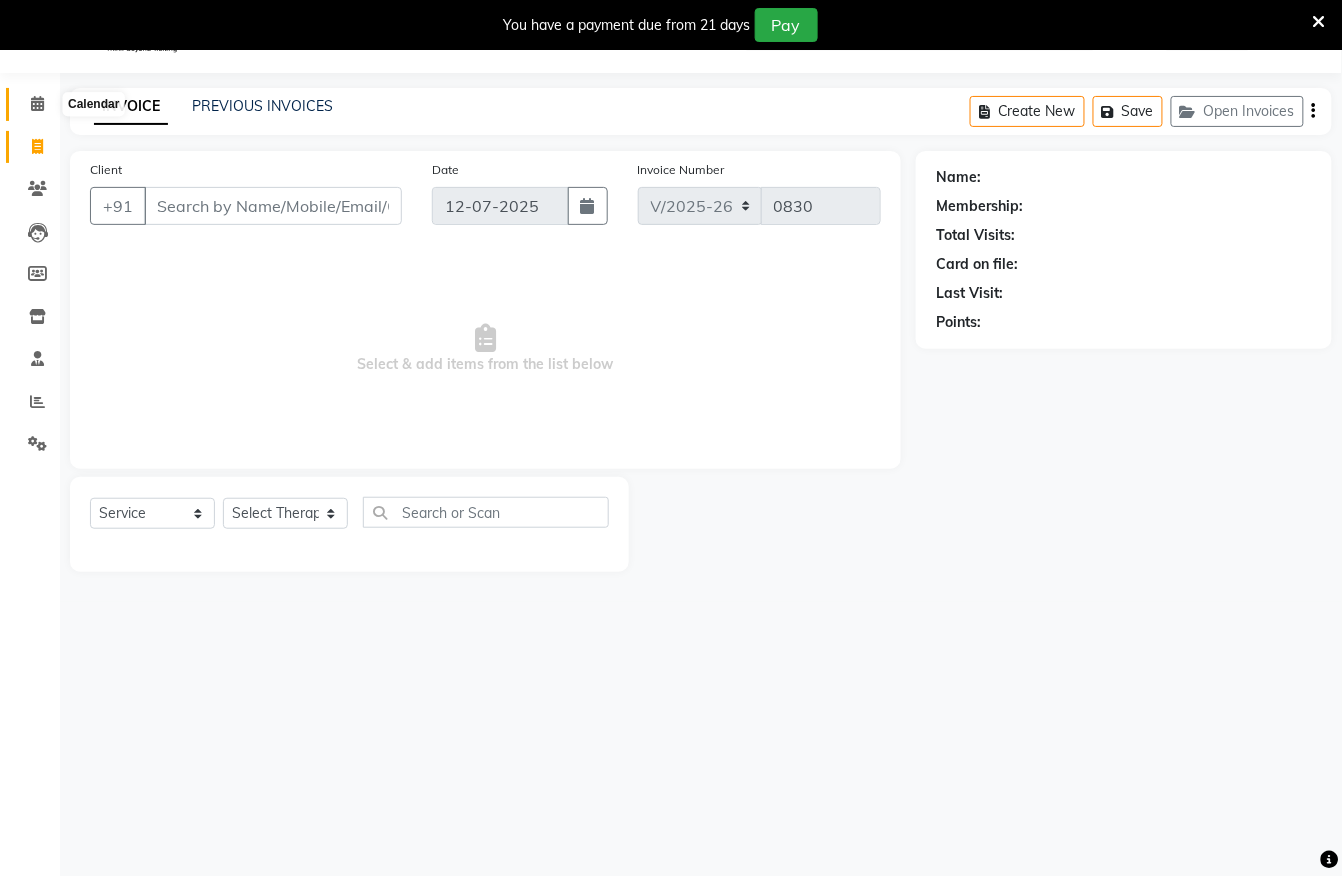click 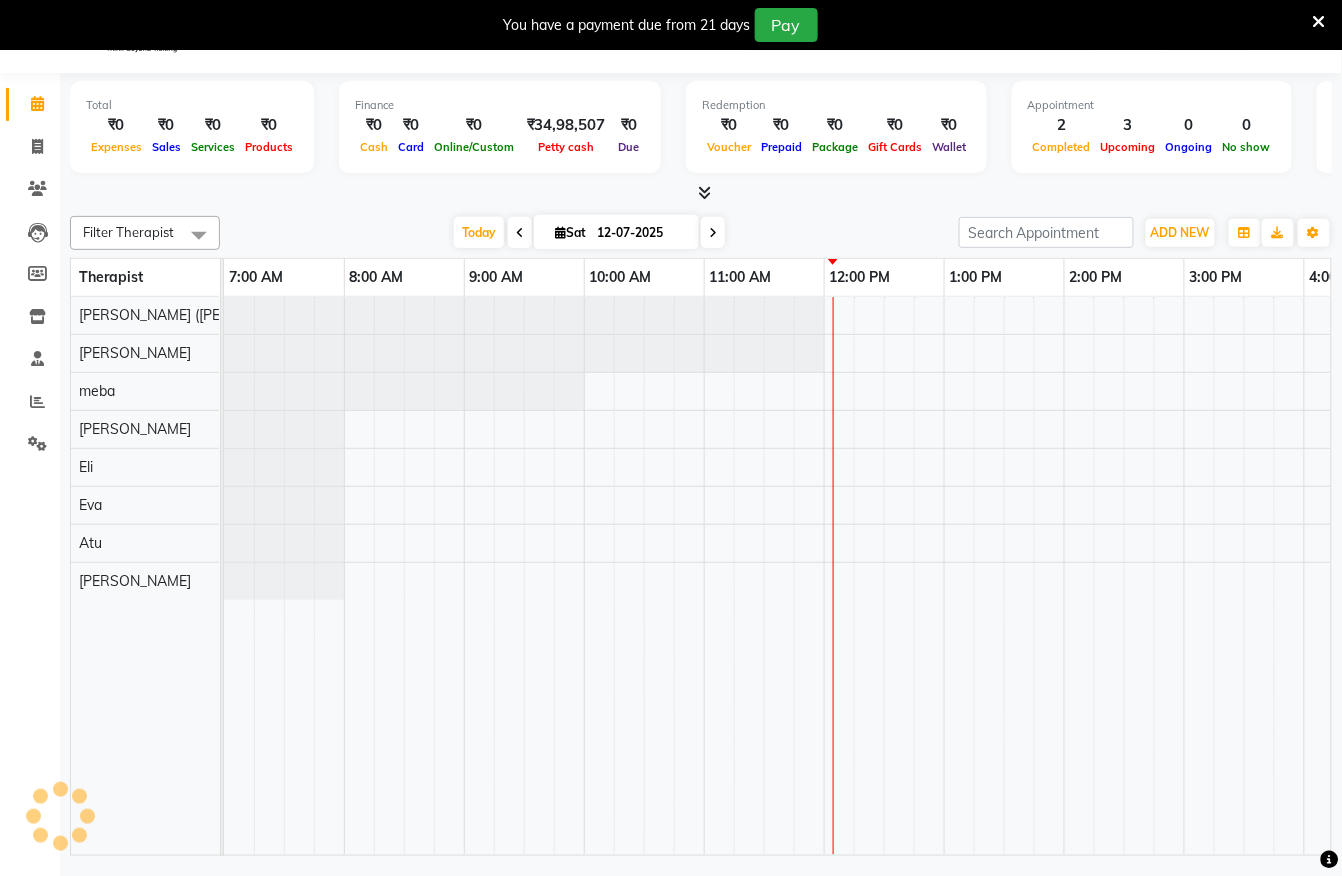scroll, scrollTop: 0, scrollLeft: 0, axis: both 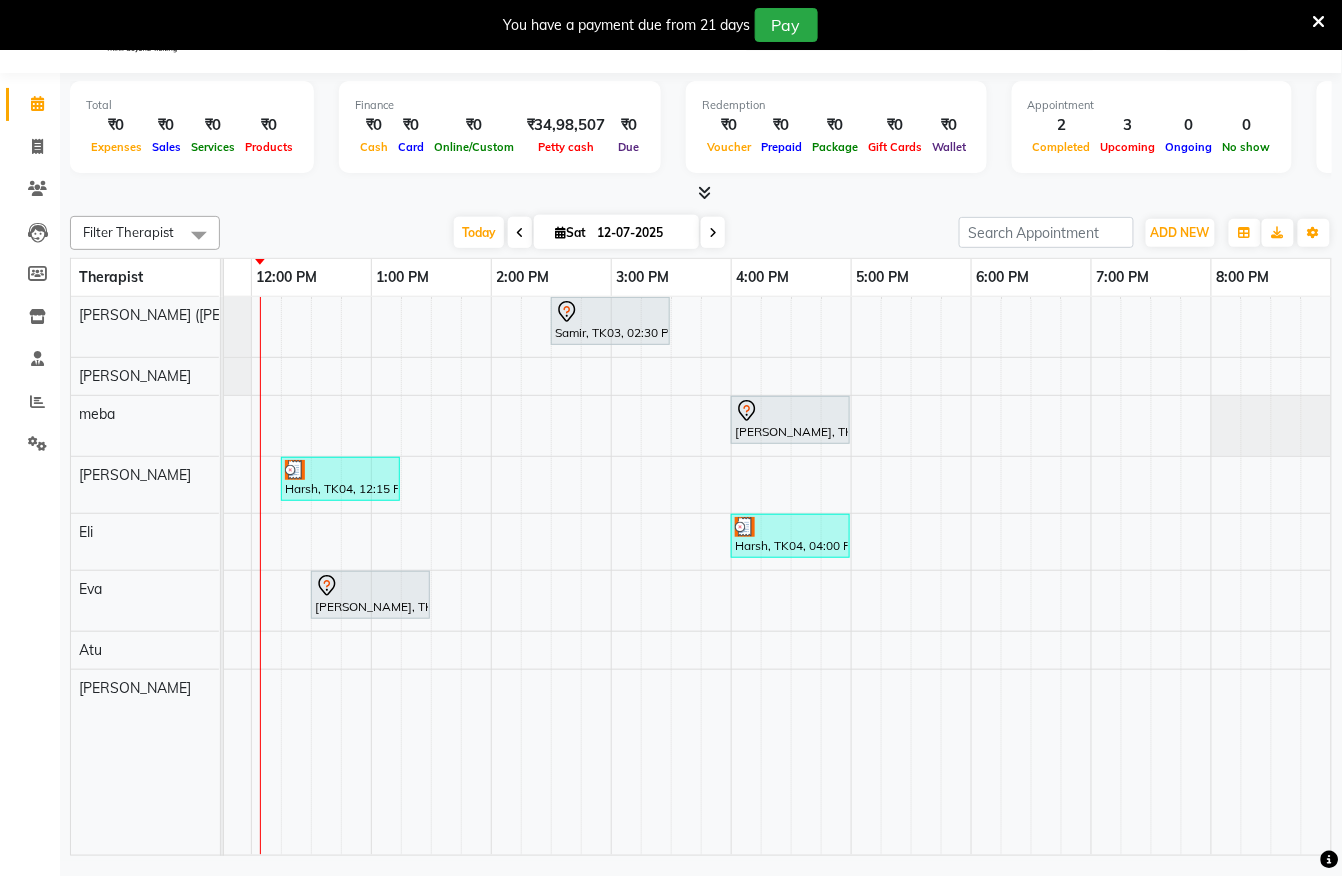 click on "Samir, TK03, 02:30 PM-03:30 PM, Javanese Pampering - 60 Mins             [PERSON_NAME], TK01, 04:00 PM-05:00 PM, Javanese Pampering - 60 Mins     Harsh, TK04, 12:15 PM-01:15 PM, Javanese Pampering - 60 Mins     Harsh, TK04, 04:00 PM-05:00 PM, Javanese Pampering - 60 Mins             [PERSON_NAME], TK02, 12:30 PM-01:30 PM, Javanese Pampering - 60 Mins" at bounding box center [611, 576] 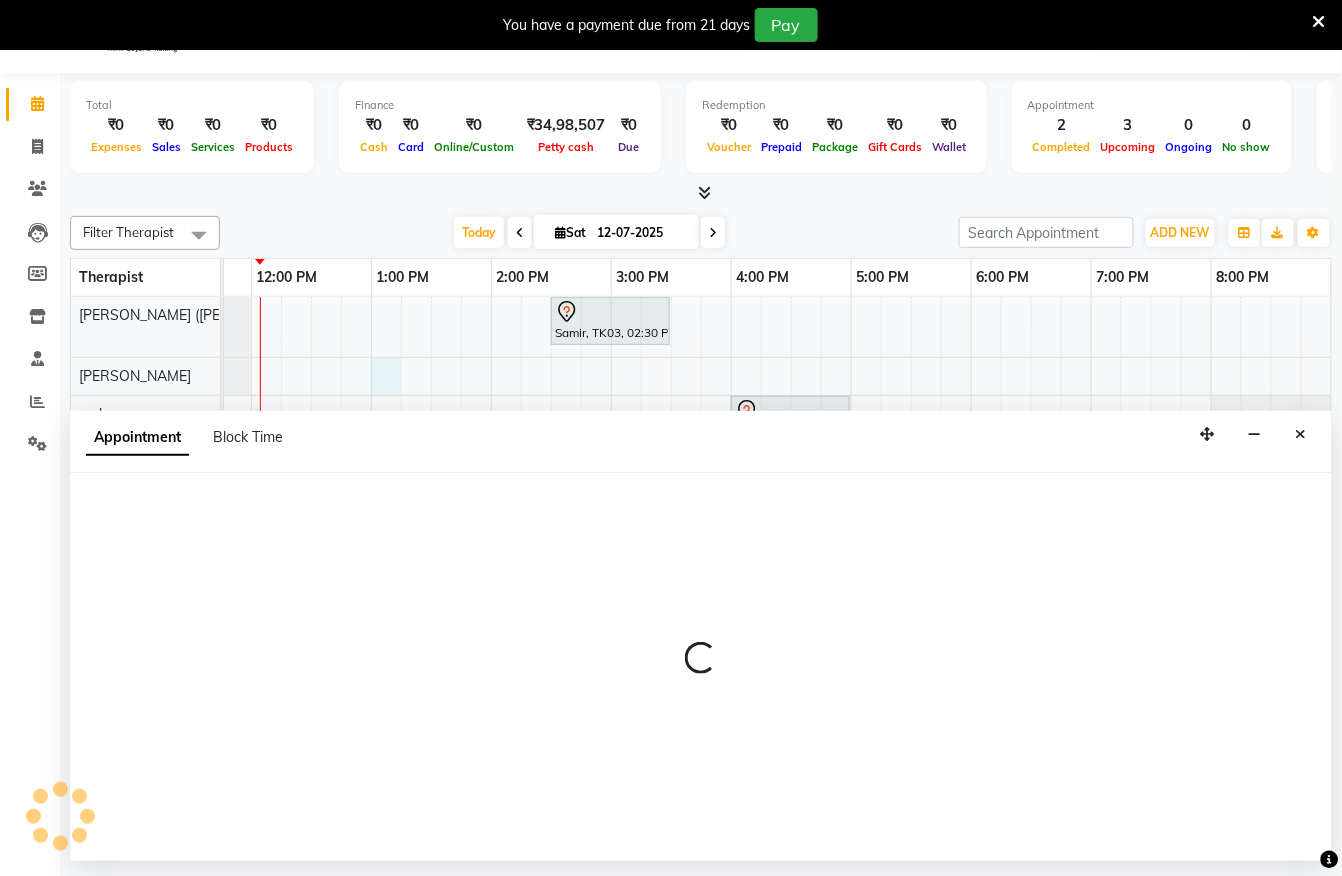 select on "62270" 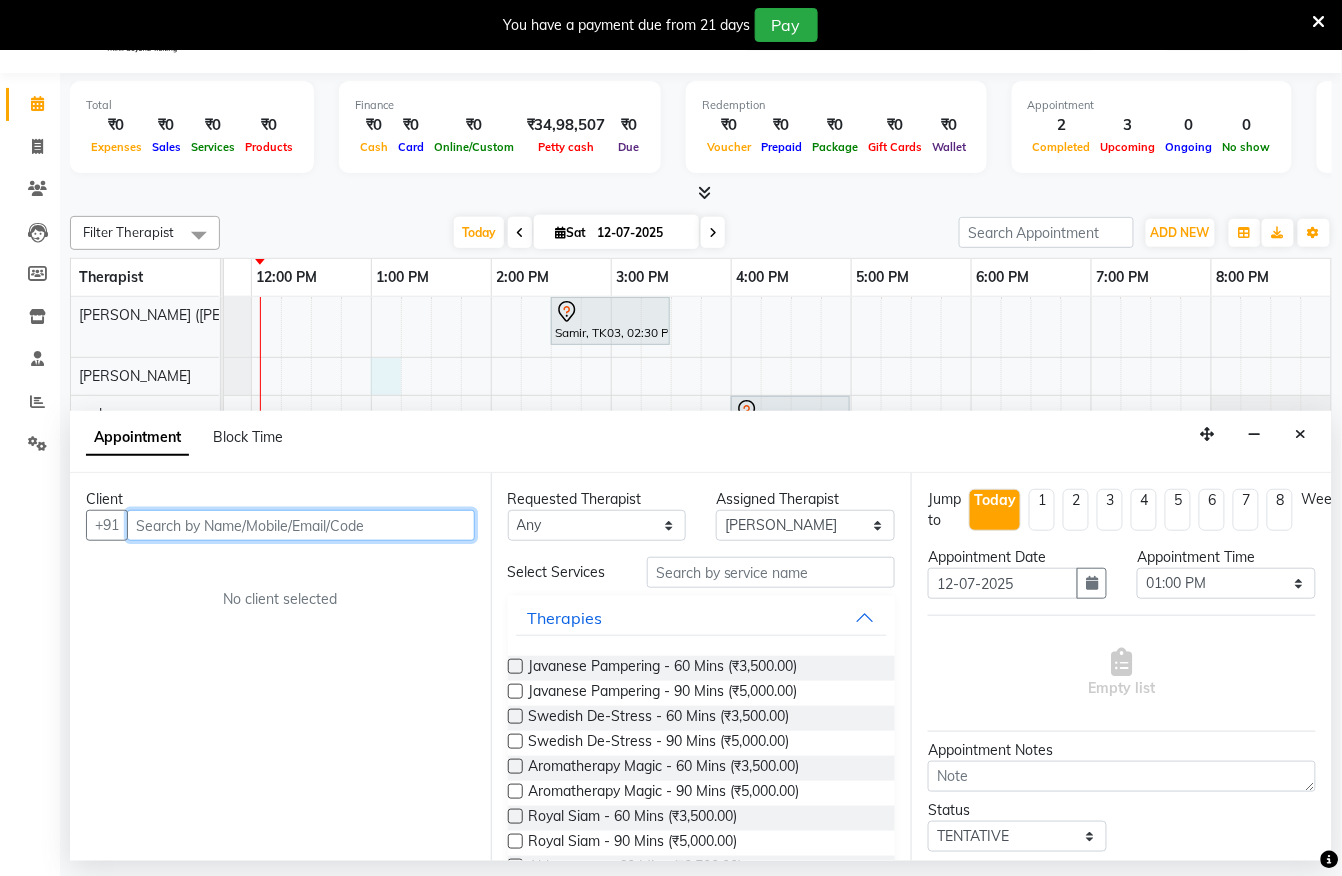 click at bounding box center [301, 525] 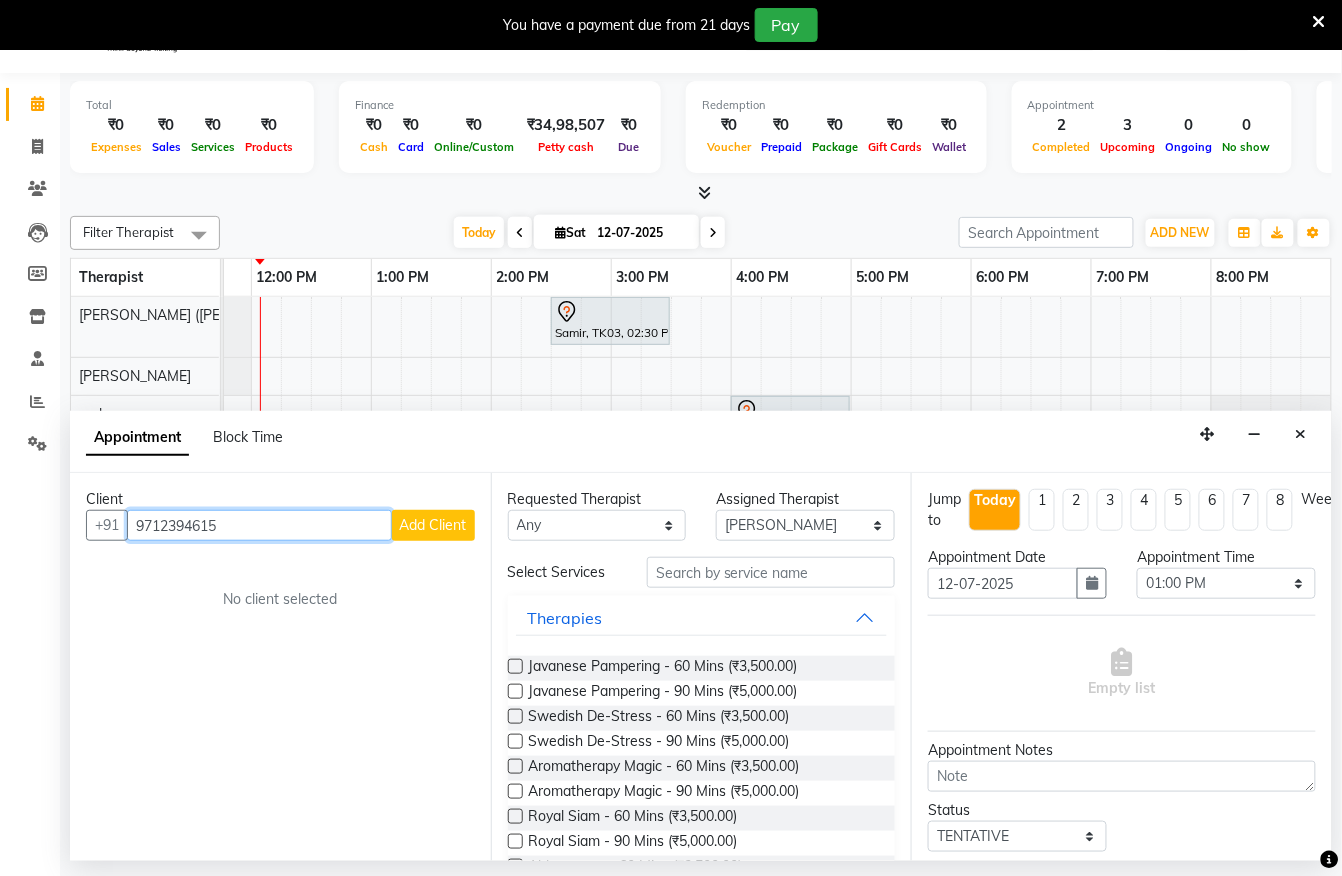 type on "9712394615" 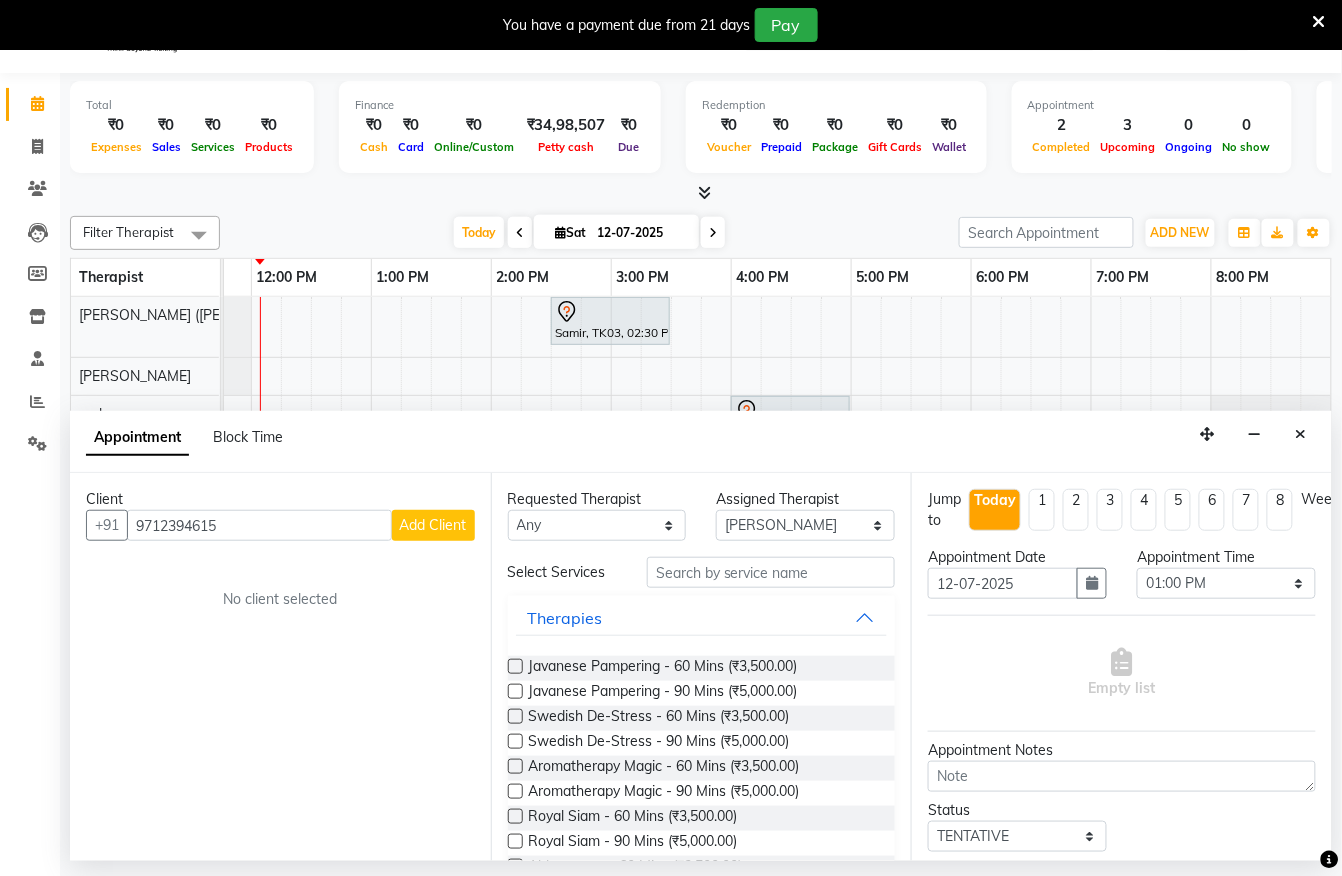 click on "Add Client" at bounding box center [433, 525] 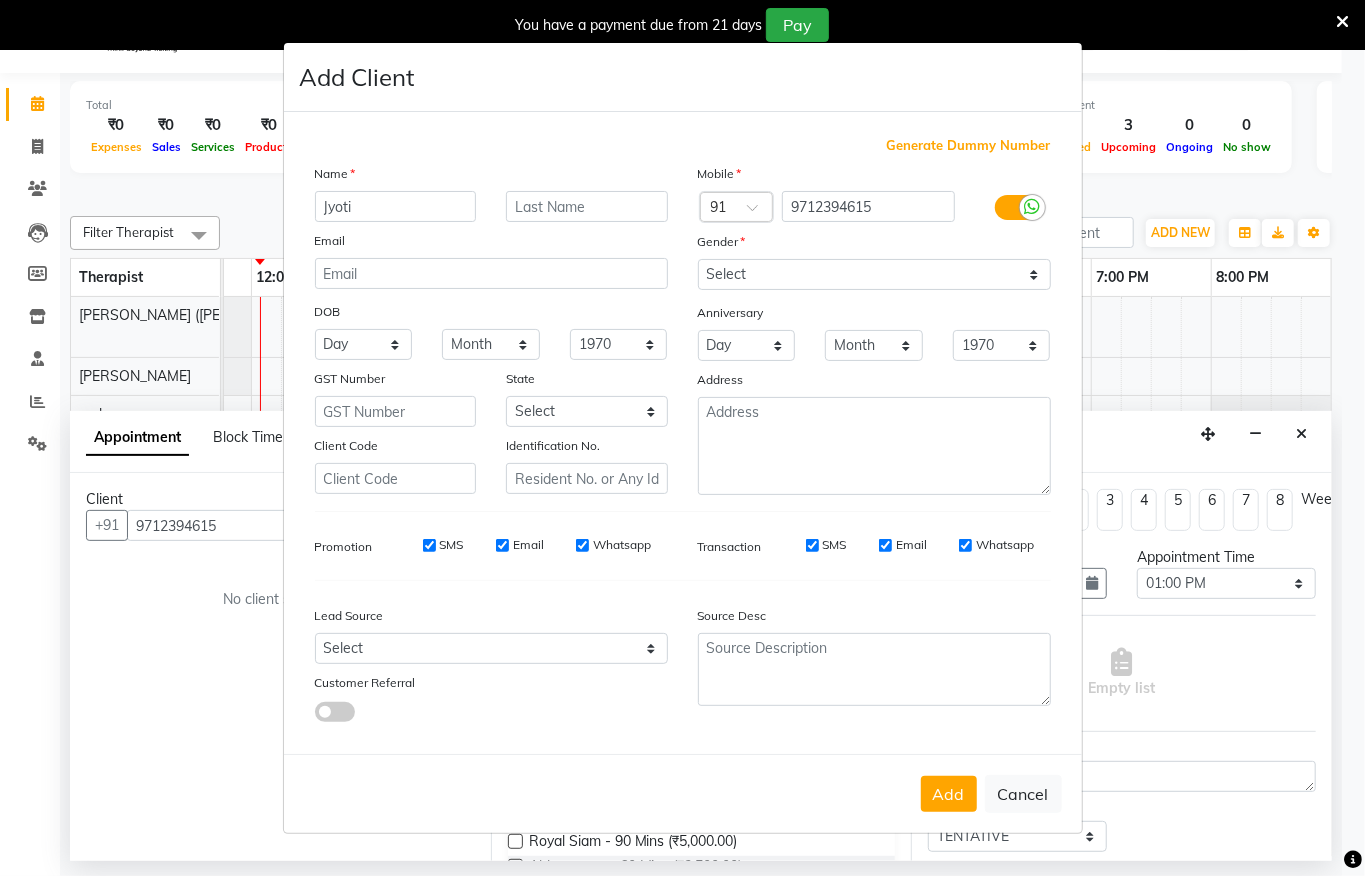 type on "Jyoti" 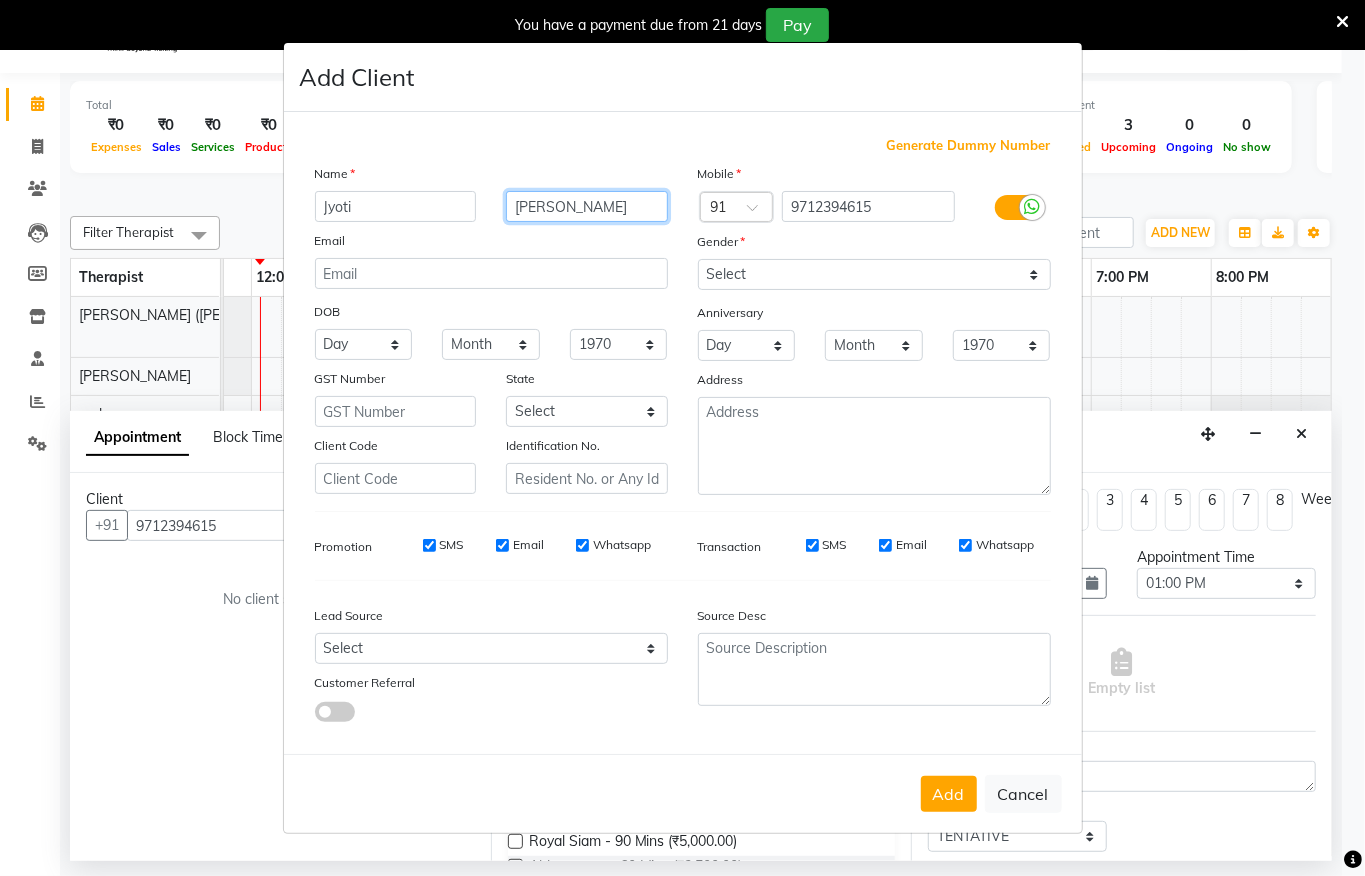type on "[PERSON_NAME]" 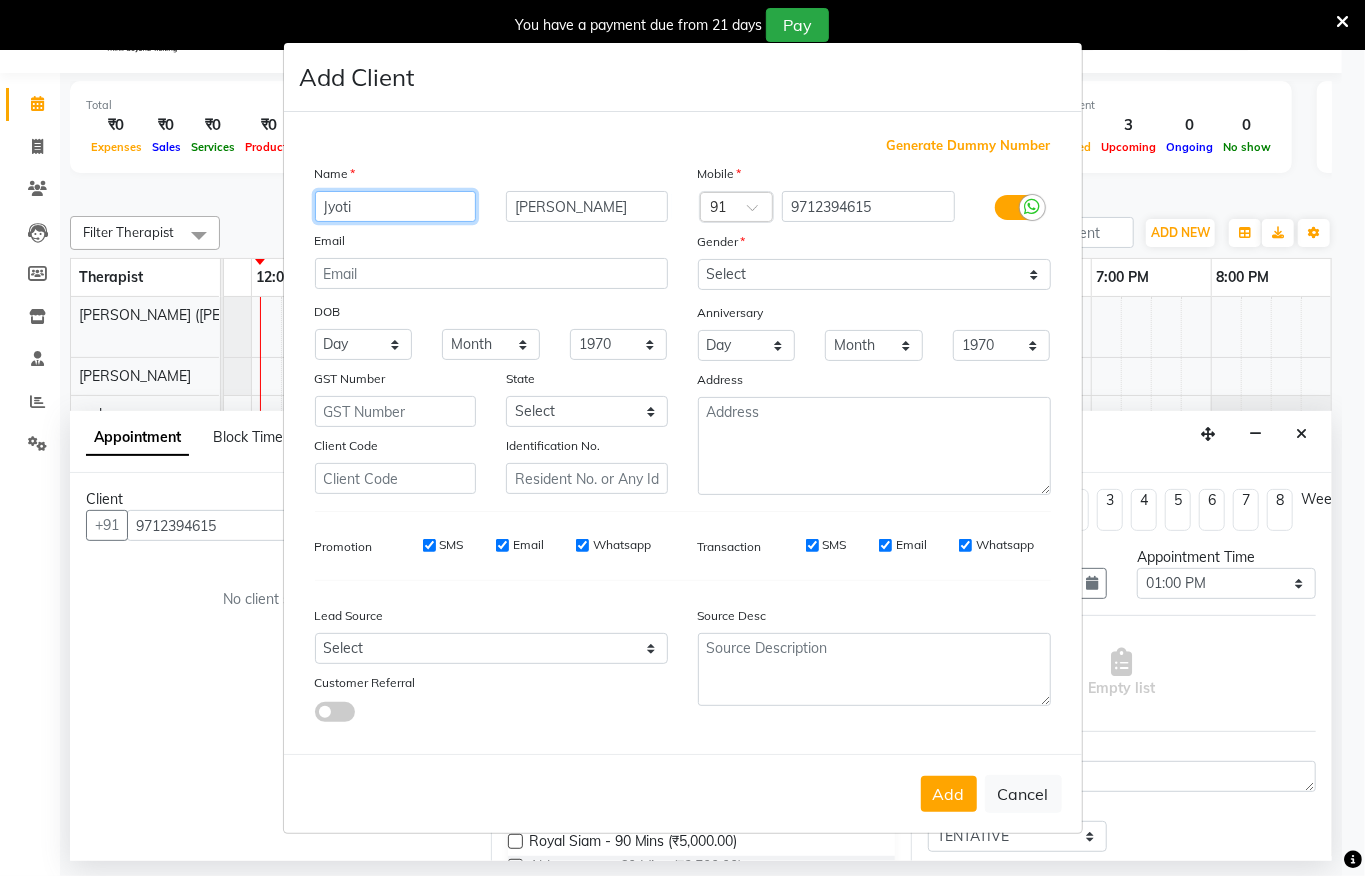 click on "Jyoti" at bounding box center (396, 206) 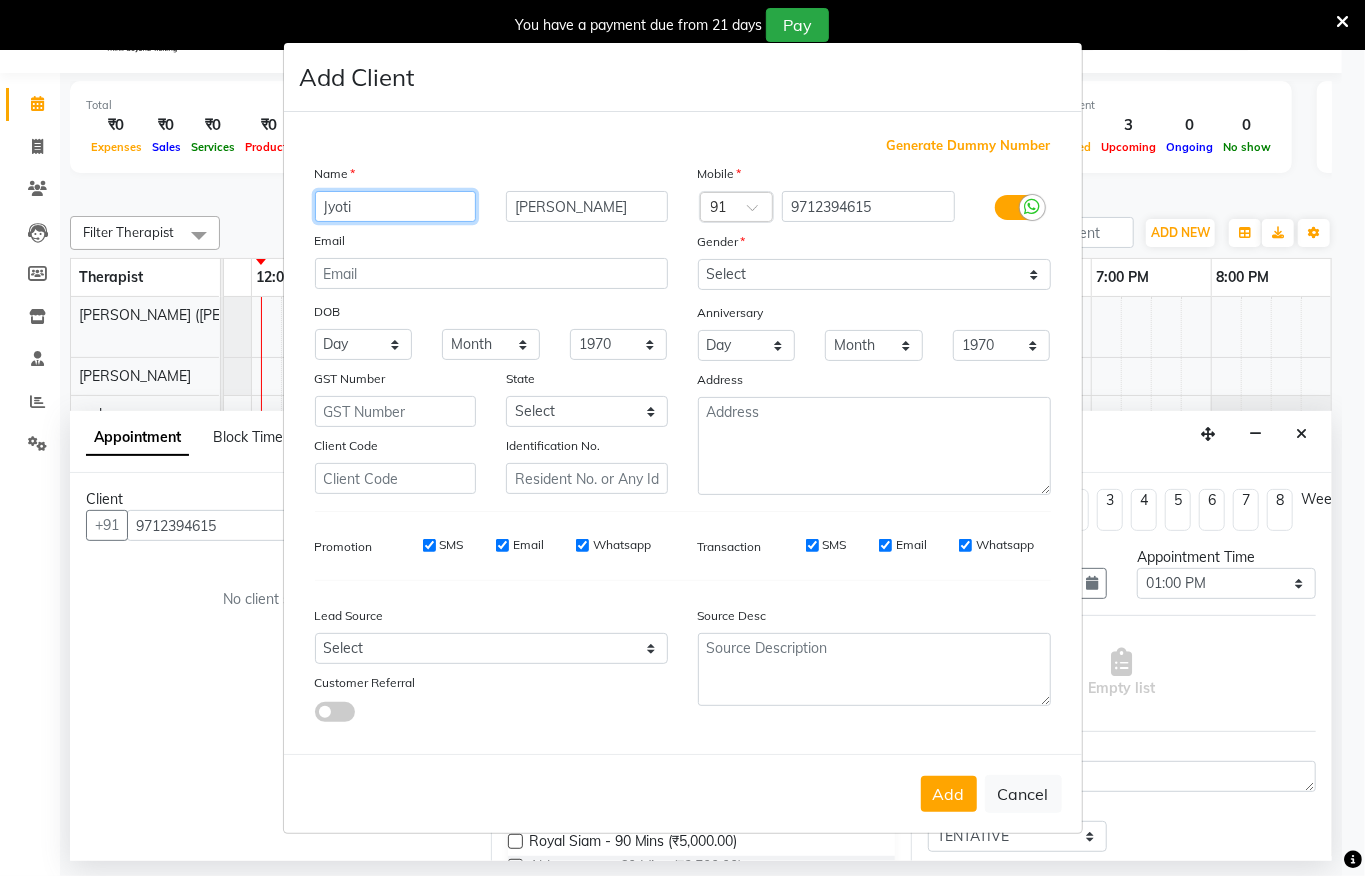 click on "Jyoti" at bounding box center (396, 206) 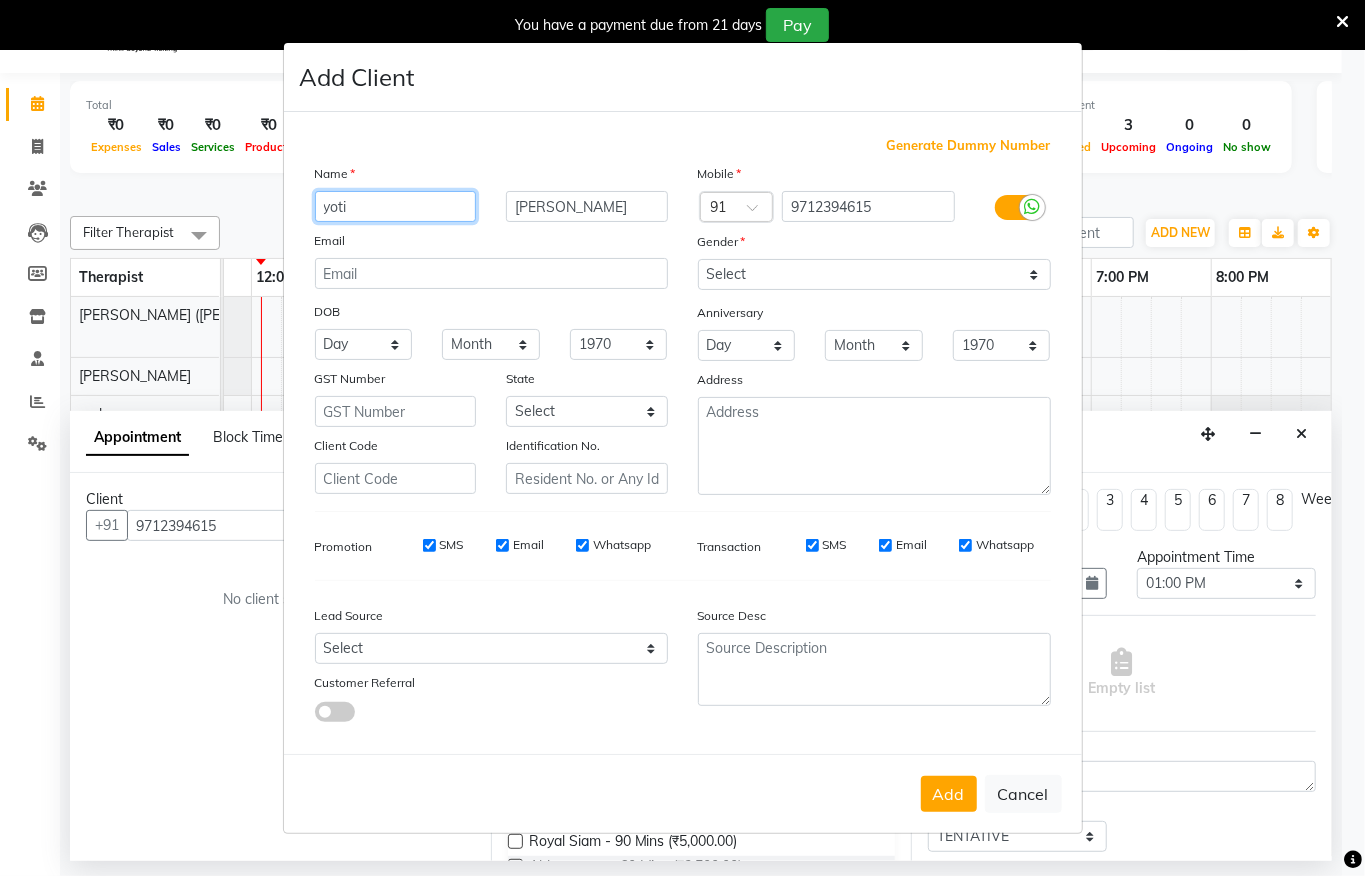 type on "Jyoti" 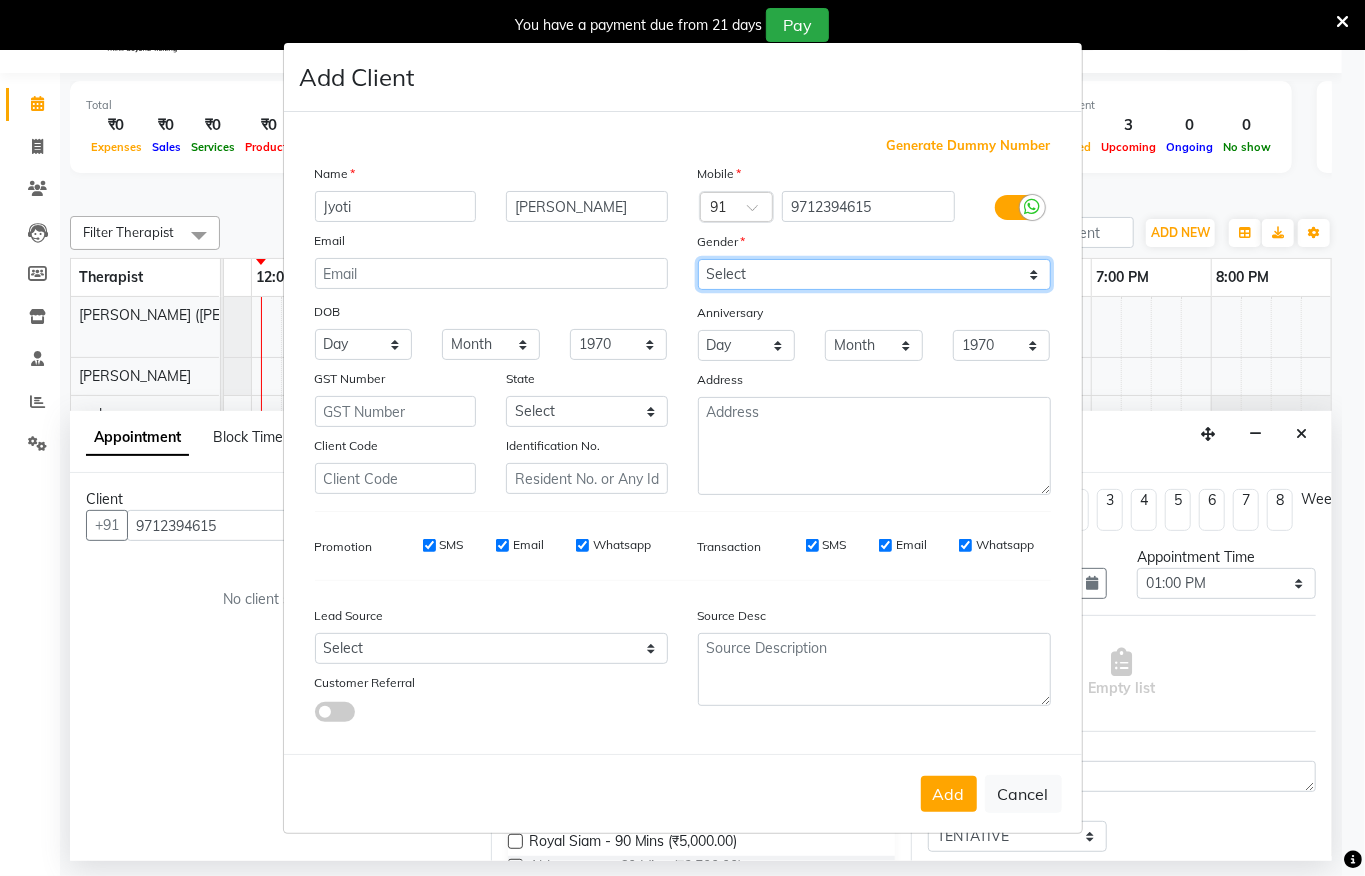 click on "Select [DEMOGRAPHIC_DATA] [DEMOGRAPHIC_DATA] Other Prefer Not To Say" at bounding box center [874, 274] 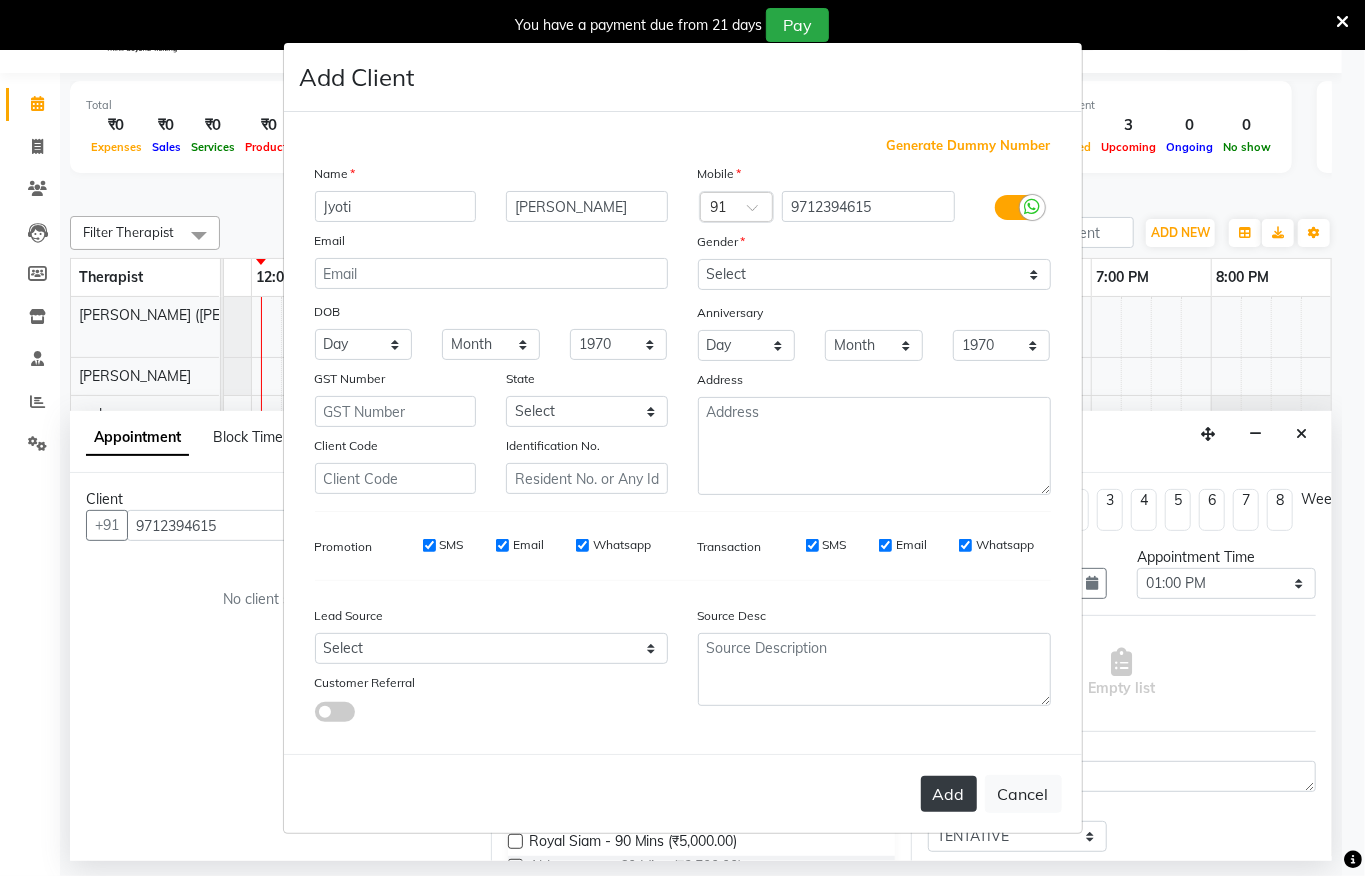 click on "Add" at bounding box center [949, 794] 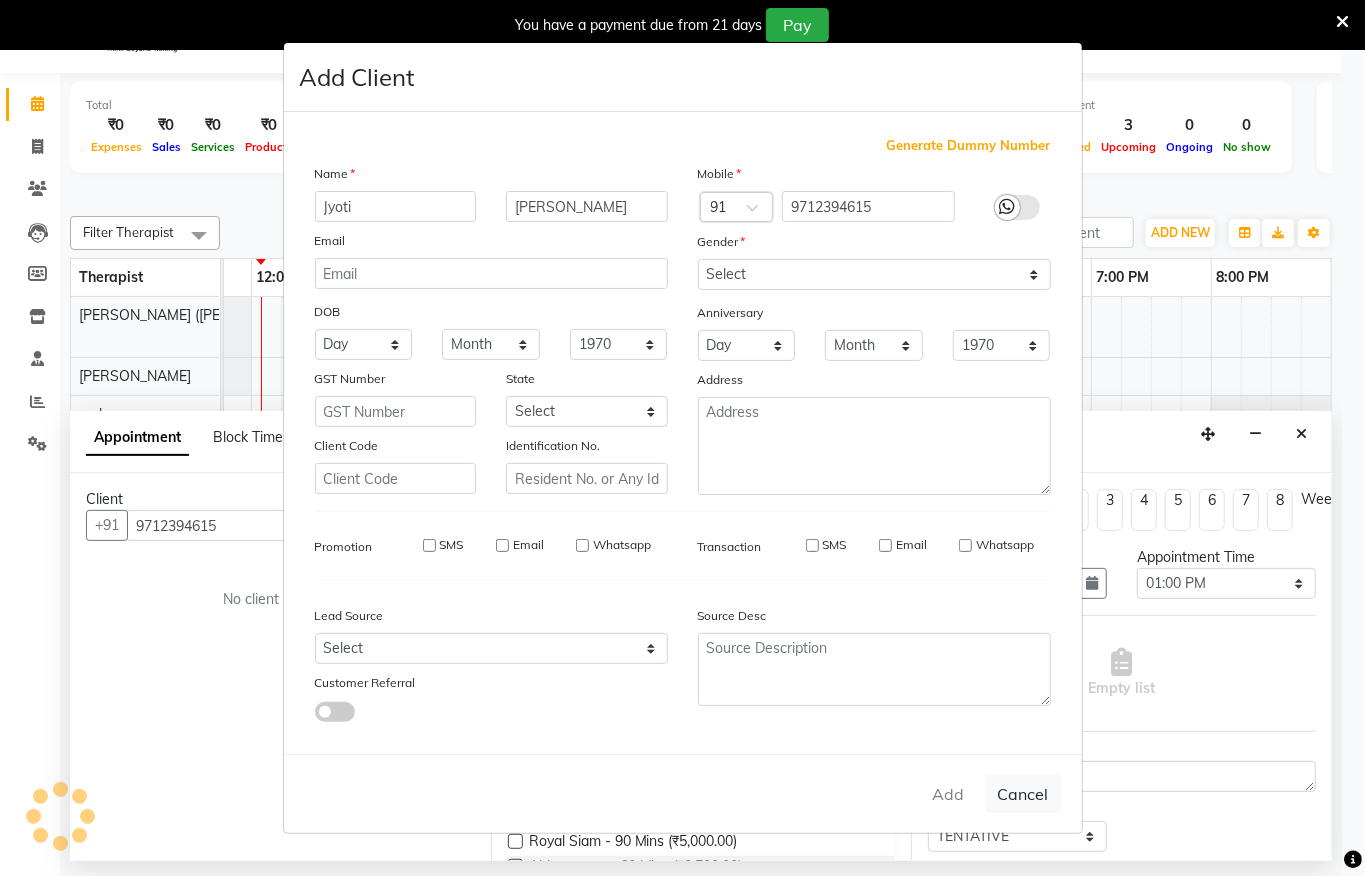 type 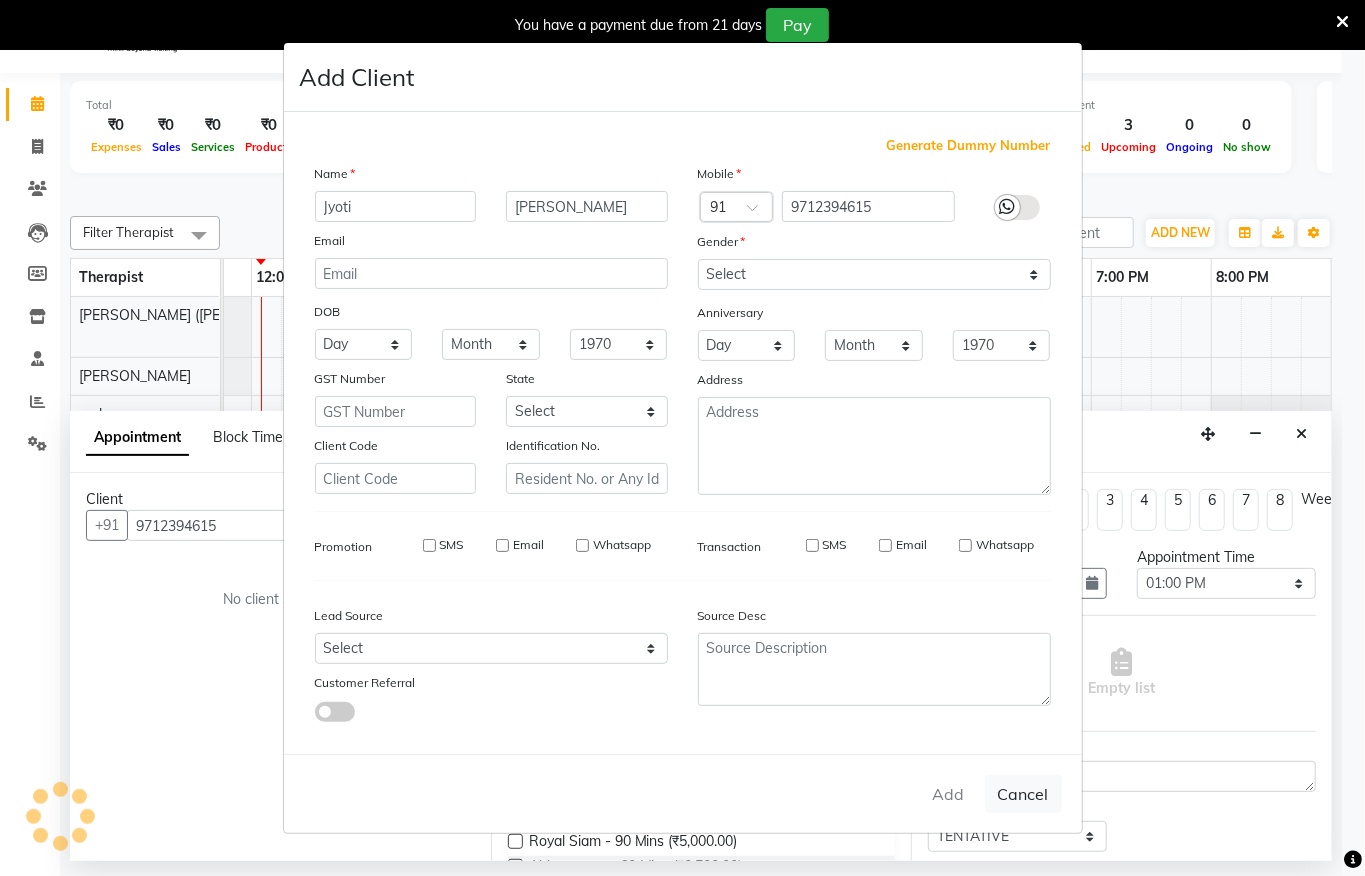 type 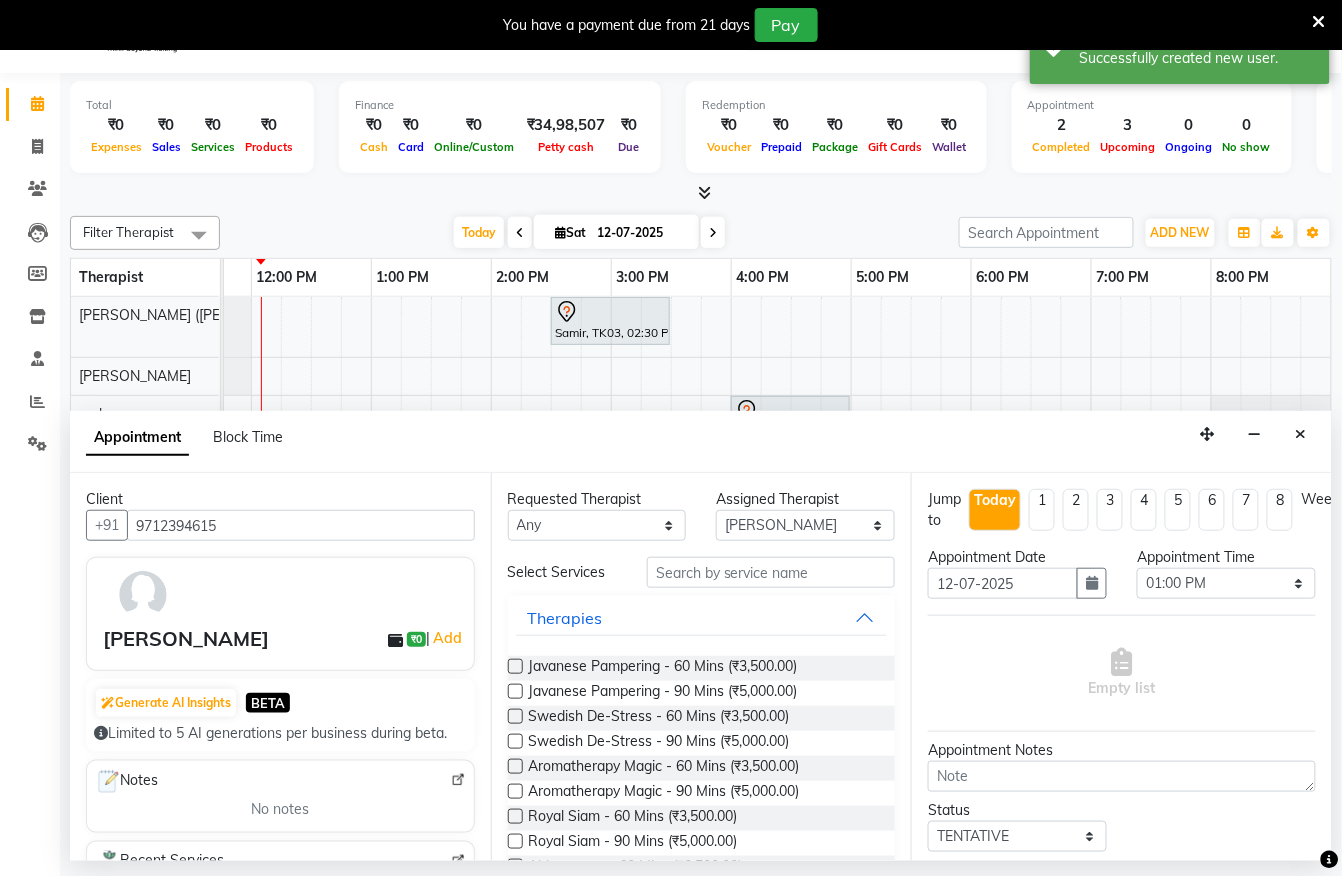 scroll, scrollTop: 145, scrollLeft: 0, axis: vertical 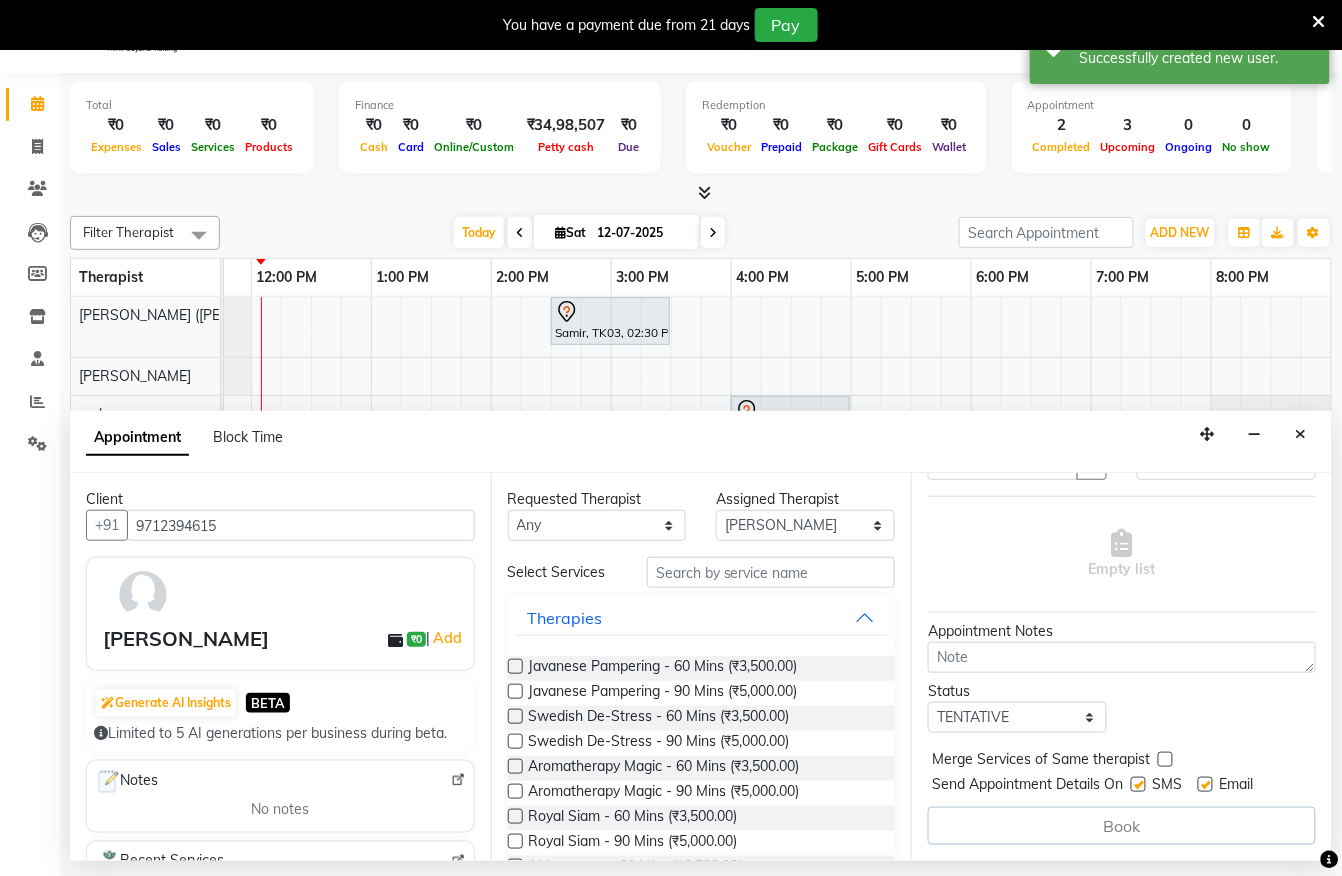 click at bounding box center [515, 666] 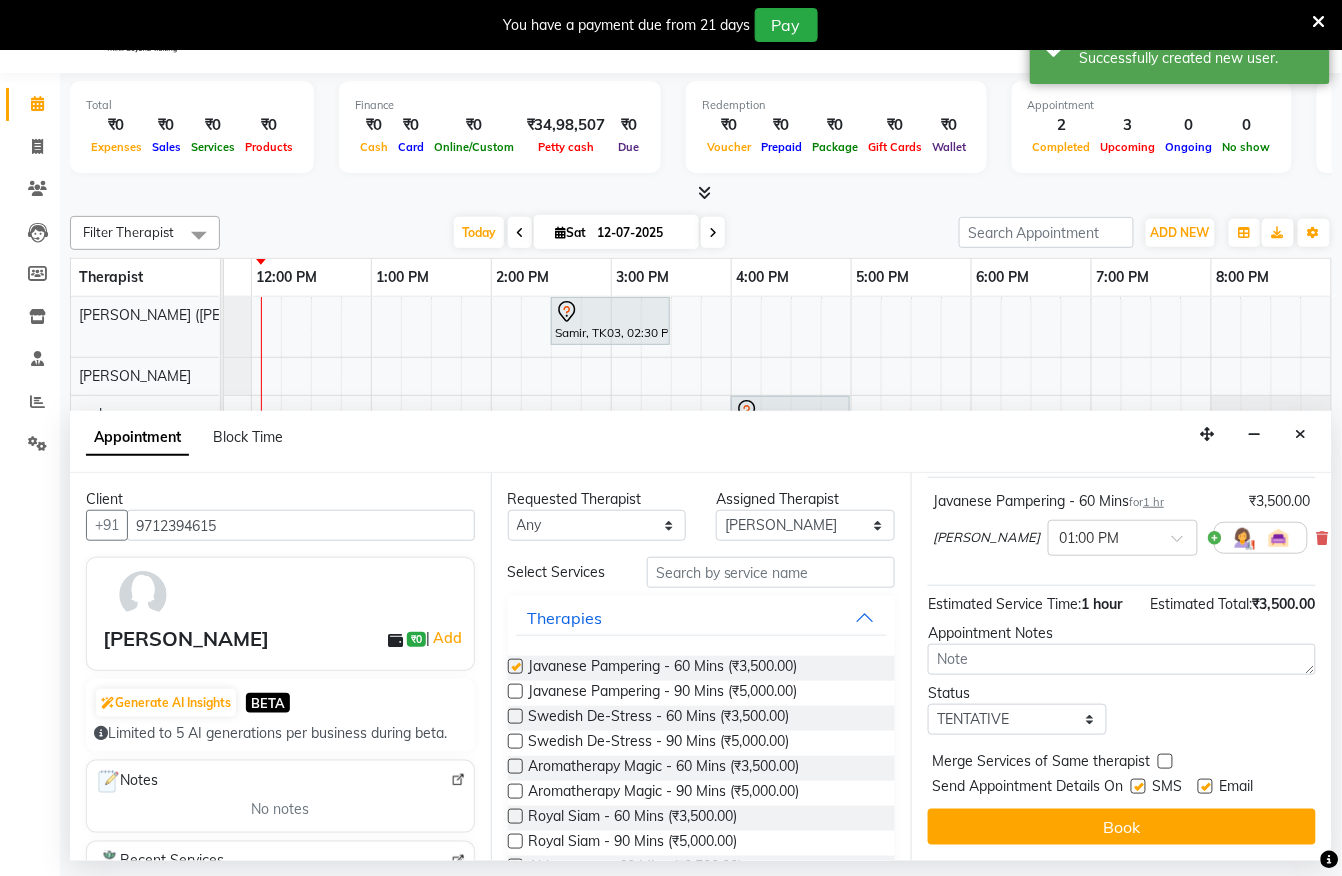 checkbox on "false" 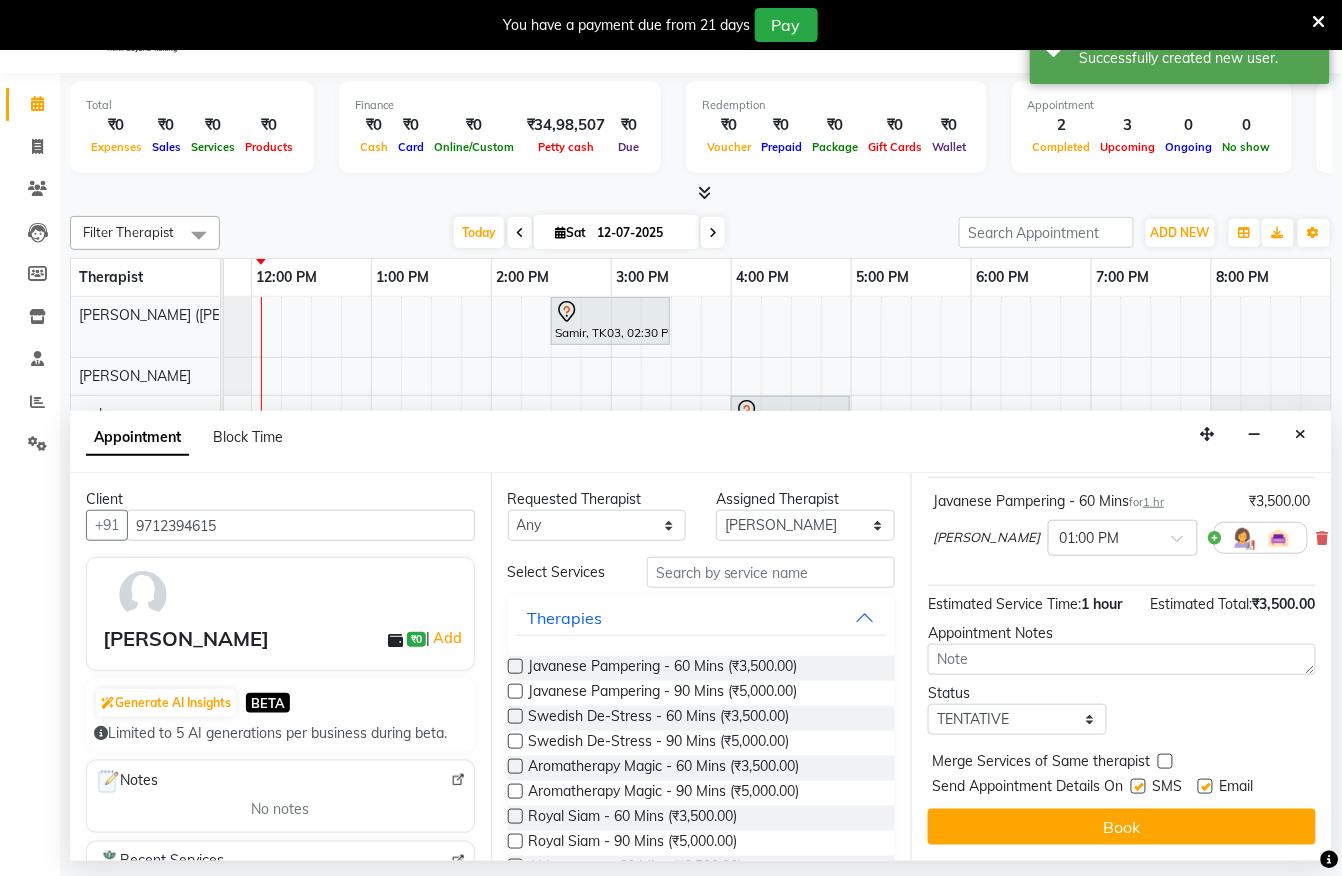 scroll, scrollTop: 184, scrollLeft: 0, axis: vertical 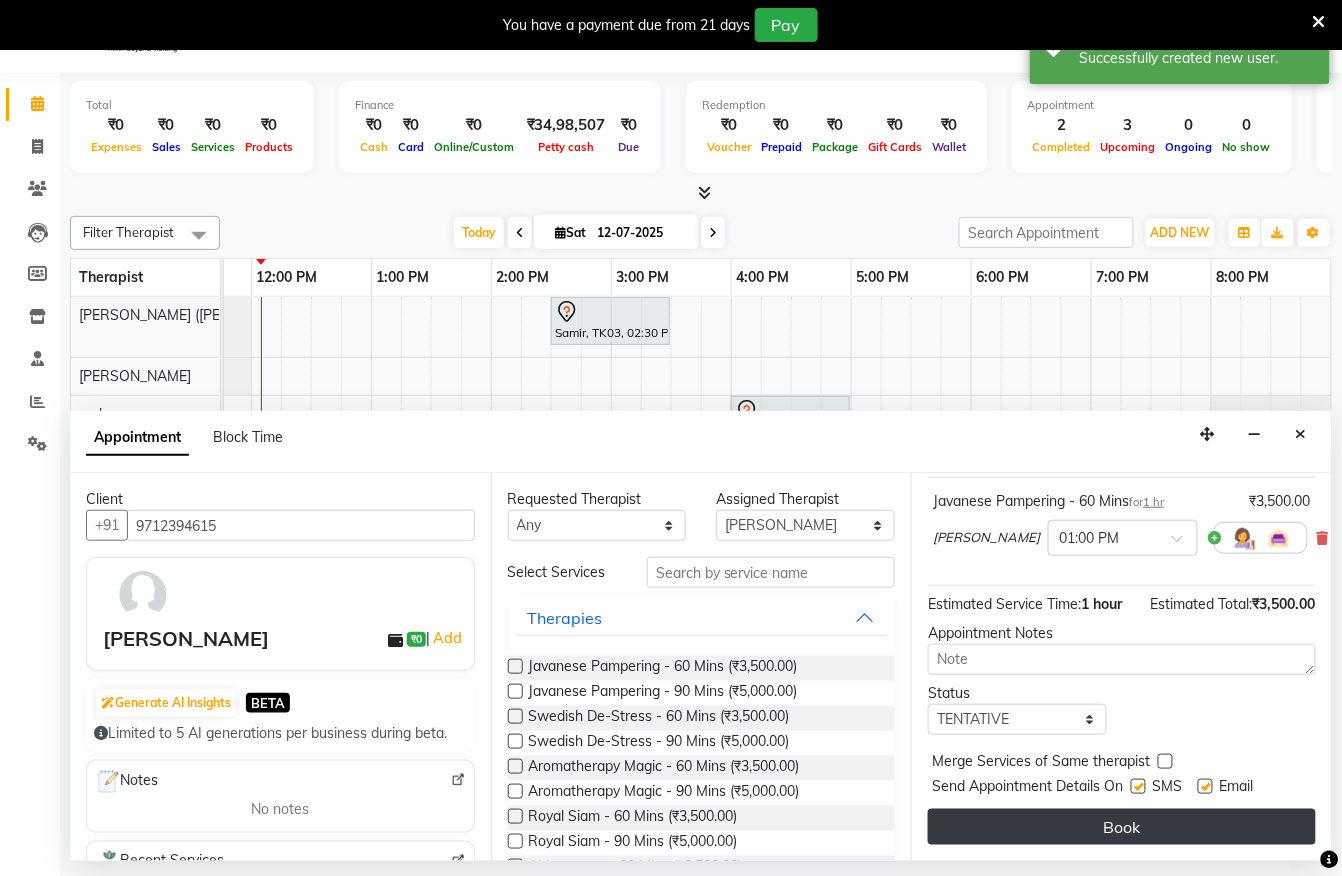 click on "Book" at bounding box center (1122, 827) 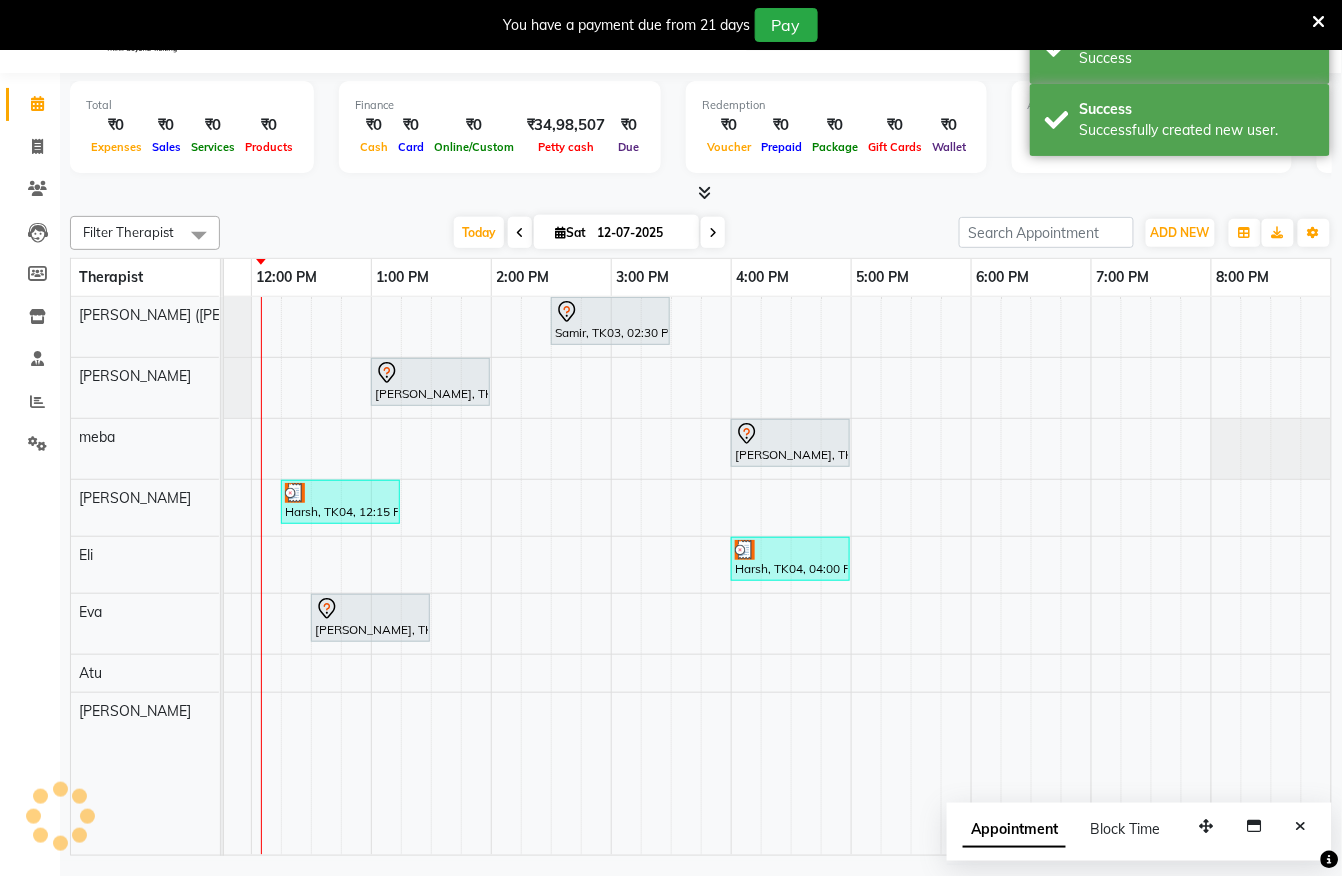 scroll, scrollTop: 0, scrollLeft: 0, axis: both 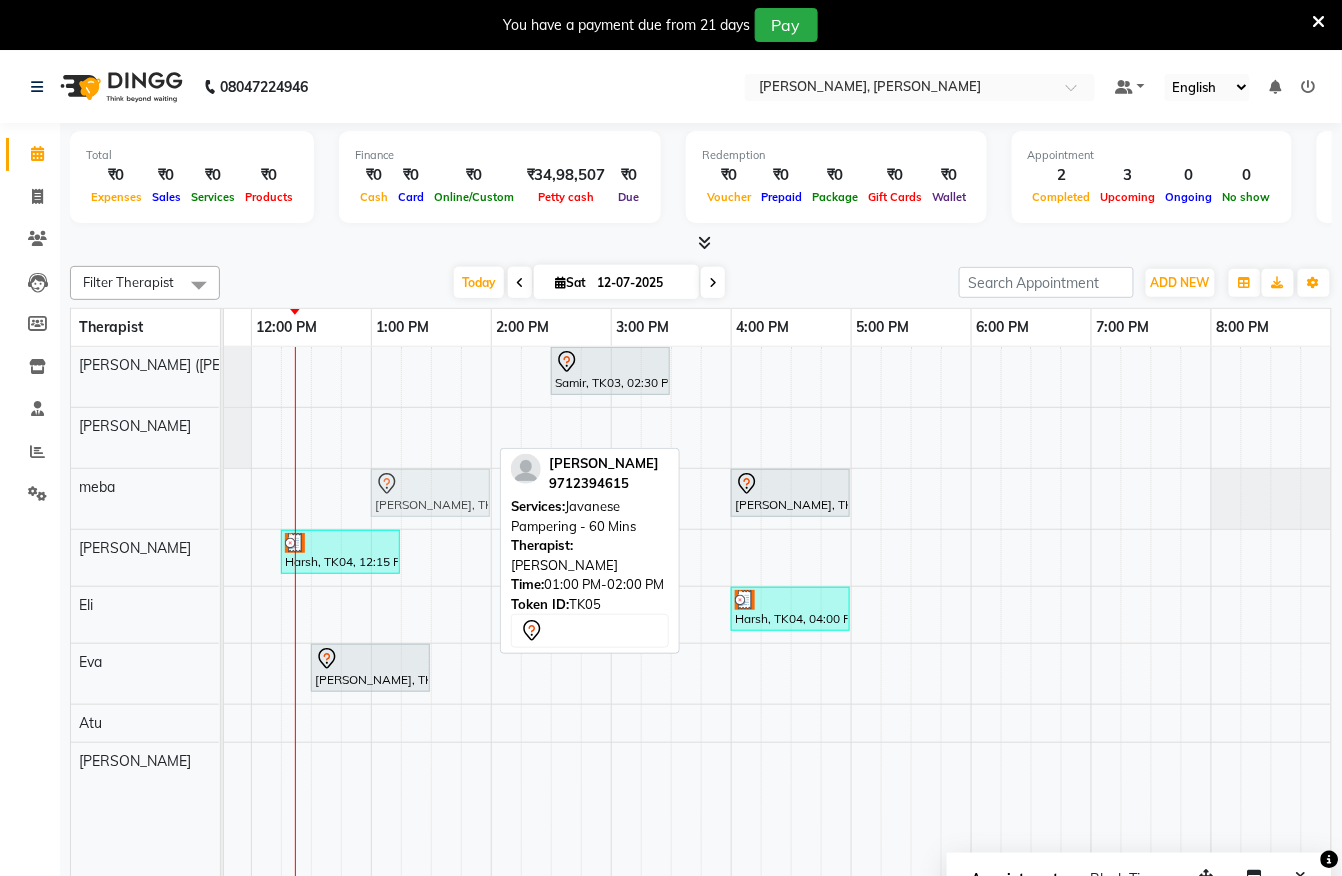 drag, startPoint x: 432, startPoint y: 445, endPoint x: 432, endPoint y: 482, distance: 37 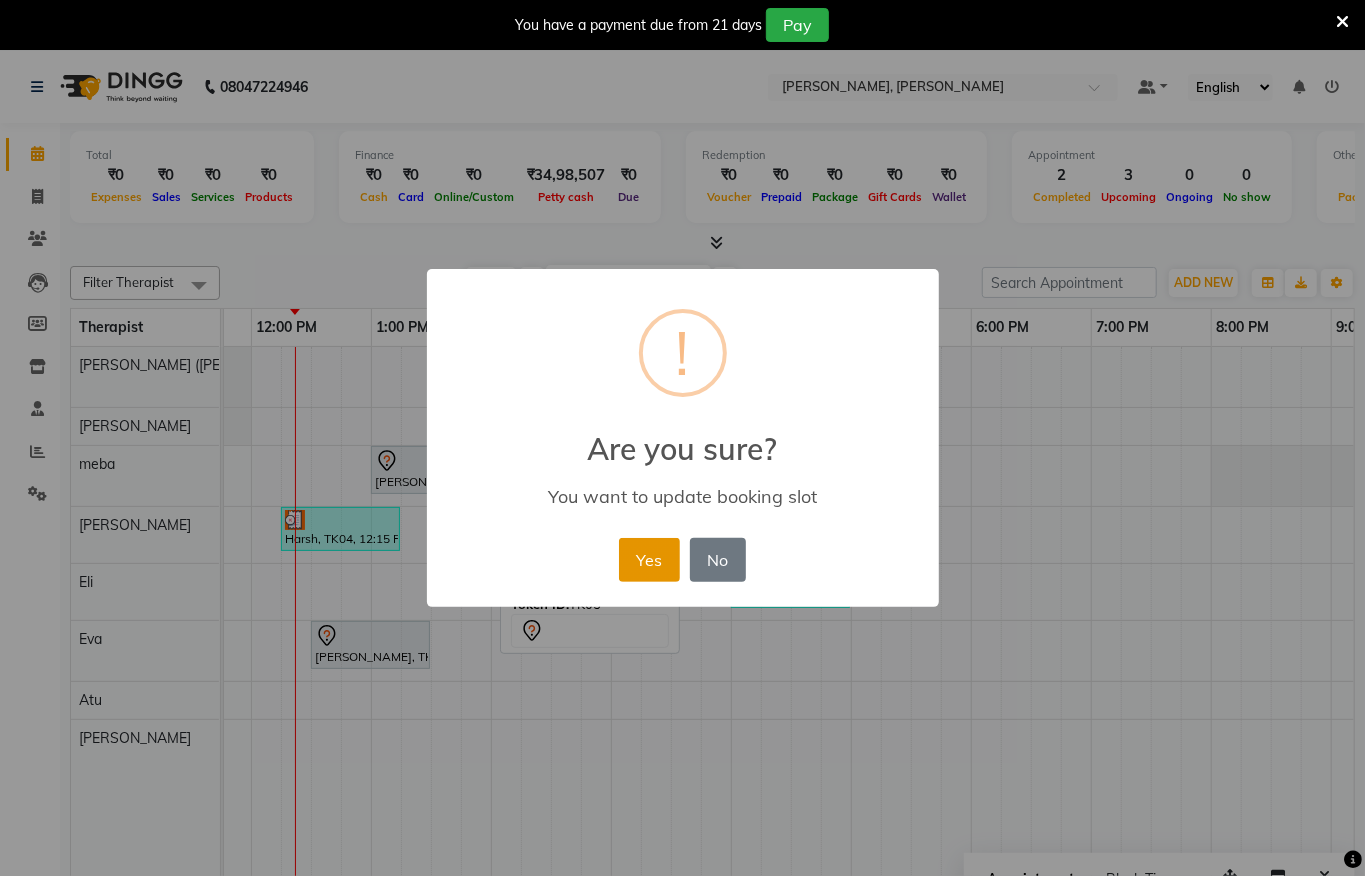 click on "Yes" at bounding box center [649, 560] 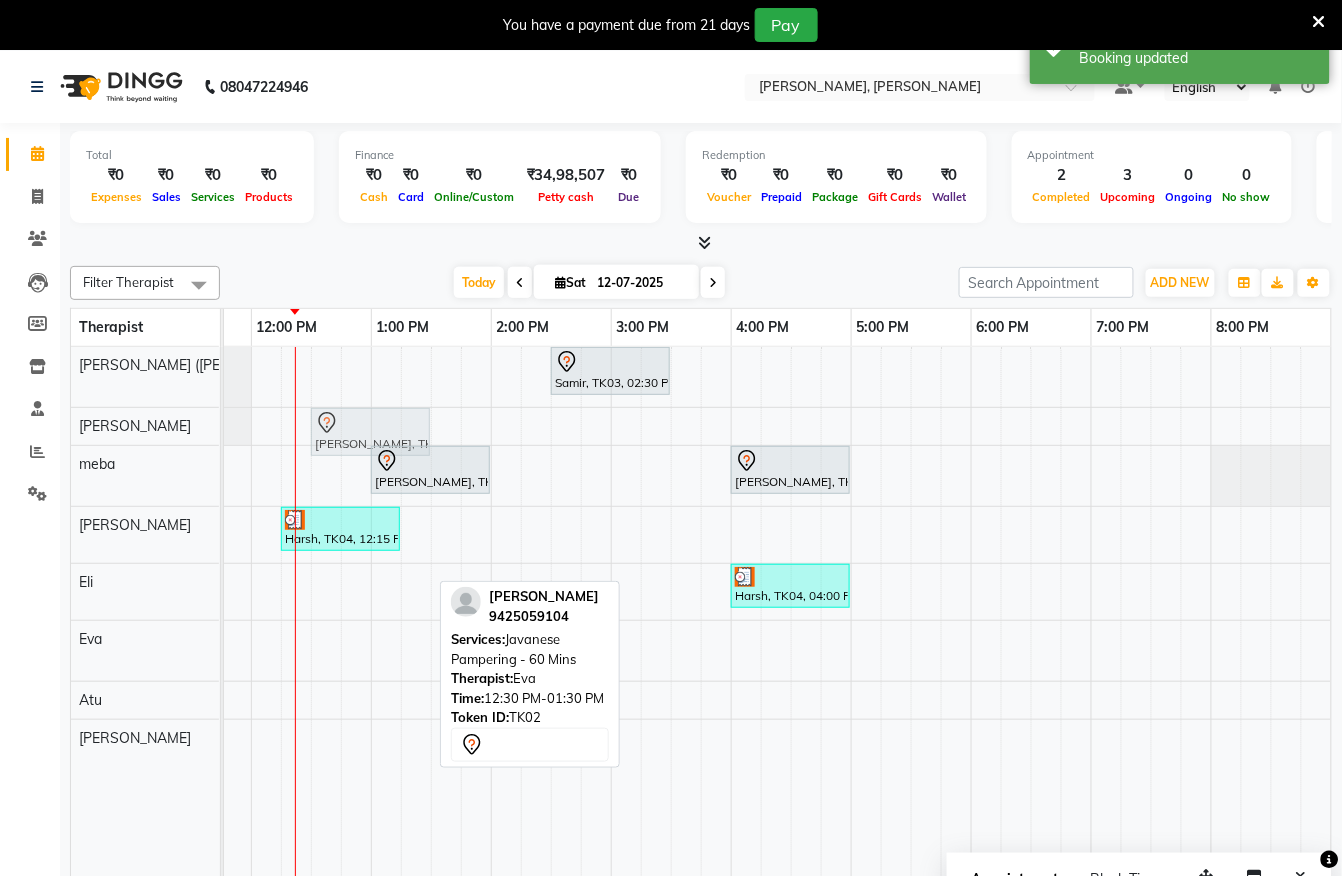 drag, startPoint x: 348, startPoint y: 654, endPoint x: 354, endPoint y: 436, distance: 218.08255 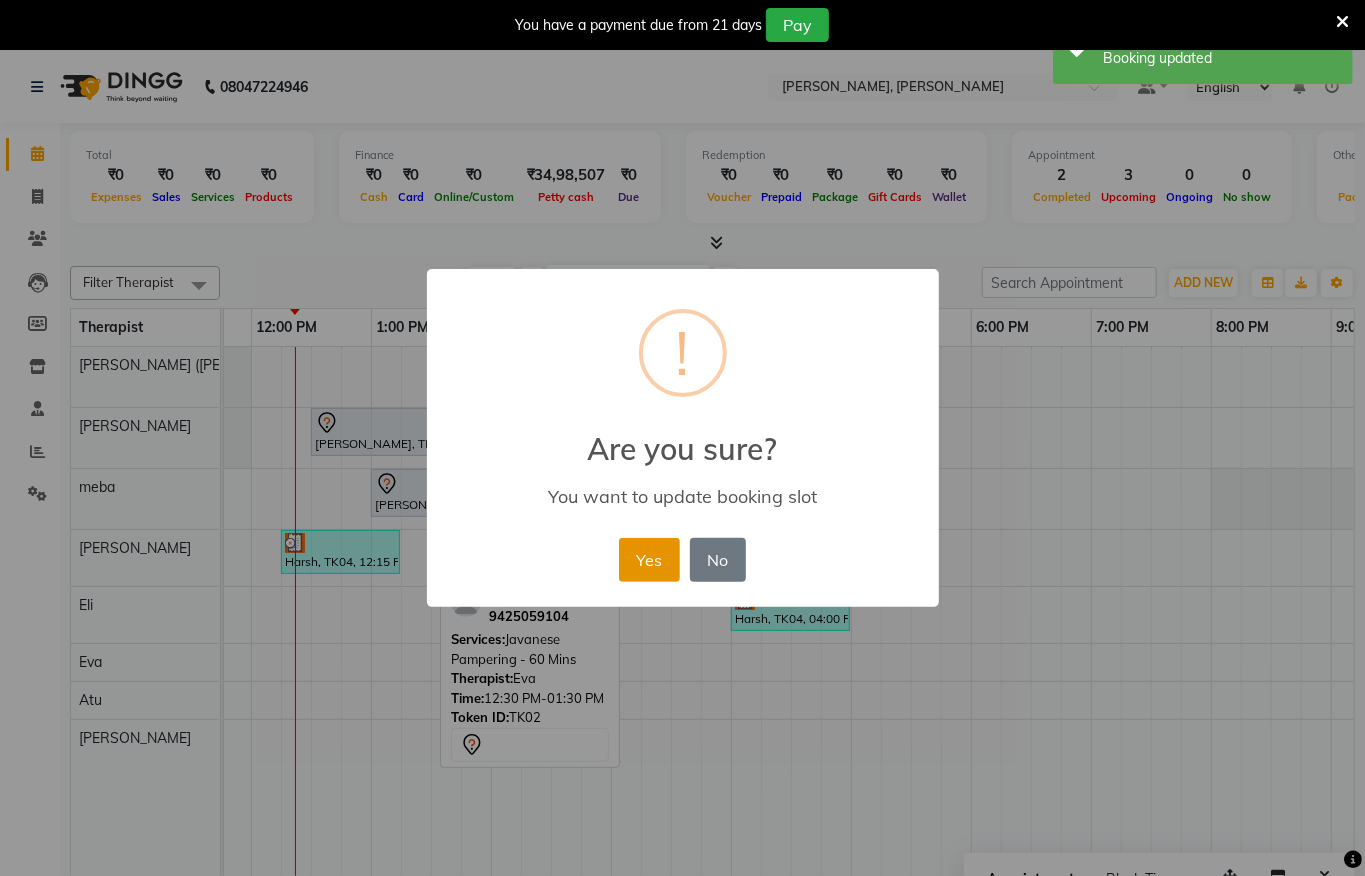 click on "Yes" at bounding box center [649, 560] 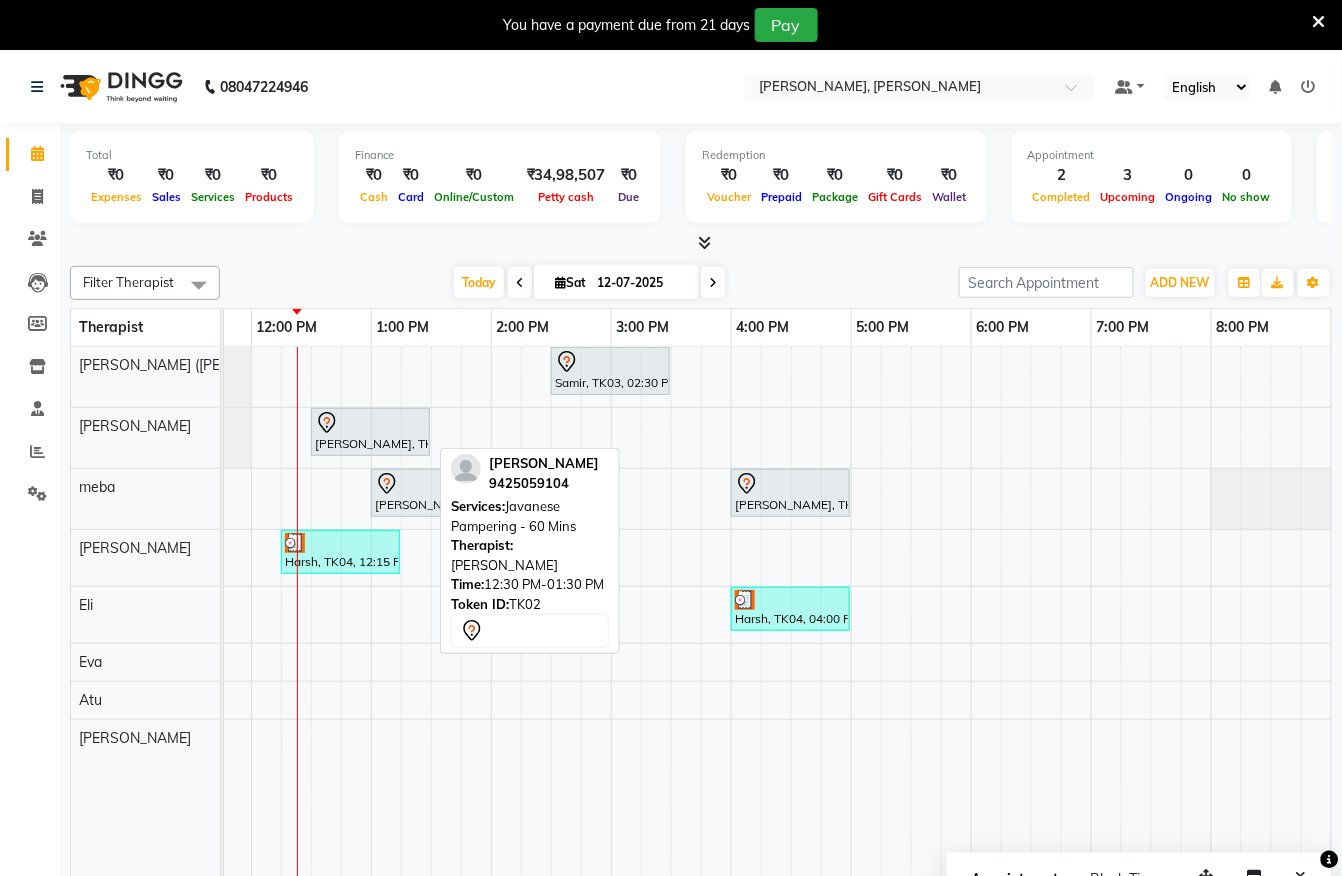 click on "piyush bhargav, TK02, 12:30 PM-01:30 PM, Javanese Pampering - 60 Mins" at bounding box center (370, 432) 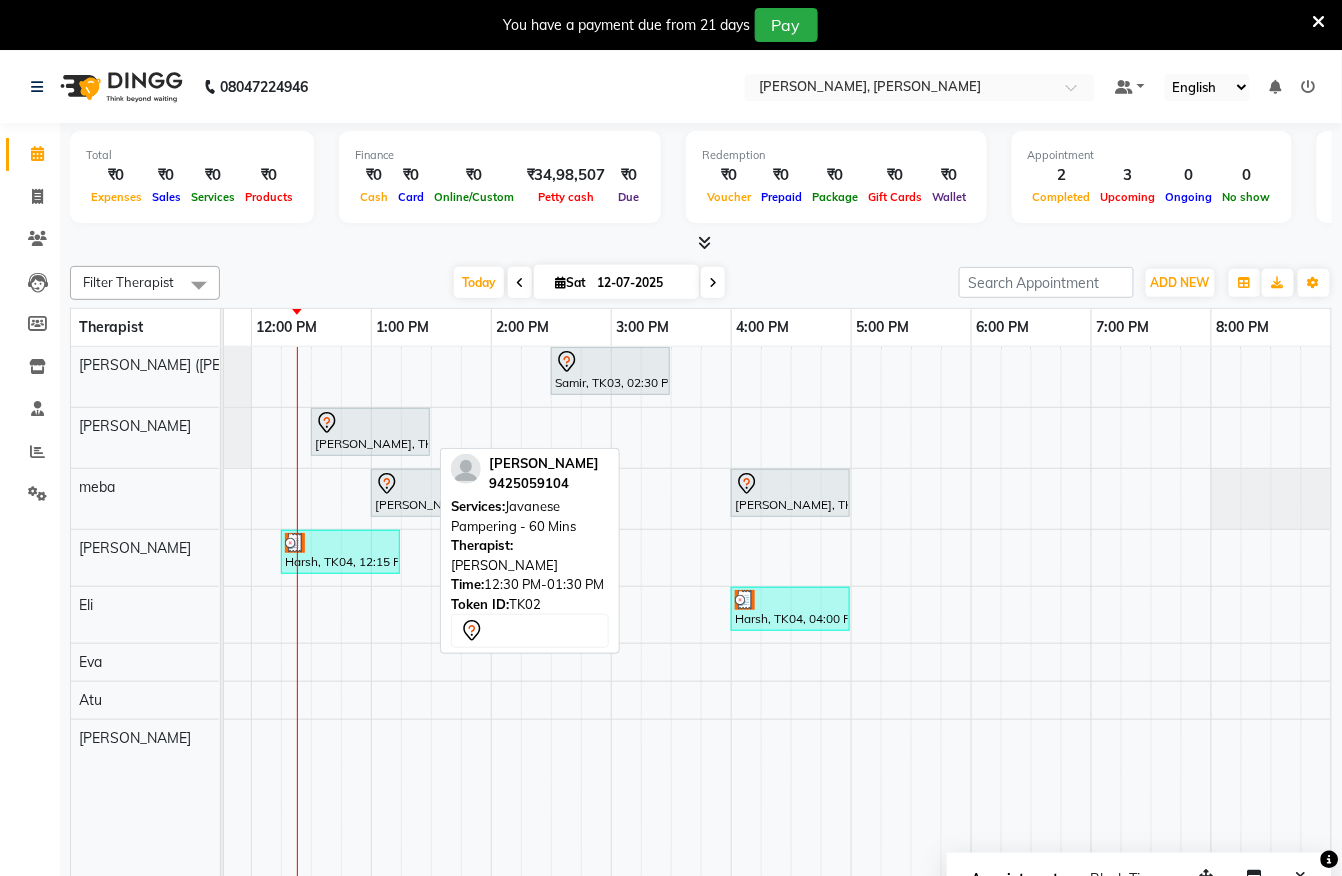 click at bounding box center (370, 423) 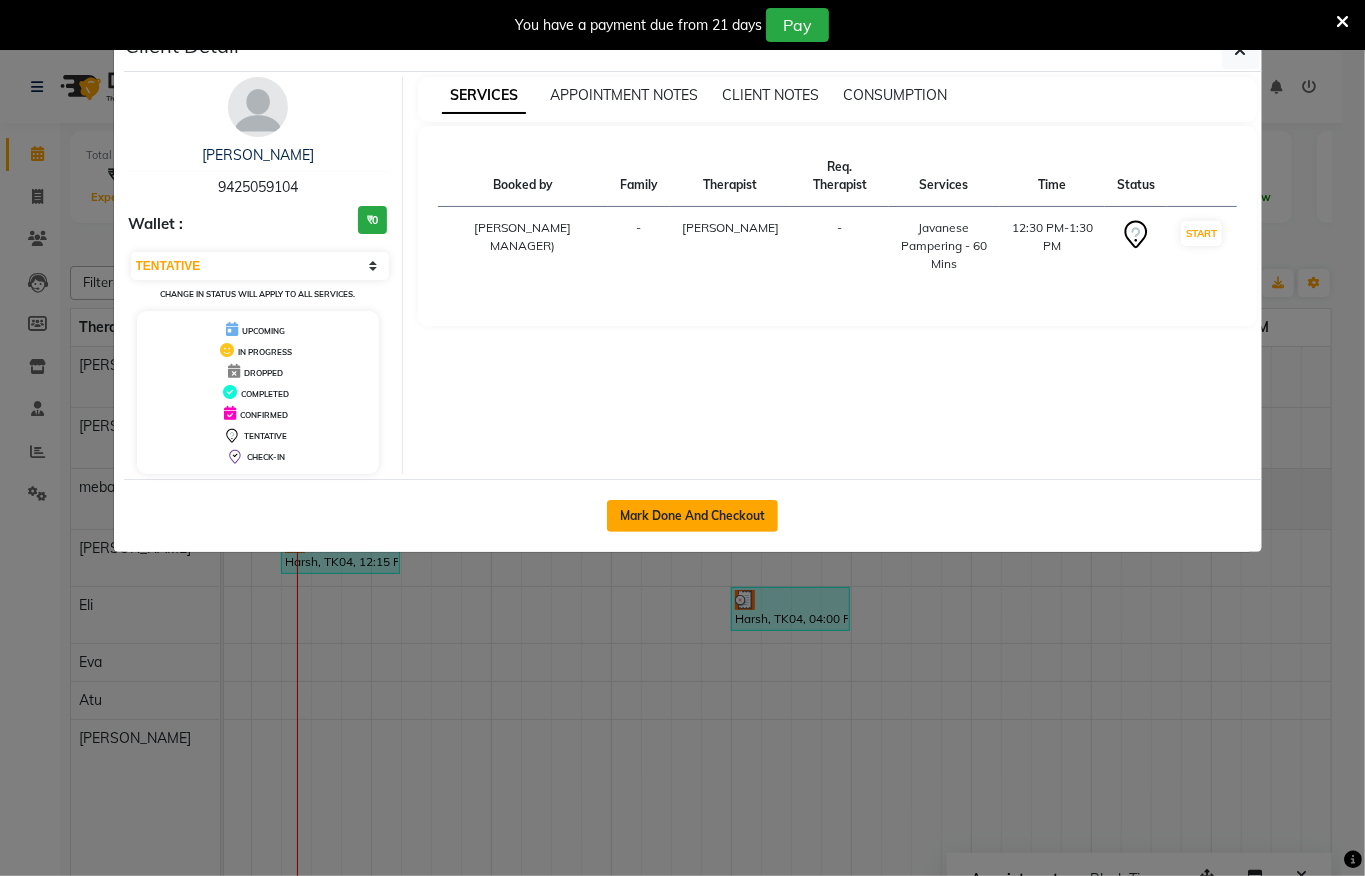 click on "Mark Done And Checkout" 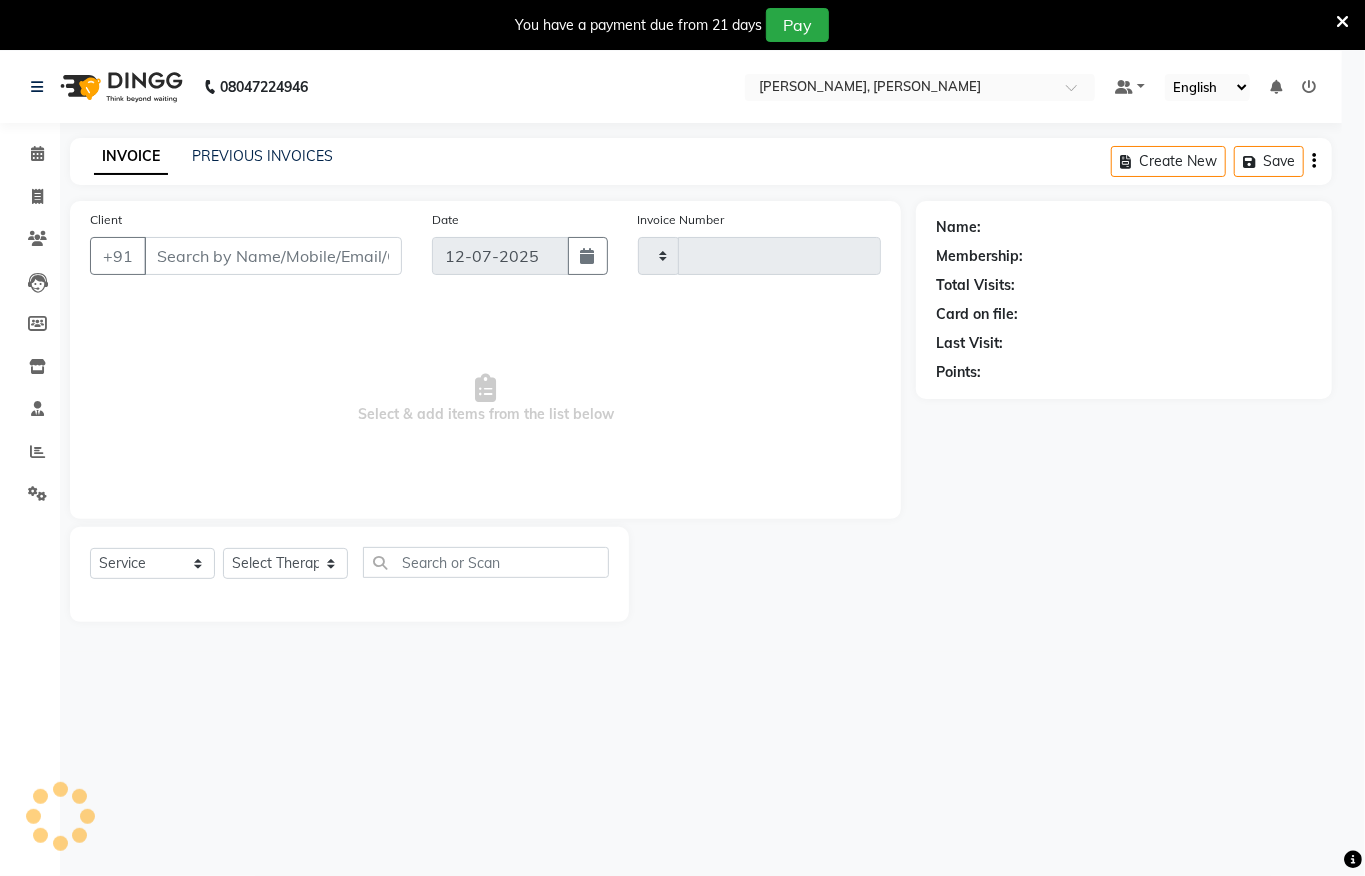 type on "0830" 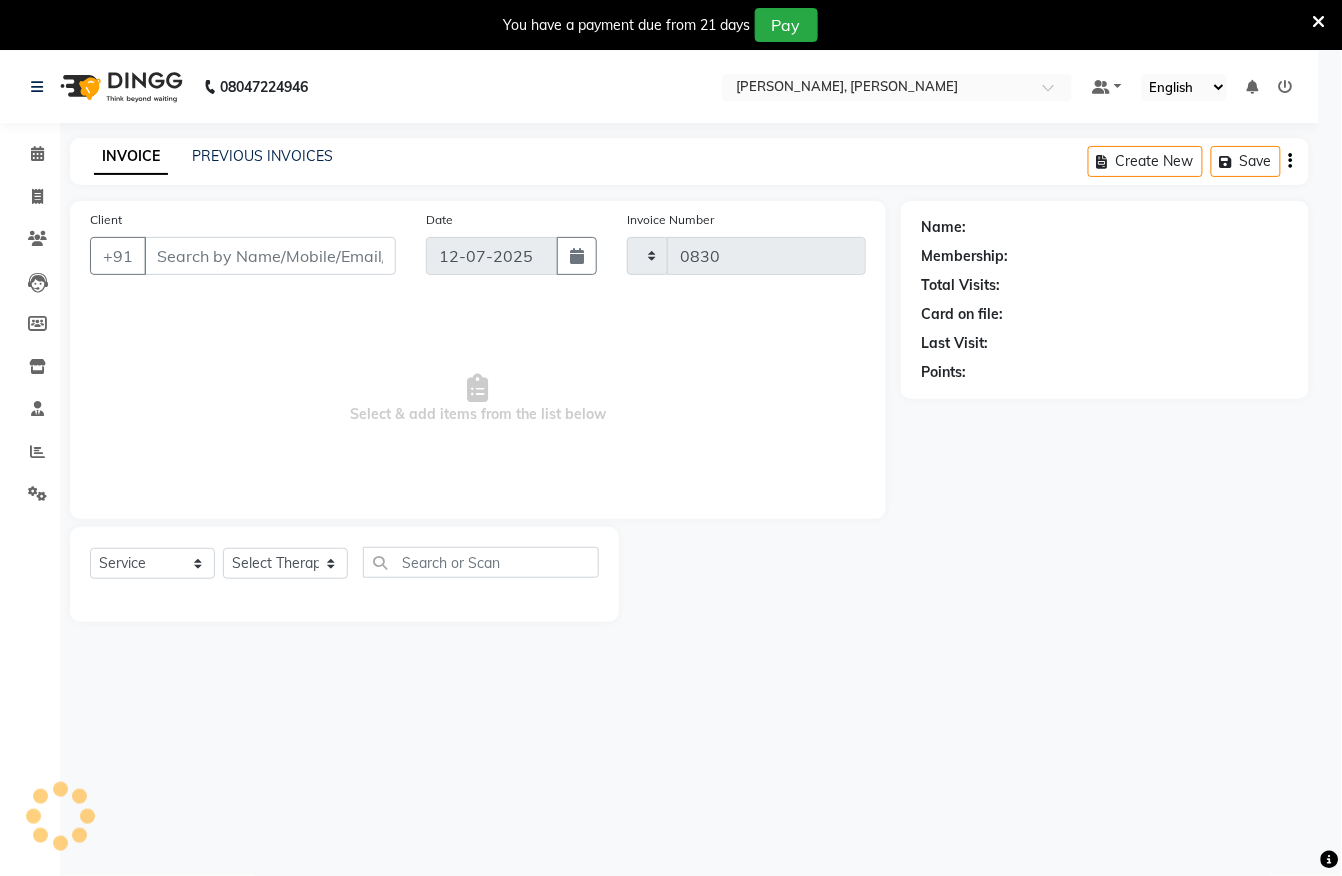 select on "6399" 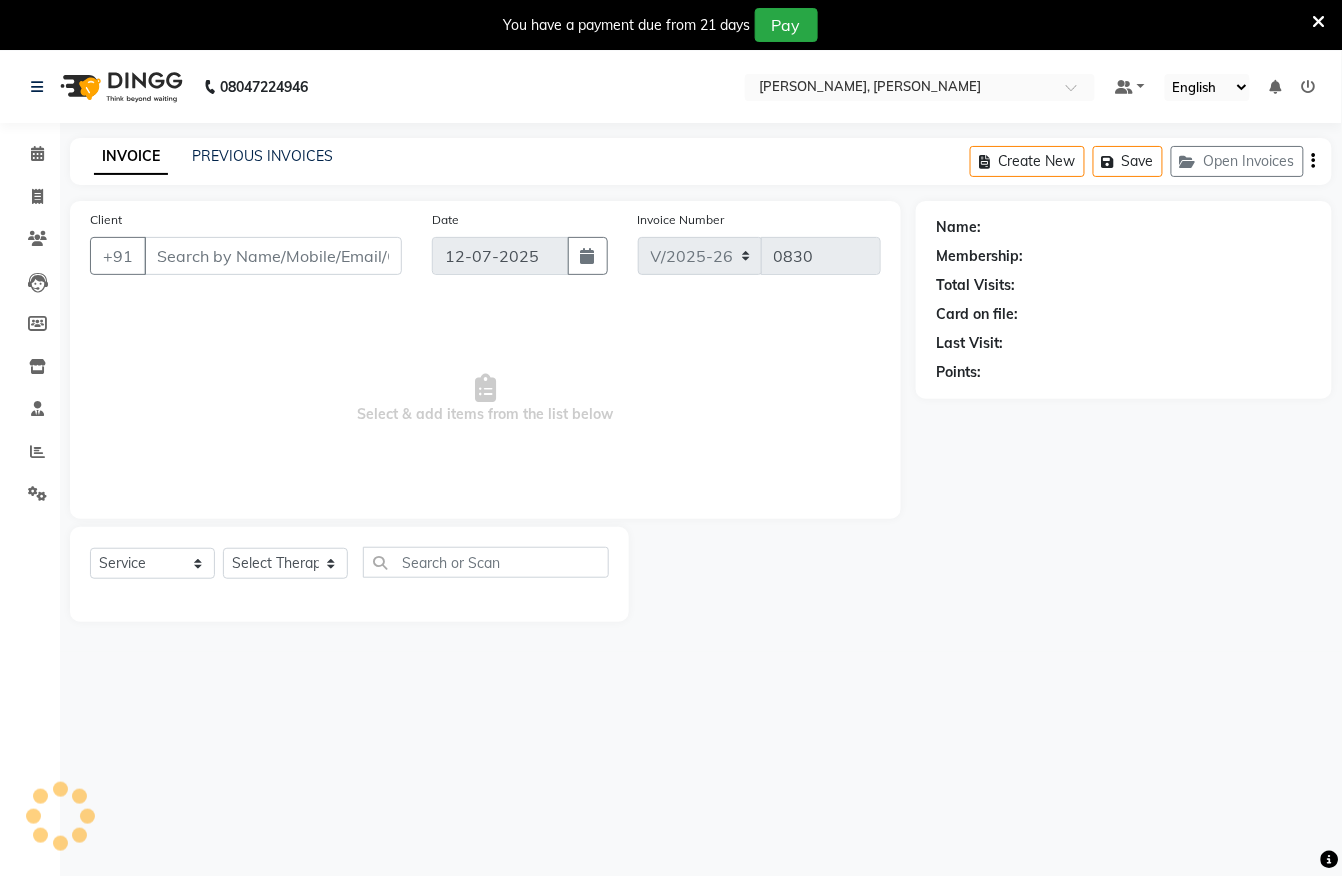 type on "9425059104" 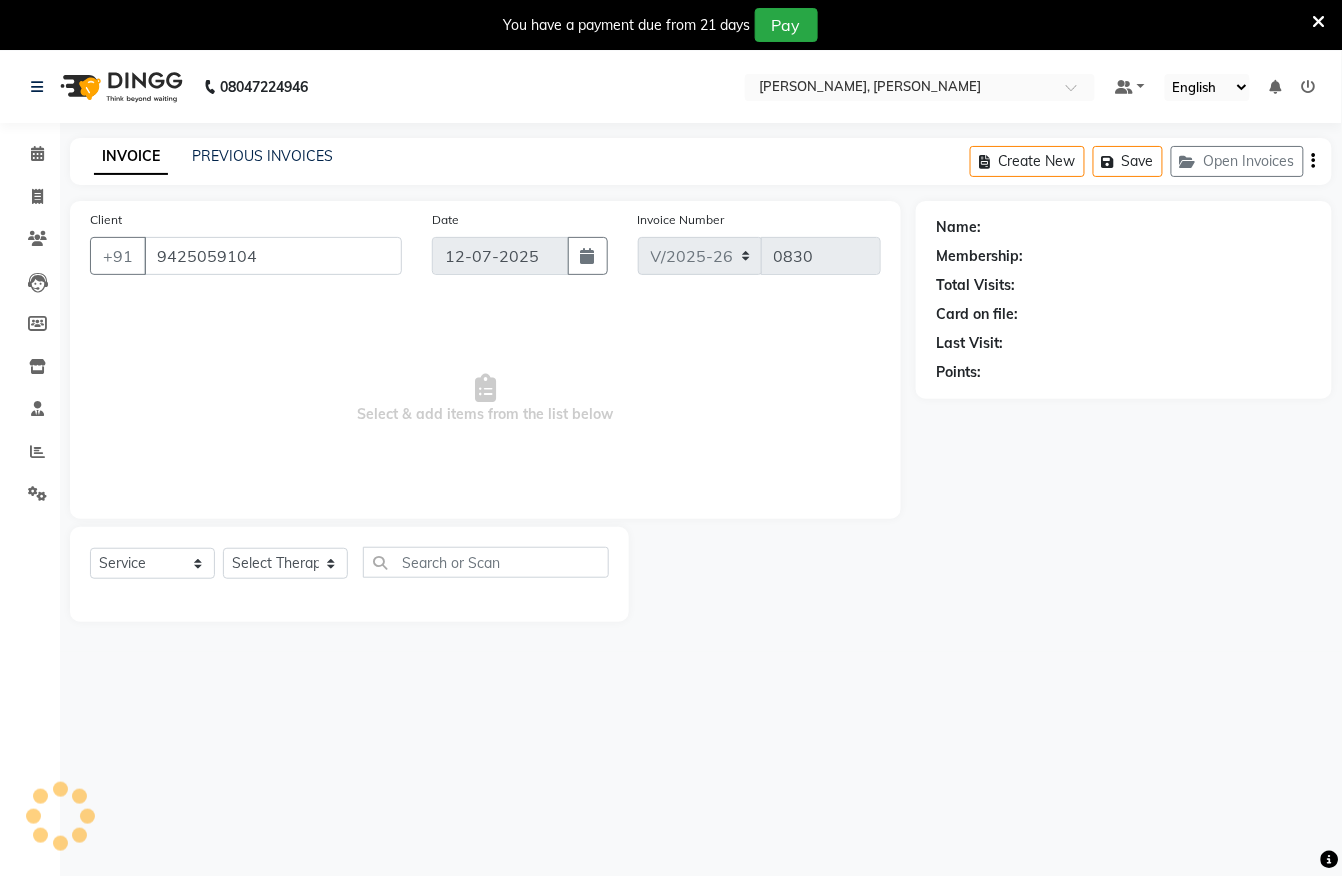 select on "62270" 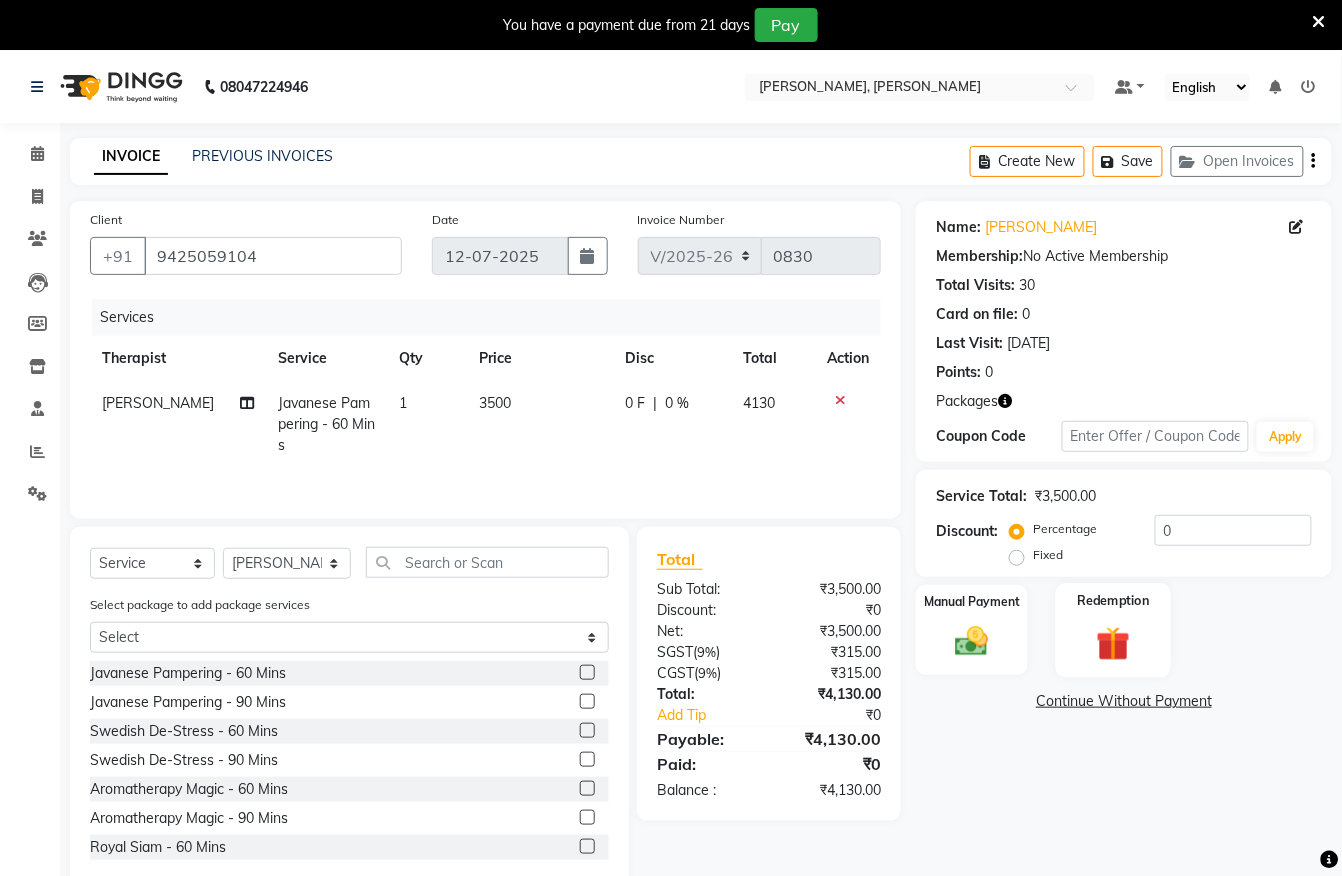 click on "Redemption" 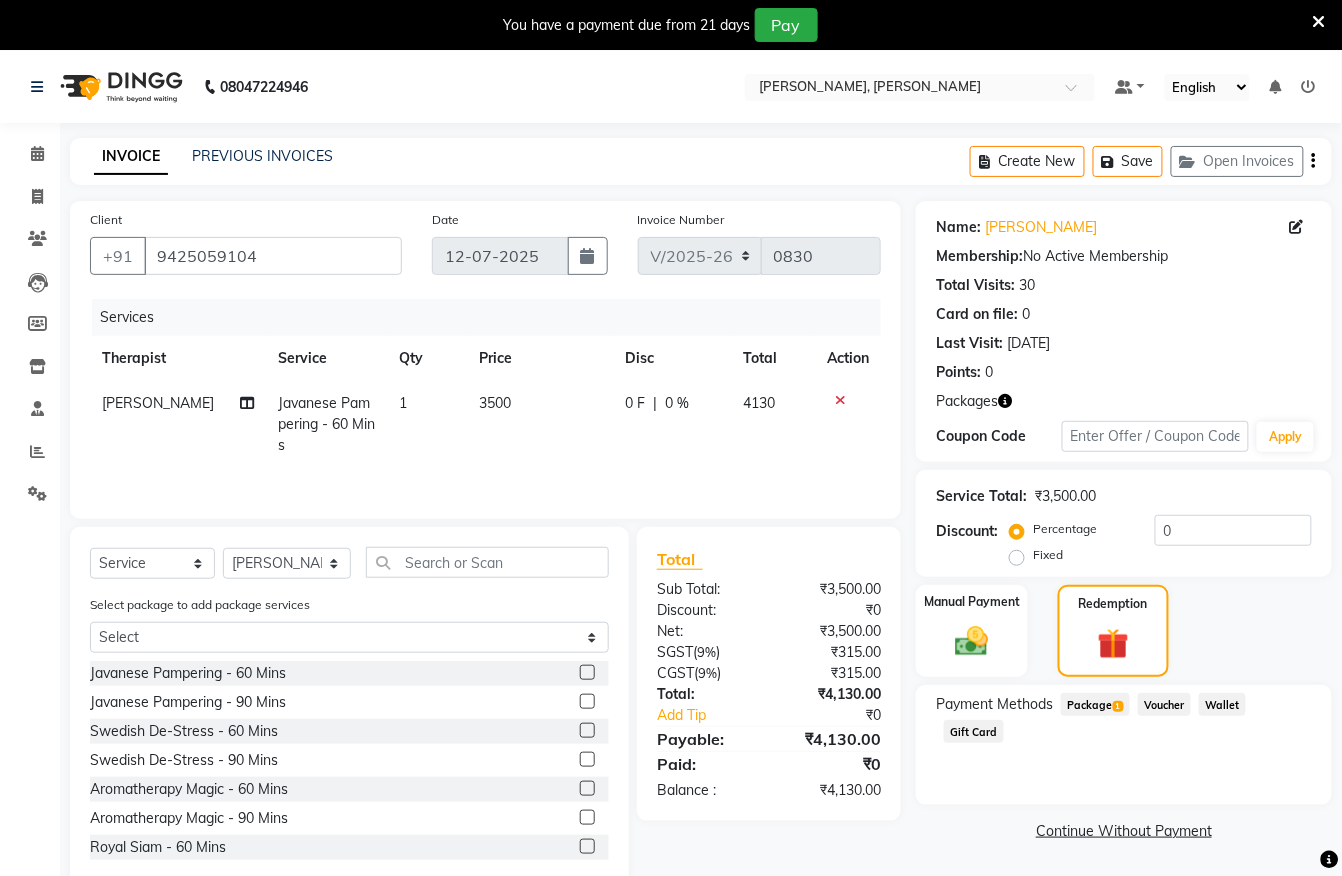 click on "Package  1" 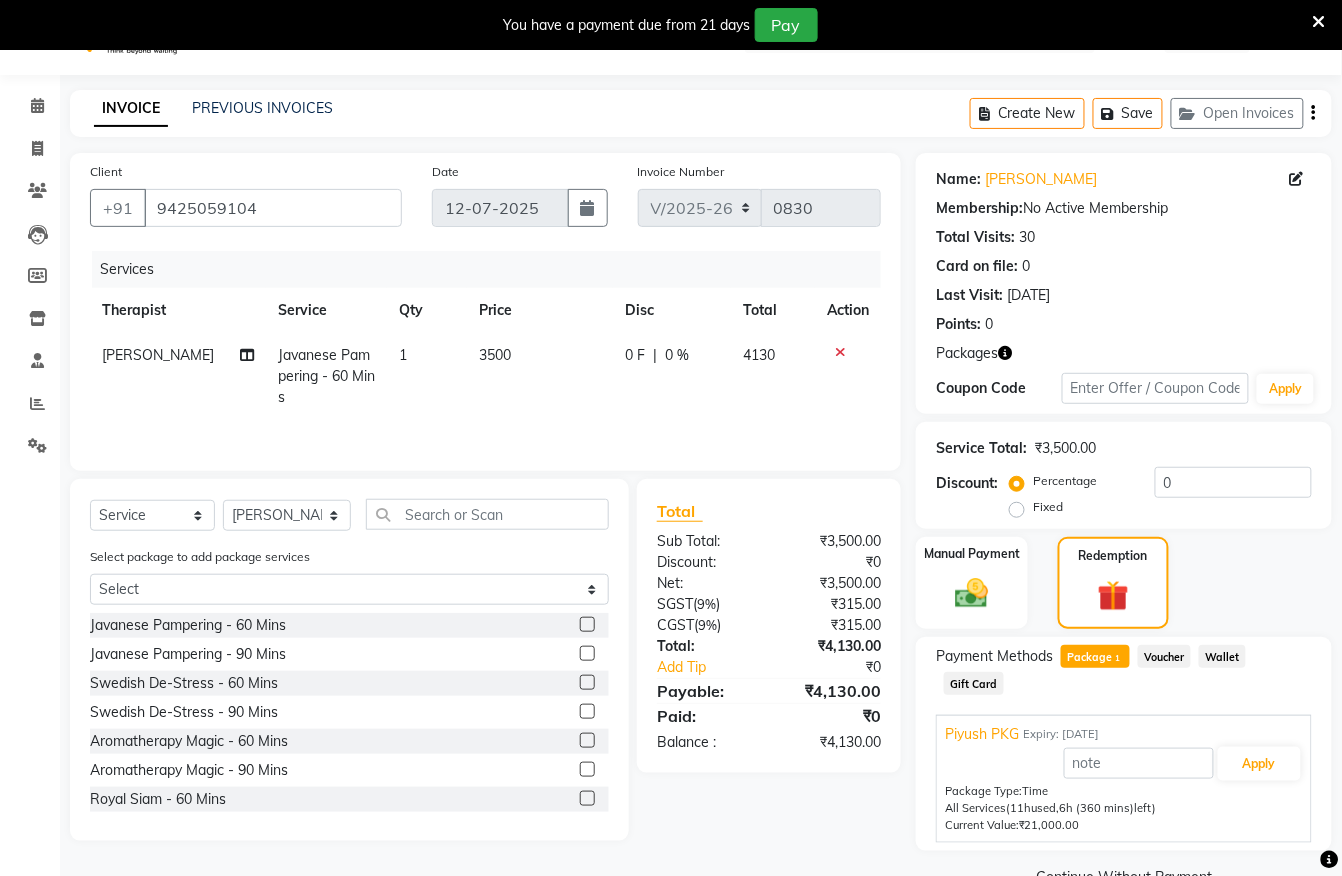 scroll, scrollTop: 96, scrollLeft: 0, axis: vertical 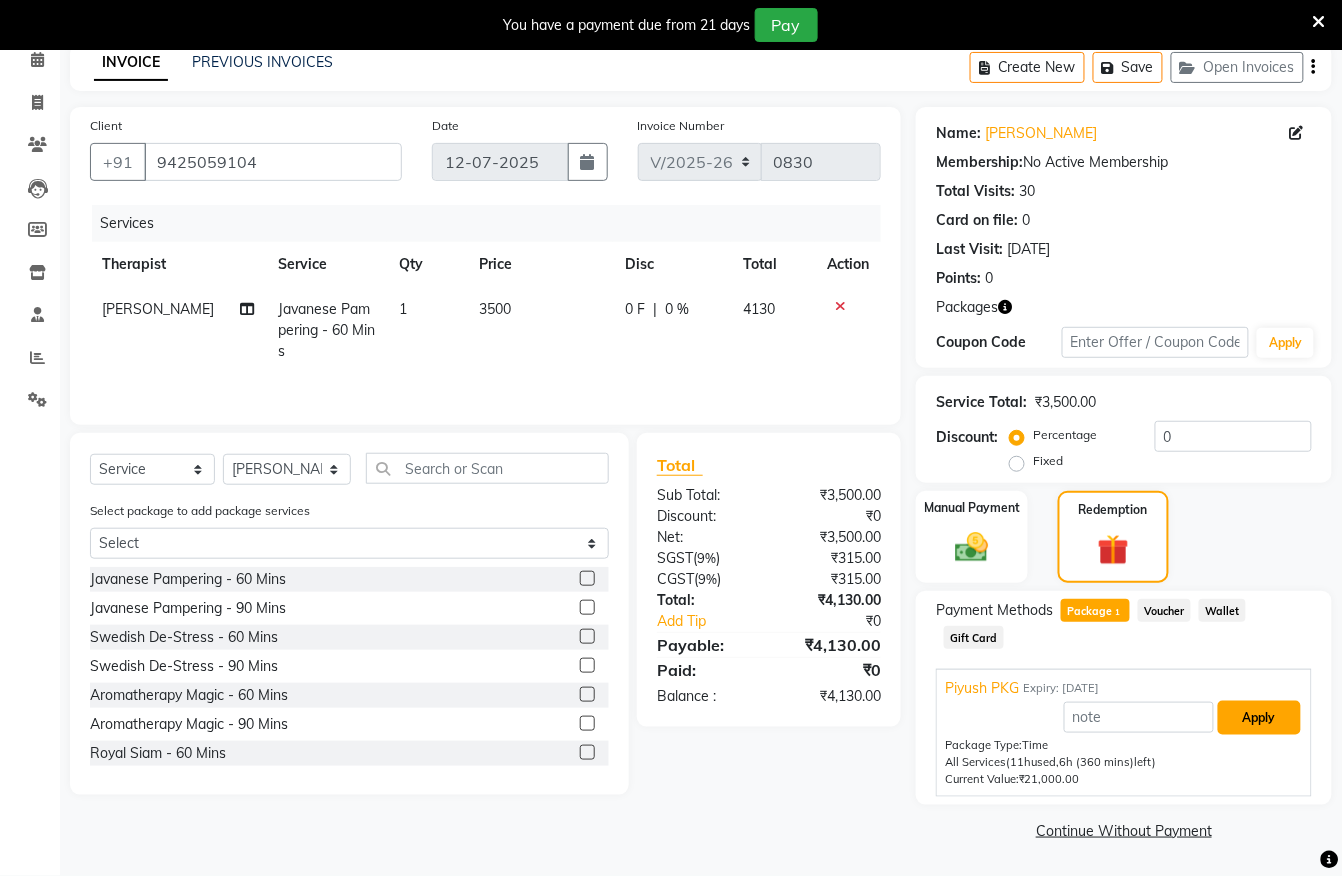click on "Apply" at bounding box center (1259, 718) 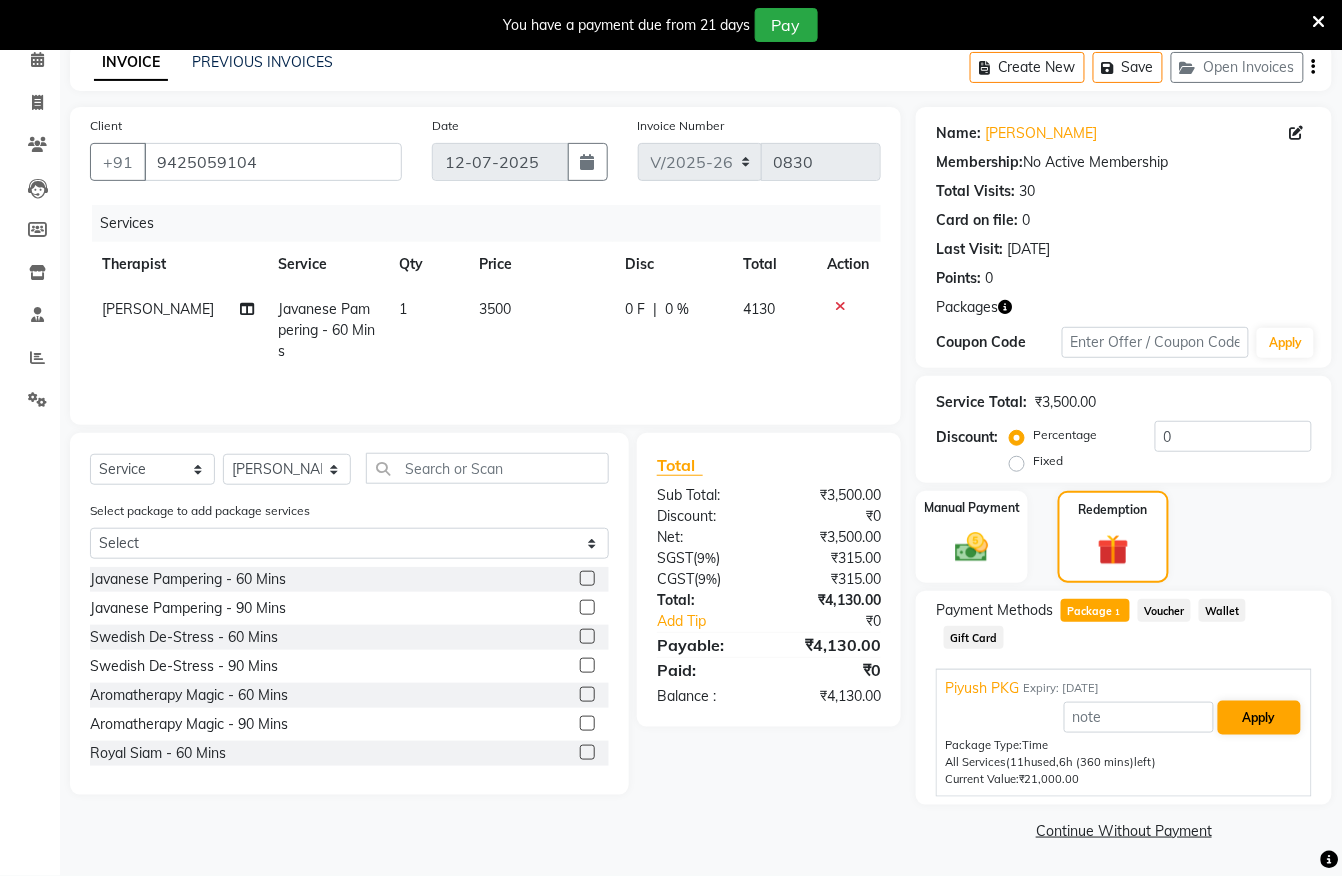 scroll, scrollTop: 50, scrollLeft: 0, axis: vertical 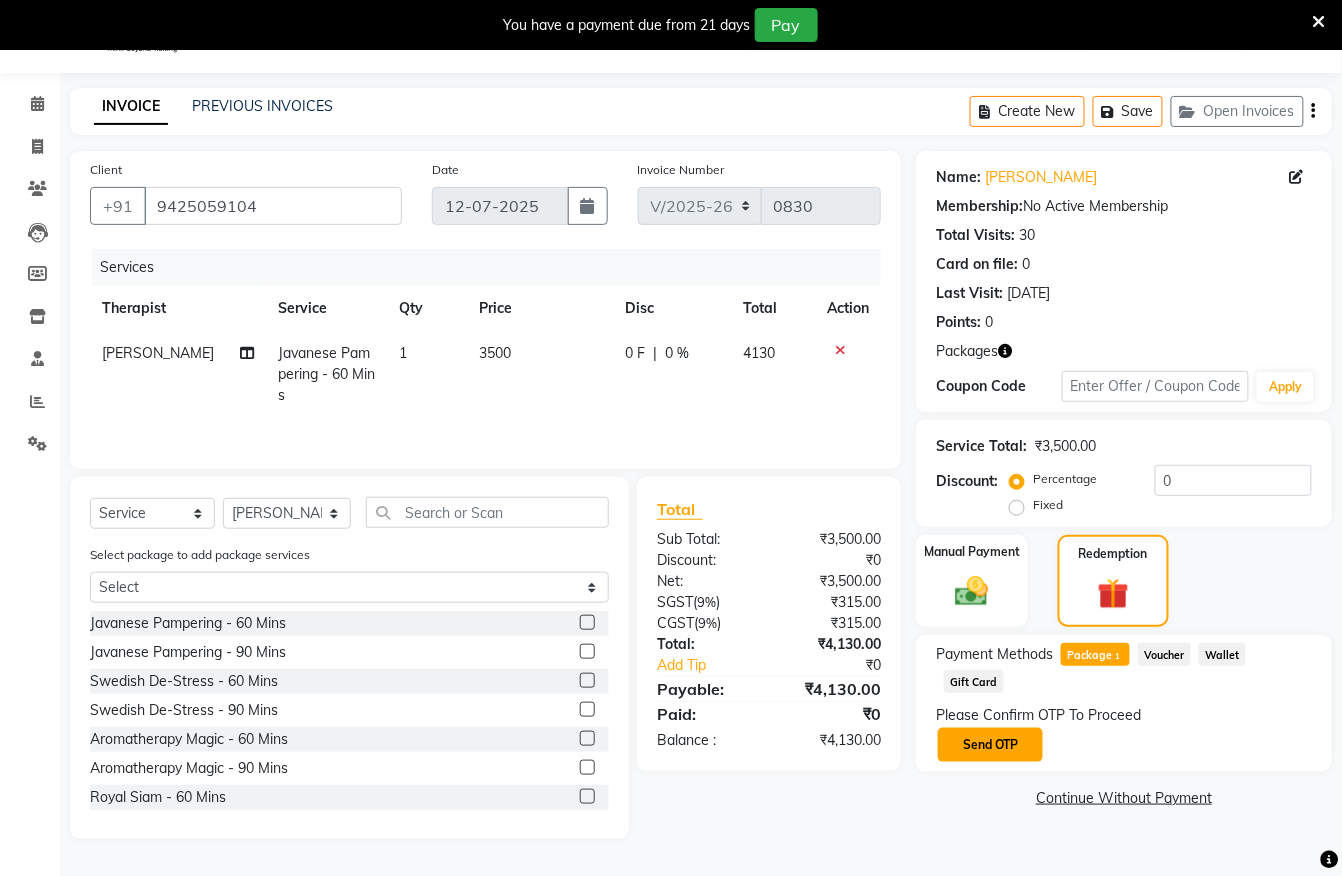 click on "Send OTP" 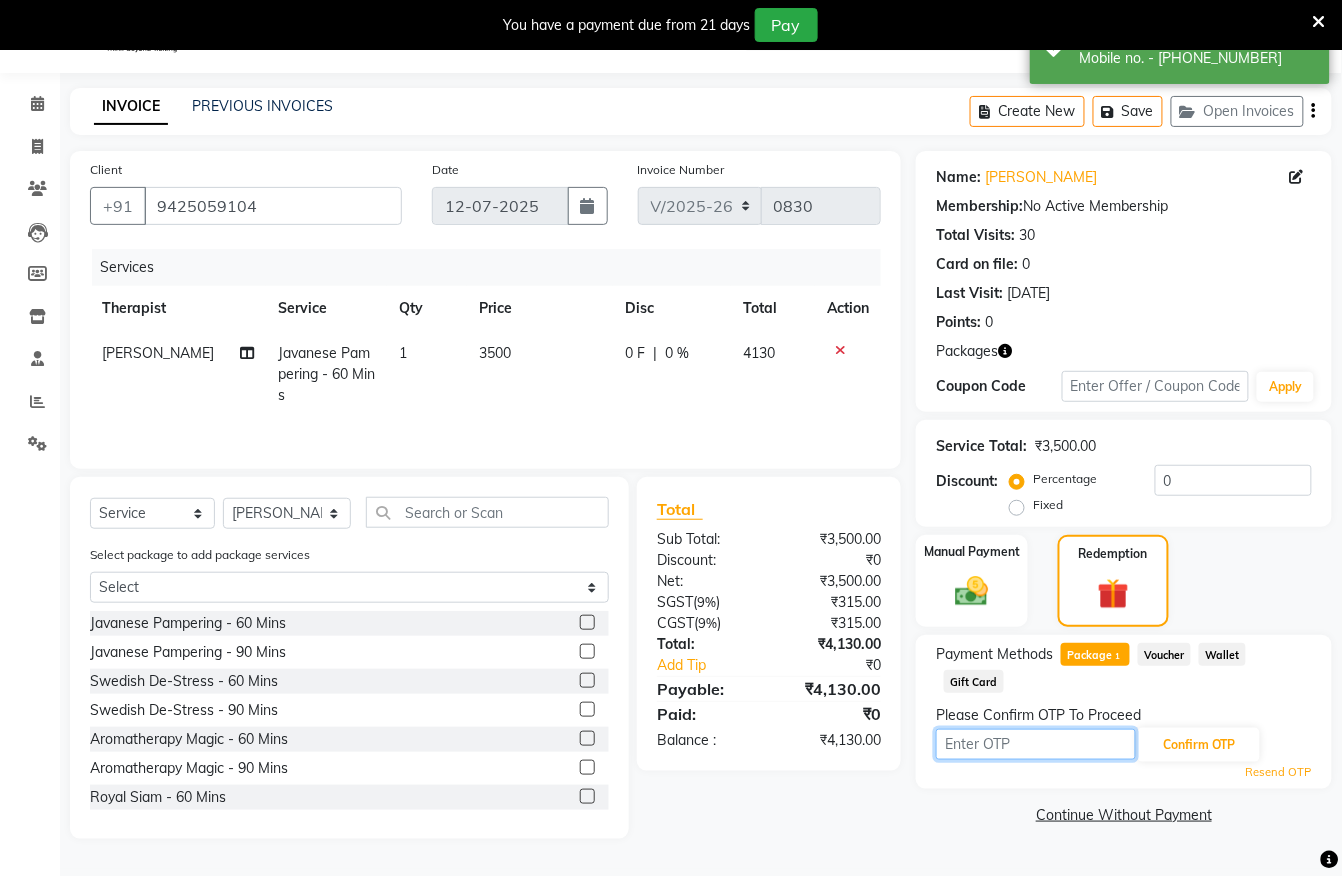 click at bounding box center (1036, 744) 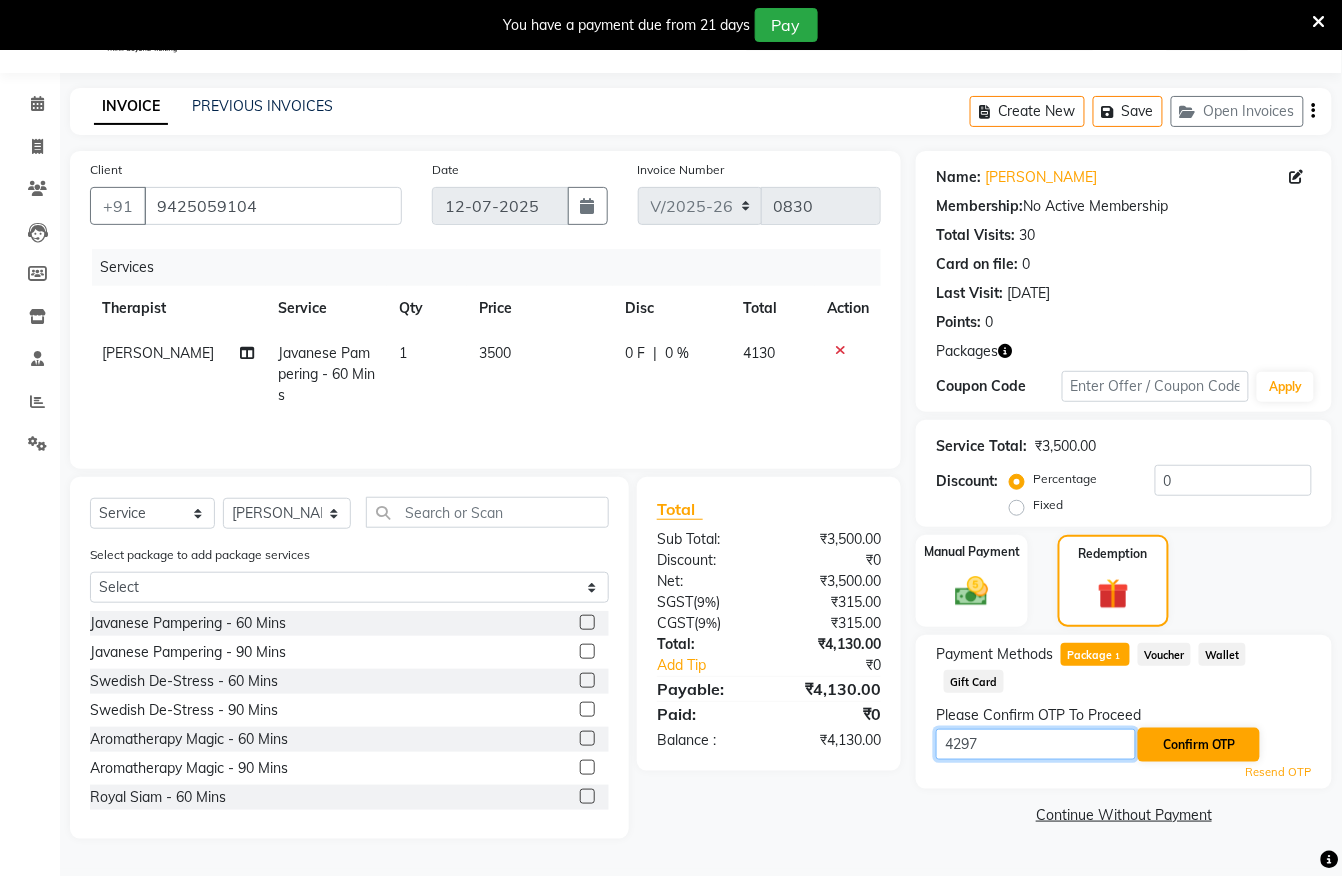 type on "4297" 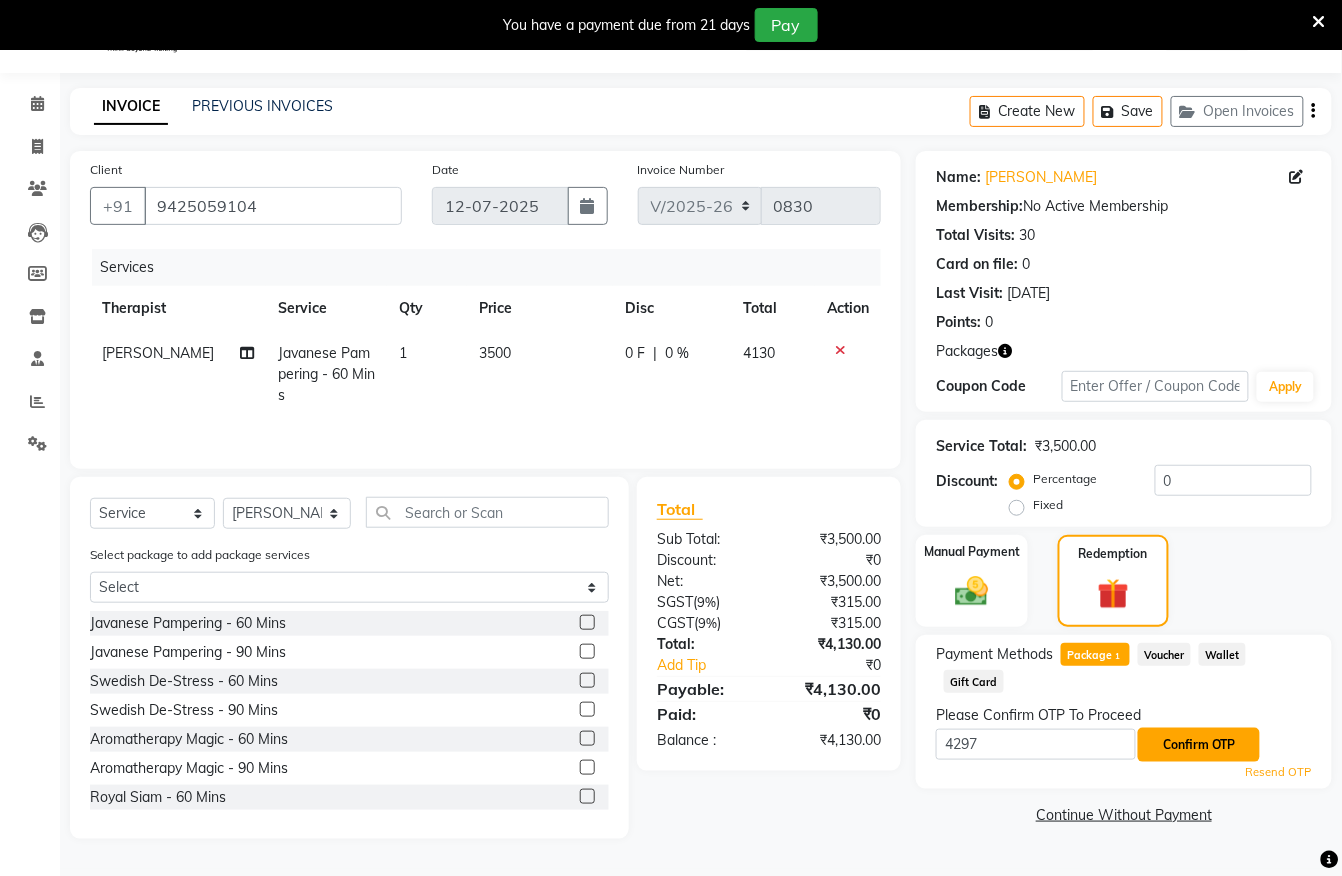 click on "Confirm OTP" 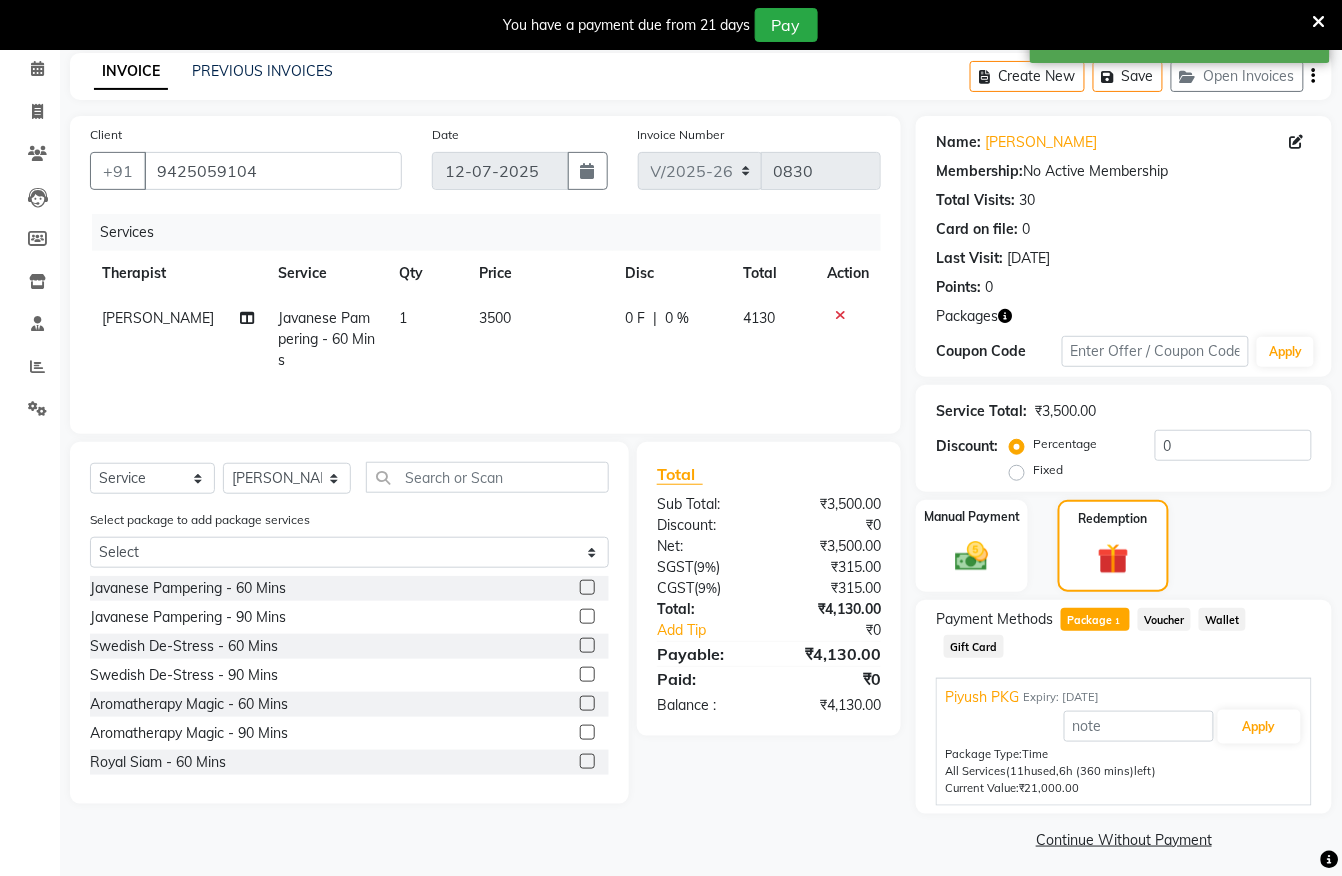 scroll, scrollTop: 96, scrollLeft: 0, axis: vertical 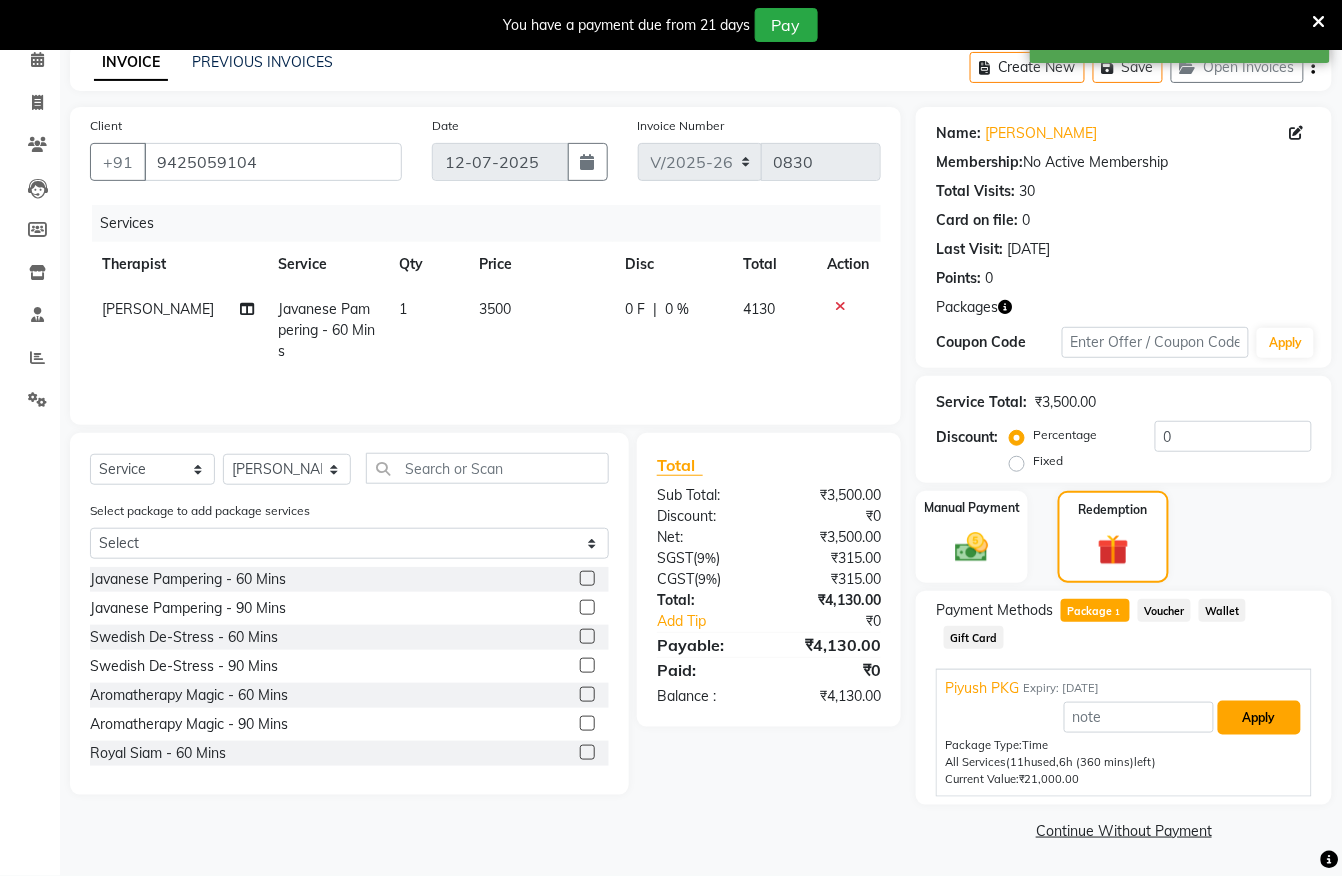 click on "Apply" at bounding box center [1259, 718] 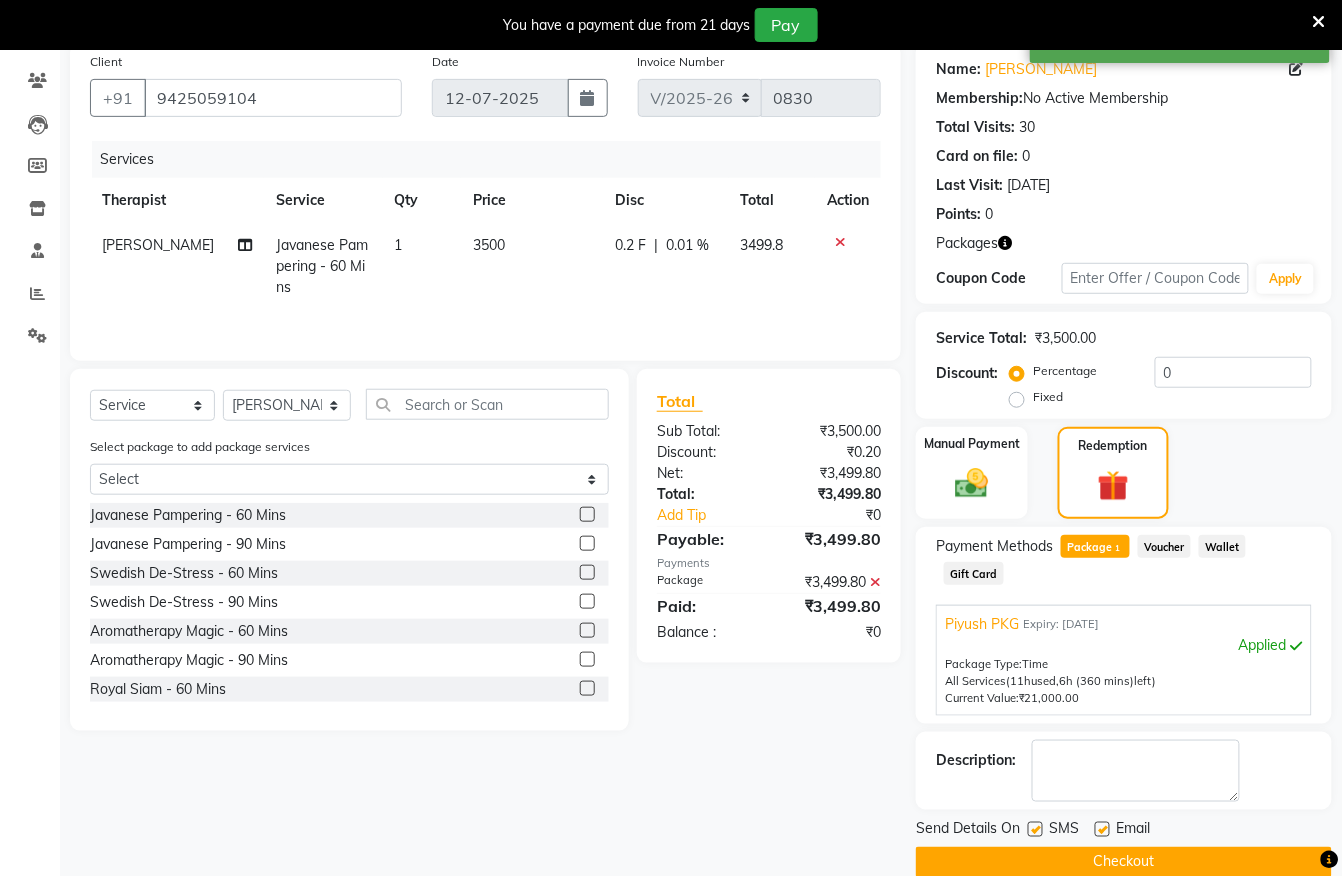 scroll, scrollTop: 193, scrollLeft: 0, axis: vertical 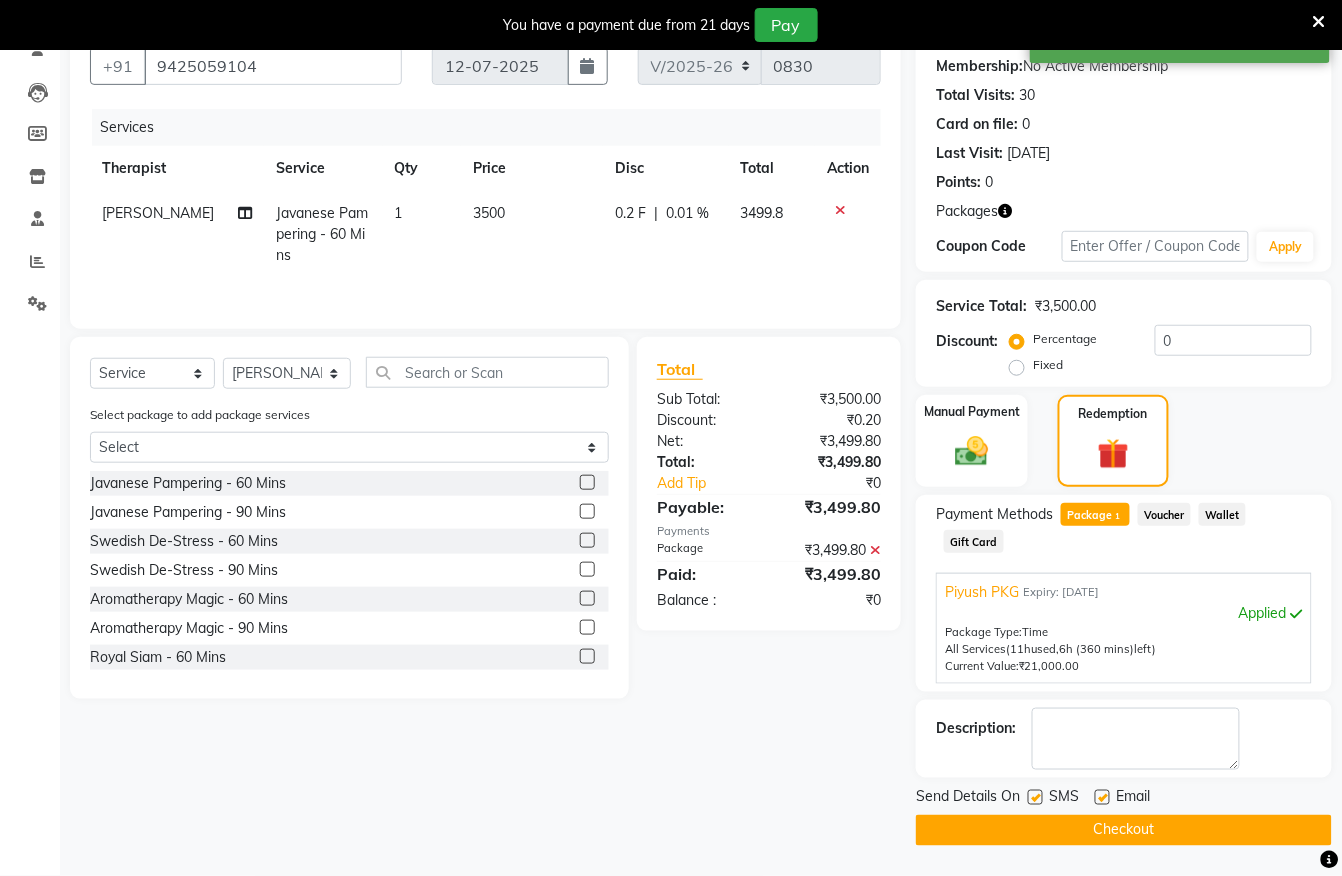 click on "Checkout" 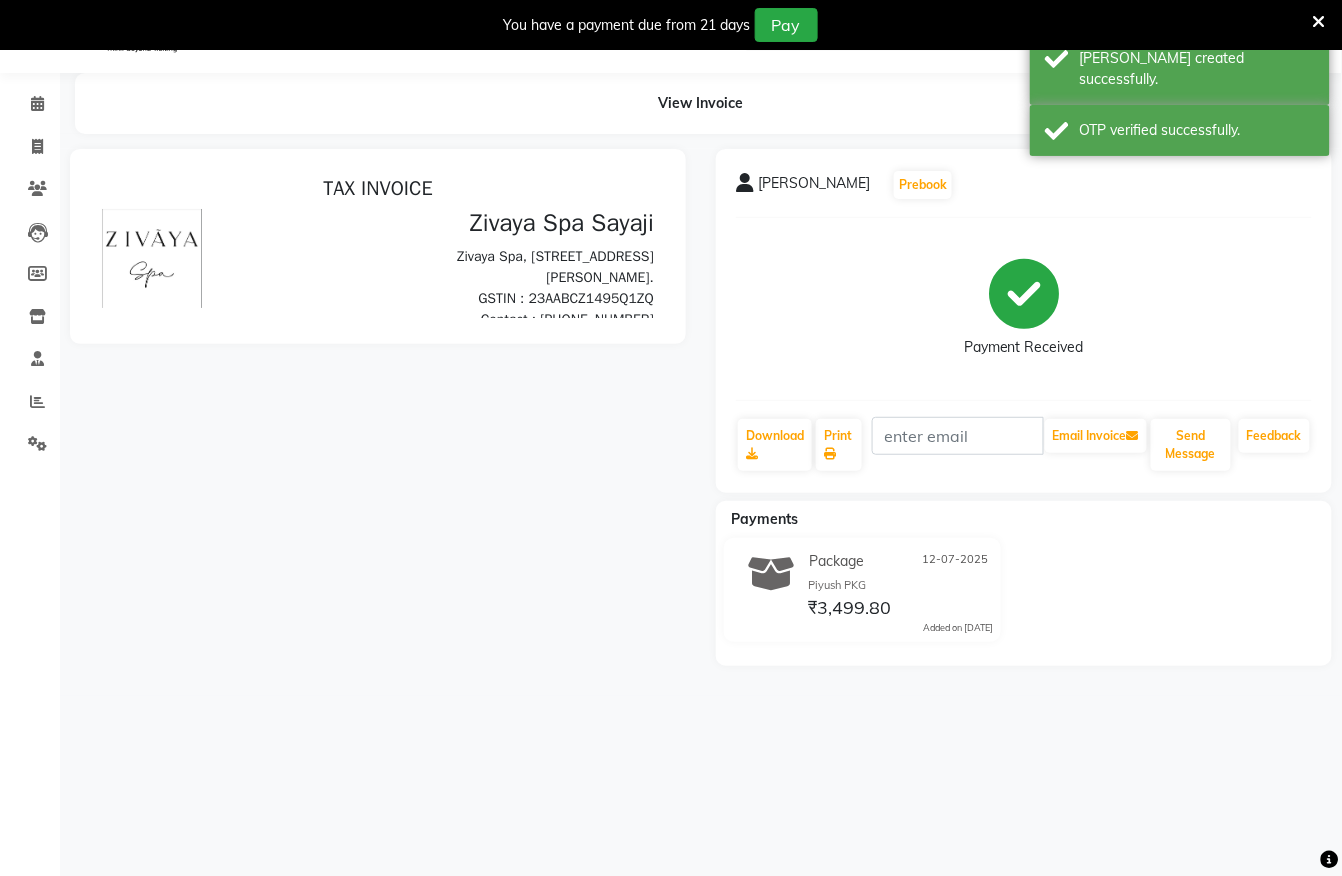 scroll, scrollTop: 0, scrollLeft: 0, axis: both 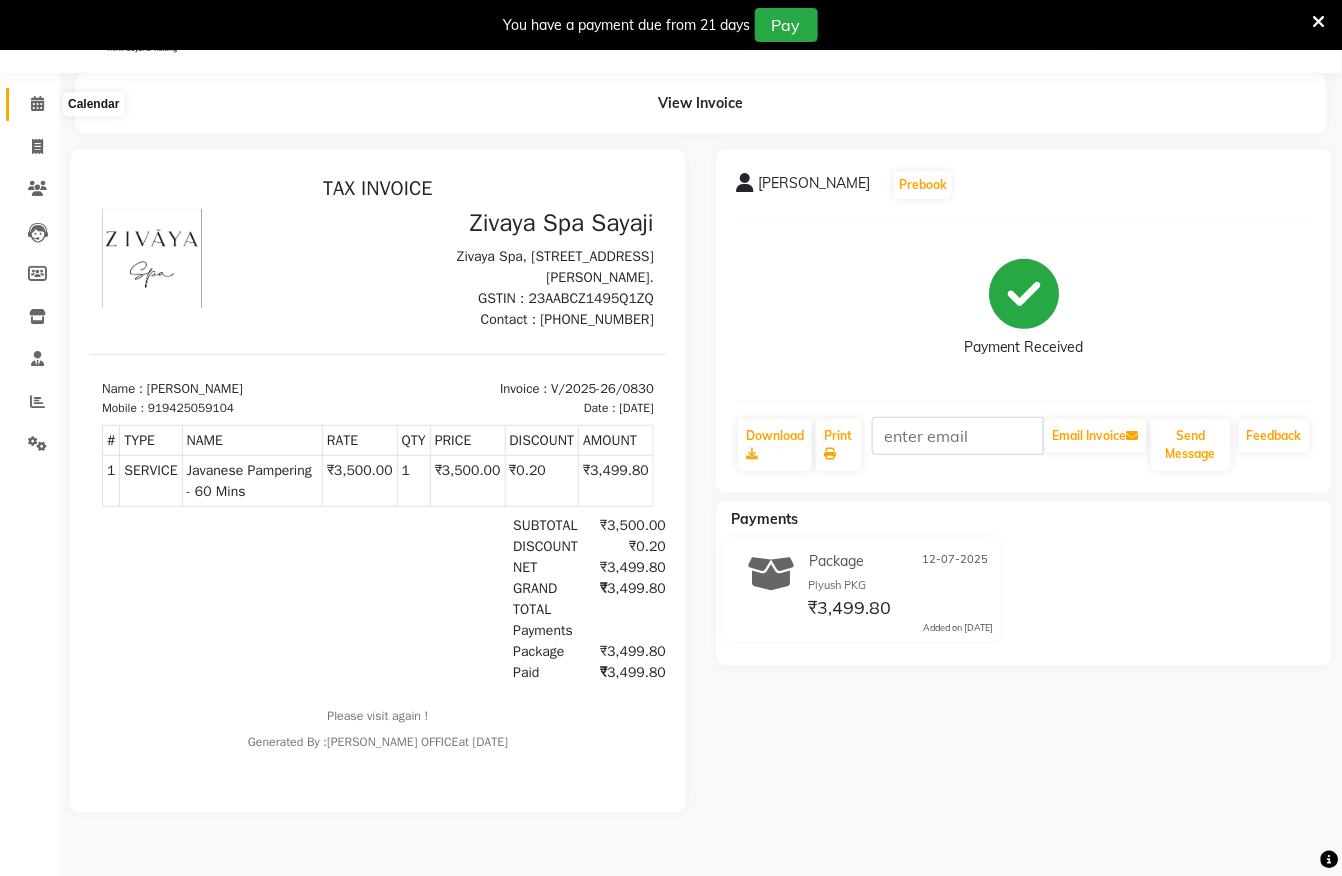click 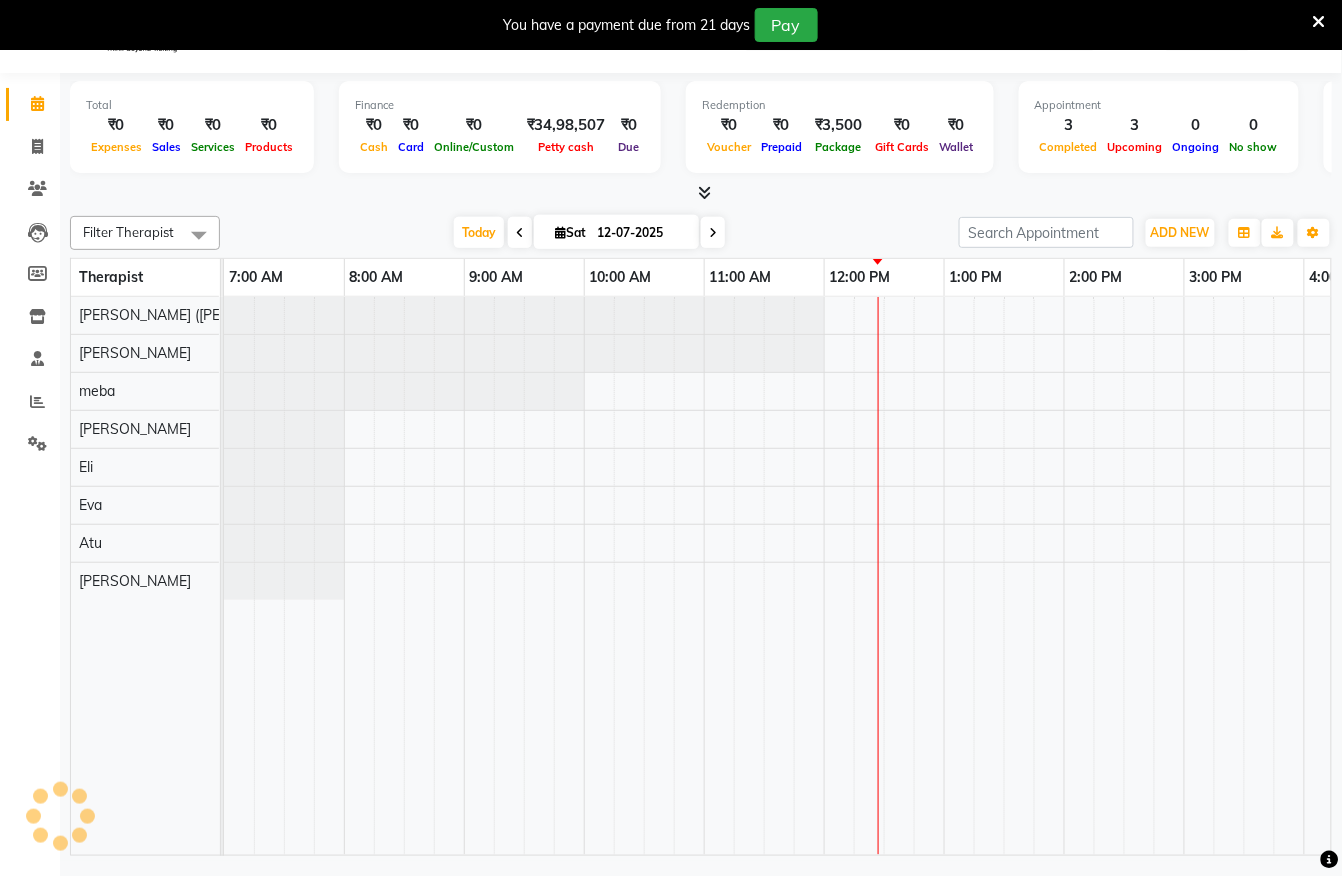 scroll, scrollTop: 0, scrollLeft: 0, axis: both 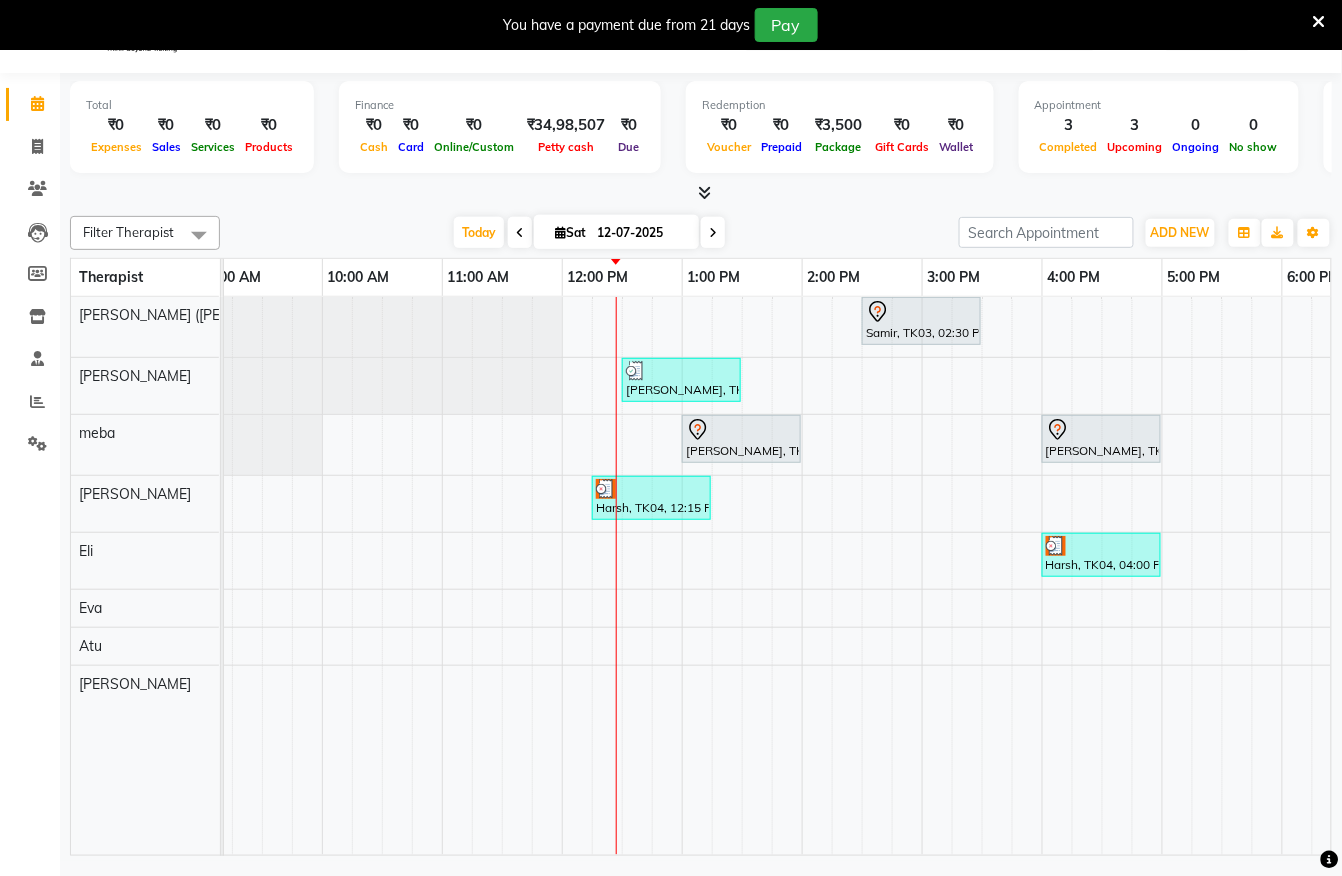 click on "Samir, TK03, 02:30 PM-03:30 PM, Javanese Pampering - 60 Mins     piyush bhargav, TK02, 12:30 PM-01:30 PM, Javanese Pampering - 60 Mins             Jyoti Patel, TK05, 01:00 PM-02:00 PM, Javanese Pampering - 60 Mins             Manish rajaram, TK01, 04:00 PM-05:00 PM, Javanese Pampering - 60 Mins     Harsh, TK04, 12:15 PM-01:15 PM, Javanese Pampering - 60 Mins     Harsh, TK04, 04:00 PM-05:00 PM, Javanese Pampering - 60 Mins" at bounding box center (922, 576) 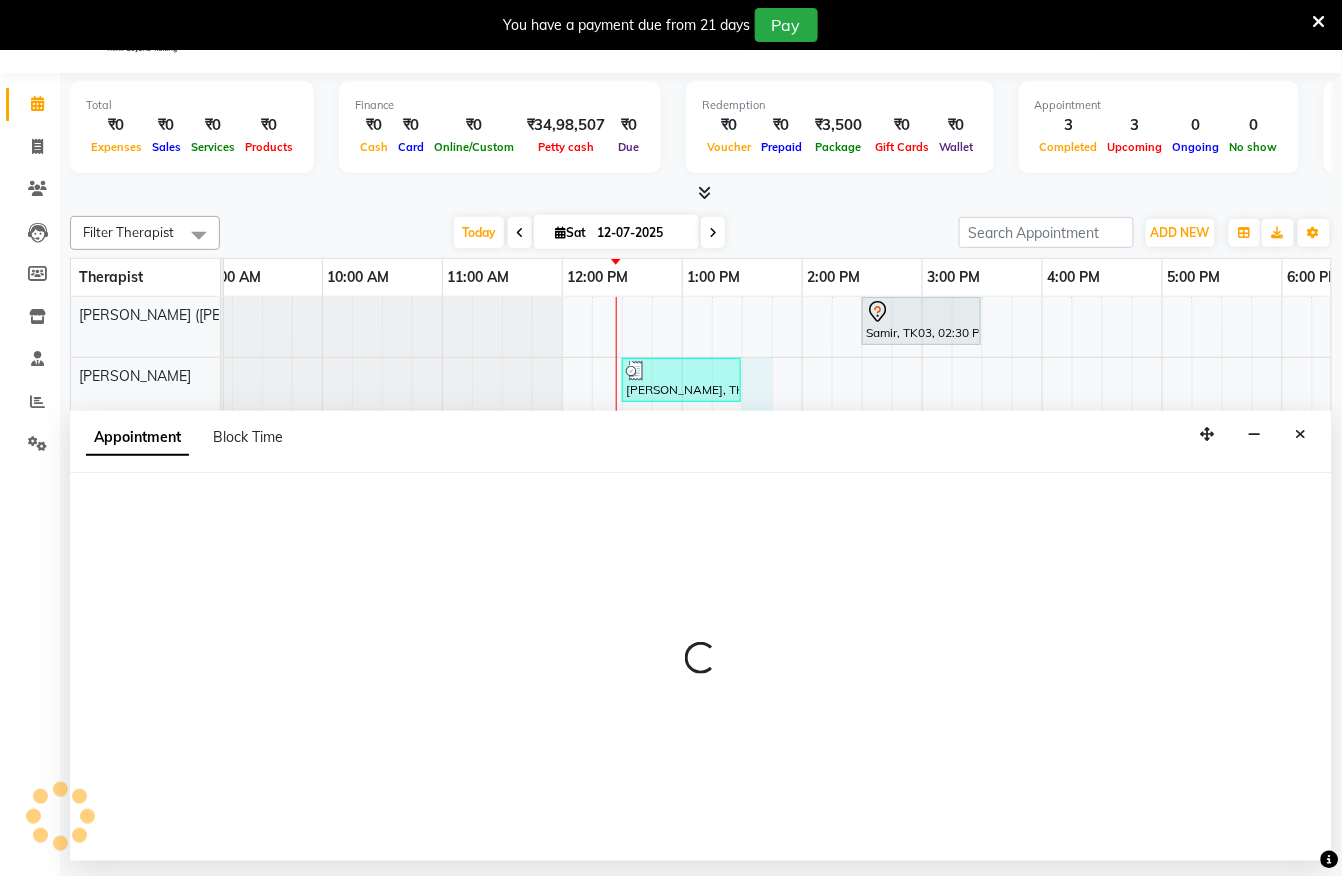 select on "62270" 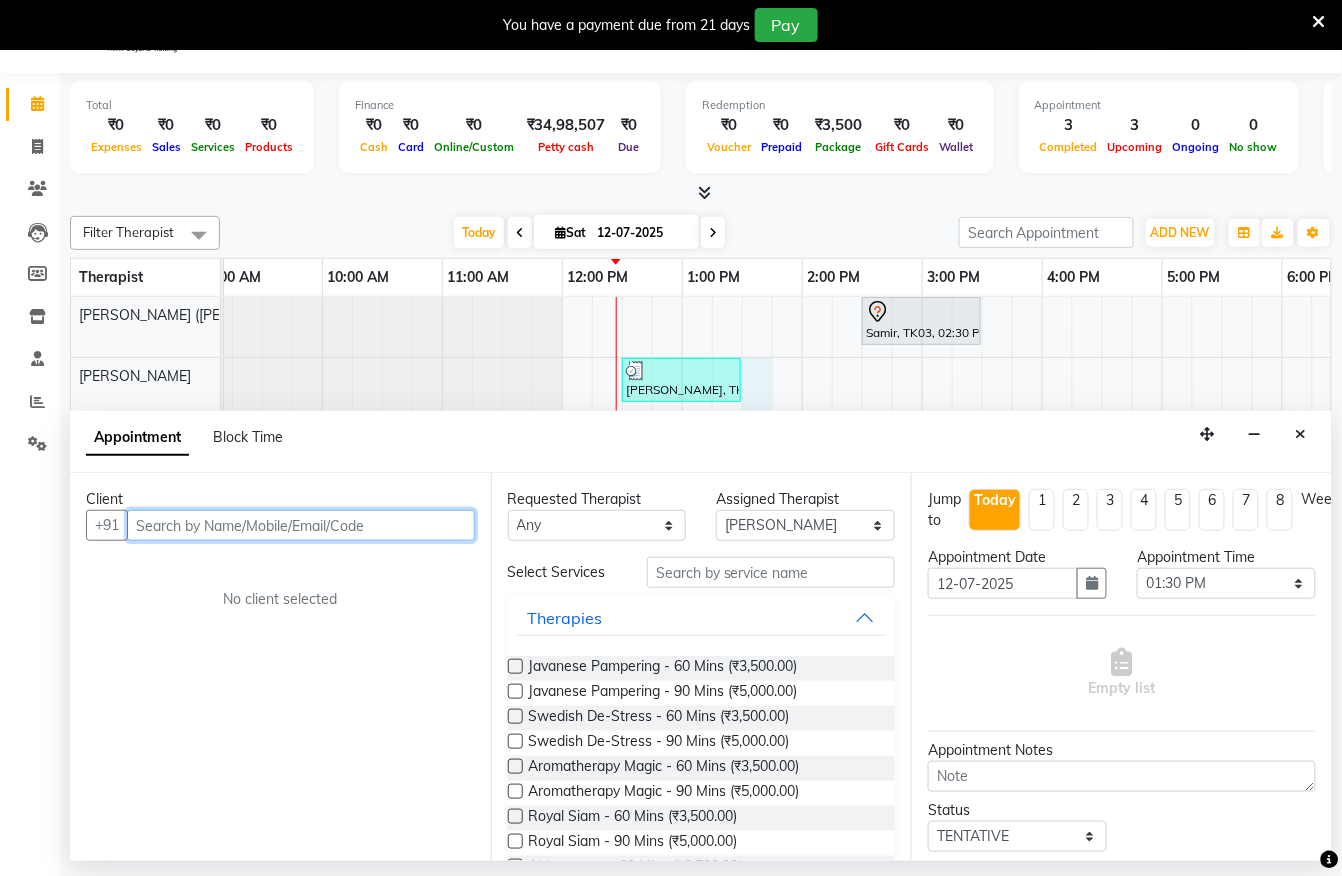 click at bounding box center [301, 525] 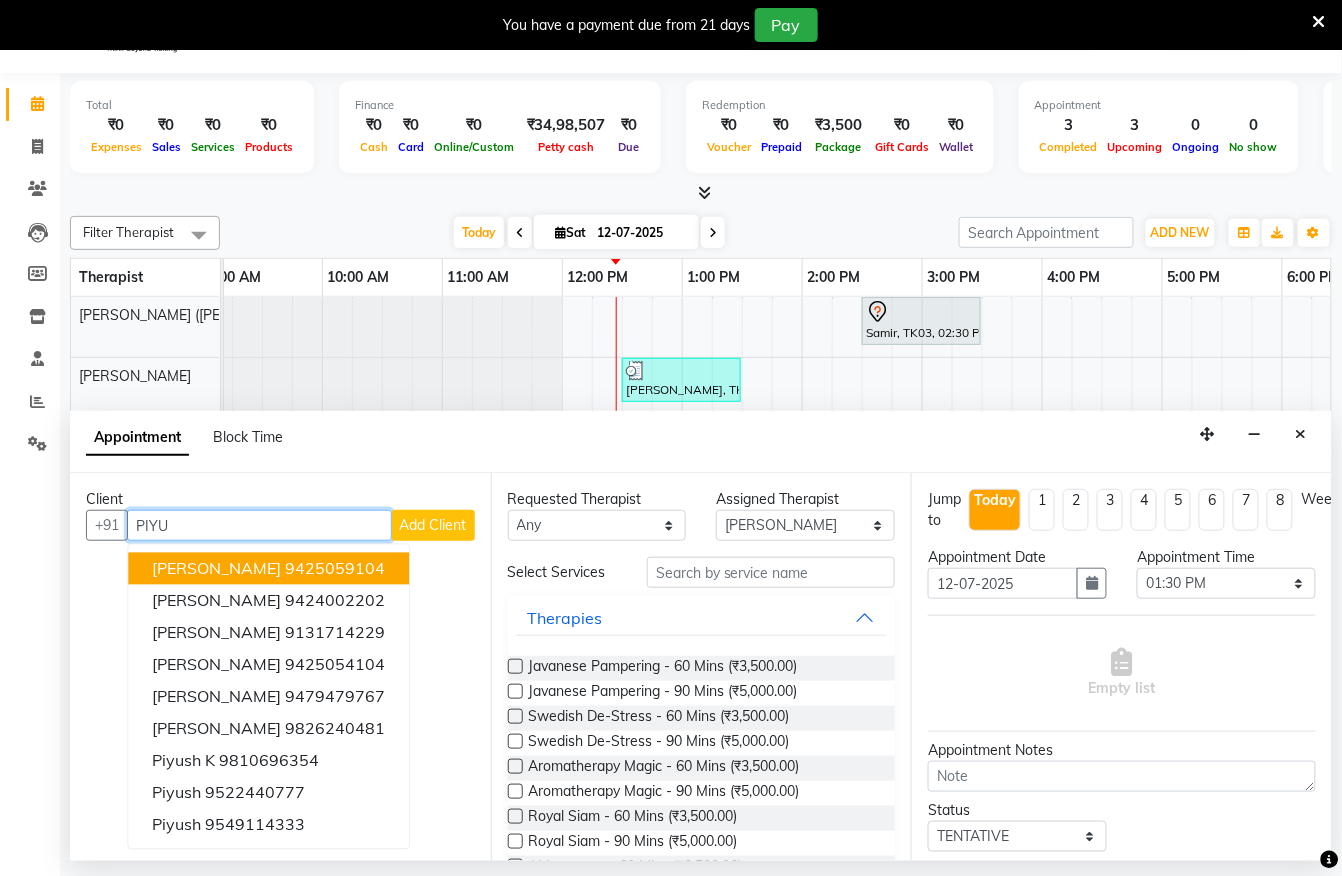 click on "9425059104" at bounding box center (335, 569) 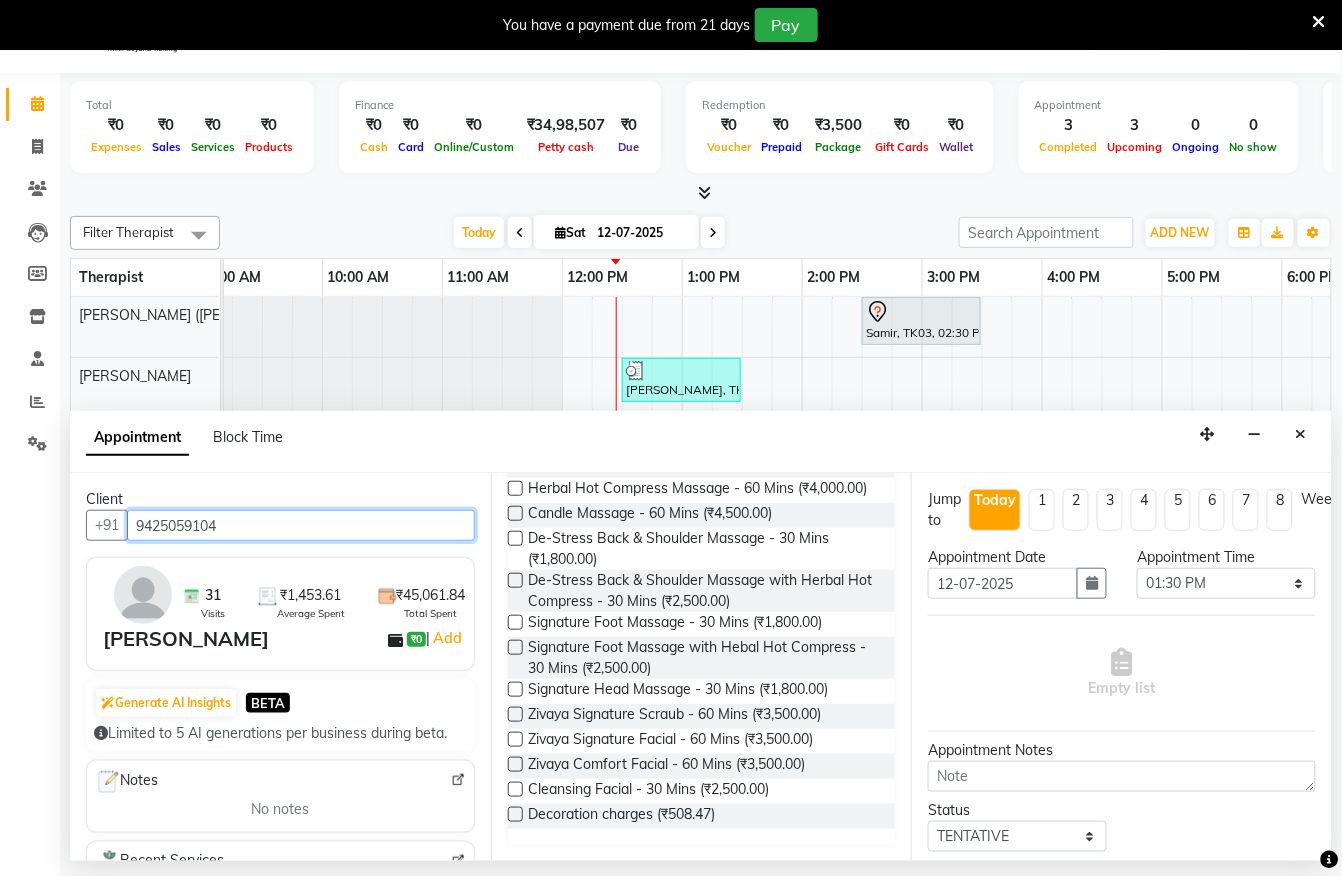 scroll, scrollTop: 578, scrollLeft: 0, axis: vertical 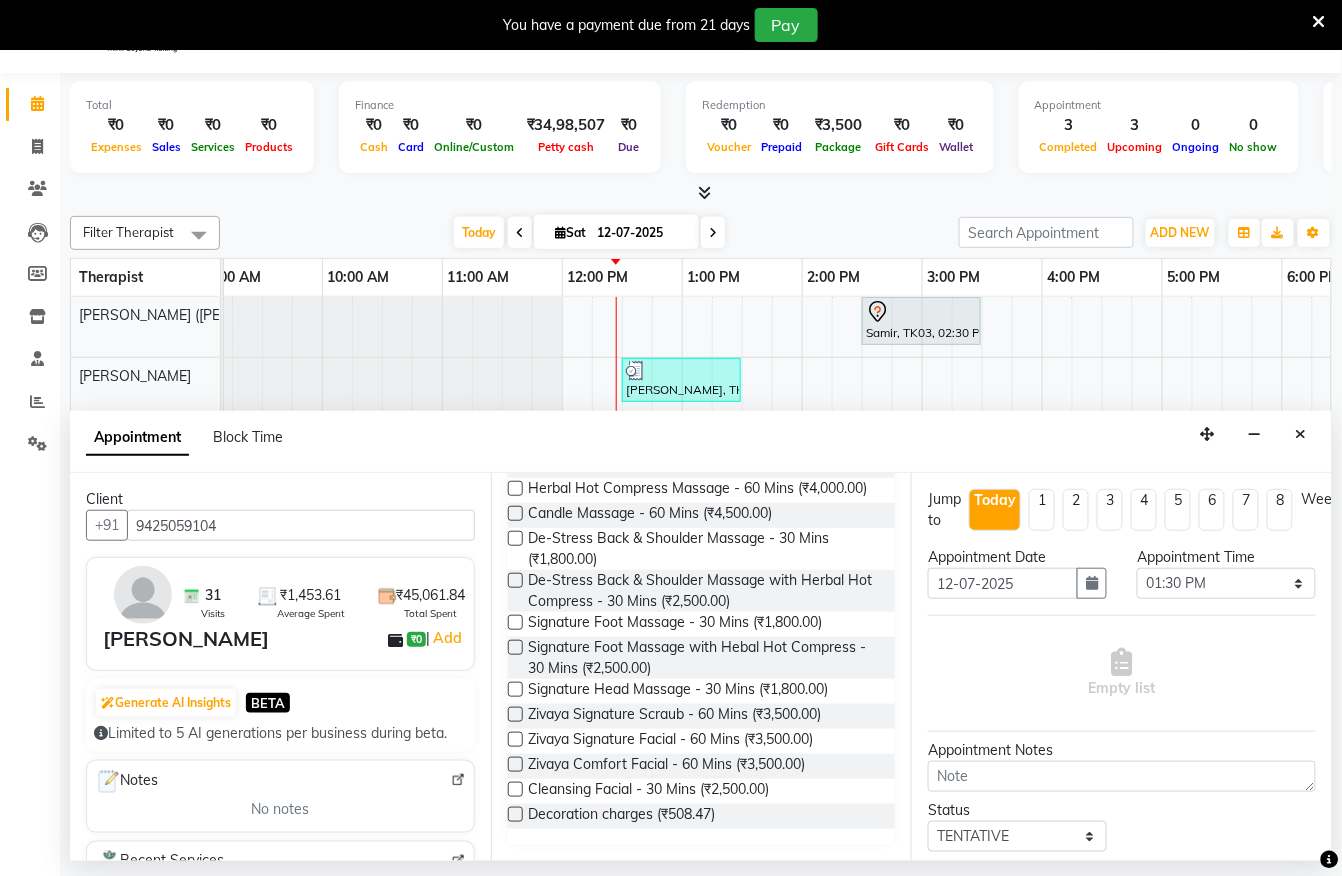 click at bounding box center (515, 622) 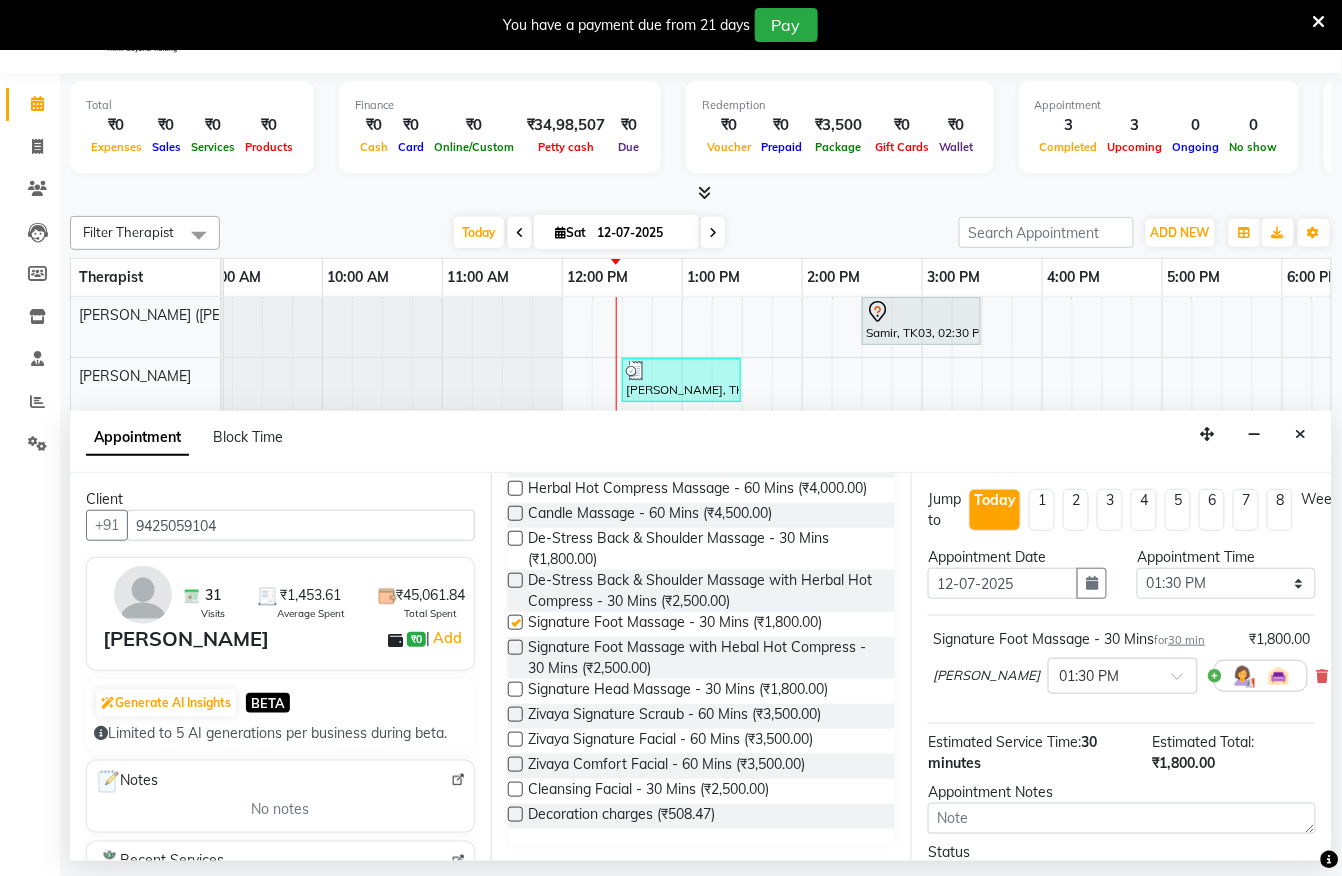 checkbox on "false" 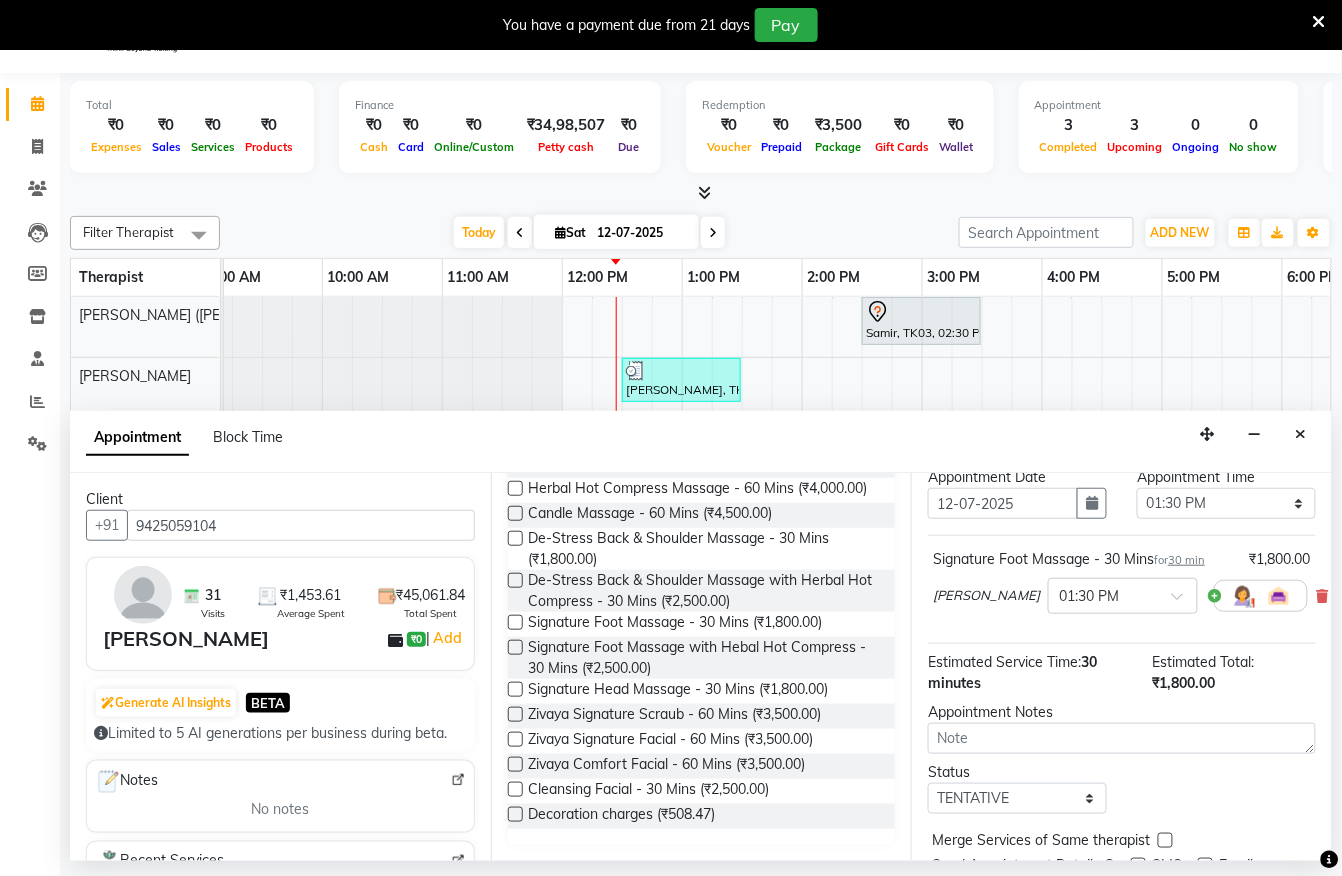 scroll, scrollTop: 184, scrollLeft: 0, axis: vertical 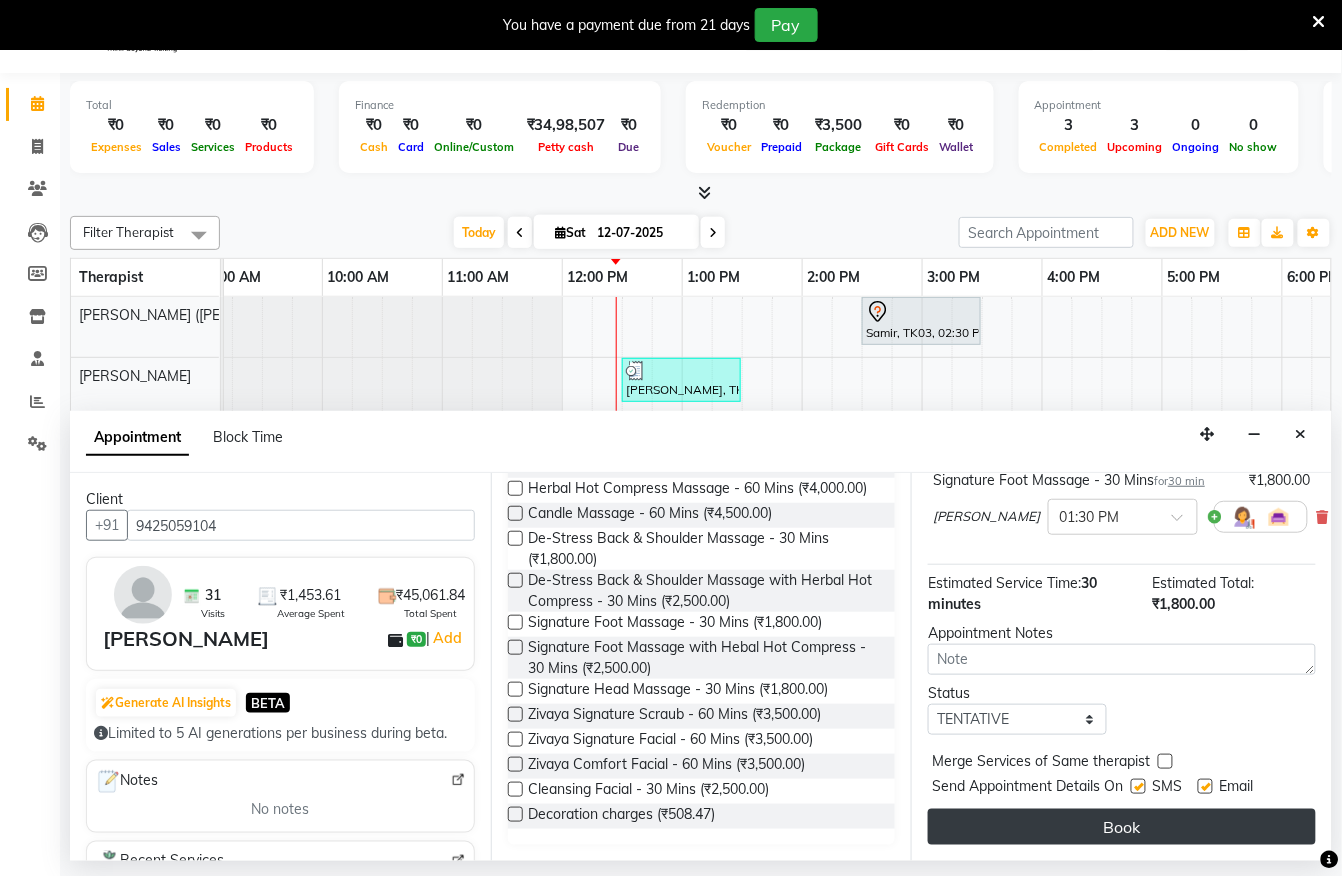 click on "Book" at bounding box center (1122, 827) 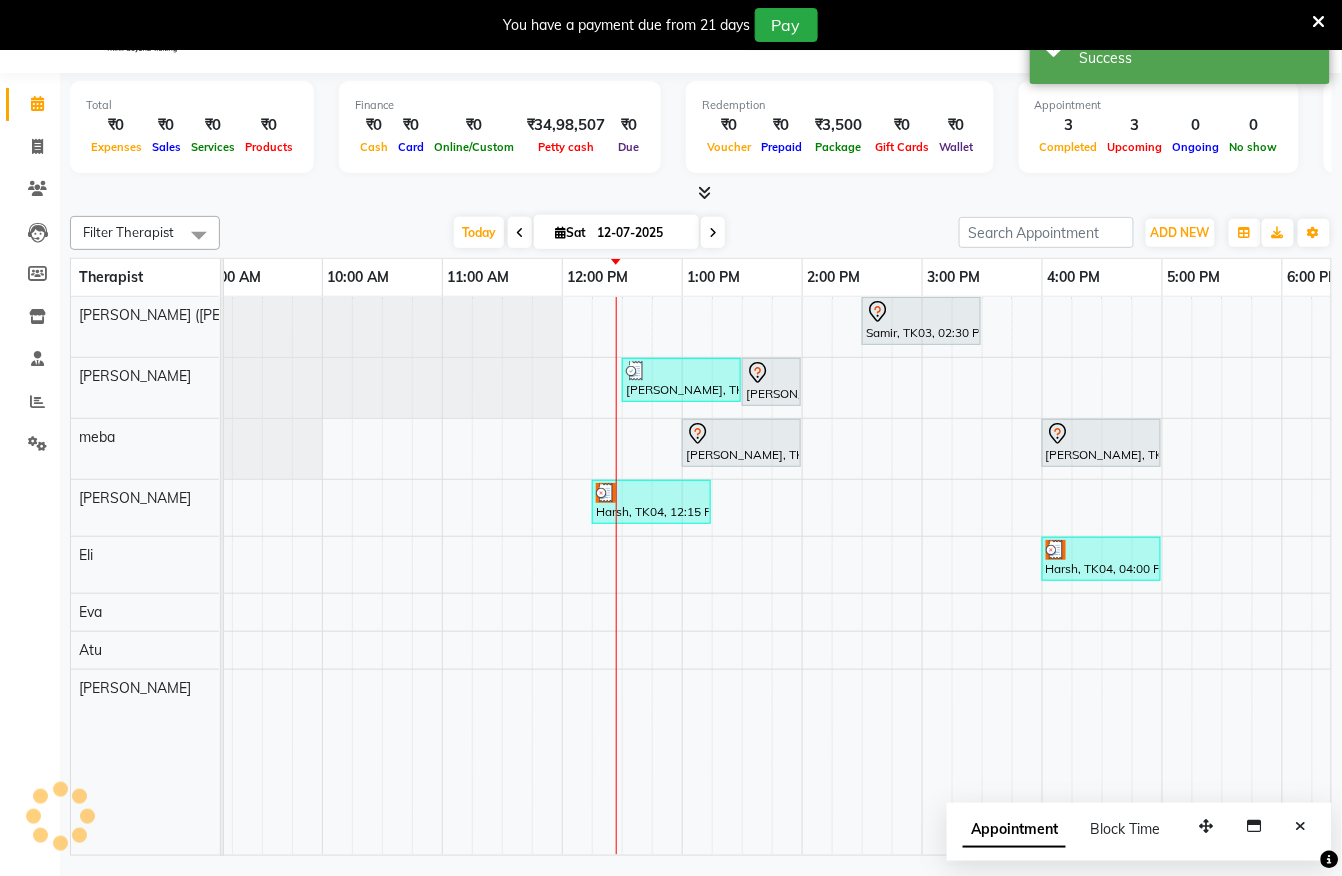 scroll, scrollTop: 0, scrollLeft: 0, axis: both 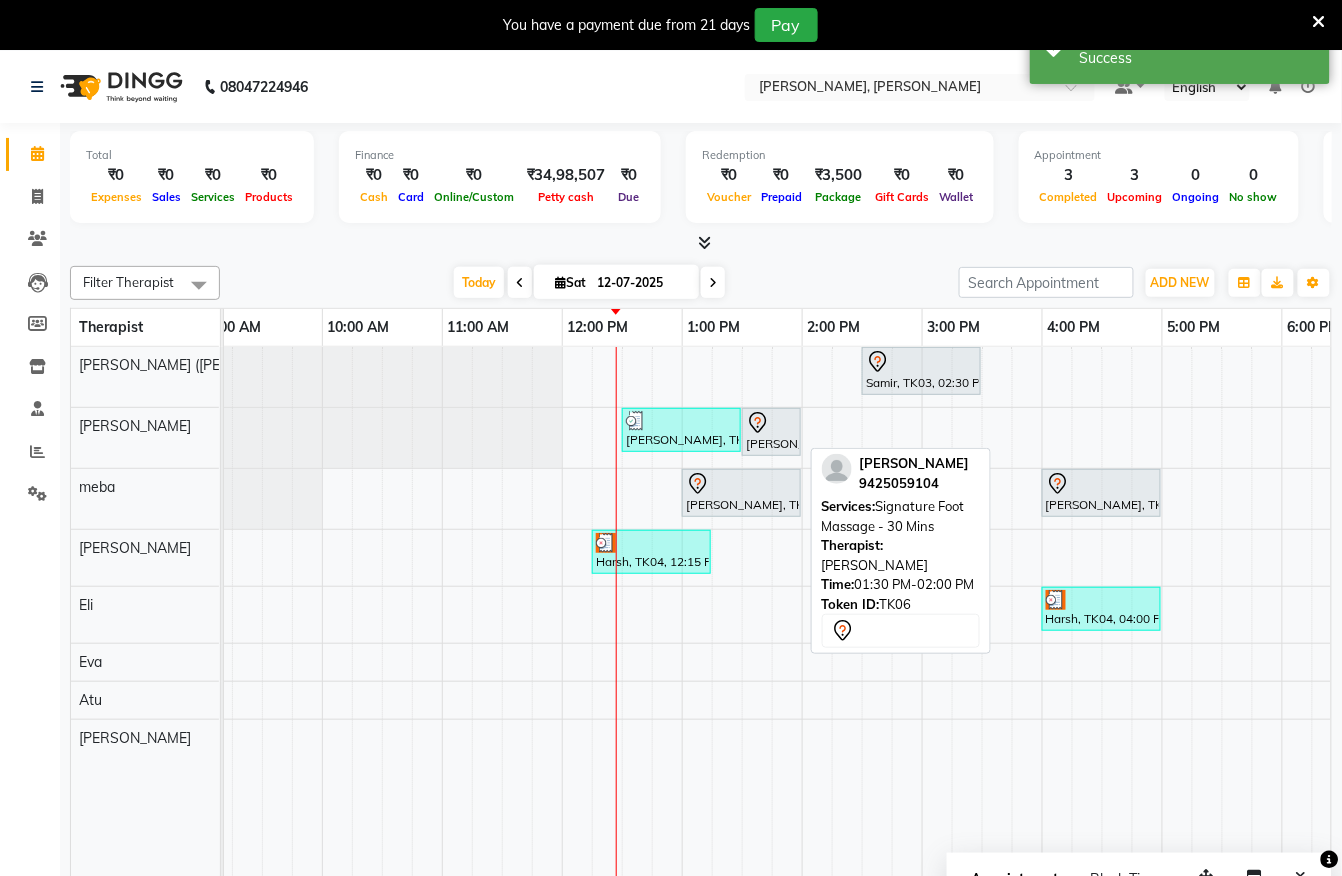 click at bounding box center [771, 423] 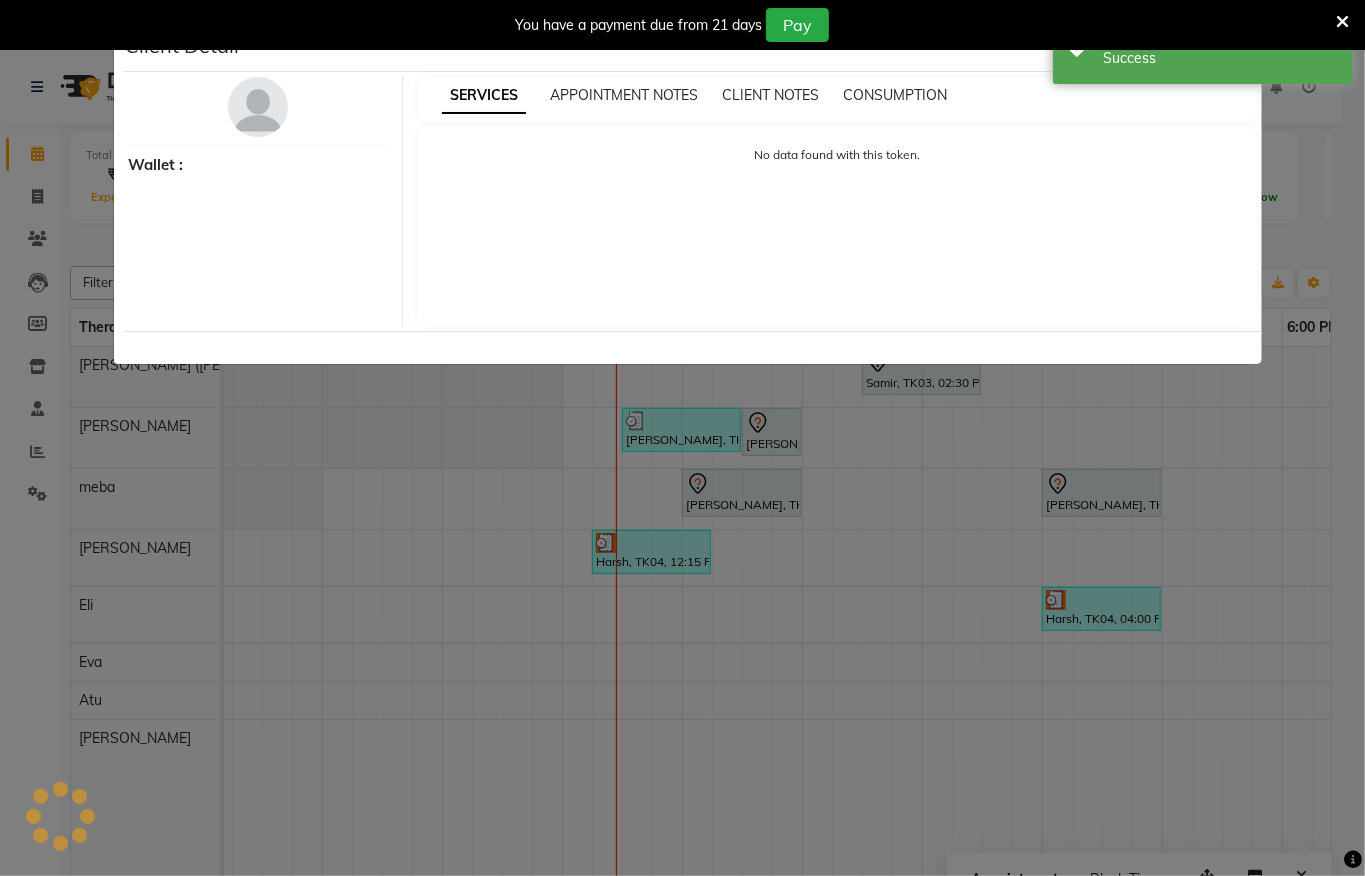 select on "7" 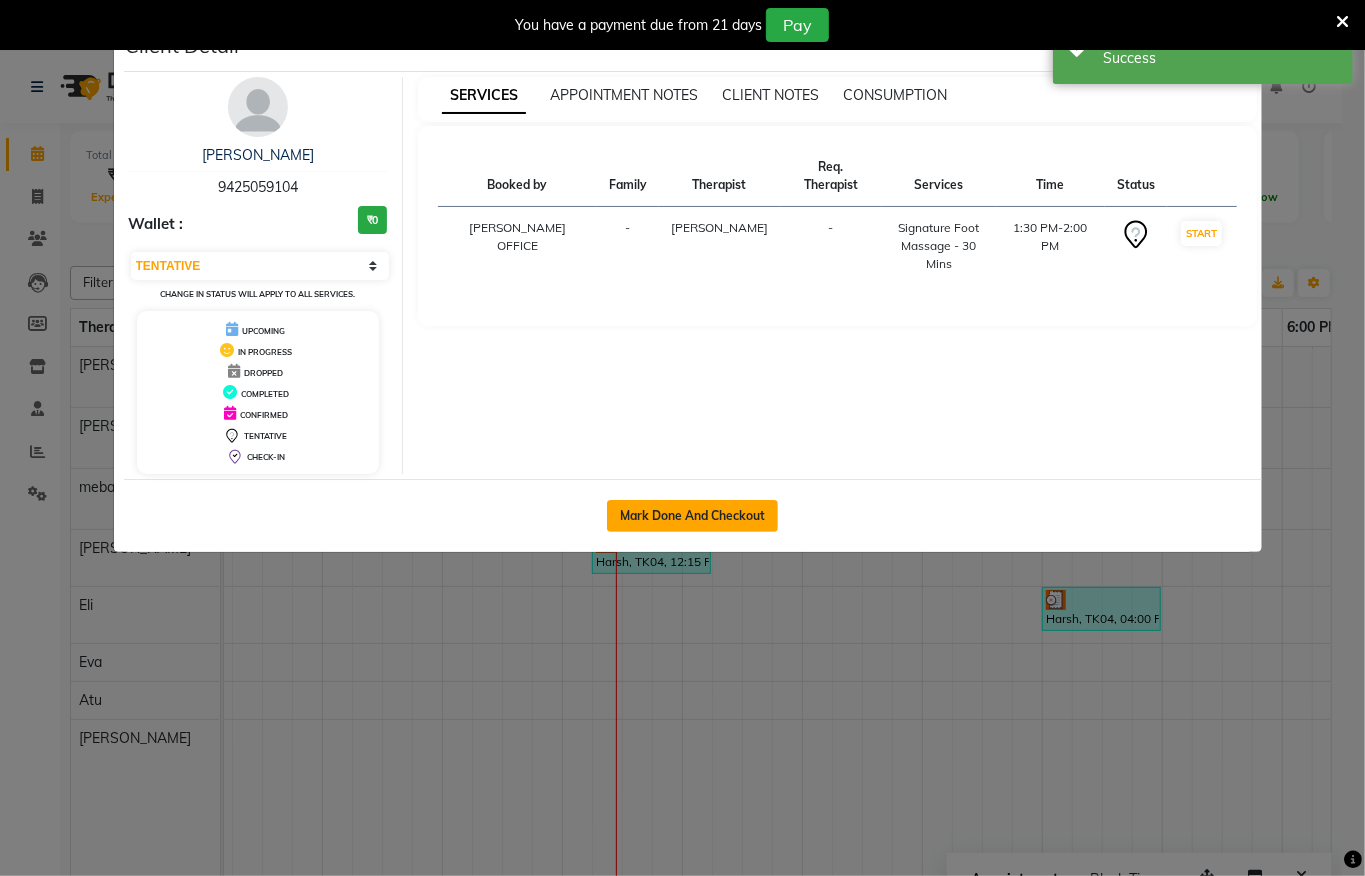 click on "Mark Done And Checkout" 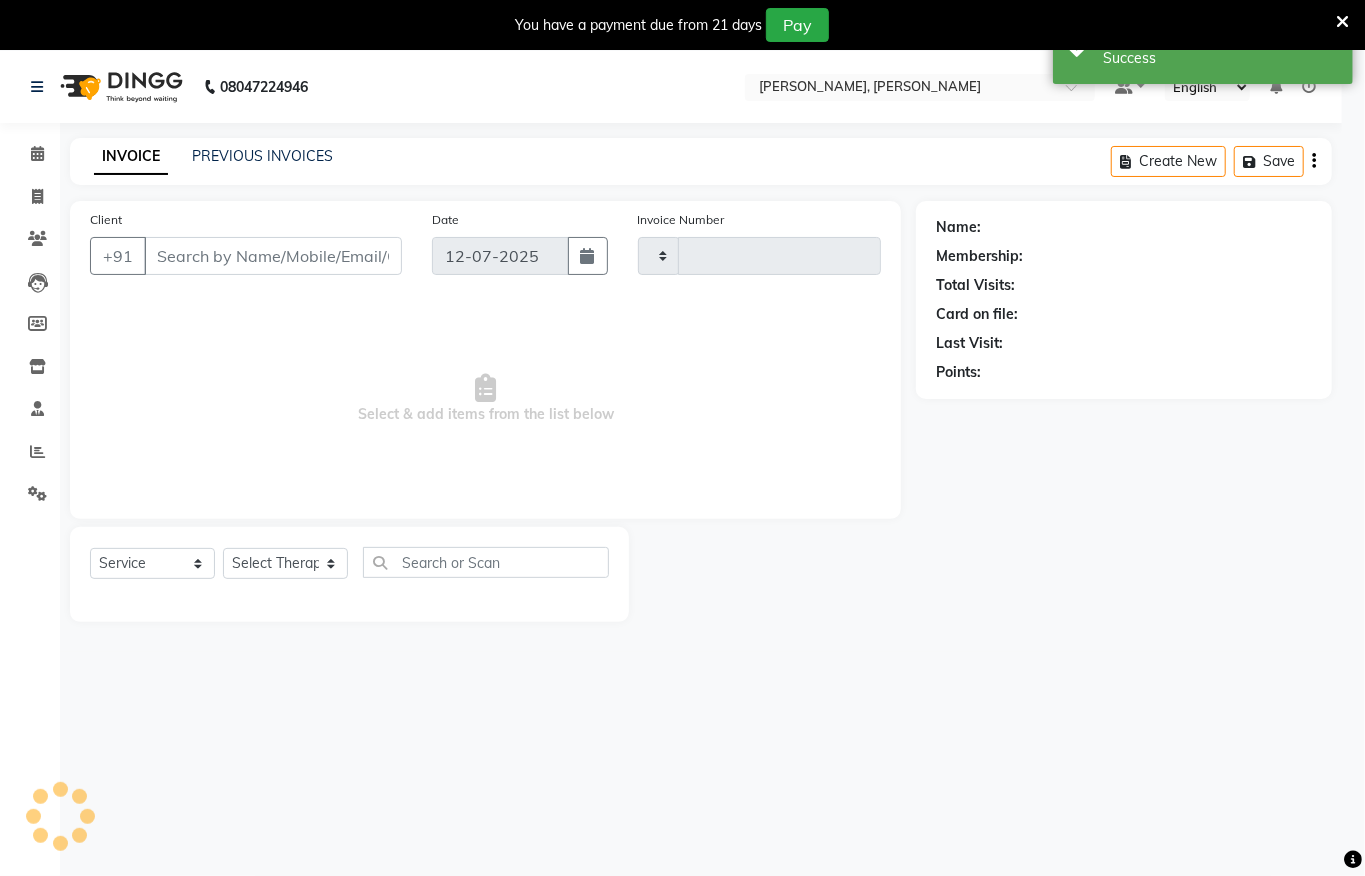 type on "0831" 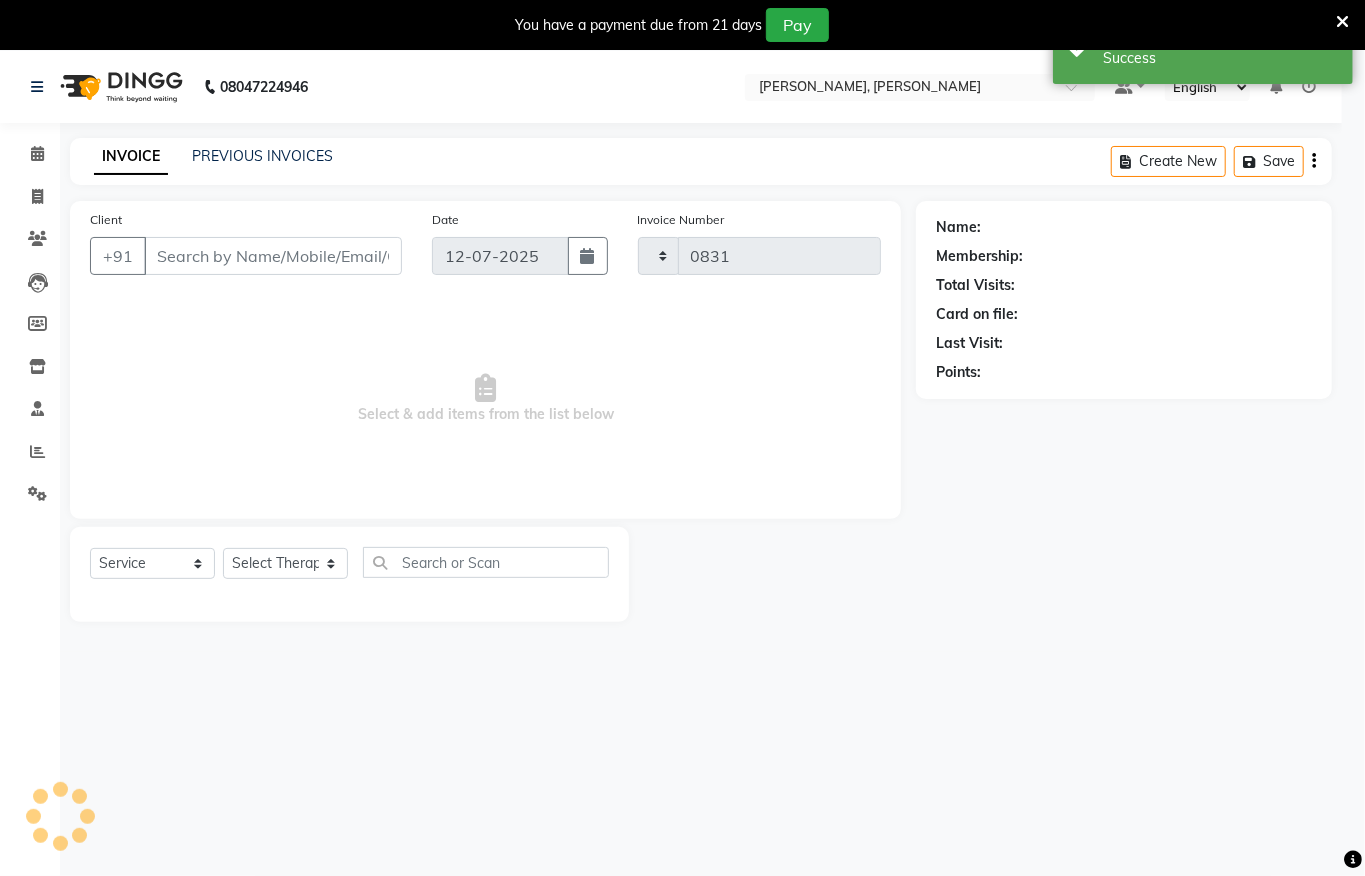 select on "6399" 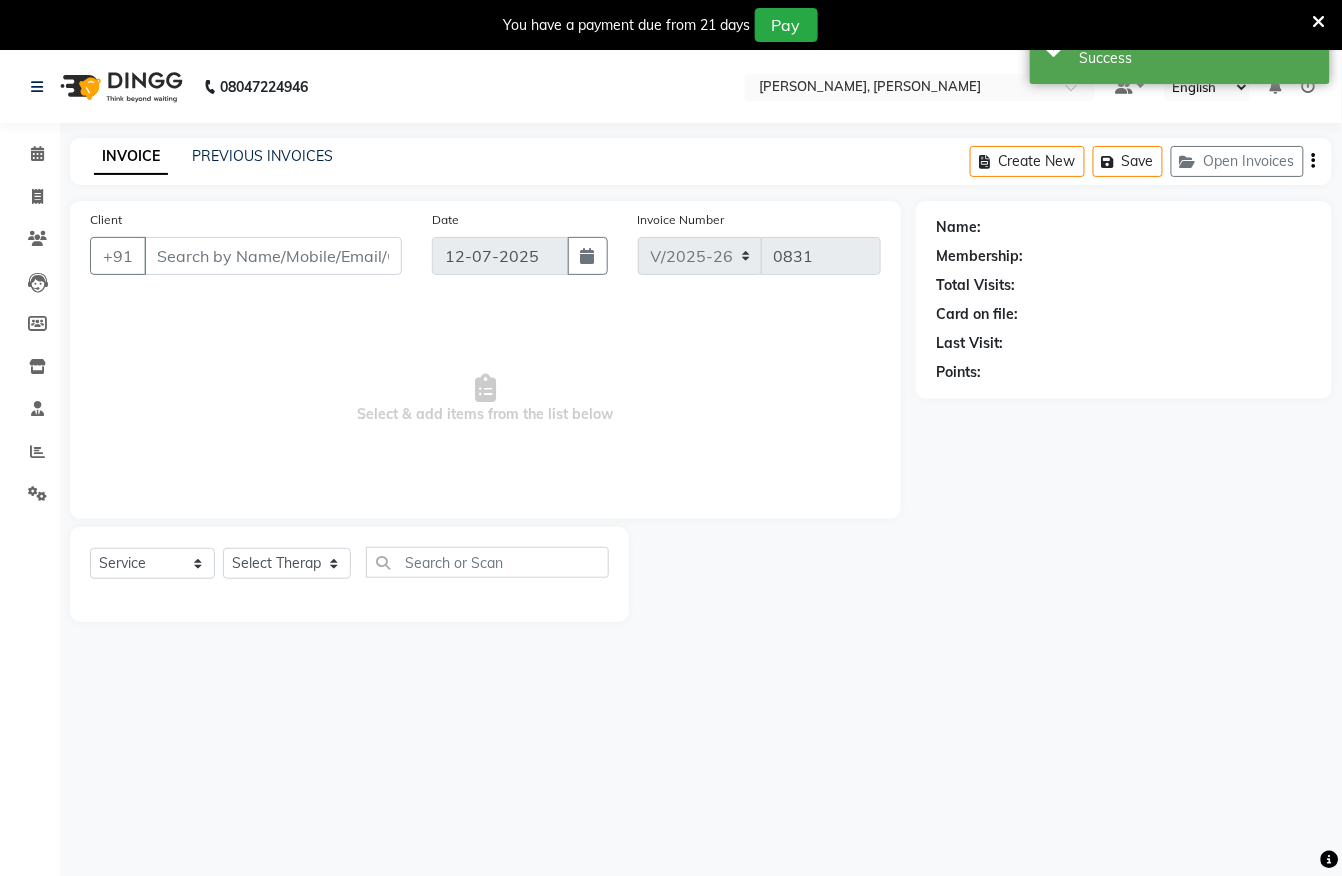 type on "9425059104" 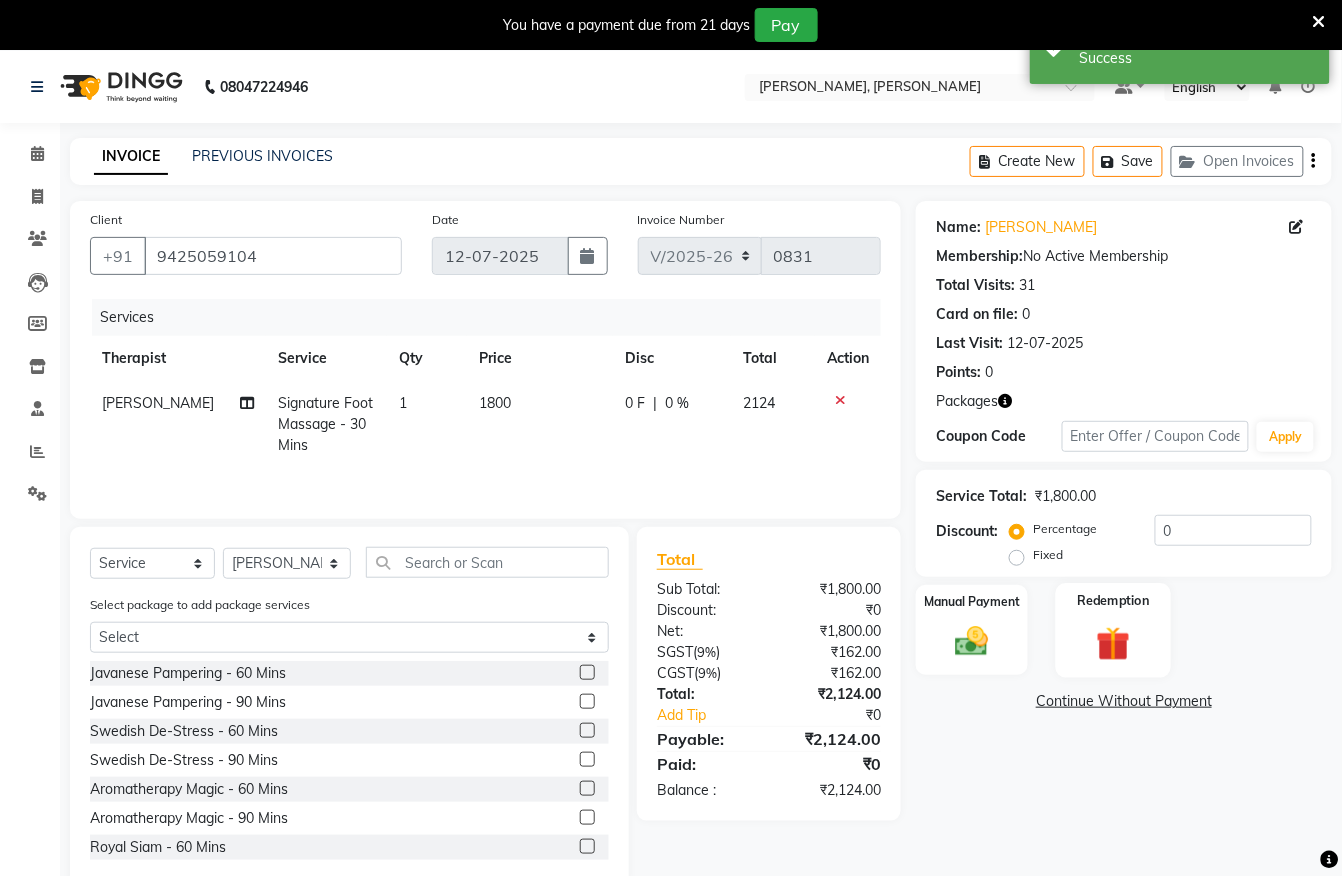 click on "Redemption" 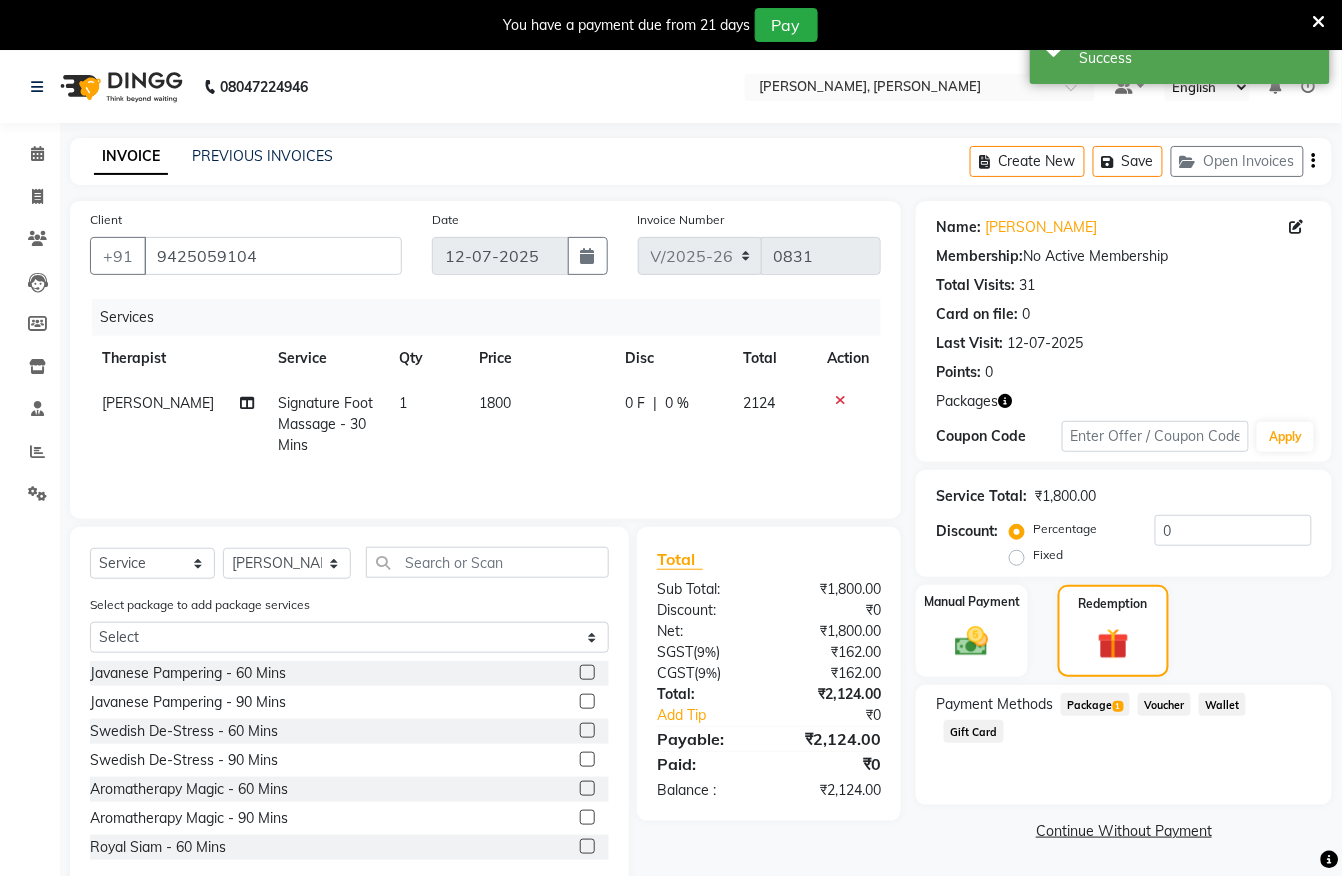 click on "Package  1" 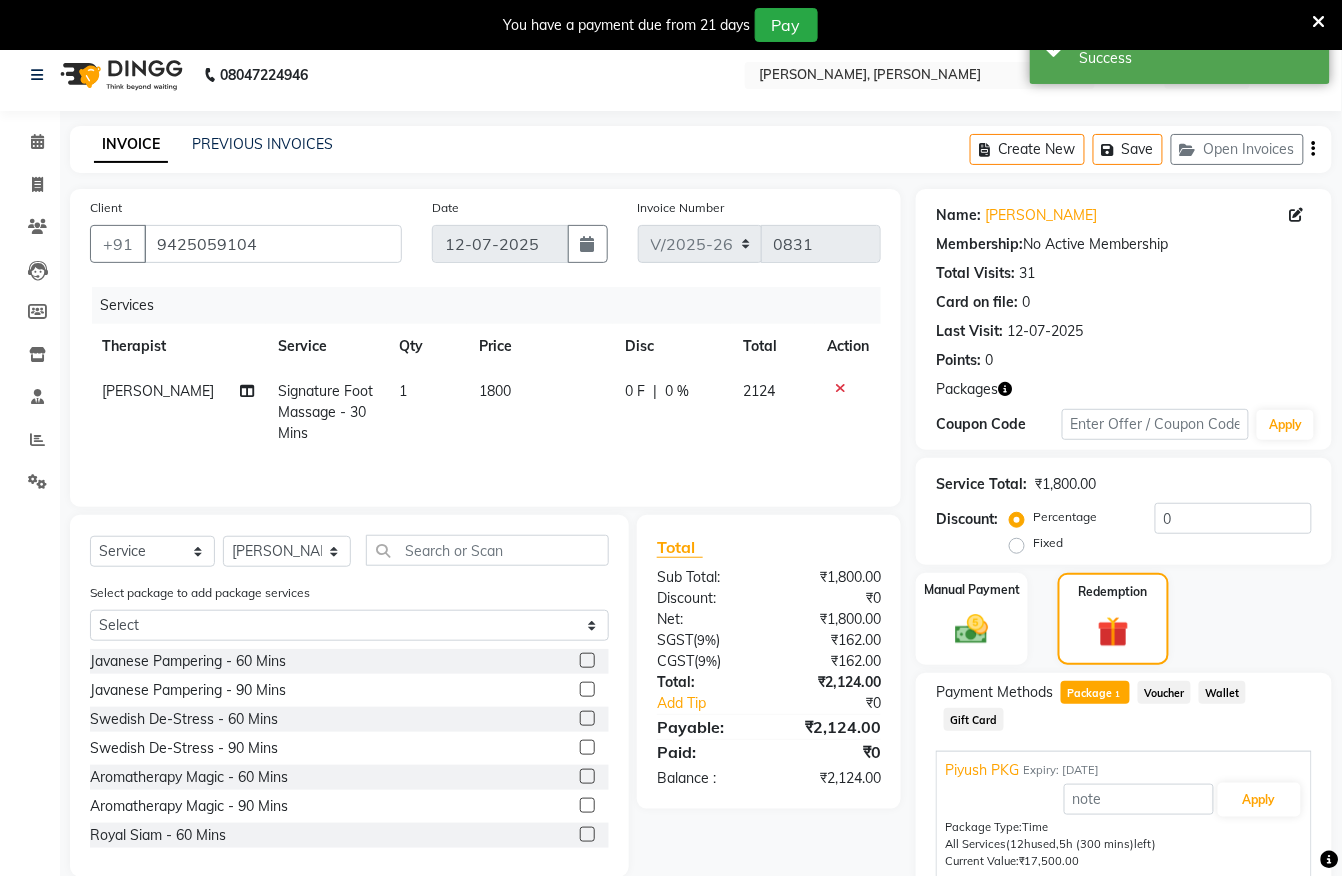 scroll, scrollTop: 96, scrollLeft: 0, axis: vertical 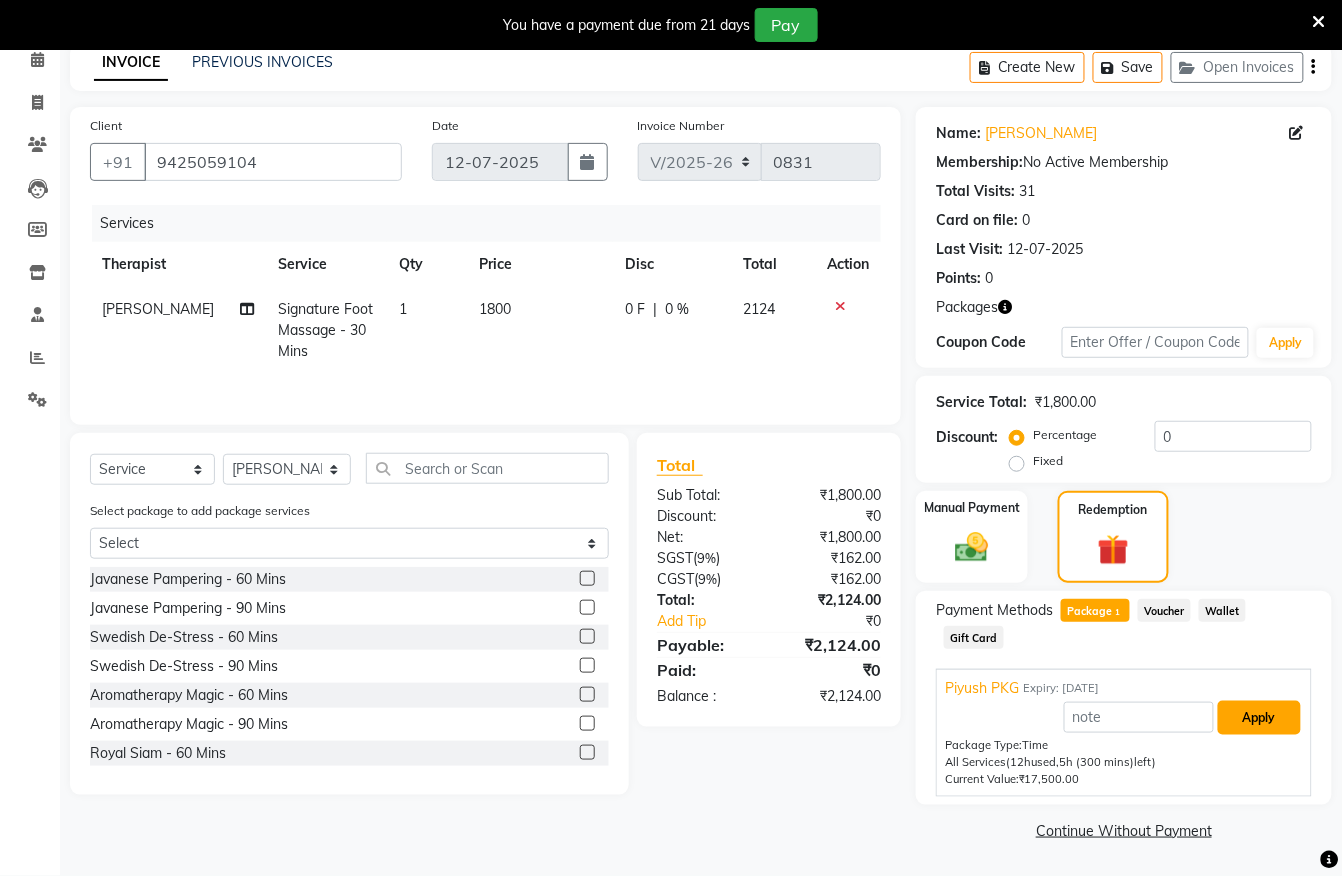 click on "Apply" at bounding box center [1259, 718] 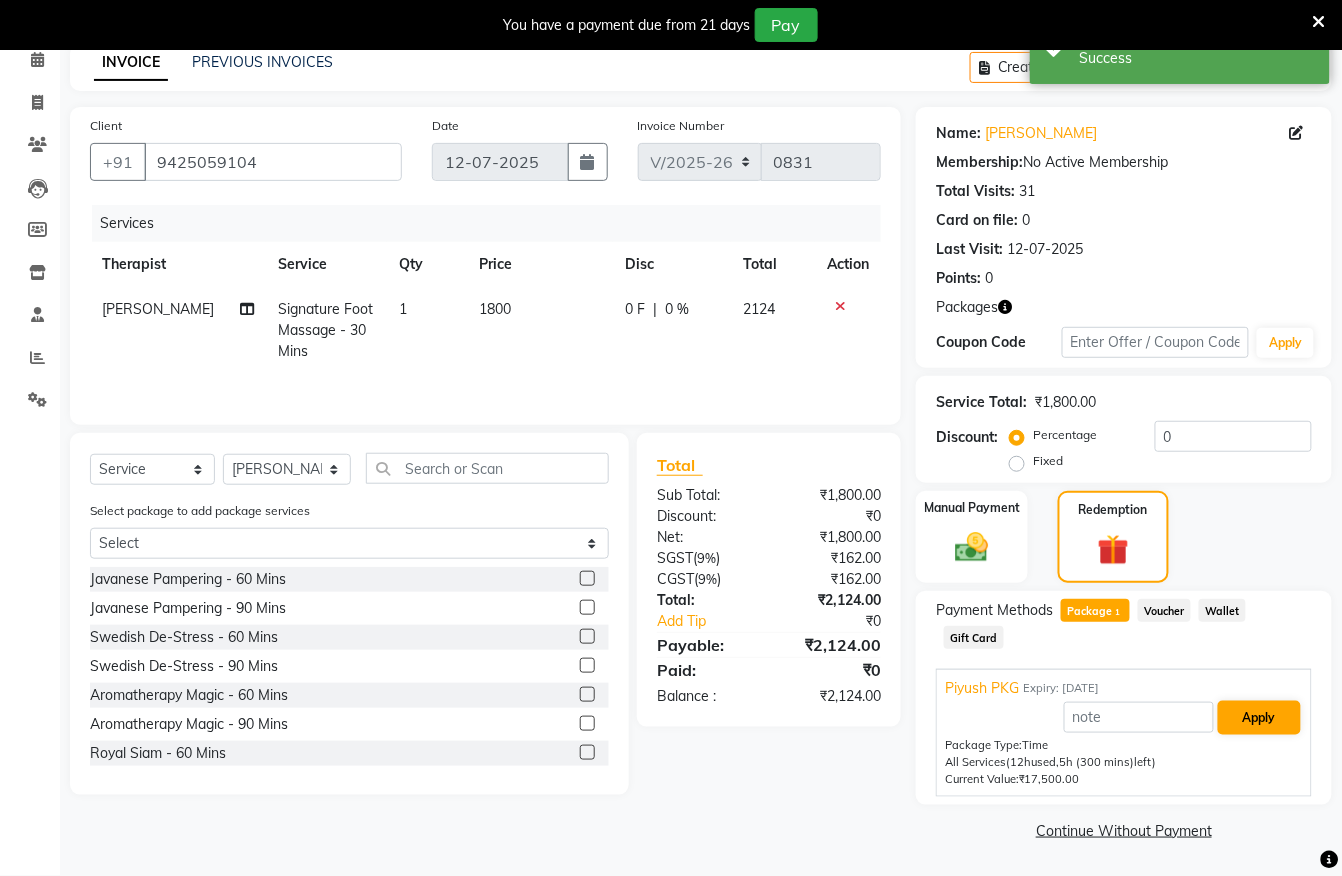 scroll, scrollTop: 50, scrollLeft: 0, axis: vertical 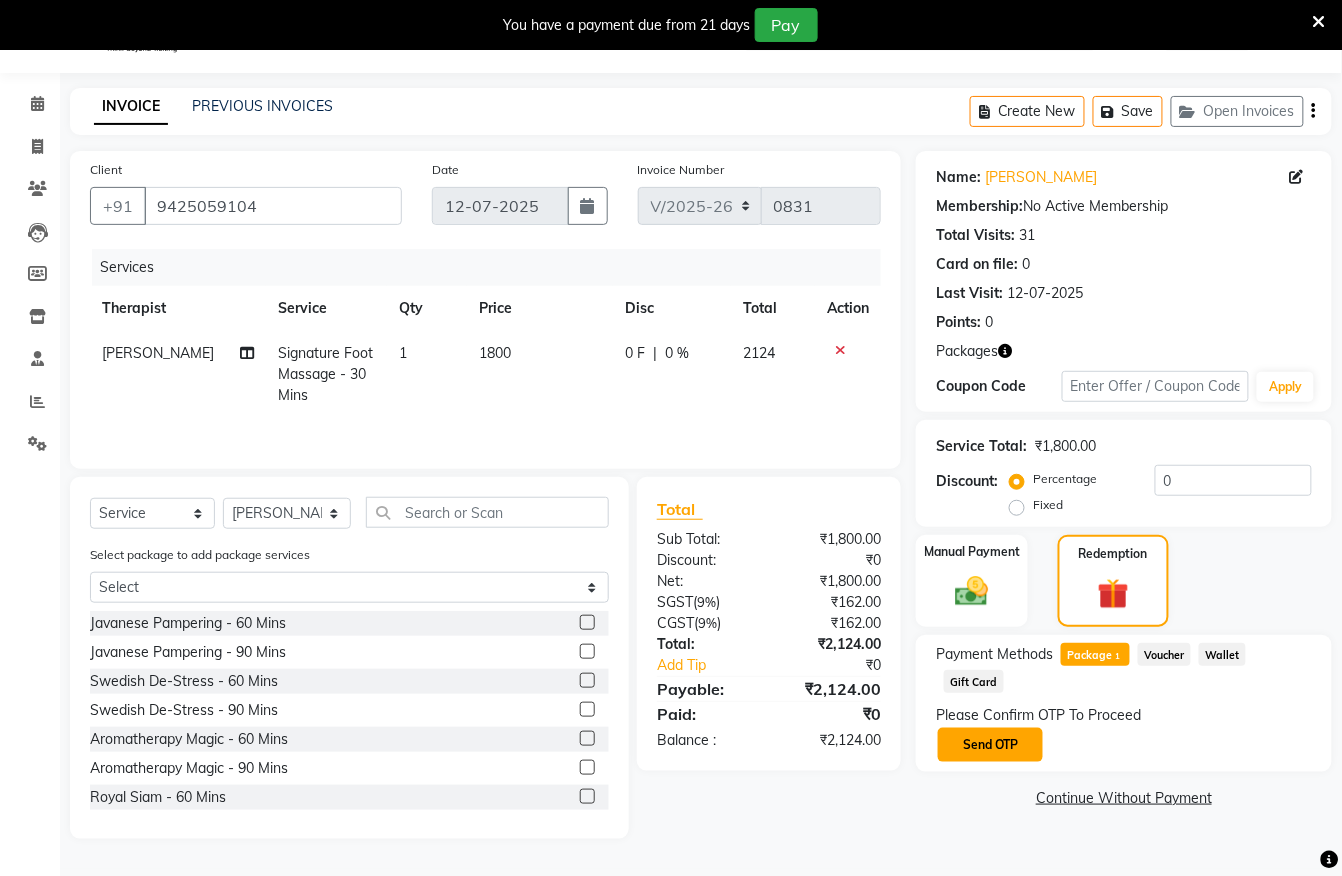 click on "Send OTP" 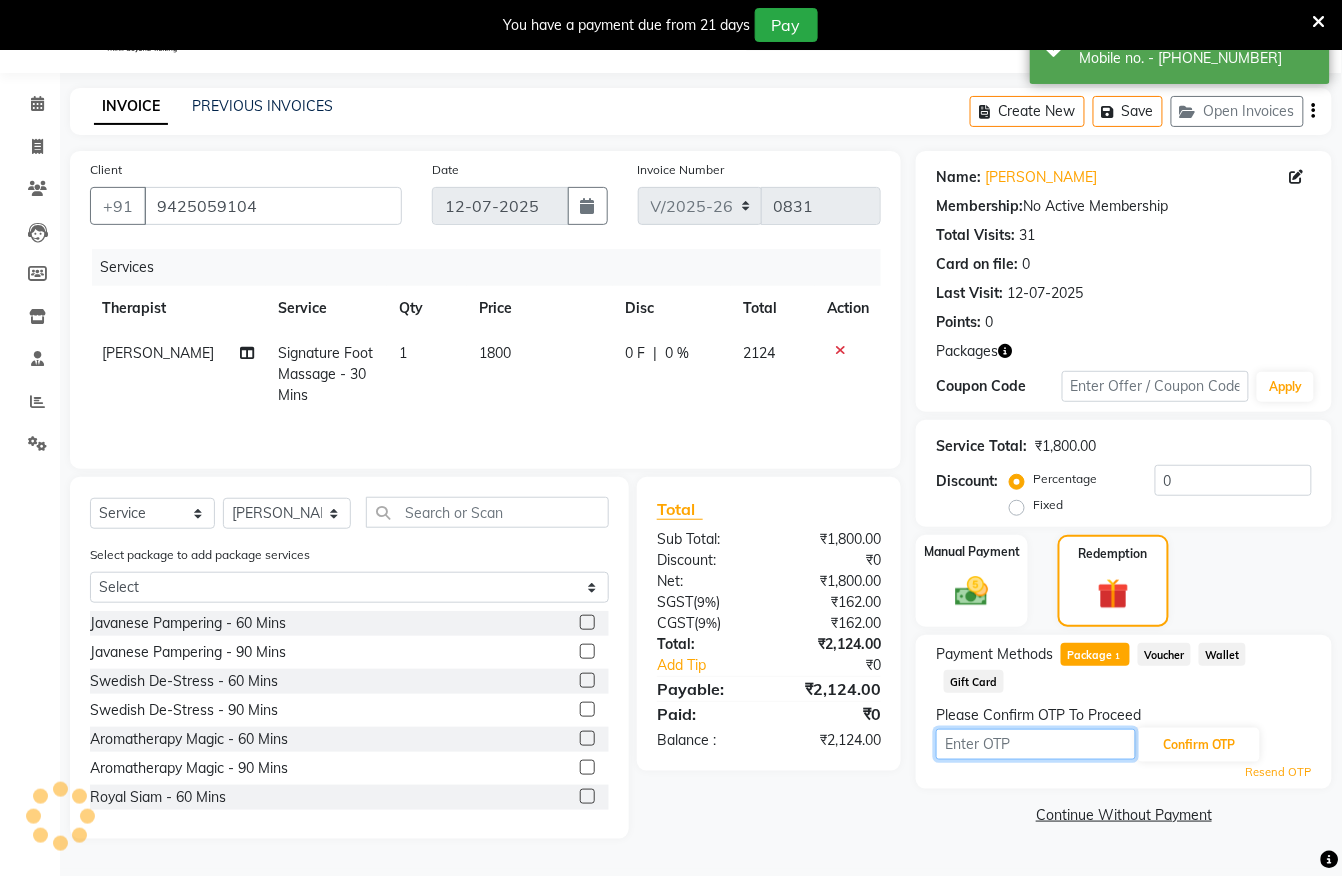 click at bounding box center [1036, 744] 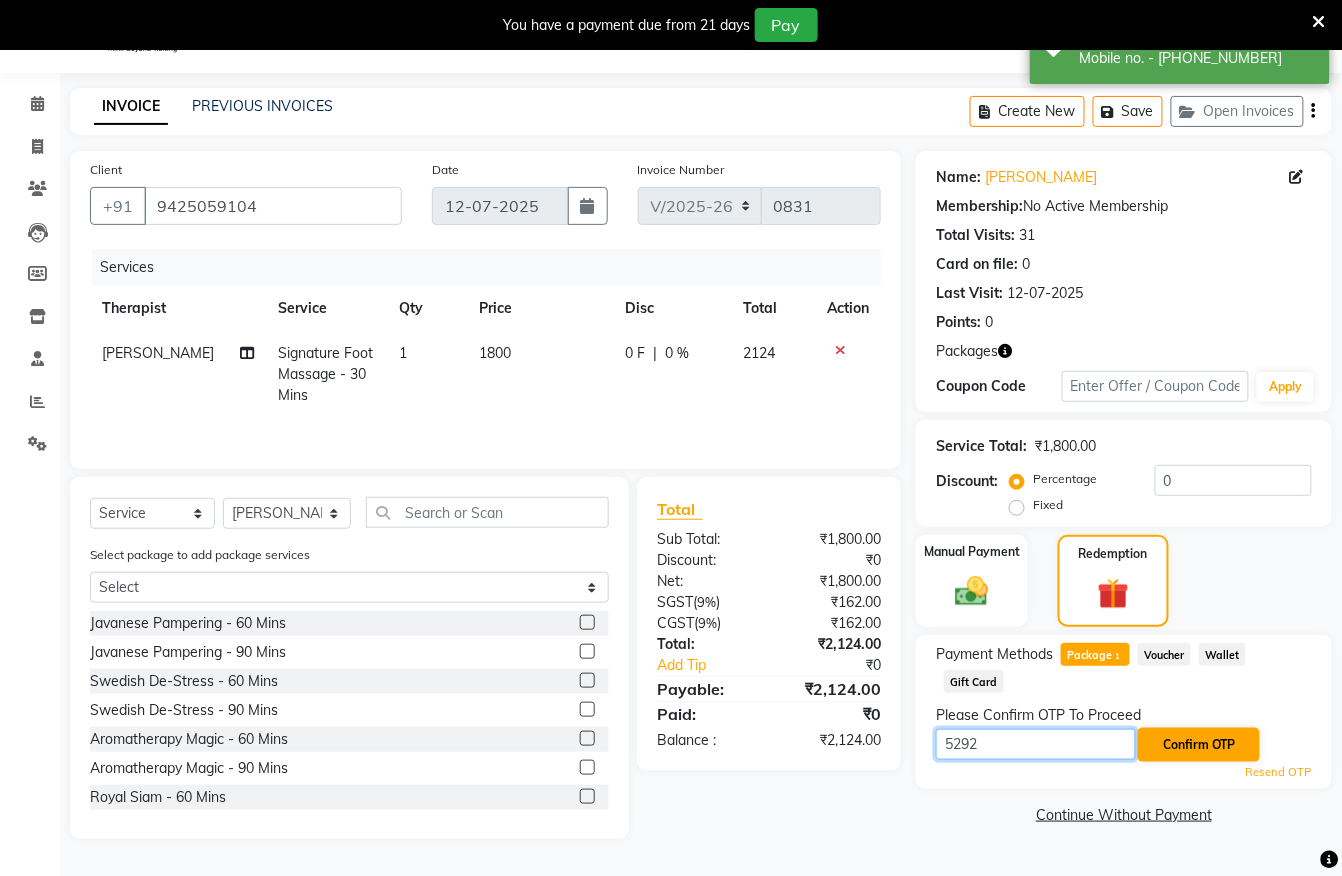 type on "5292" 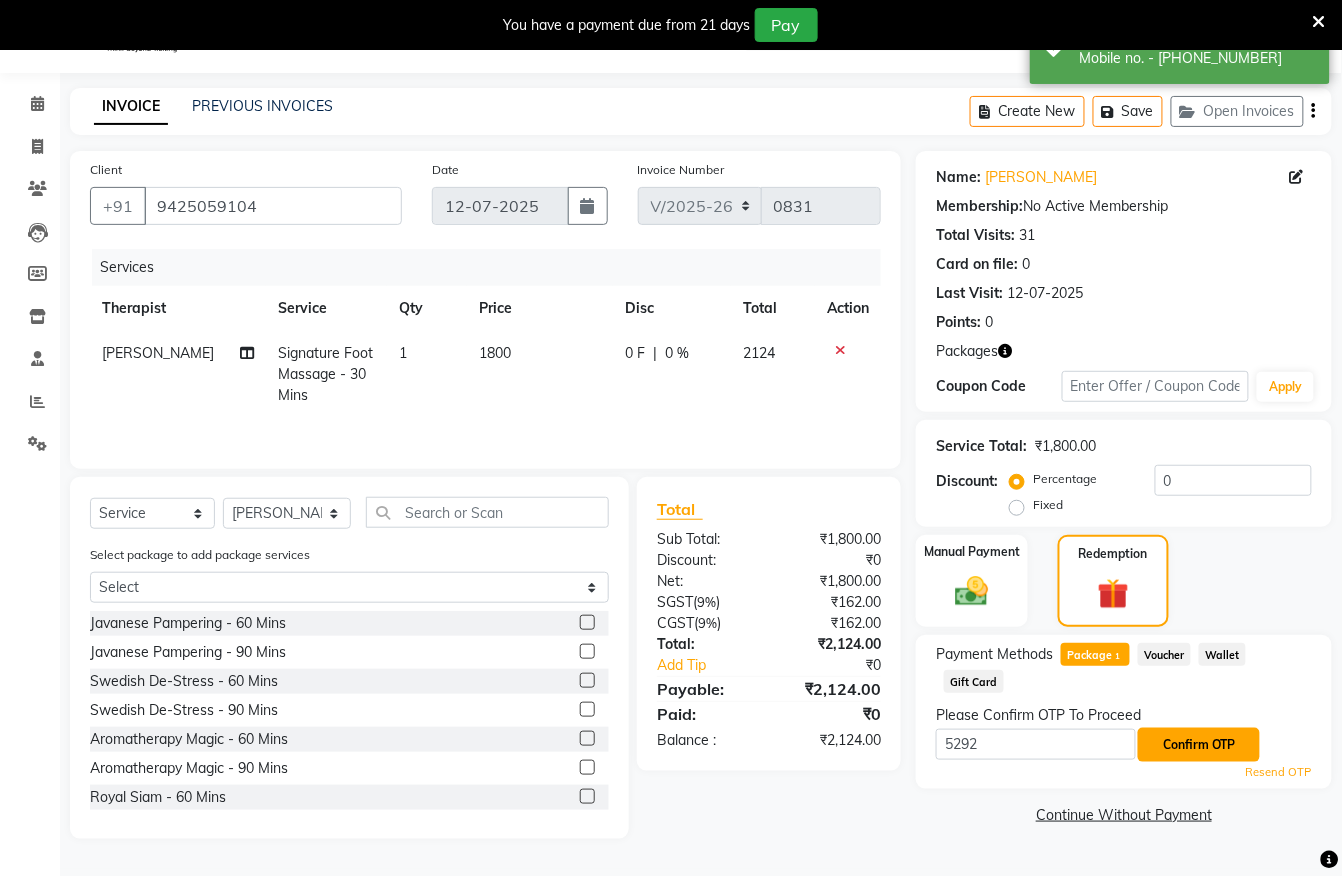 click on "Confirm OTP" 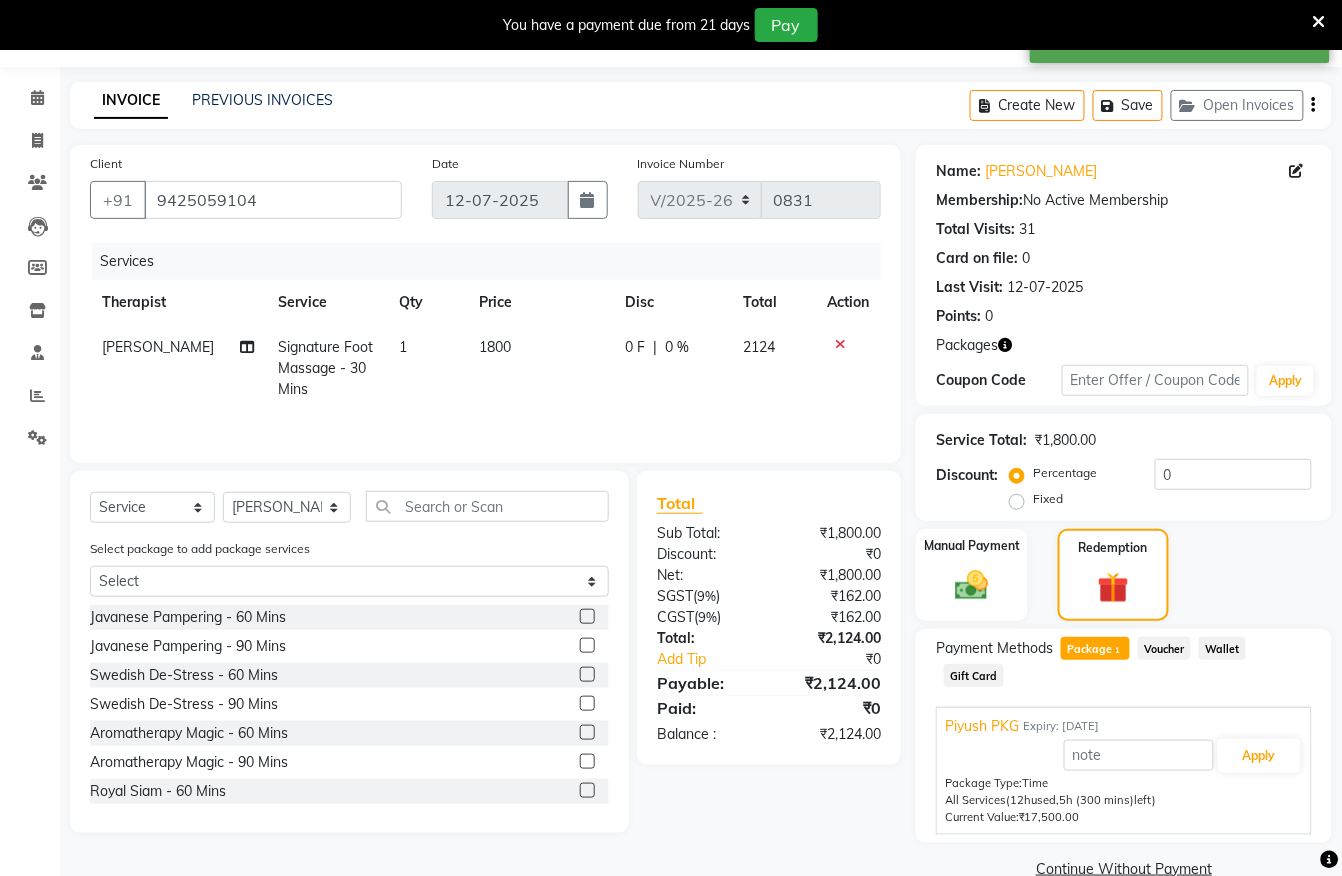 scroll, scrollTop: 96, scrollLeft: 0, axis: vertical 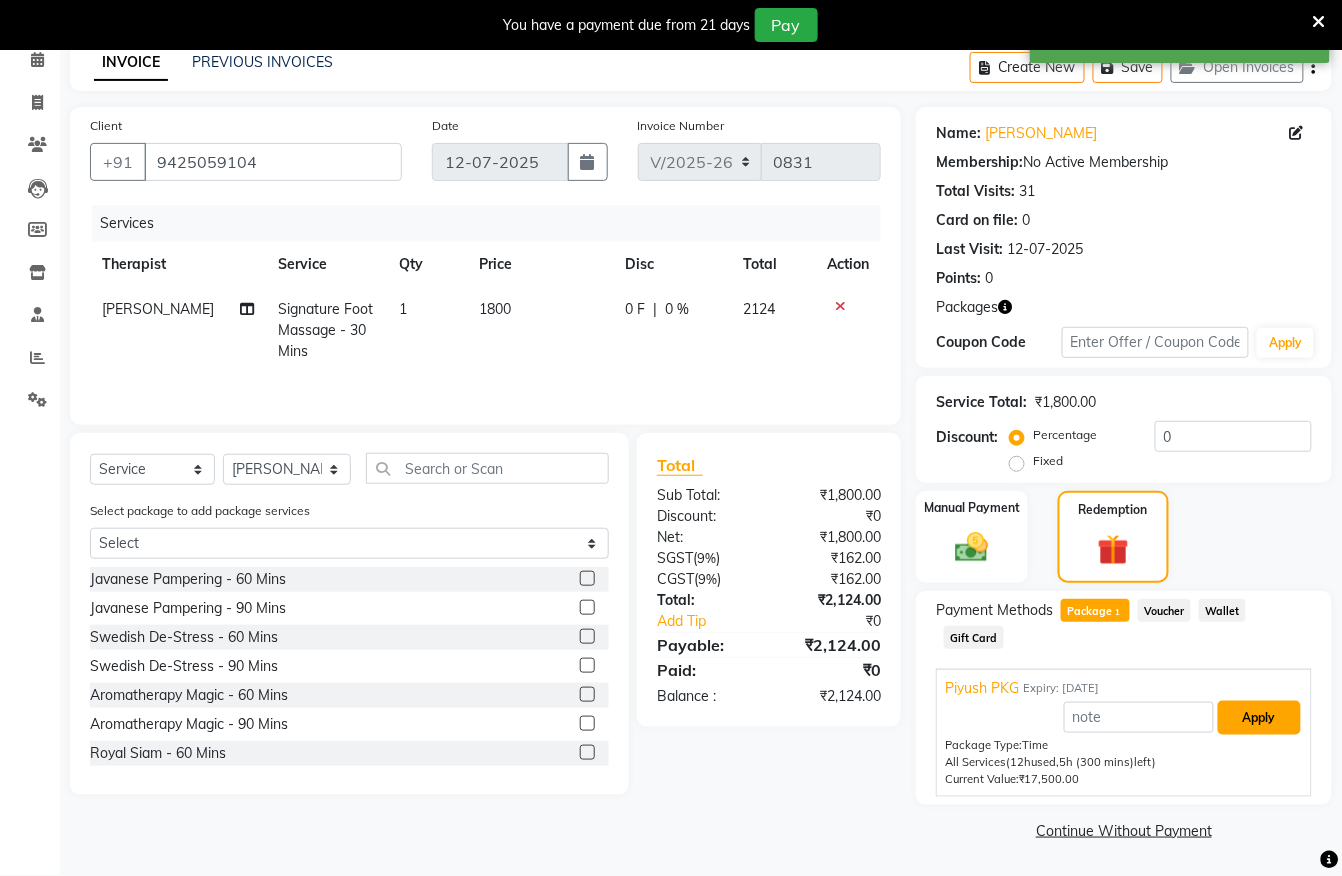 click on "Apply" at bounding box center [1259, 718] 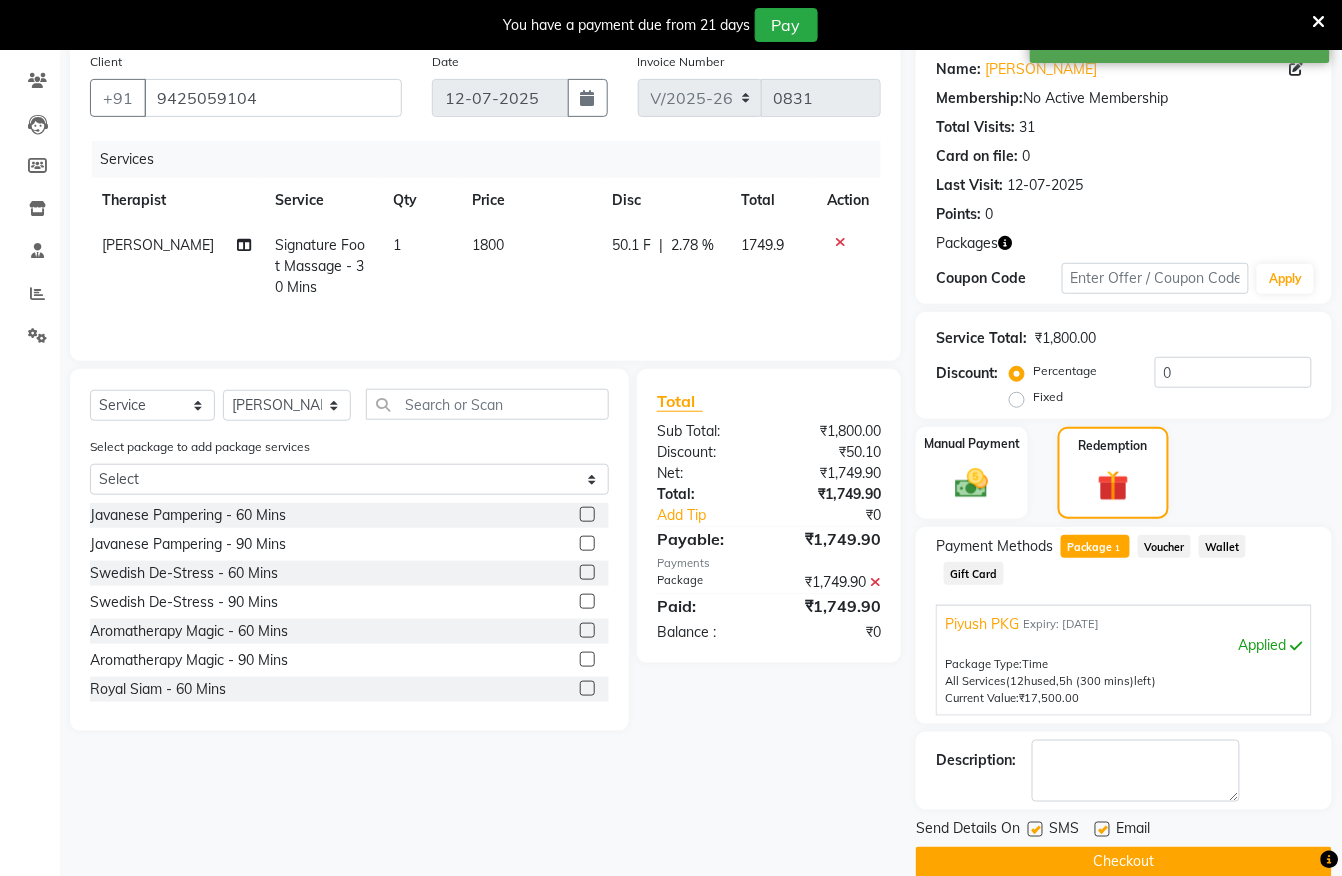 scroll, scrollTop: 193, scrollLeft: 0, axis: vertical 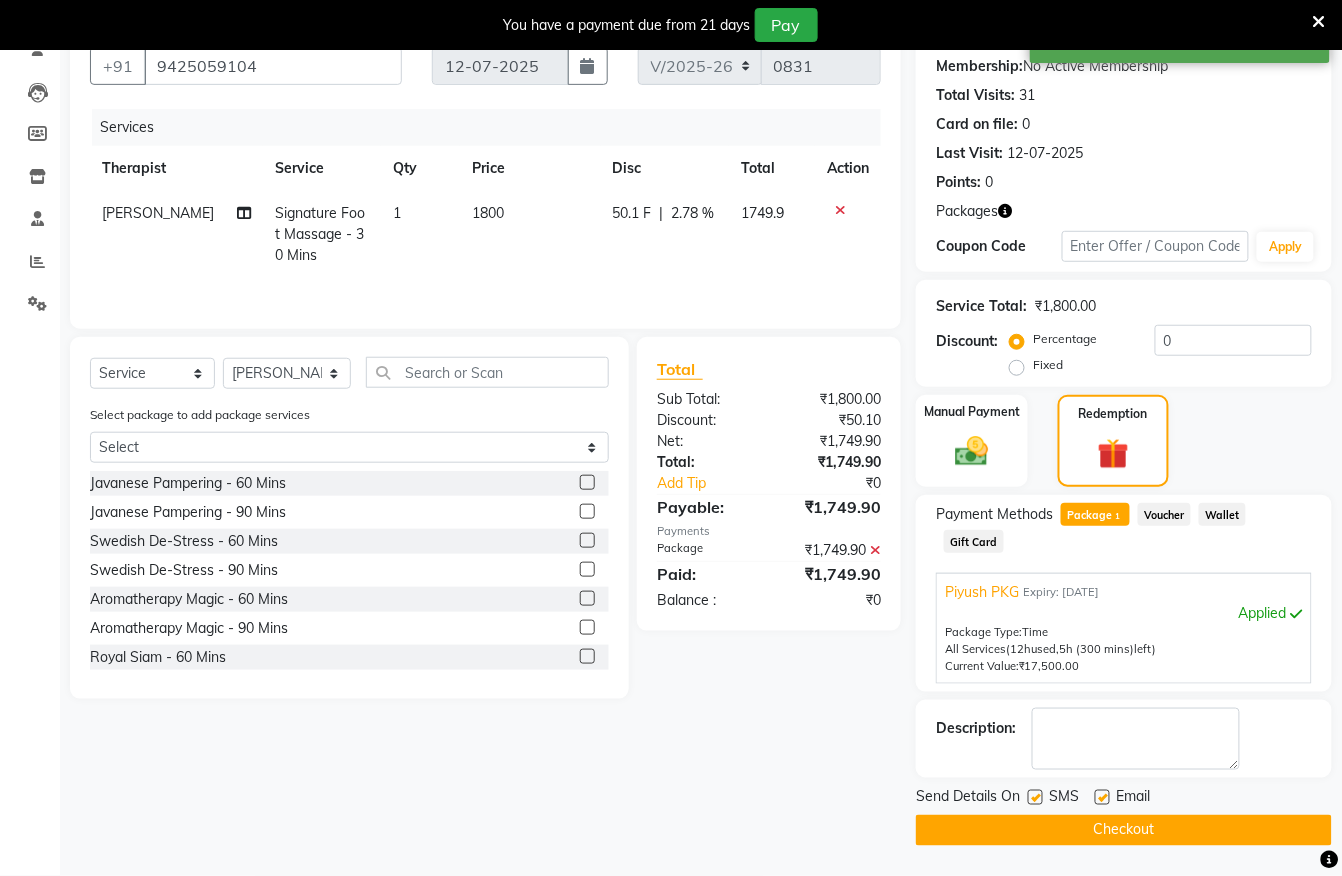click on "Checkout" 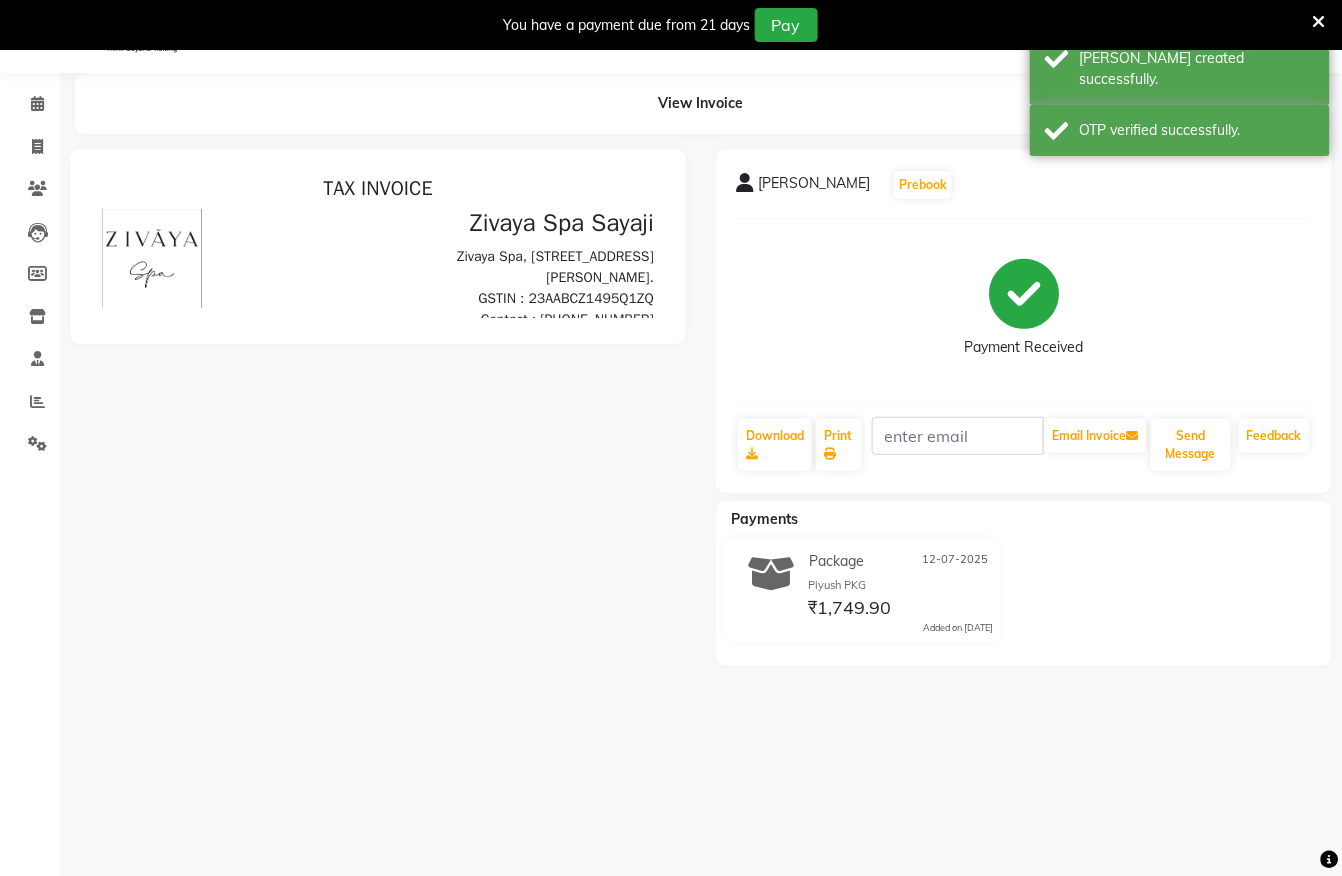 scroll, scrollTop: 0, scrollLeft: 0, axis: both 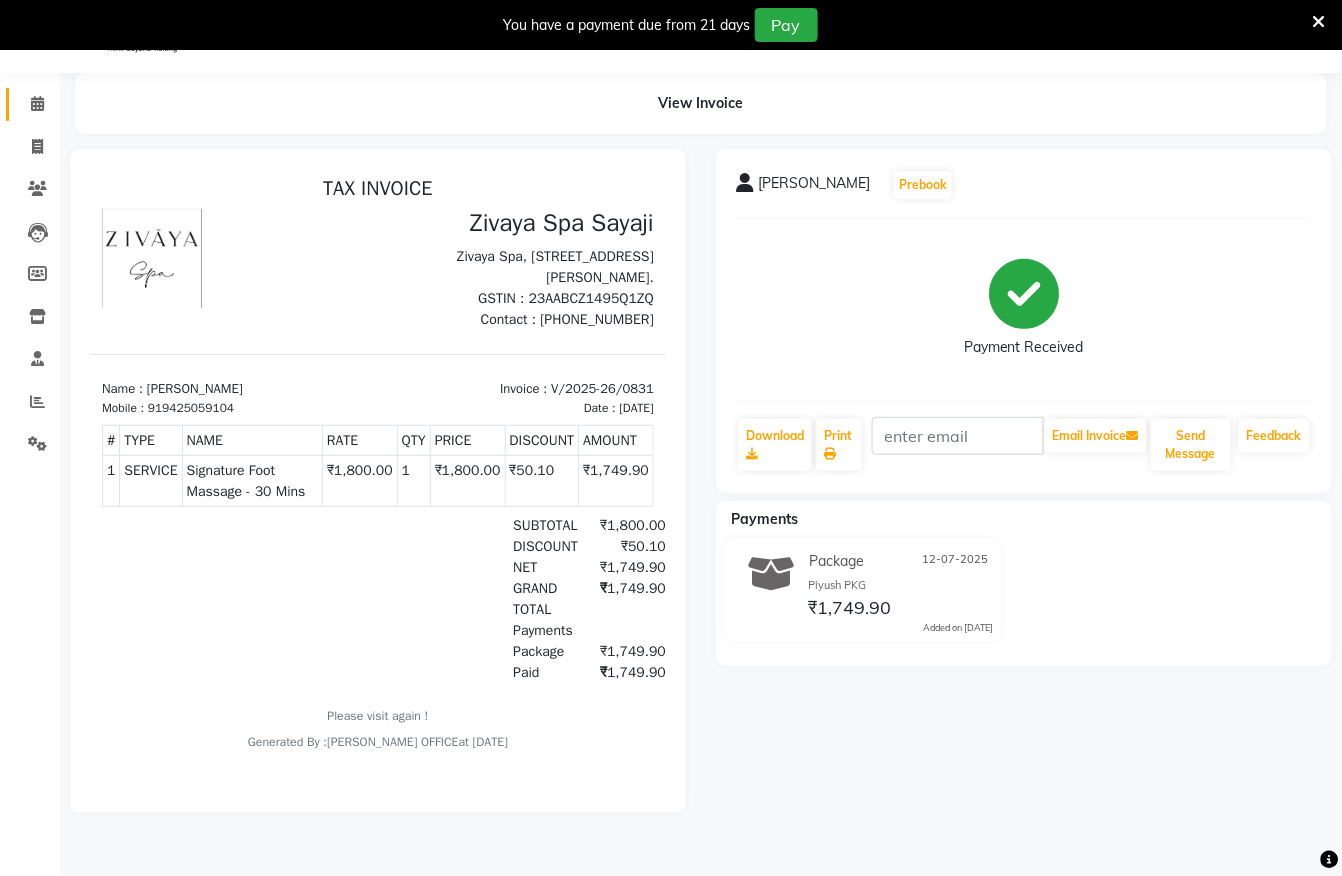 click 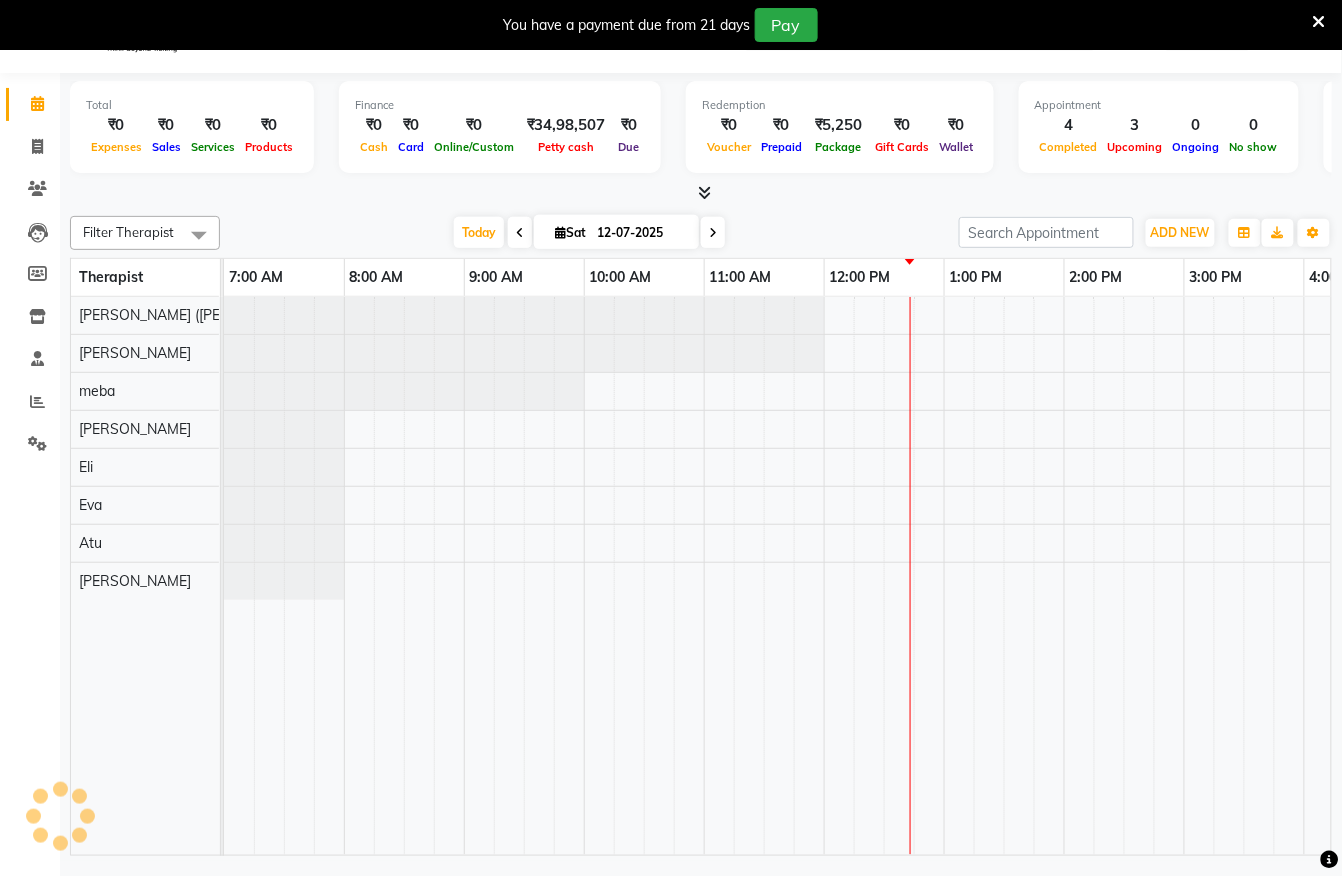 scroll, scrollTop: 0, scrollLeft: 0, axis: both 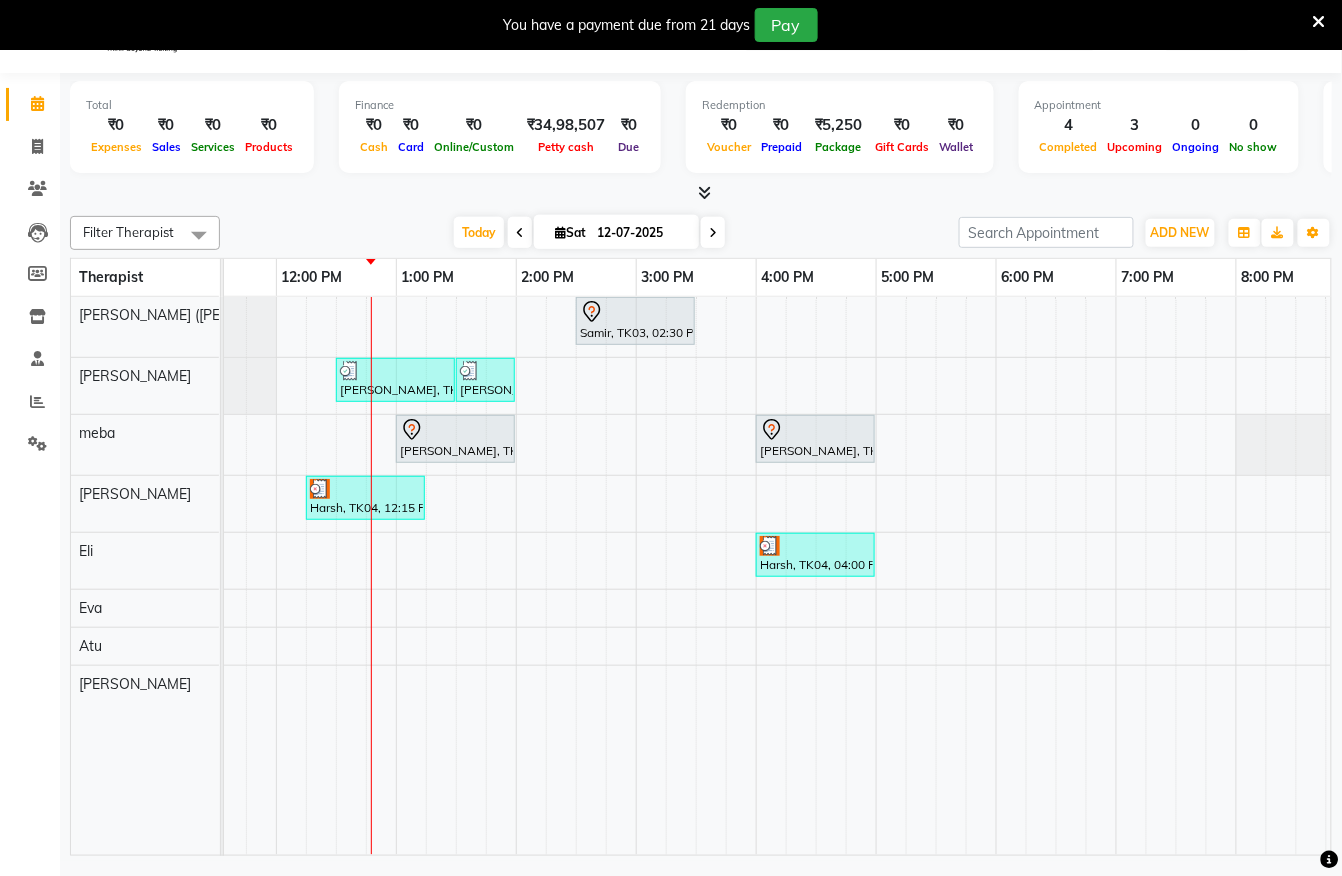 click on "Samir, TK03, 02:30 PM-03:30 PM, Javanese Pampering - 60 Mins     piyush bhargav, TK02, 12:30 PM-01:30 PM, Javanese Pampering - 60 Mins     piyush bhargav, TK06, 01:30 PM-02:00 PM, Signature Foot Massage - 30 Mins             Jyoti Patel, TK05, 01:00 PM-02:00 PM, Javanese Pampering - 60 Mins             Manish rajaram, TK01, 04:00 PM-05:00 PM, Javanese Pampering - 60 Mins     Harsh, TK04, 12:15 PM-01:15 PM, Javanese Pampering - 60 Mins     Harsh, TK04, 04:00 PM-05:00 PM, Javanese Pampering - 60 Mins" at bounding box center (636, 576) 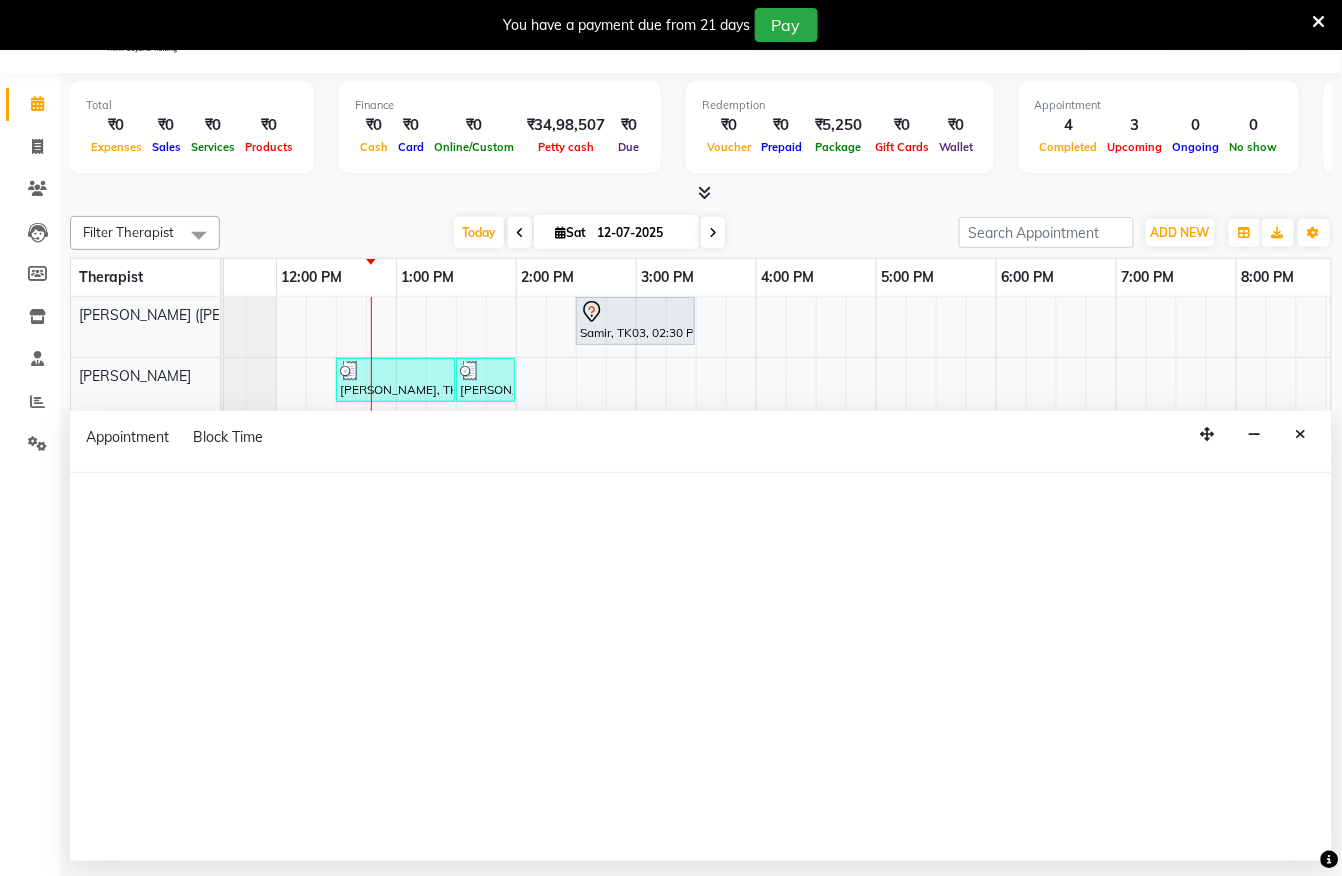 select on "83231" 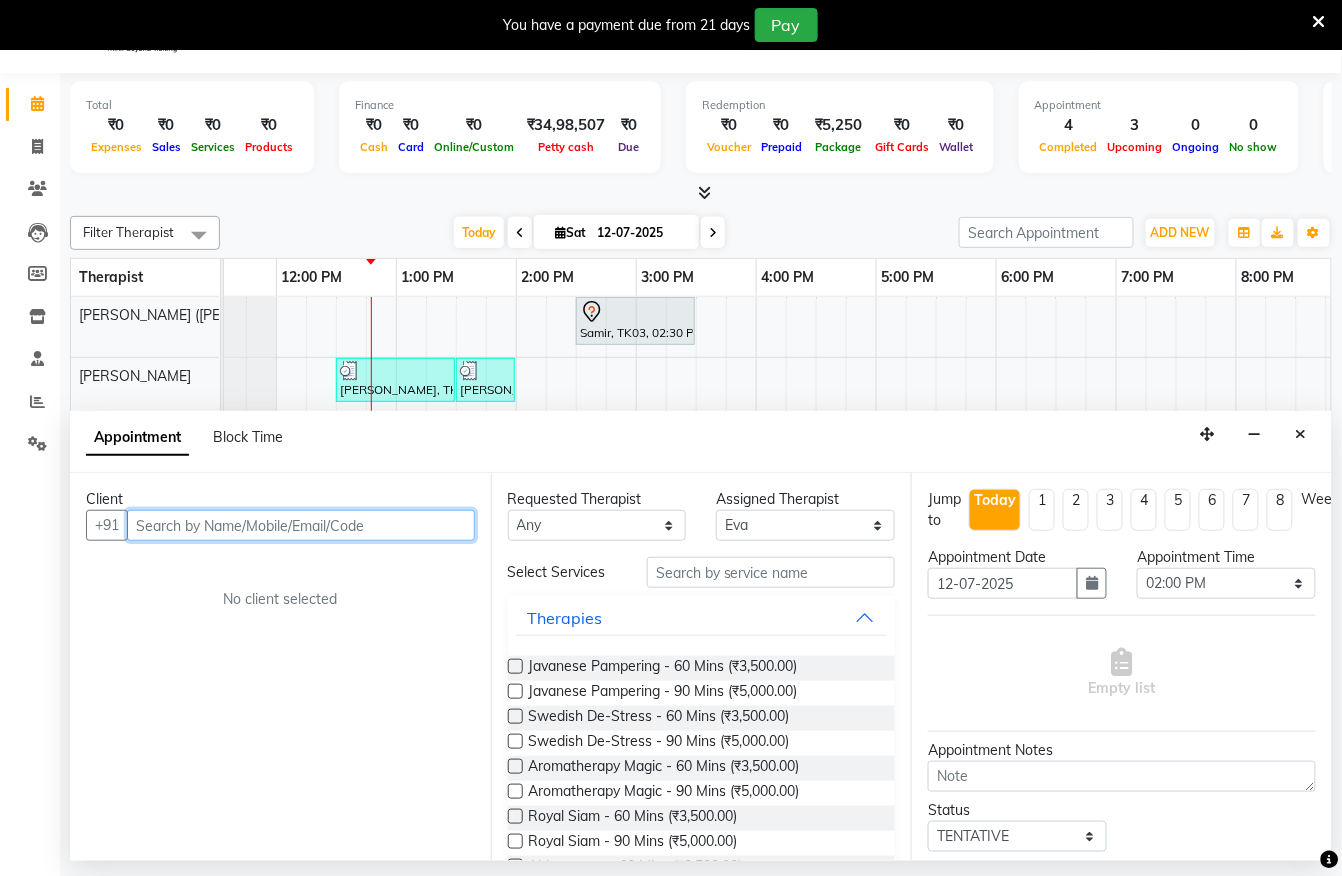 click at bounding box center (301, 525) 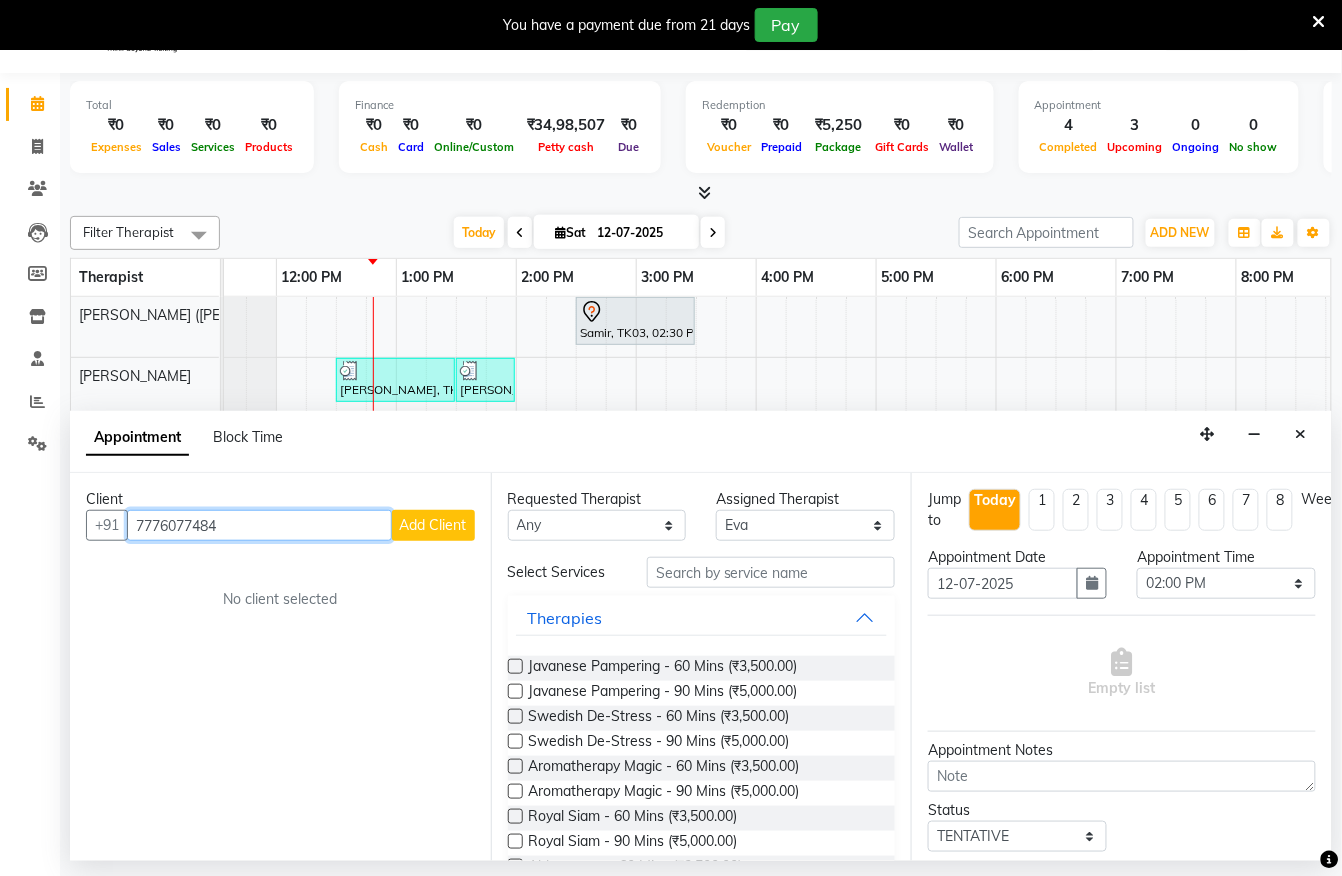 type on "7776077484" 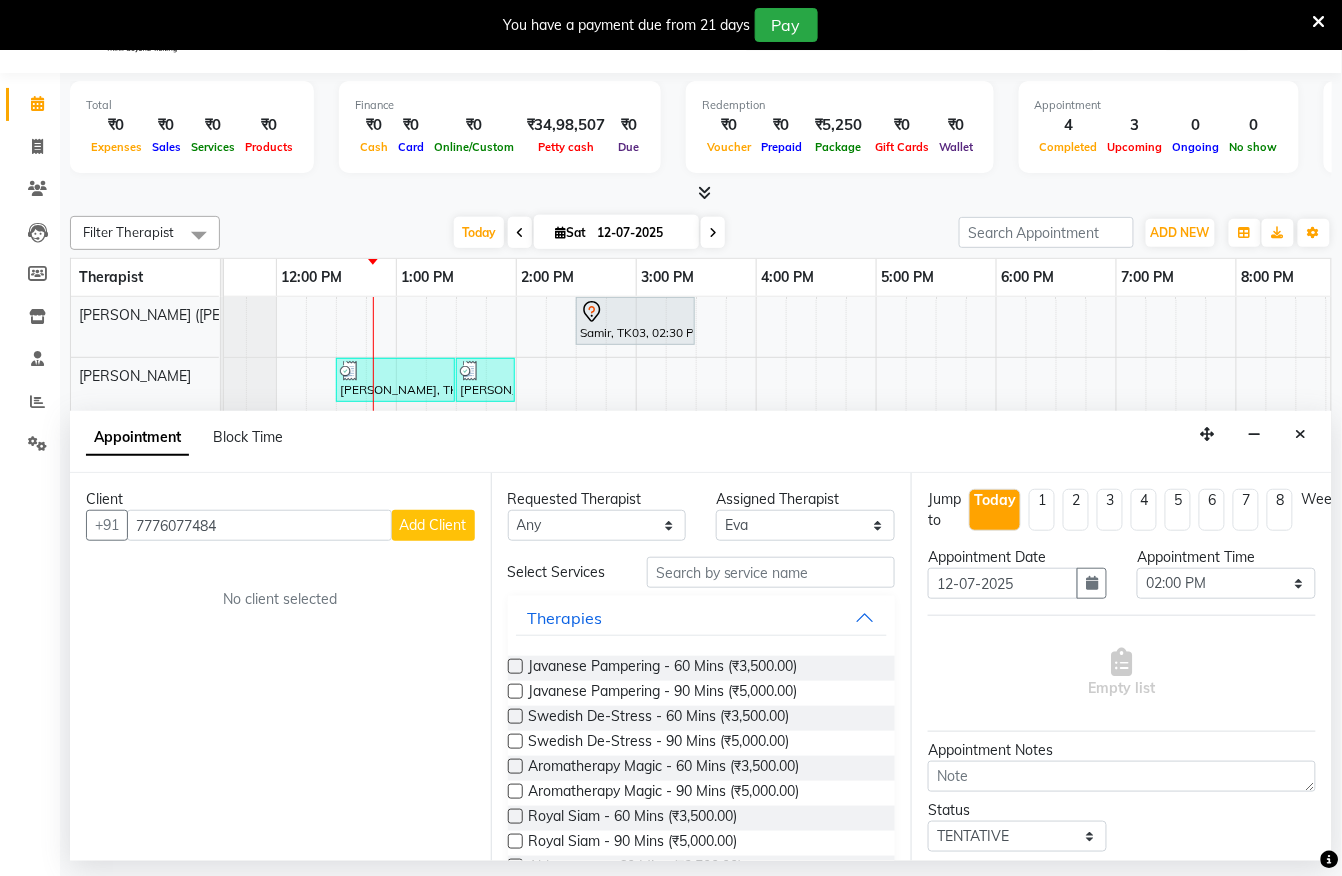 click on "Add Client" at bounding box center [433, 525] 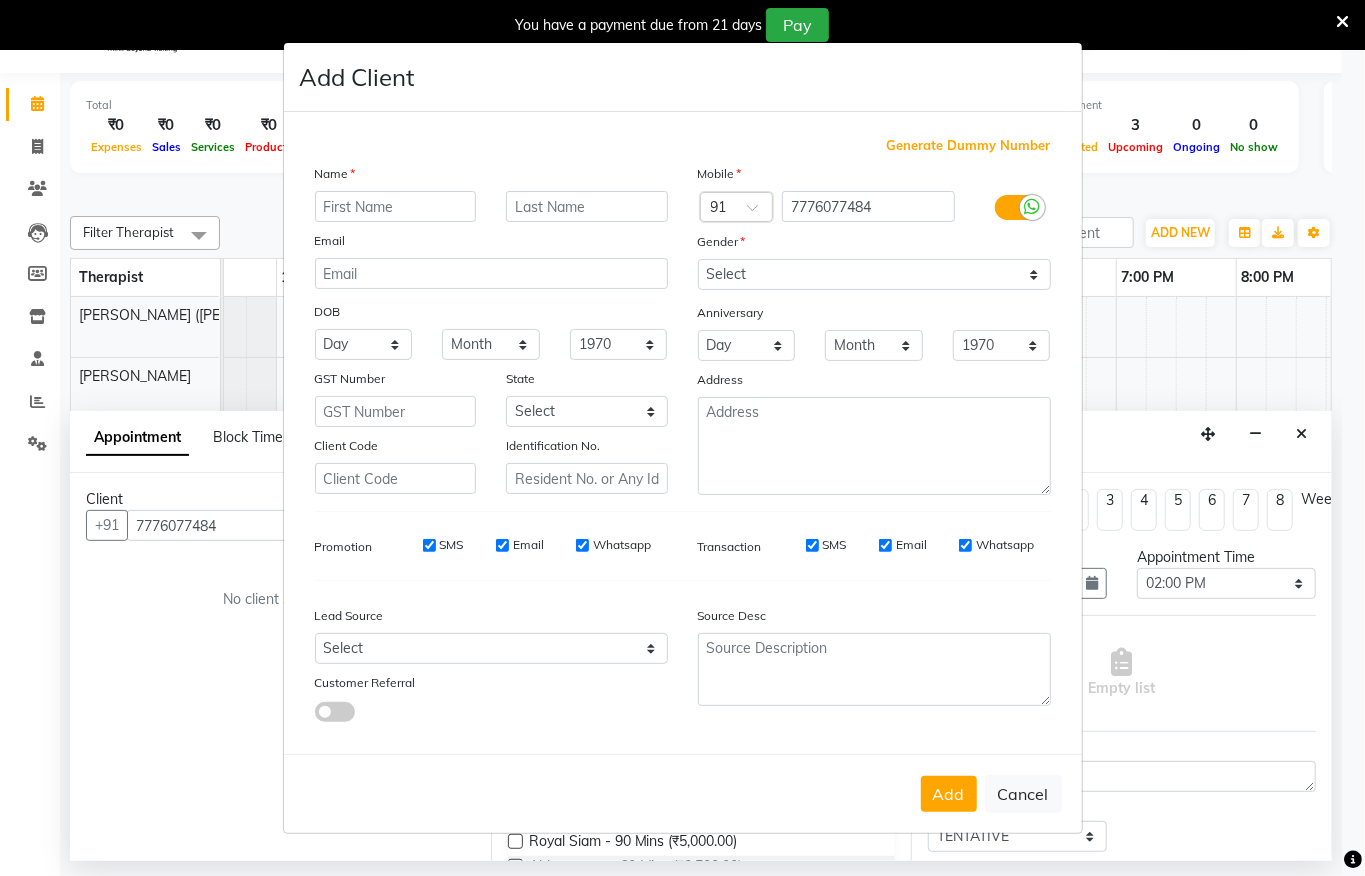 type on "v" 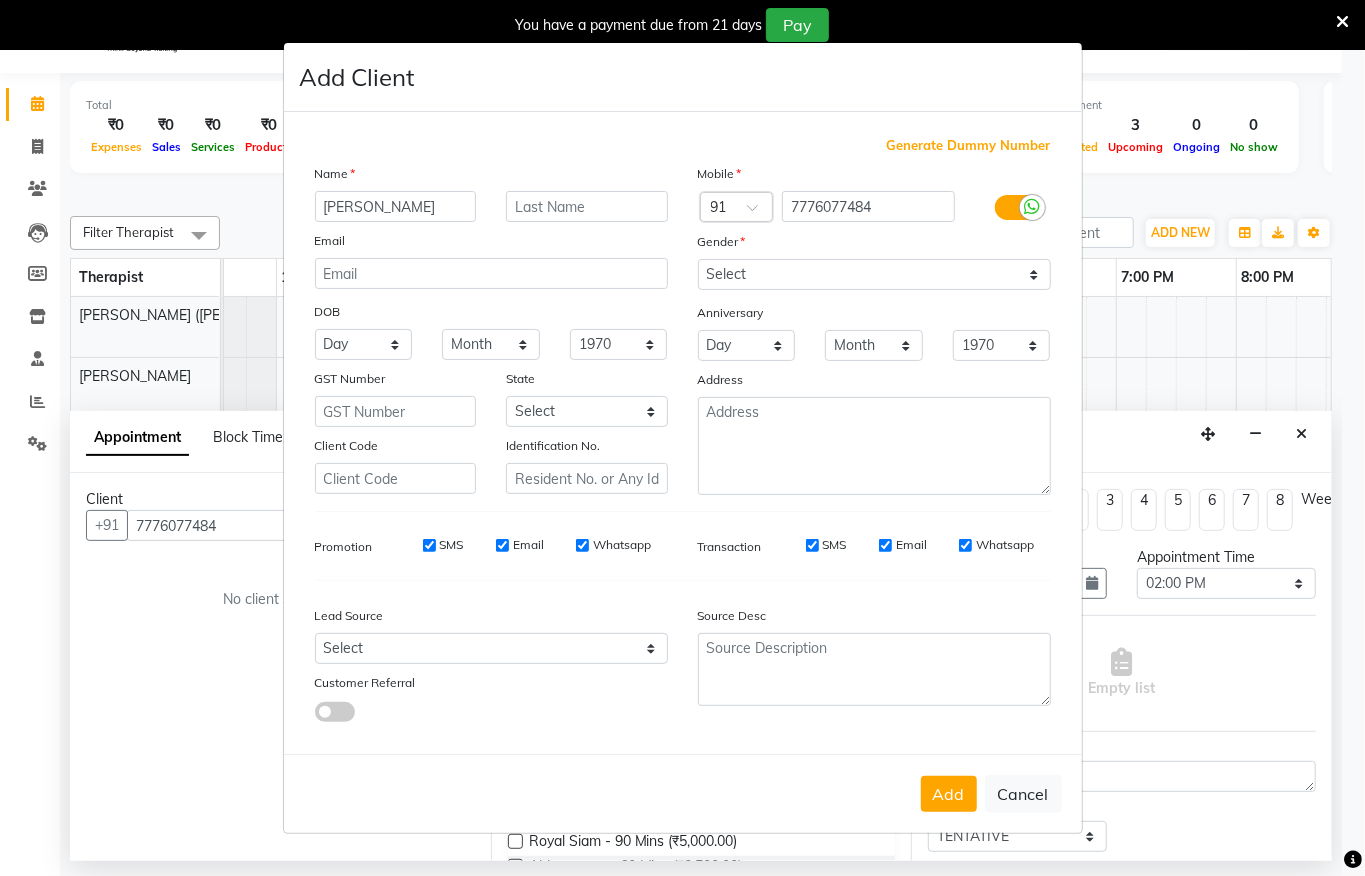 type on "Vibhuti" 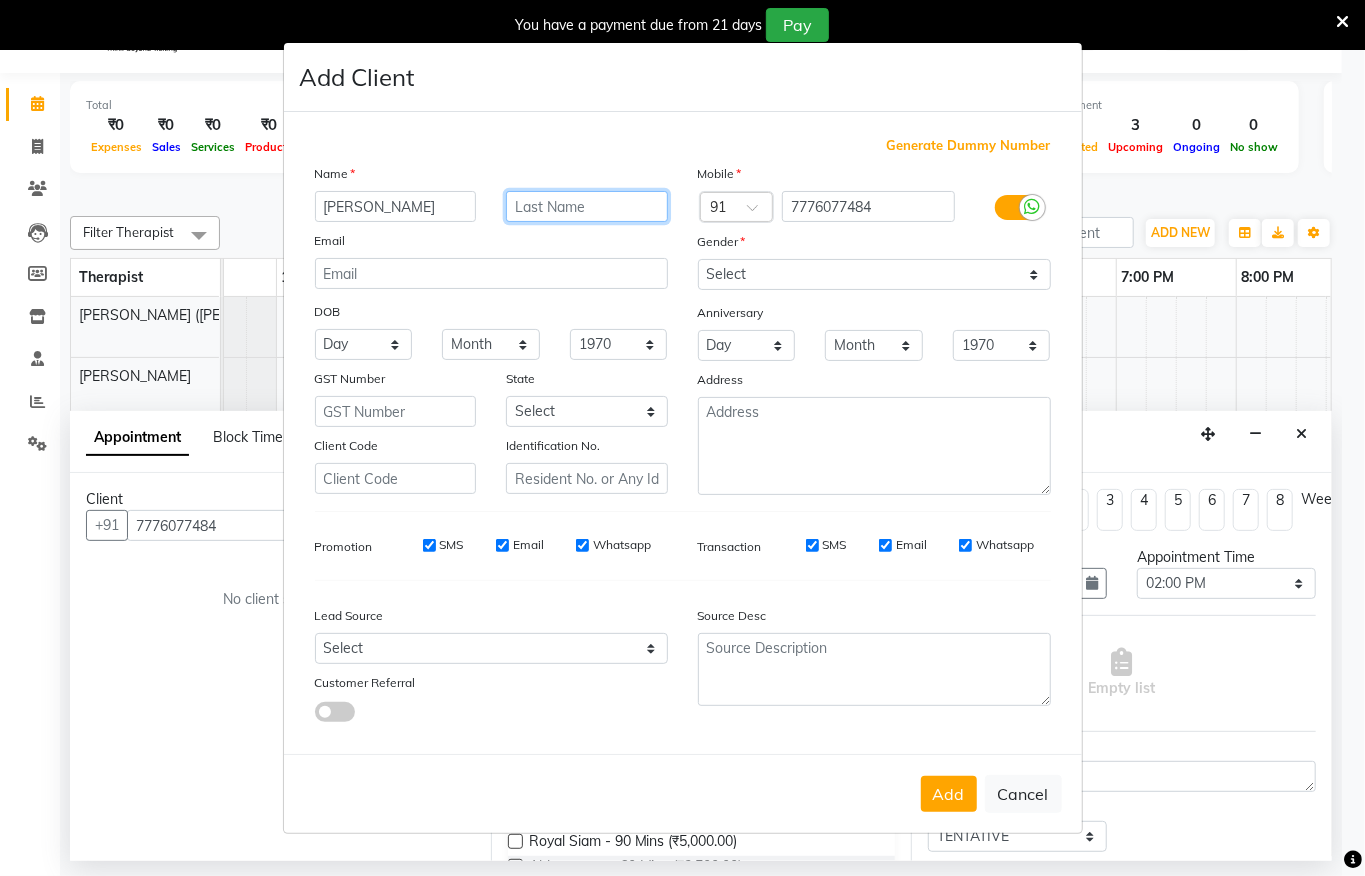 type on "j" 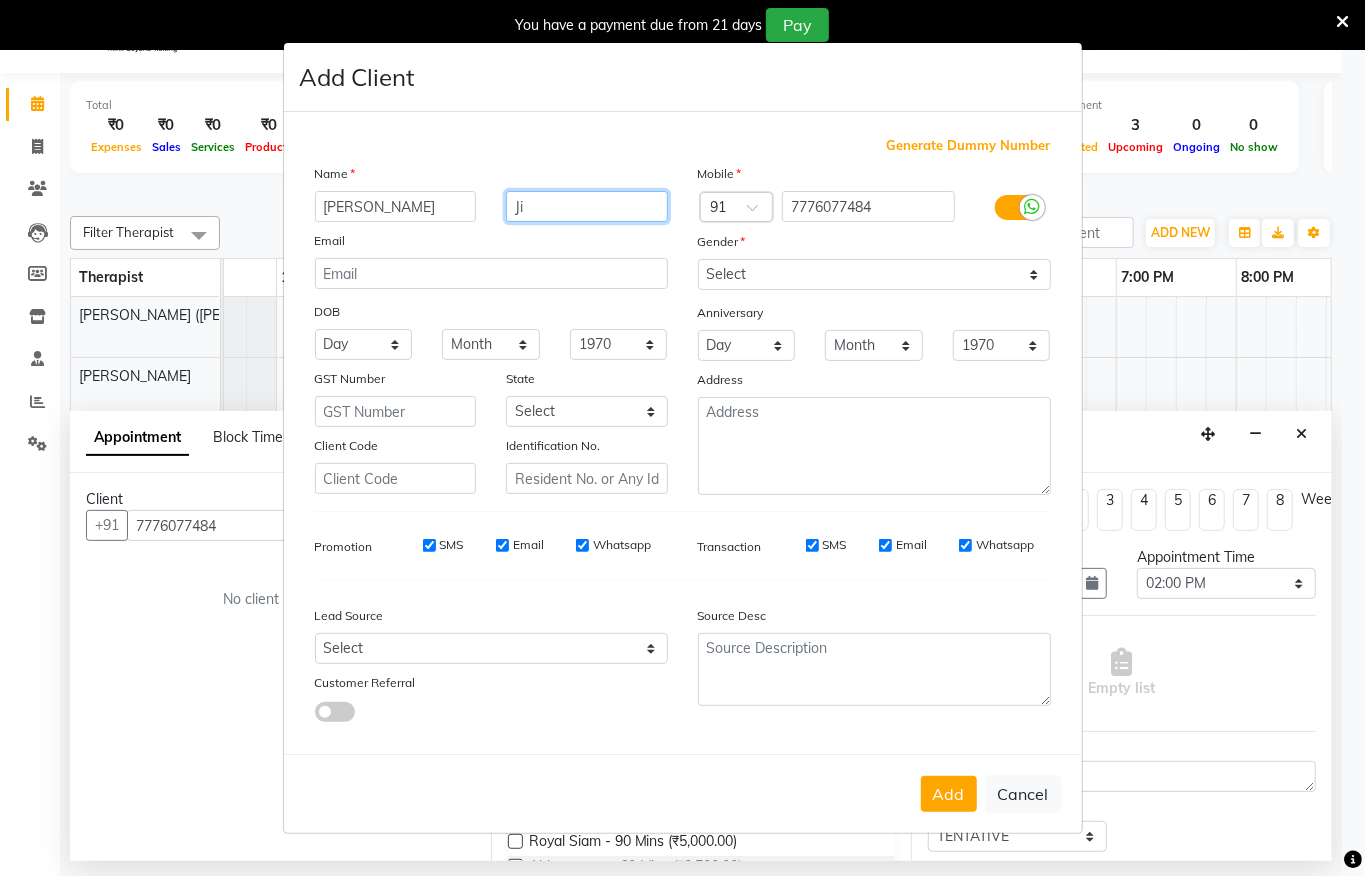 type on "J" 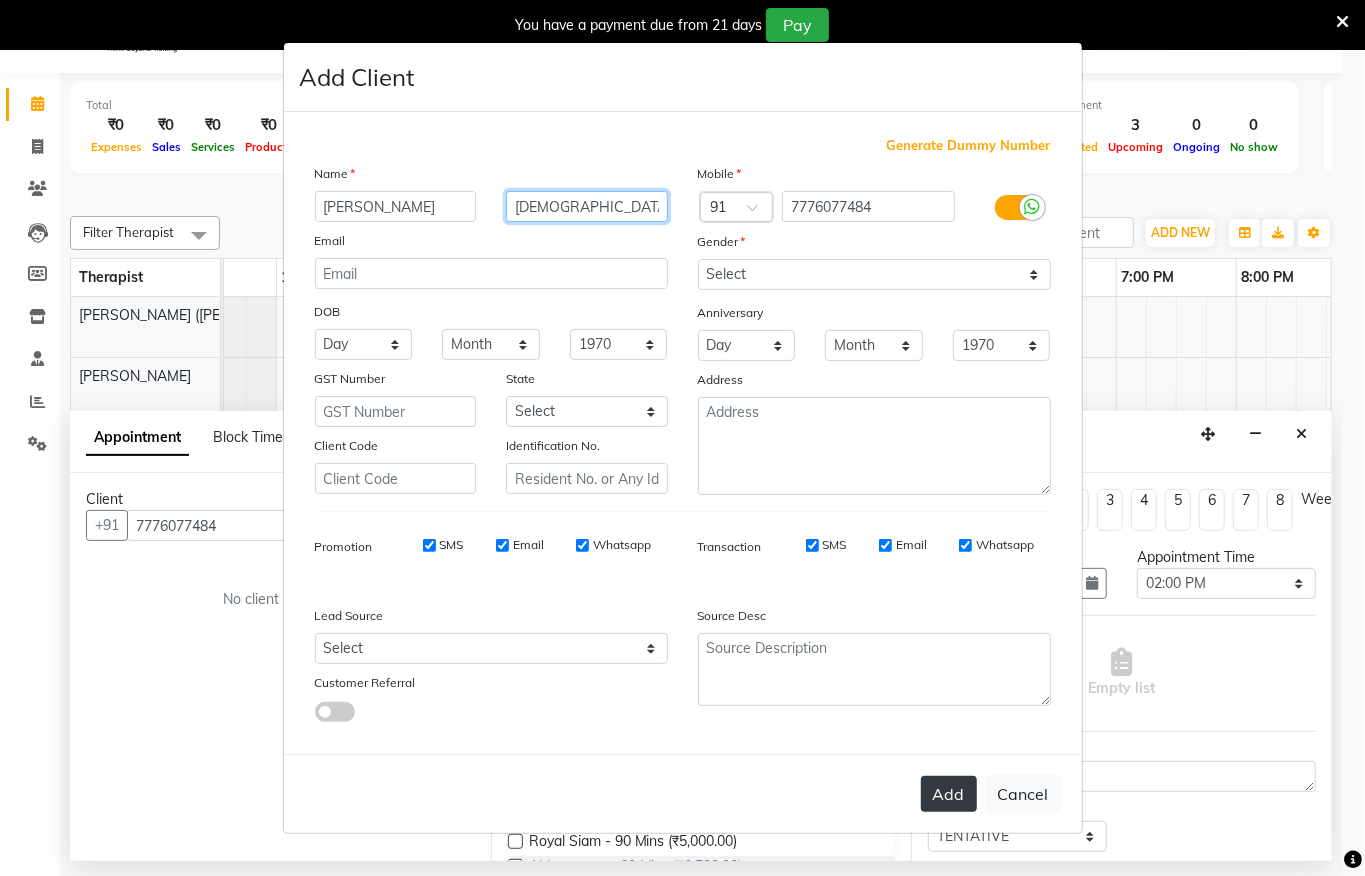 type on "Jain" 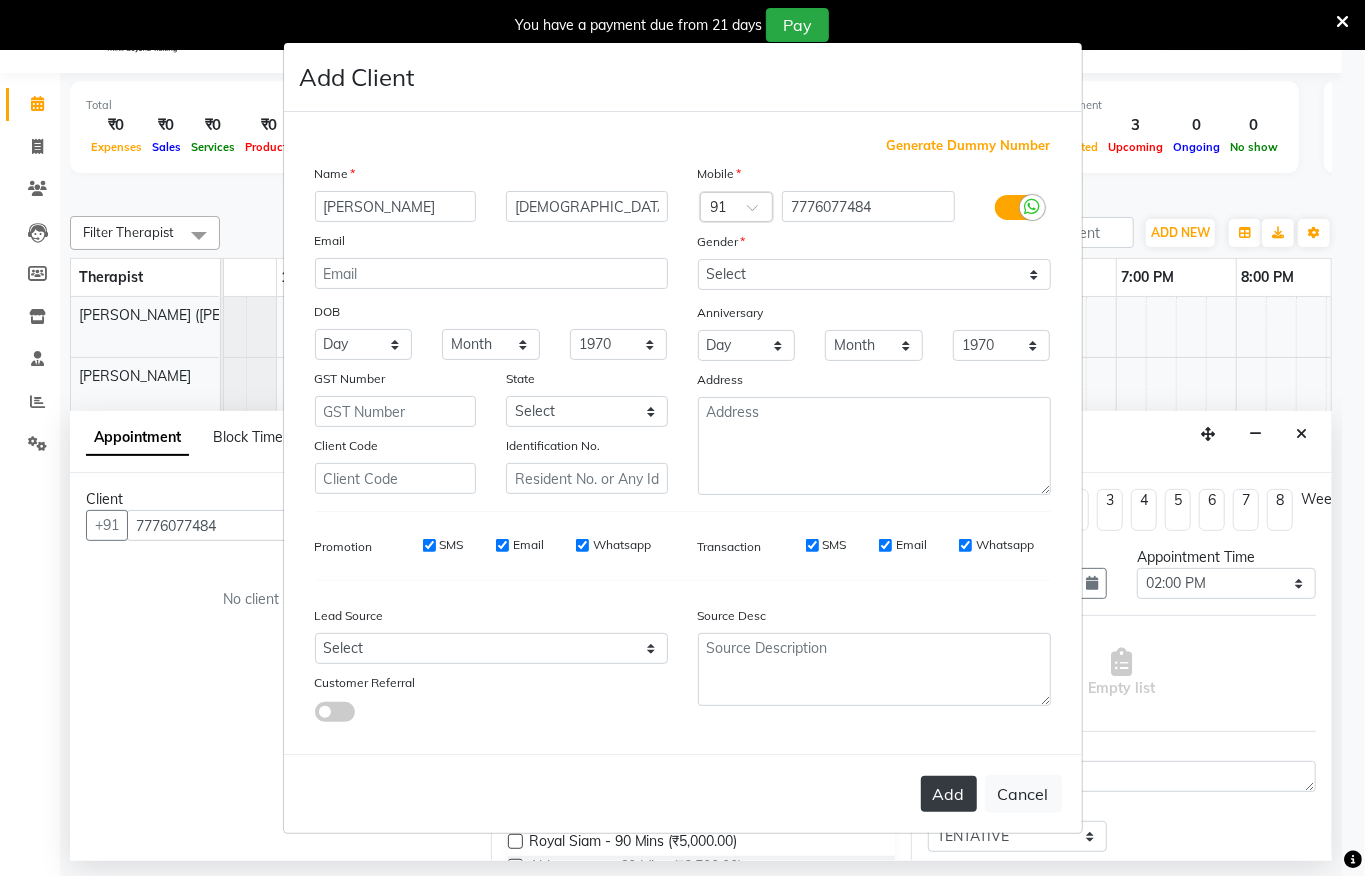 click on "Add" at bounding box center [949, 794] 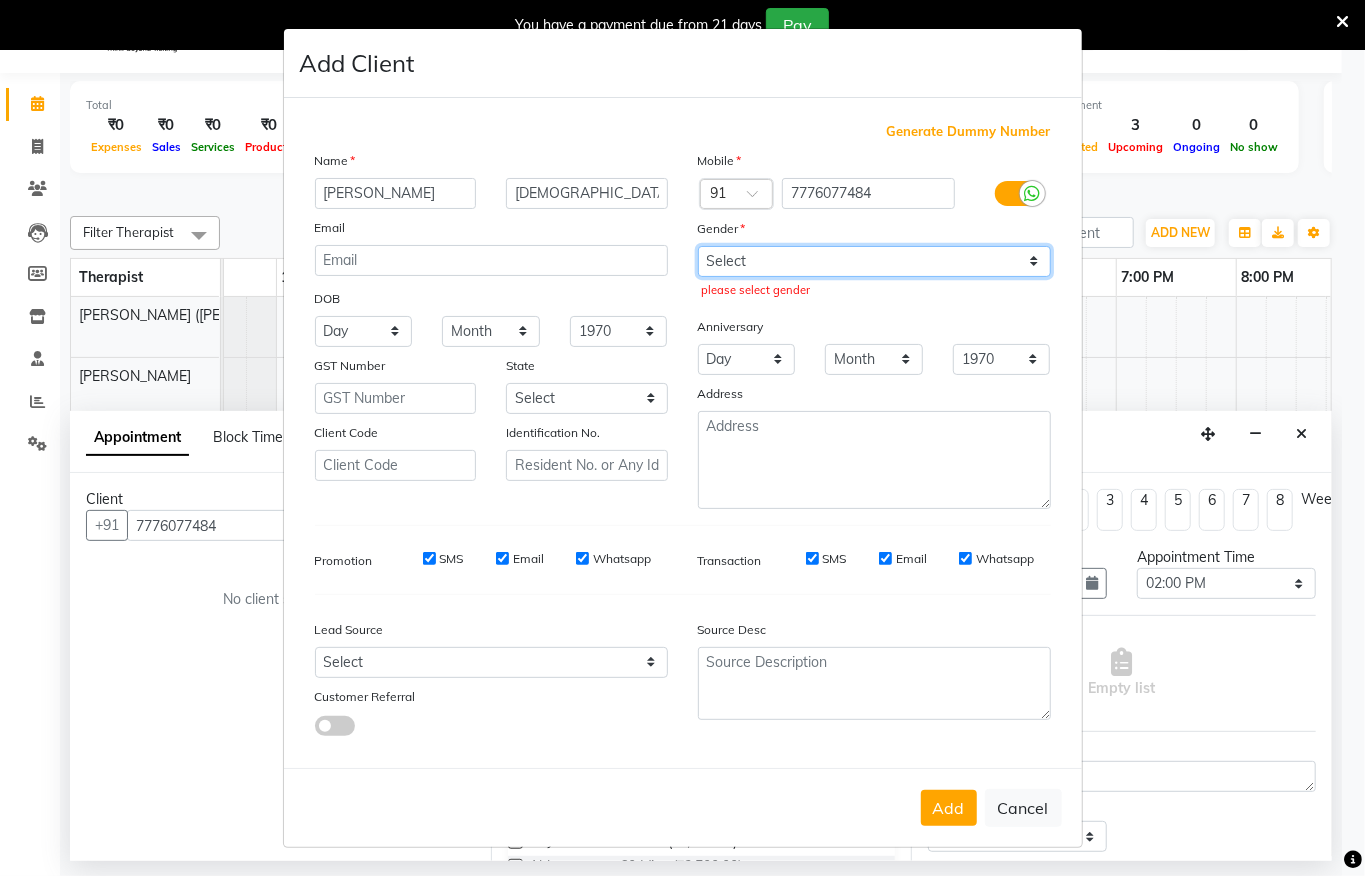 click on "Select Male Female Other Prefer Not To Say" at bounding box center [874, 261] 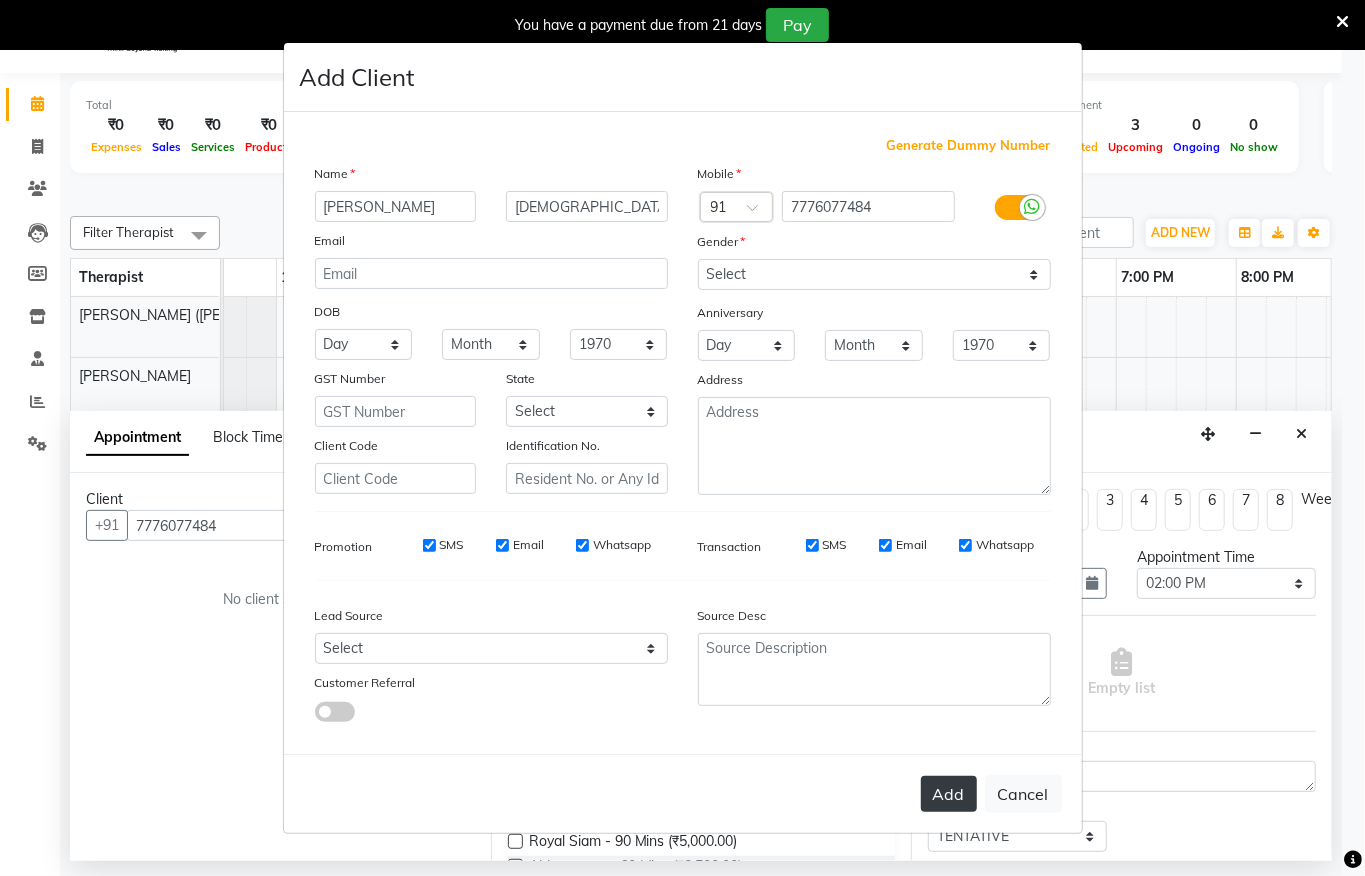 click on "Add" at bounding box center (949, 794) 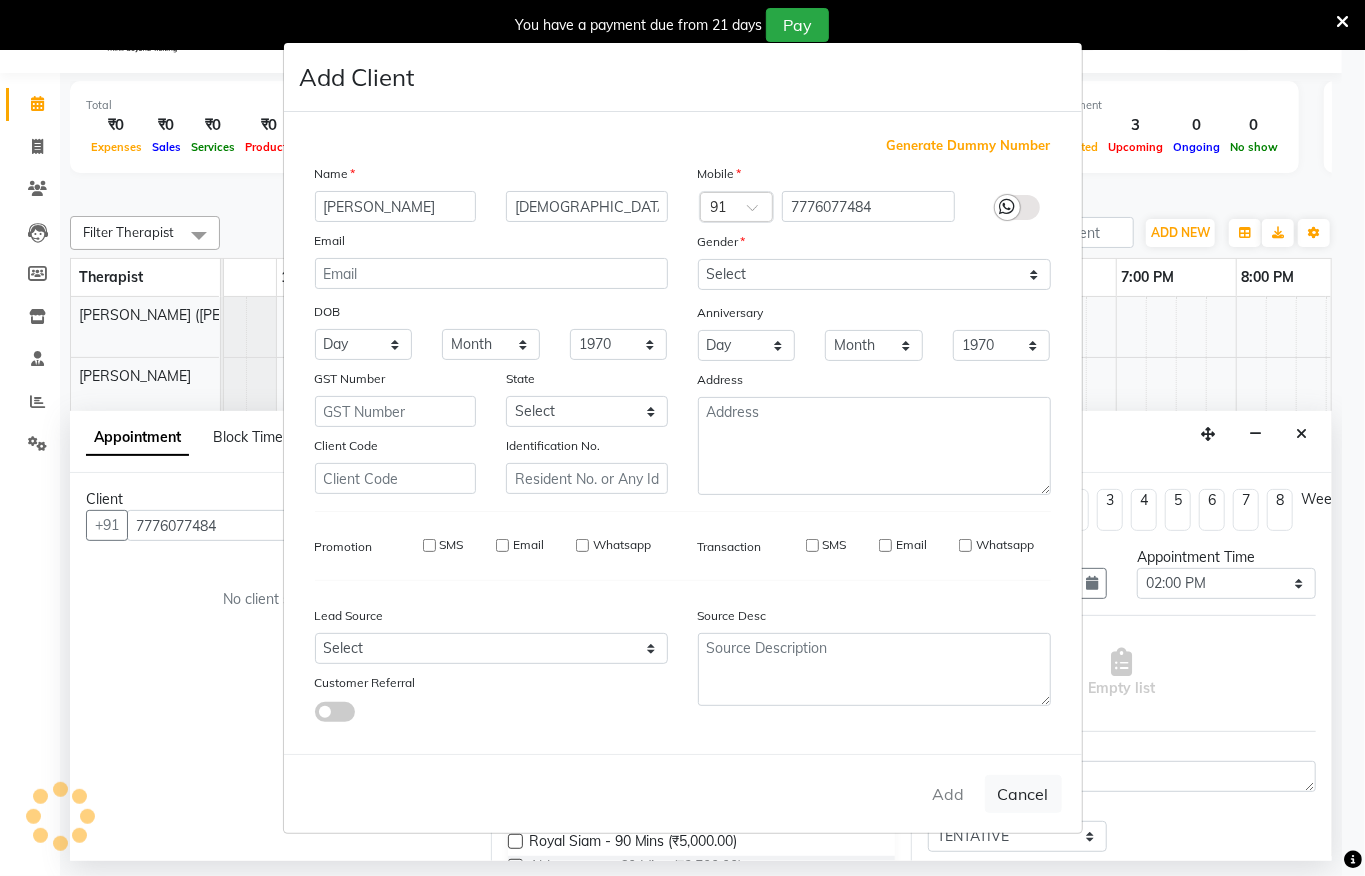 type 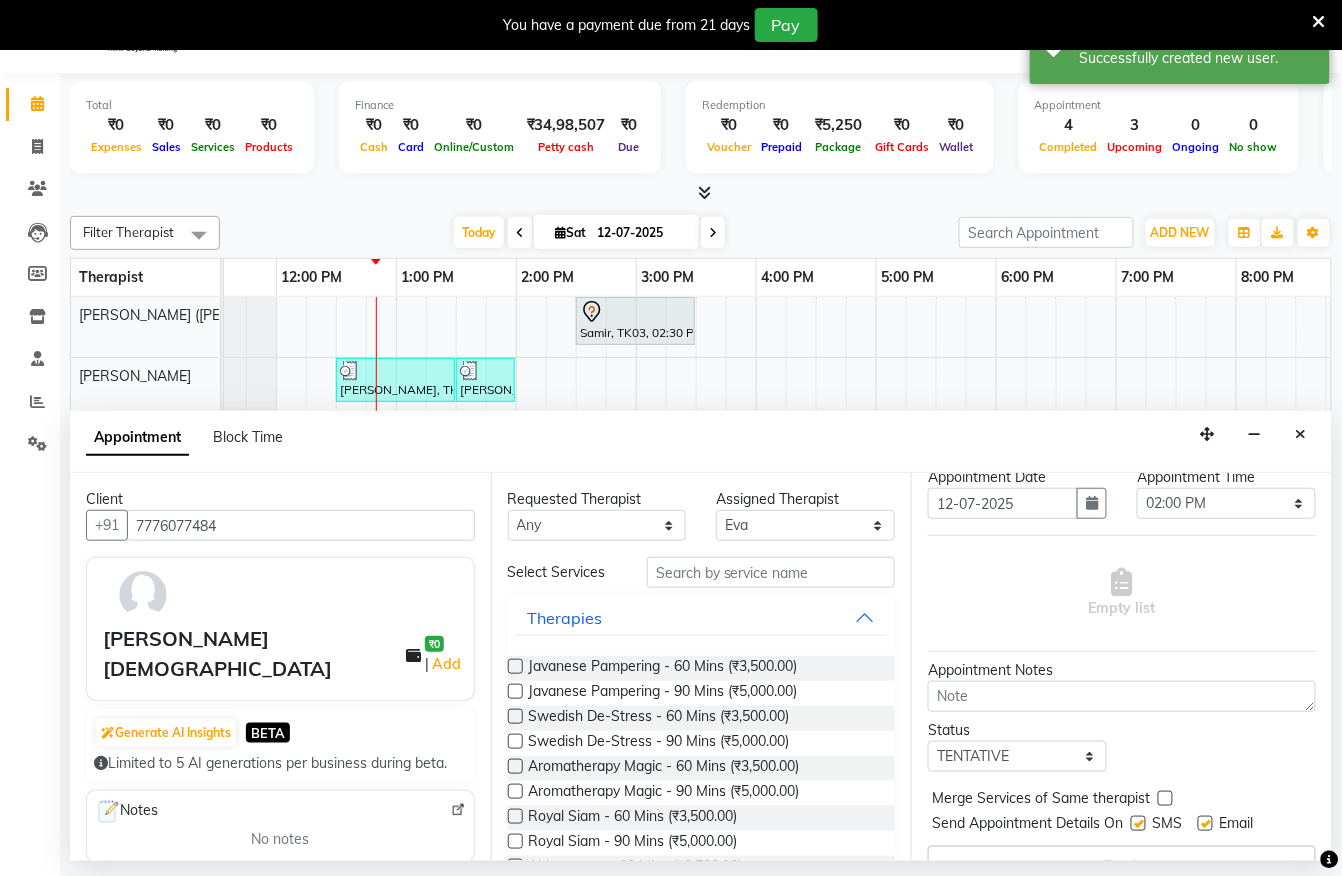 scroll, scrollTop: 145, scrollLeft: 0, axis: vertical 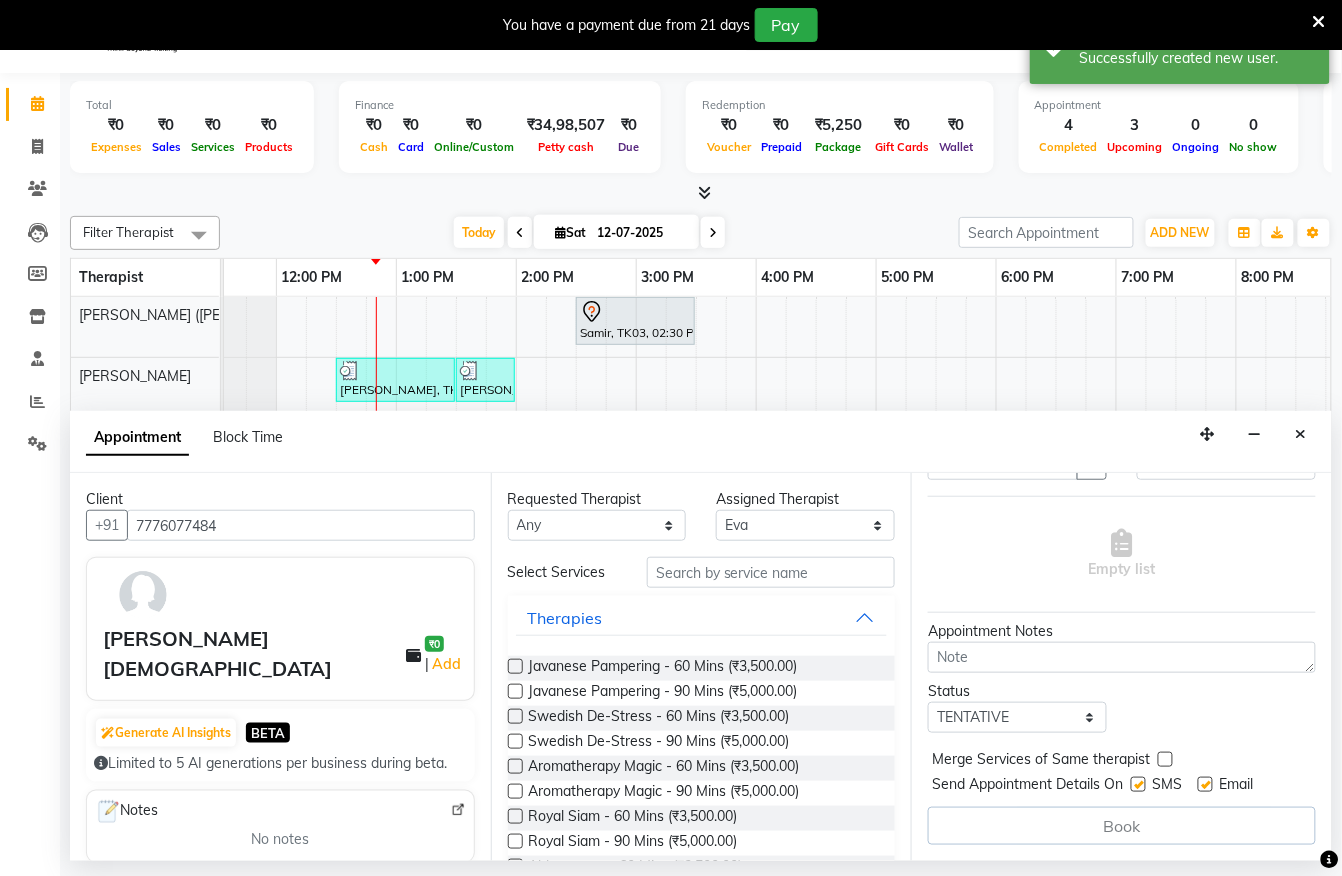 click at bounding box center [515, 666] 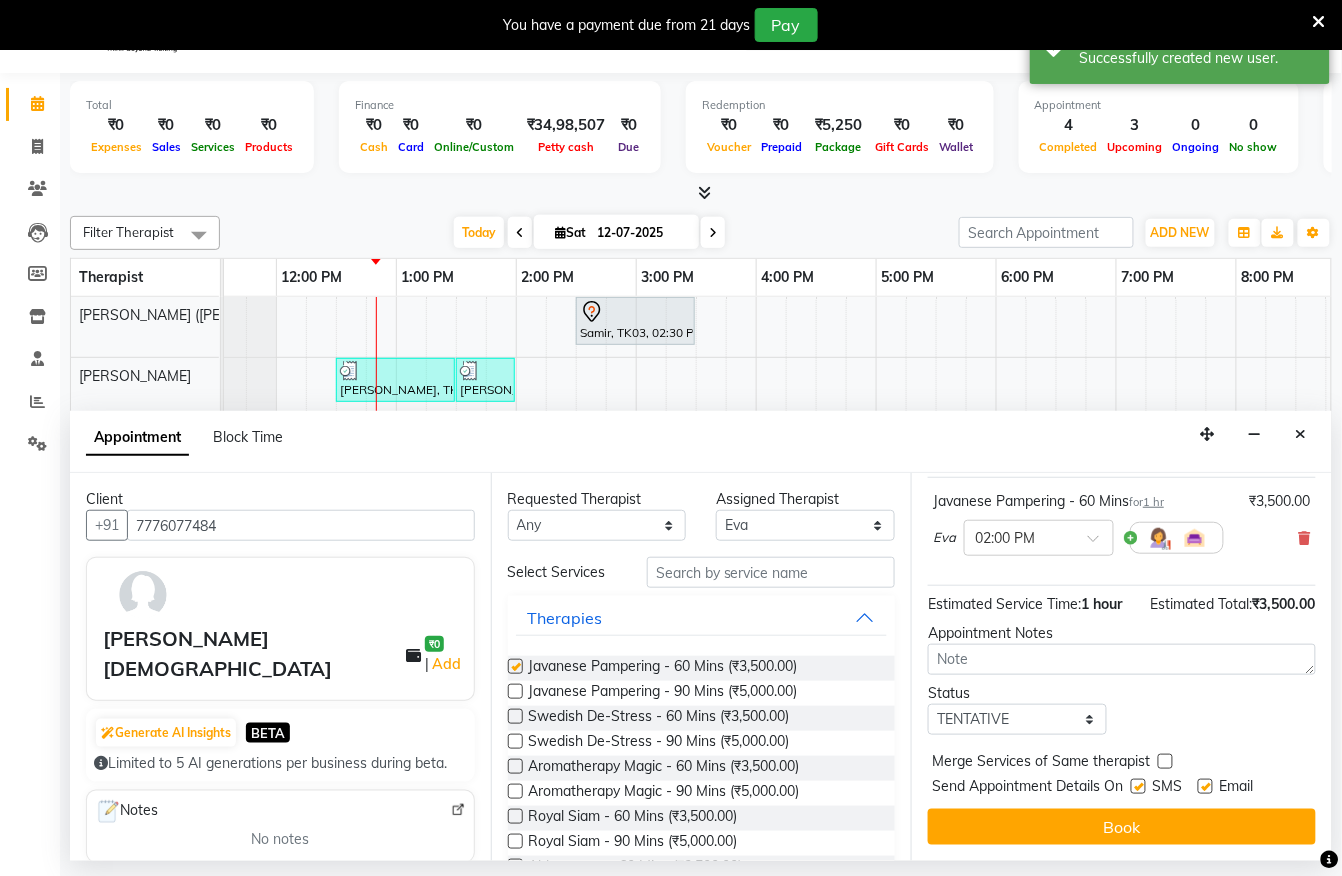 checkbox on "false" 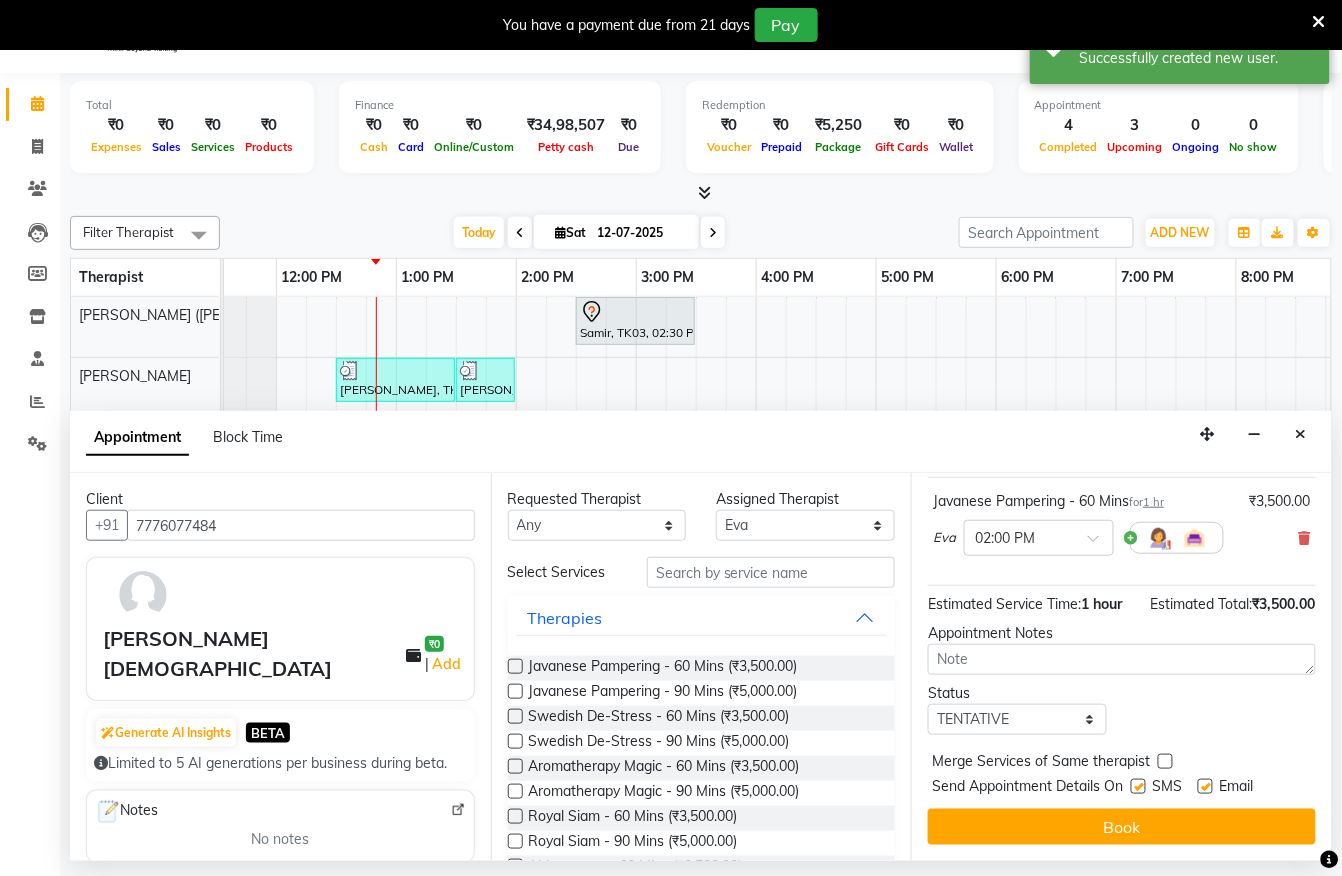 scroll, scrollTop: 184, scrollLeft: 0, axis: vertical 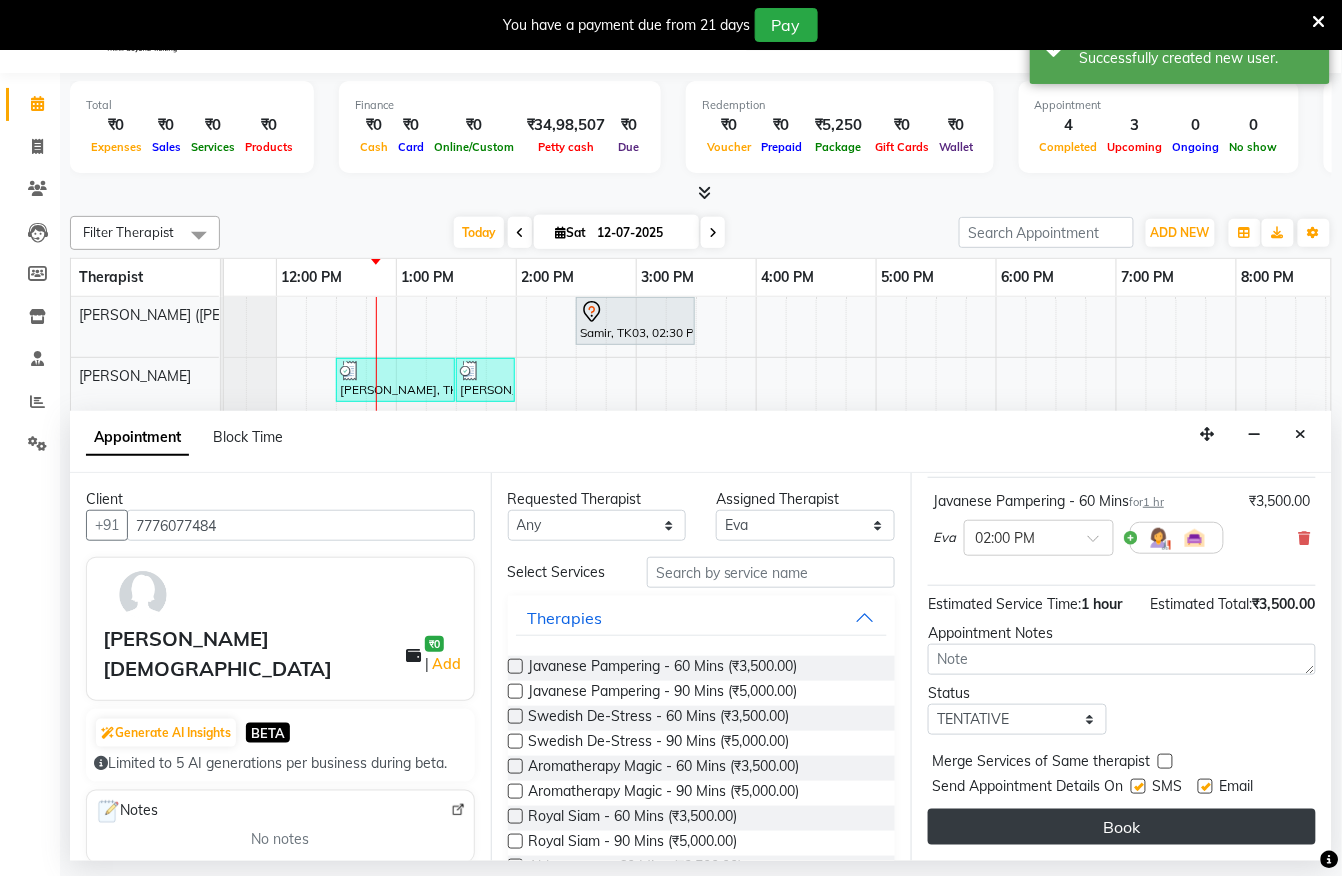 click on "Book" at bounding box center (1122, 827) 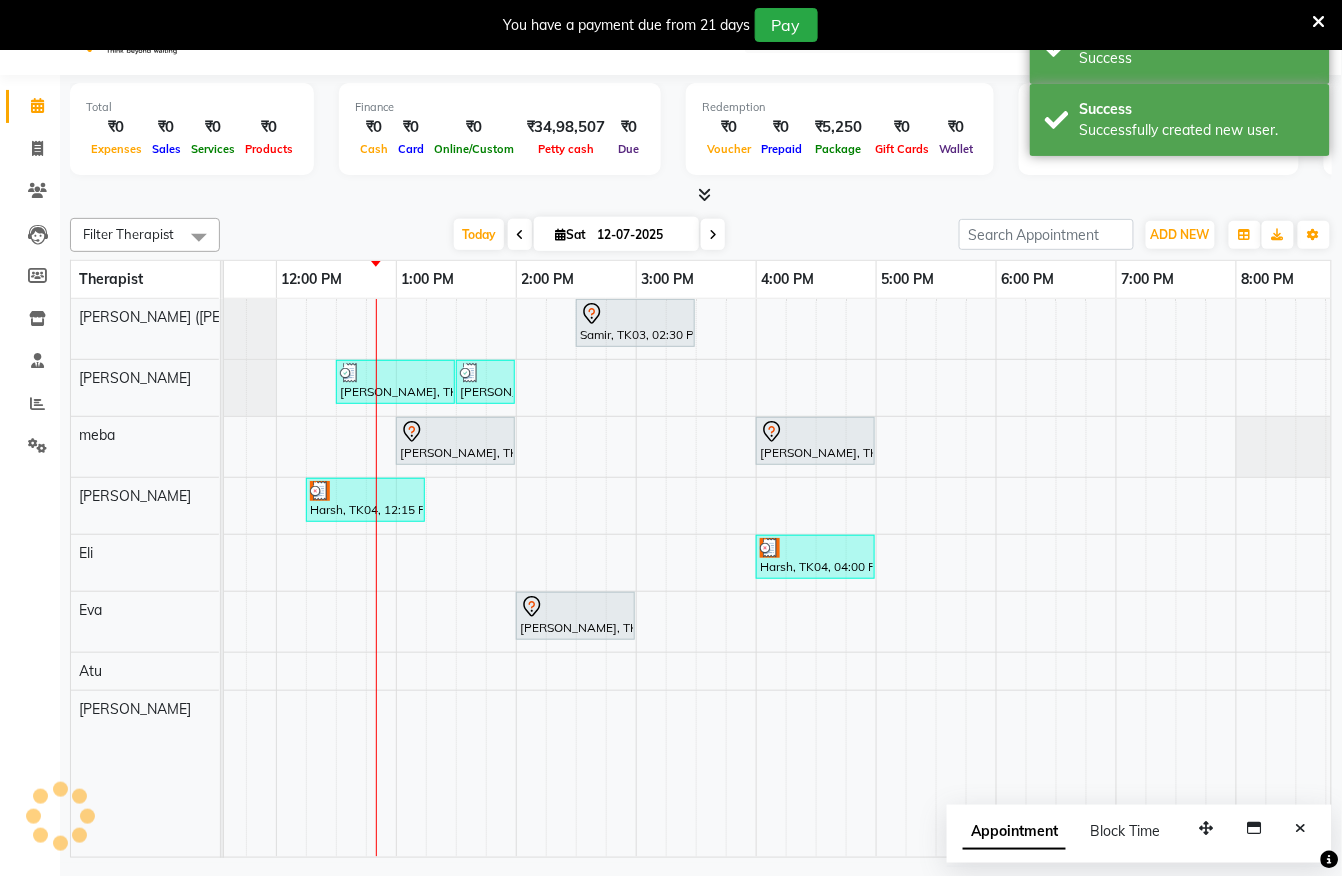 scroll, scrollTop: 0, scrollLeft: 0, axis: both 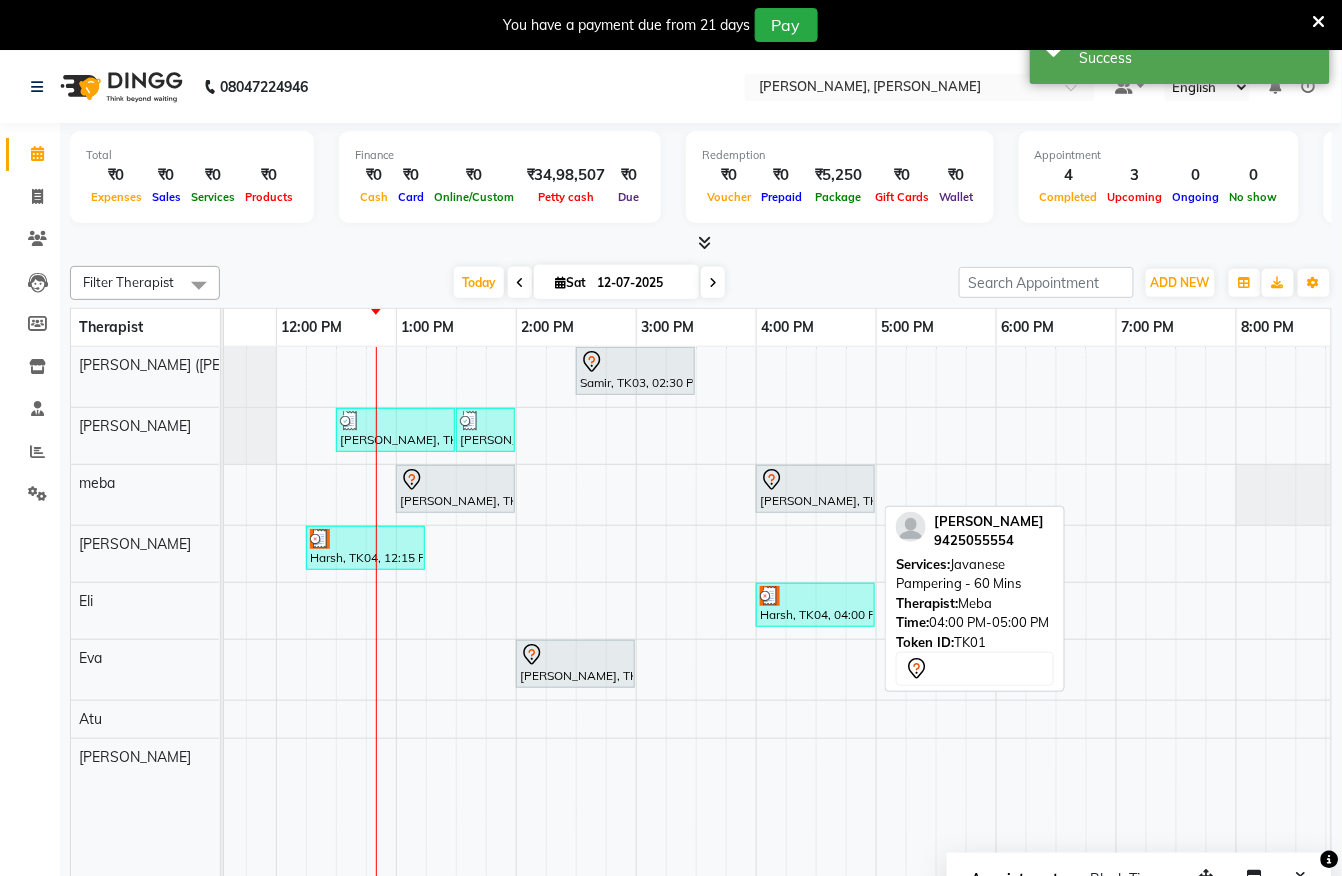 click at bounding box center (815, 480) 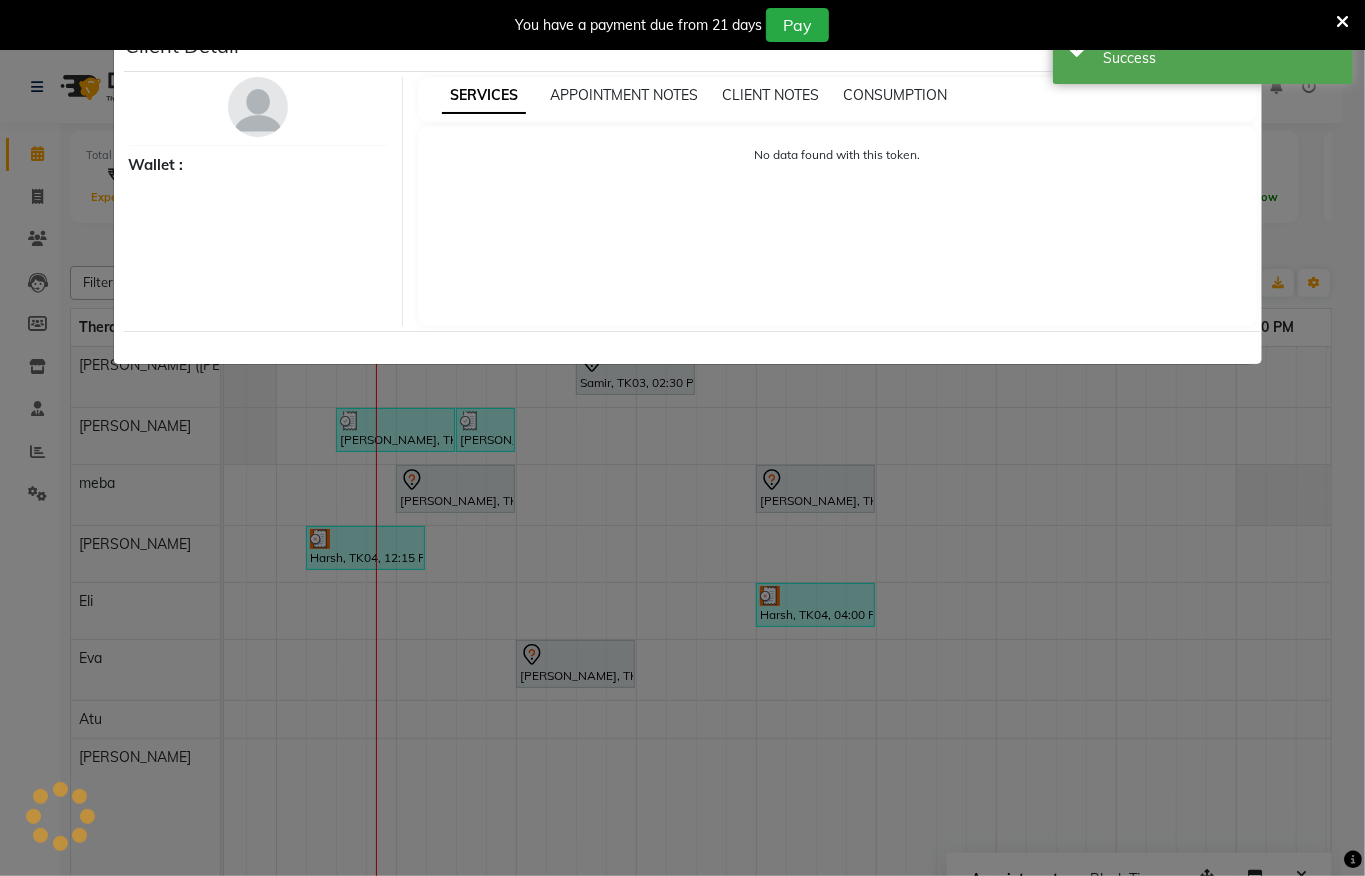 select on "7" 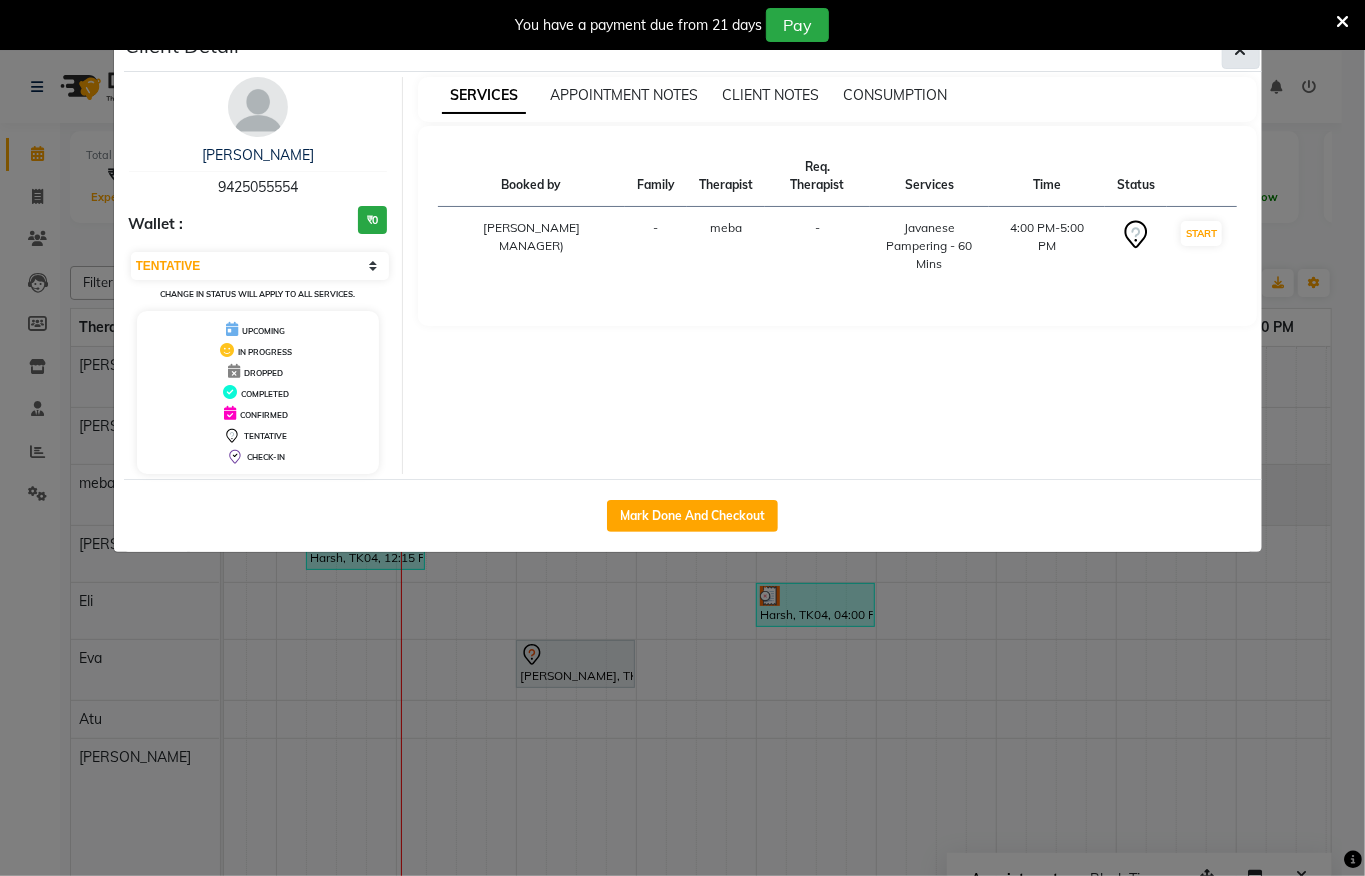 click 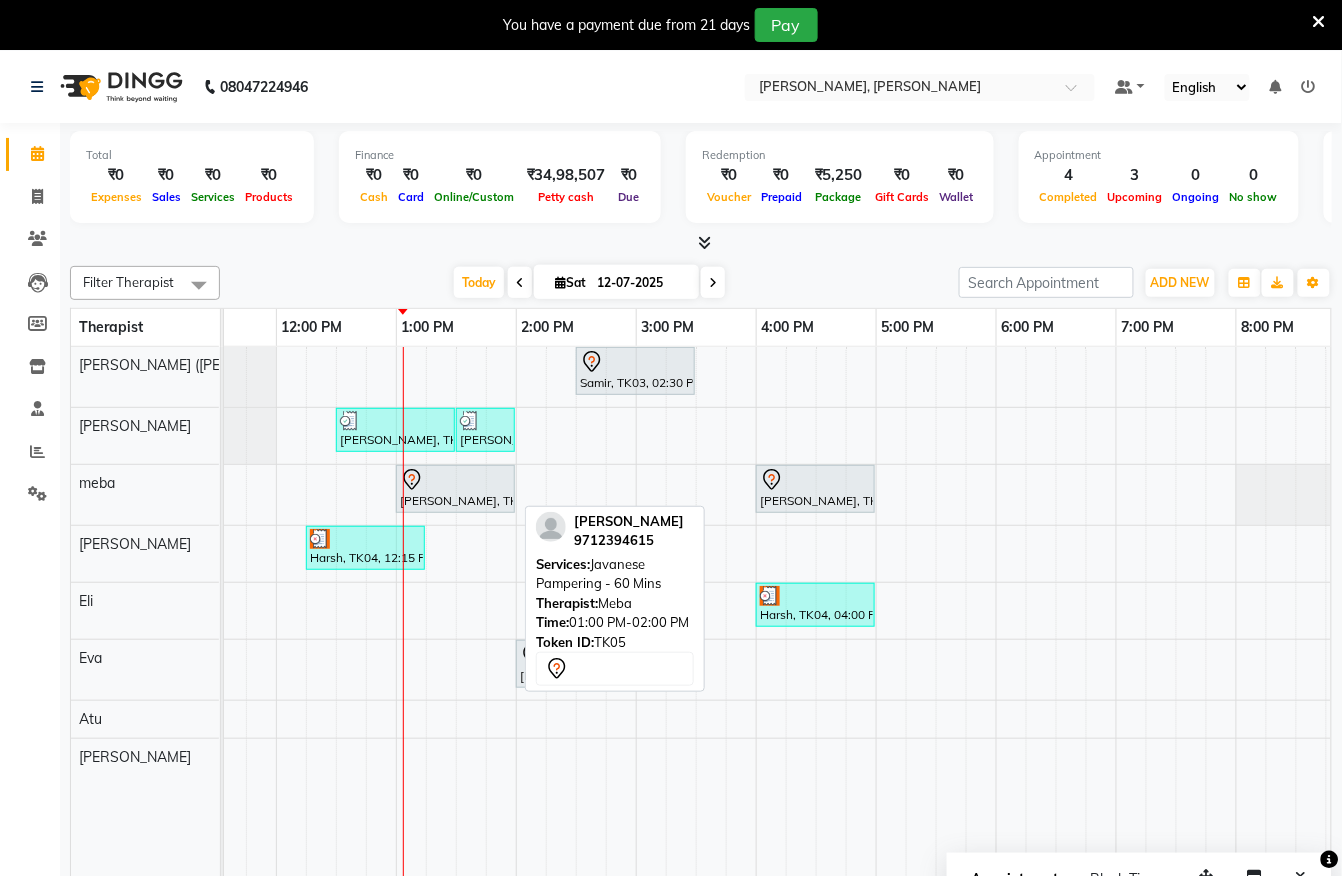 click on "Jyoti Patel, TK05, 01:00 PM-02:00 PM, Javanese Pampering - 60 Mins" at bounding box center [455, 489] 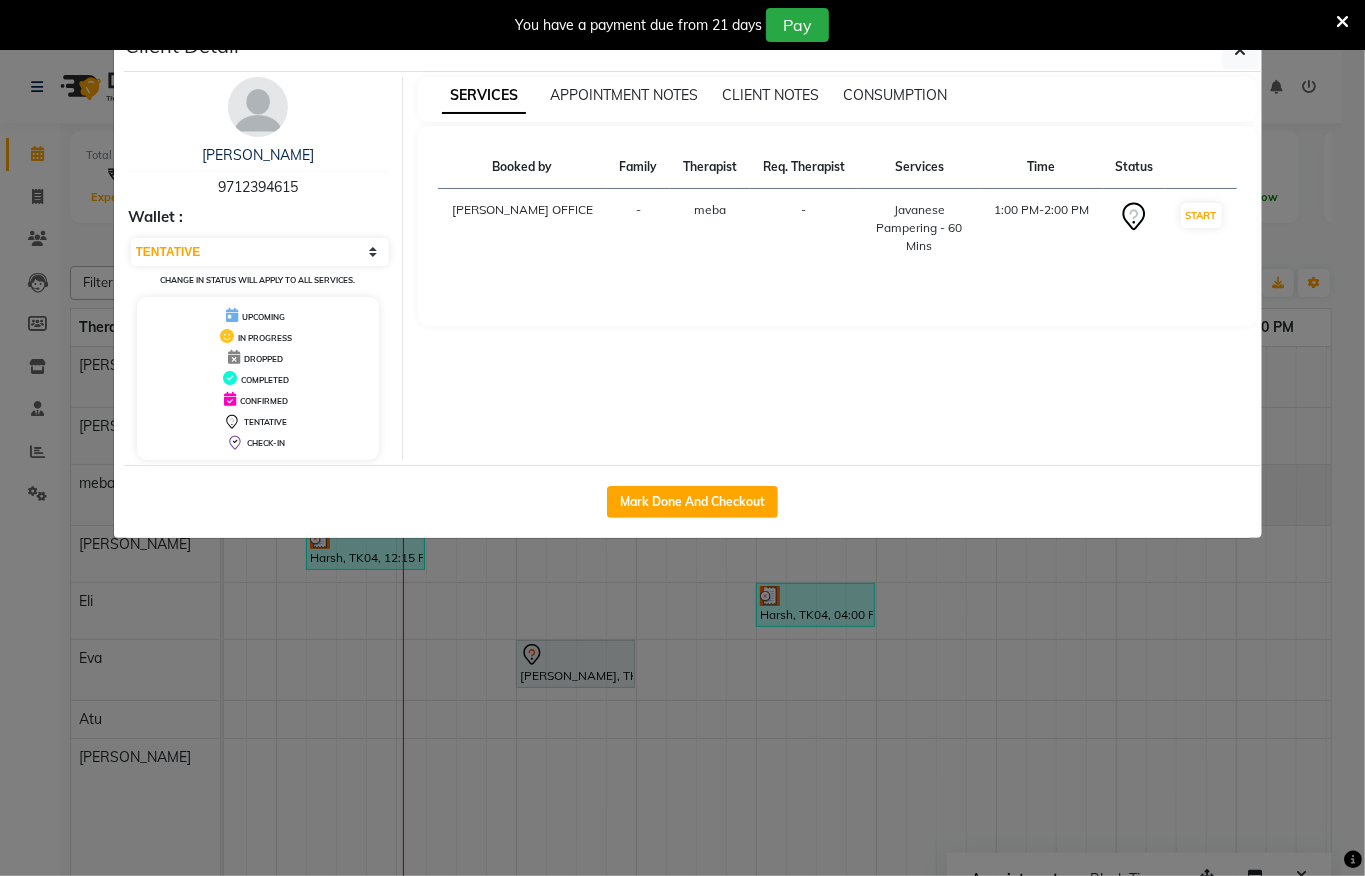 type 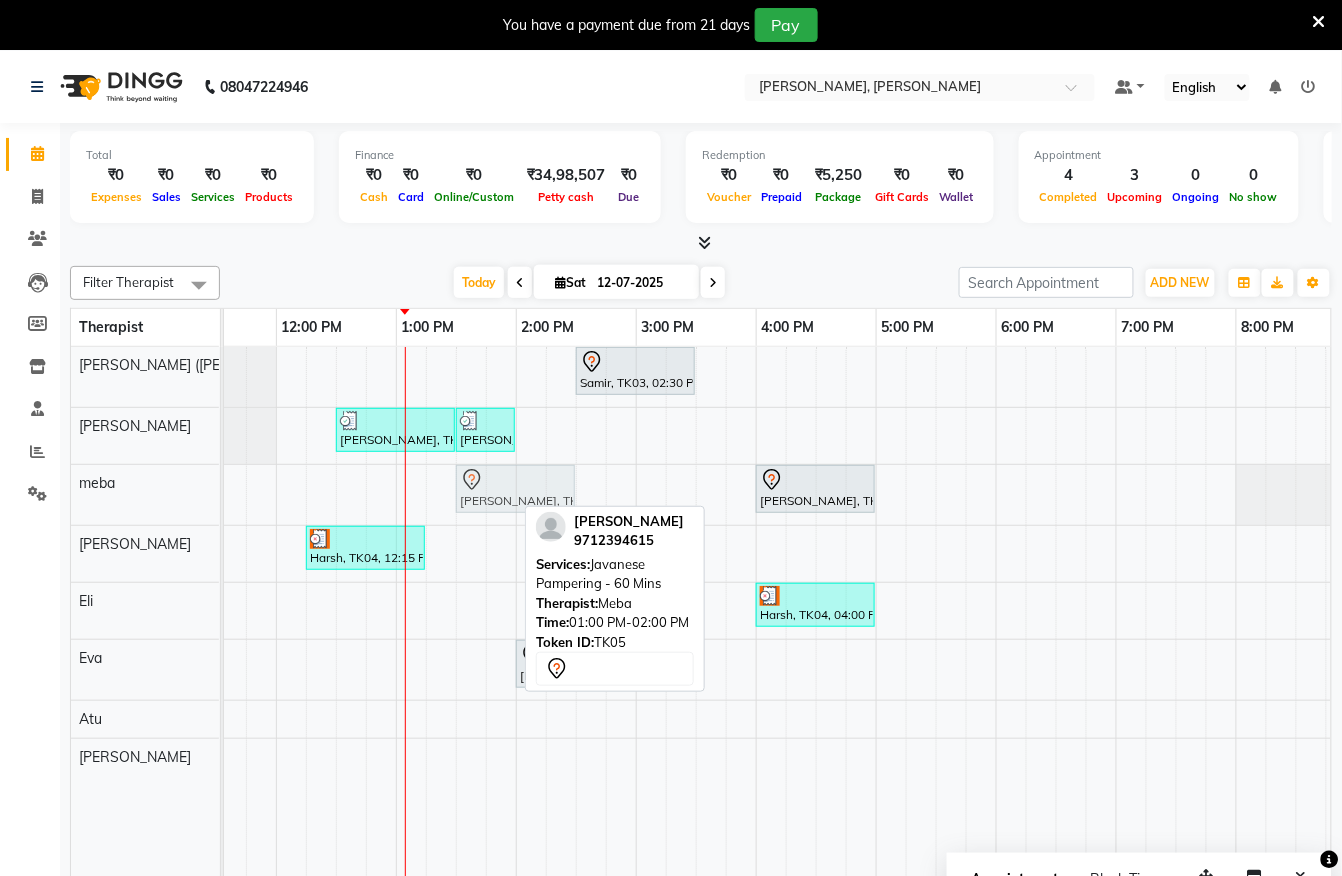 drag, startPoint x: 473, startPoint y: 496, endPoint x: 537, endPoint y: 501, distance: 64.195015 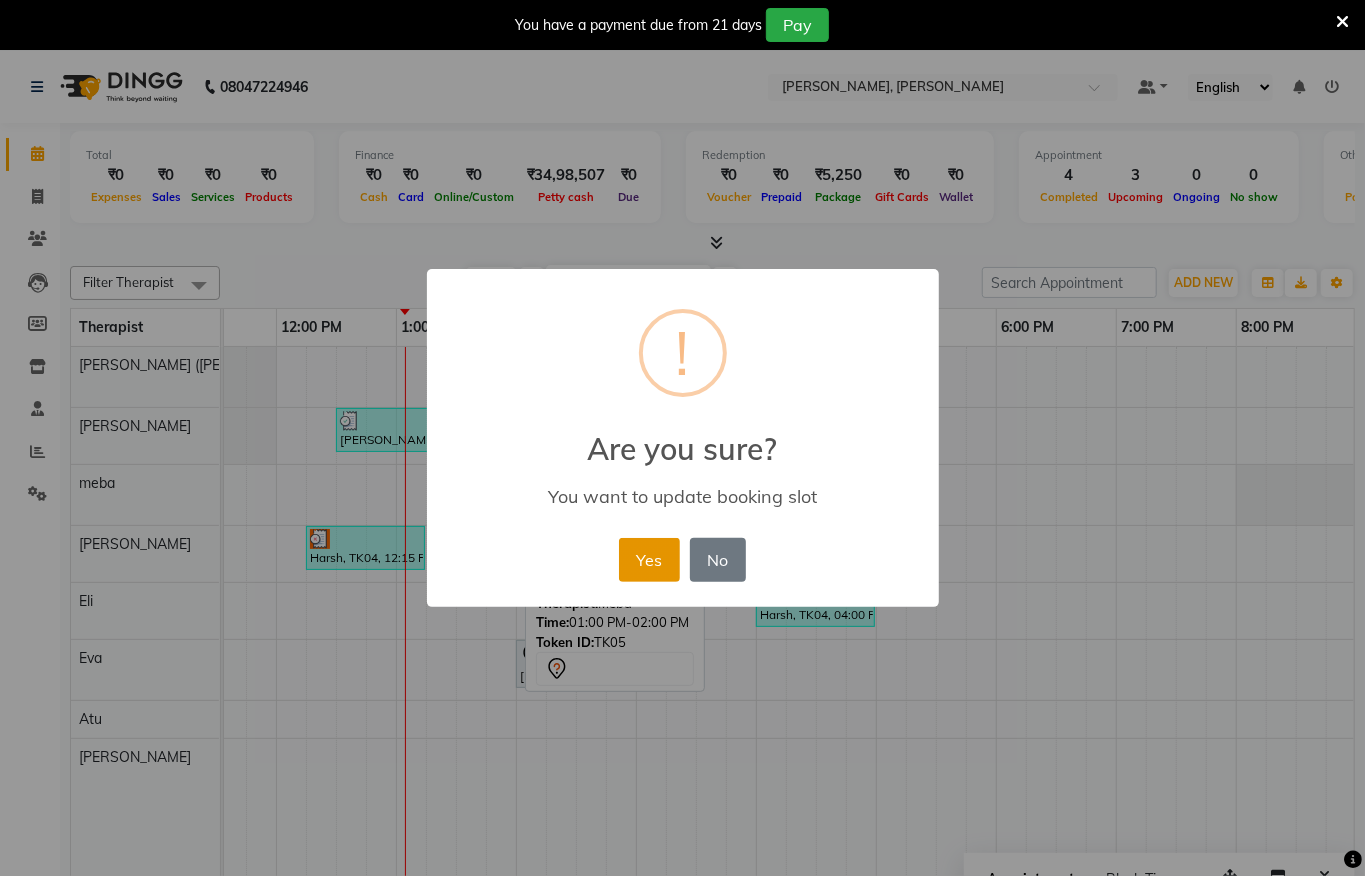 click on "Yes" at bounding box center (649, 560) 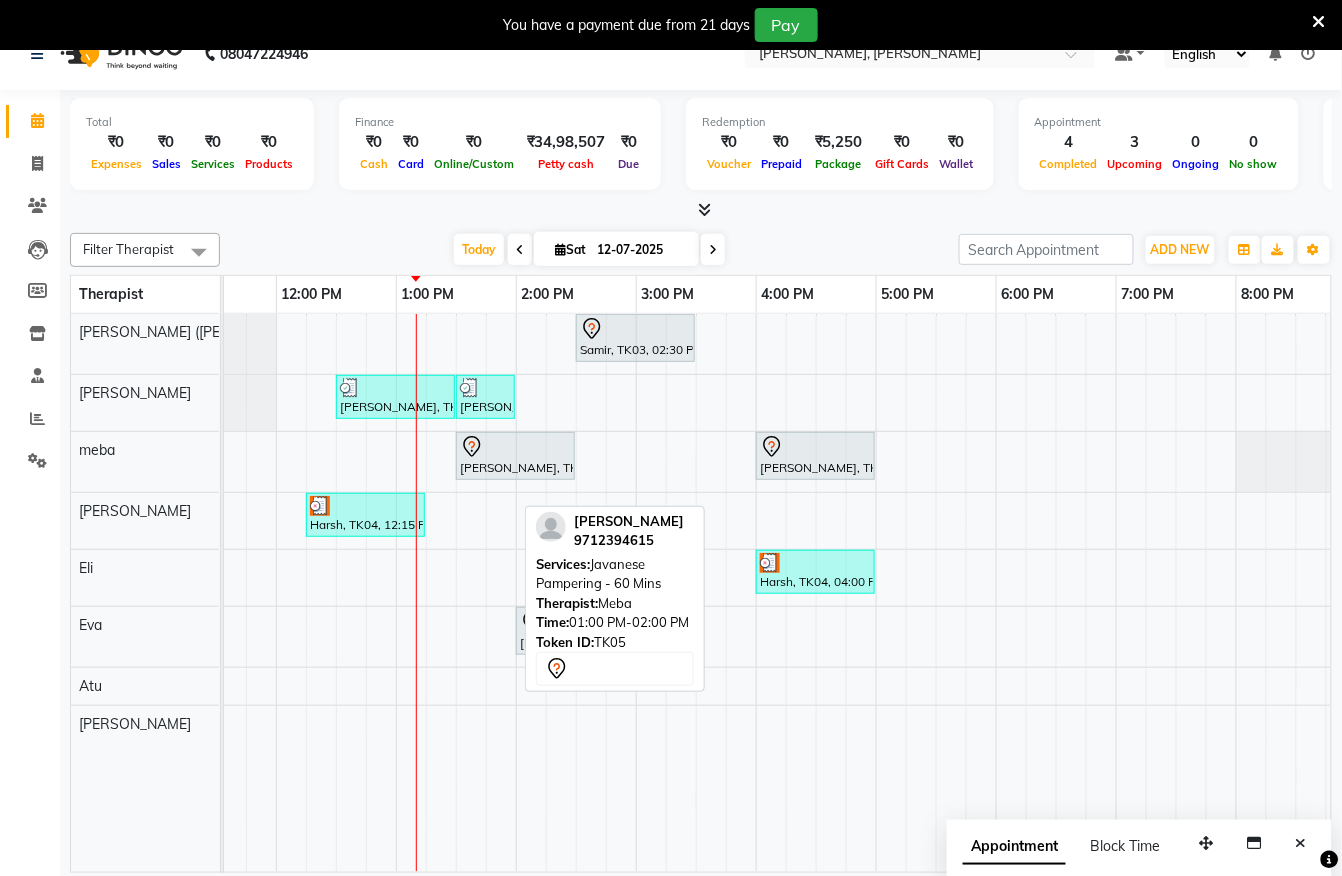 scroll, scrollTop: 50, scrollLeft: 0, axis: vertical 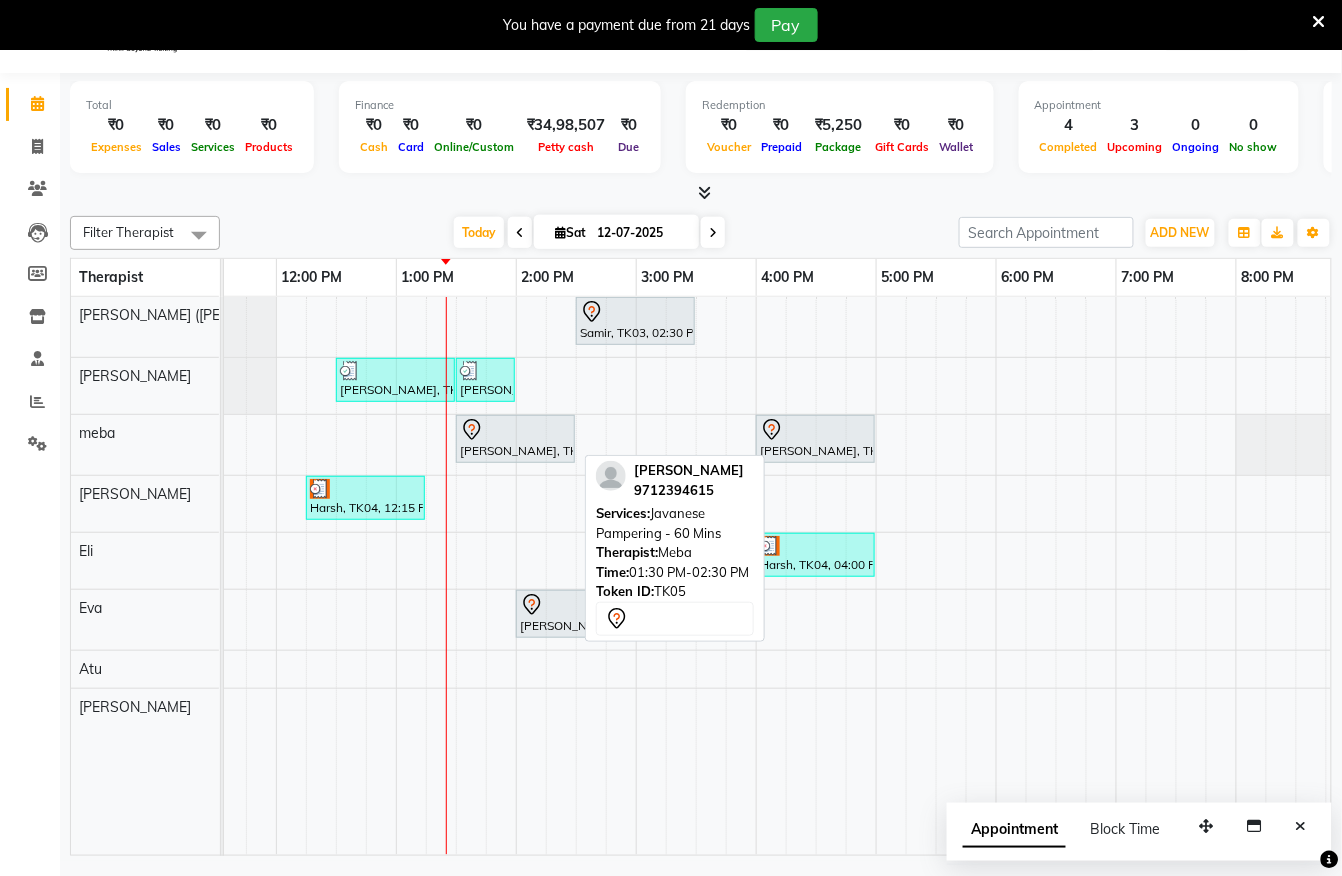 click on "Jyoti Patel, TK05, 01:30 PM-02:30 PM, Javanese Pampering - 60 Mins" at bounding box center (515, 439) 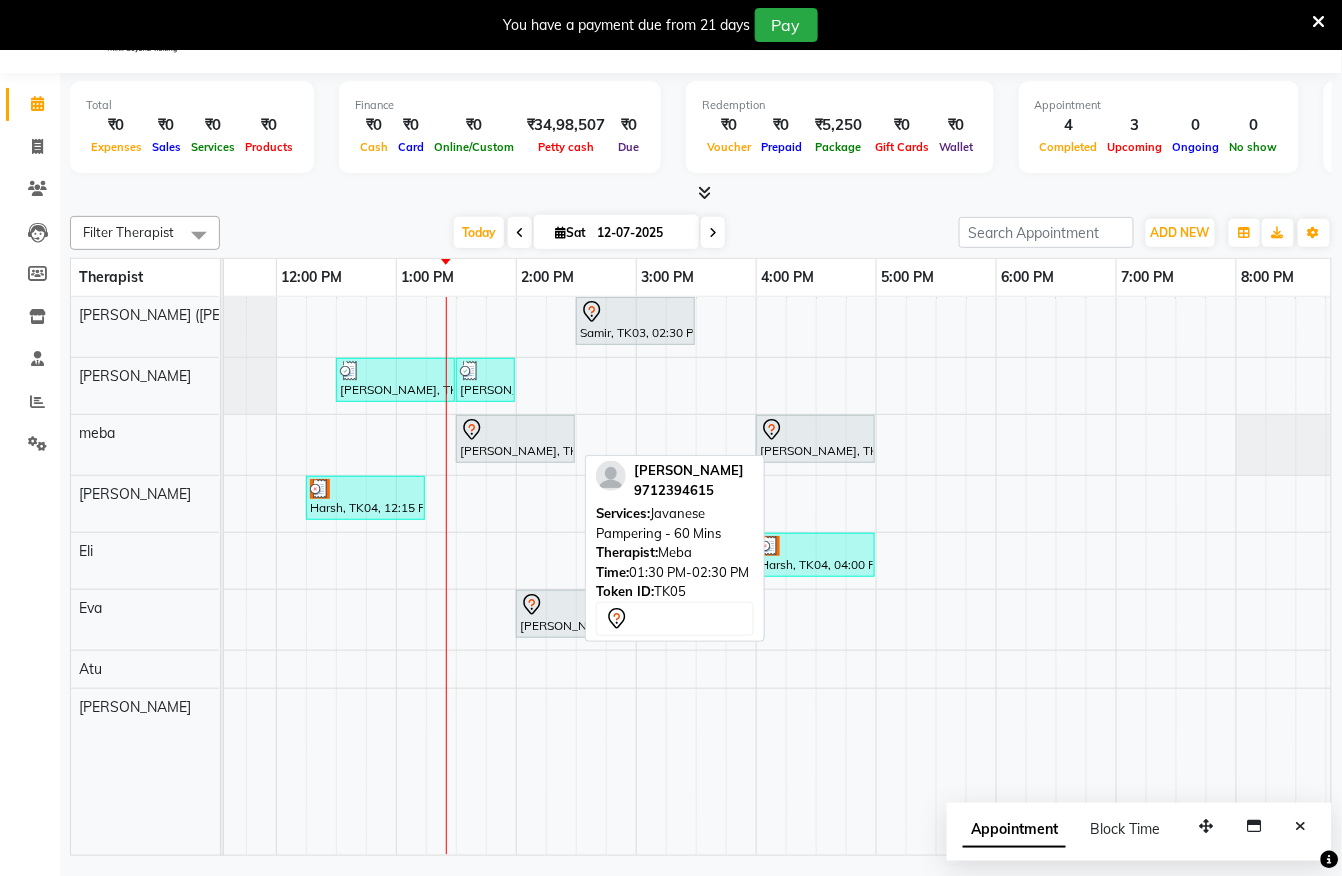 click on "Jyoti Patel, TK05, 01:30 PM-02:30 PM, Javanese Pampering - 60 Mins" at bounding box center [515, 439] 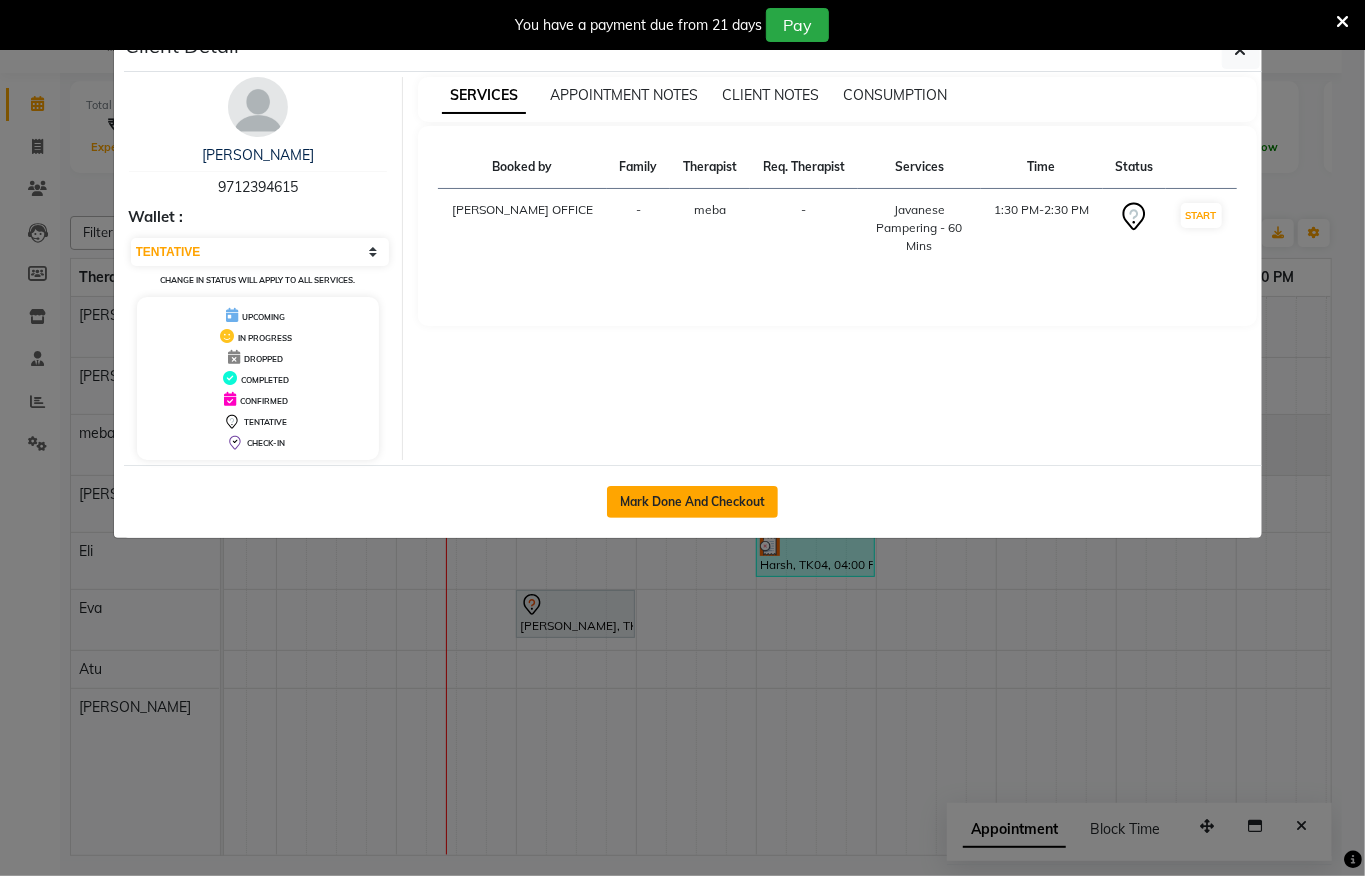 click on "Mark Done And Checkout" 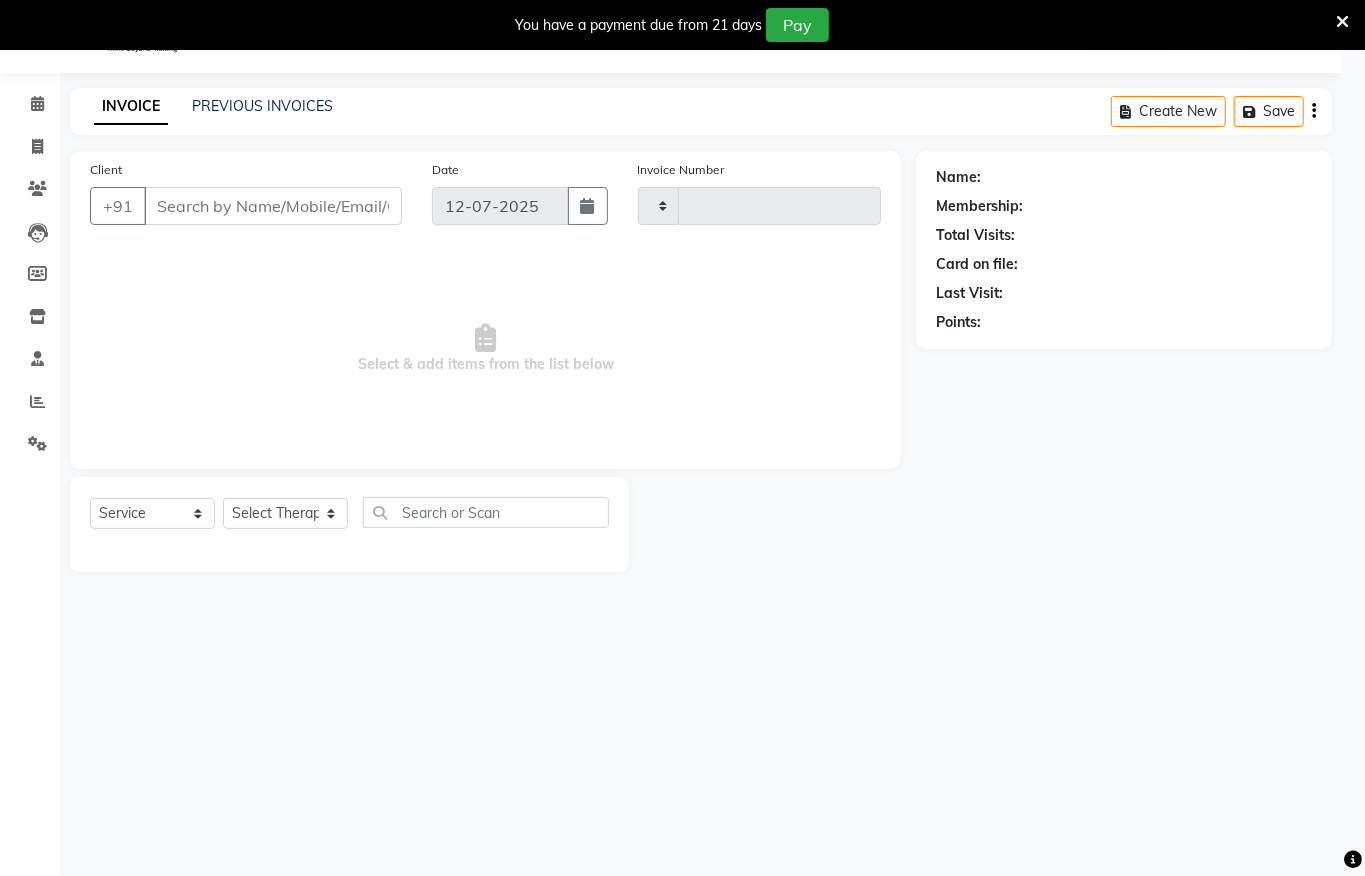 type on "0833" 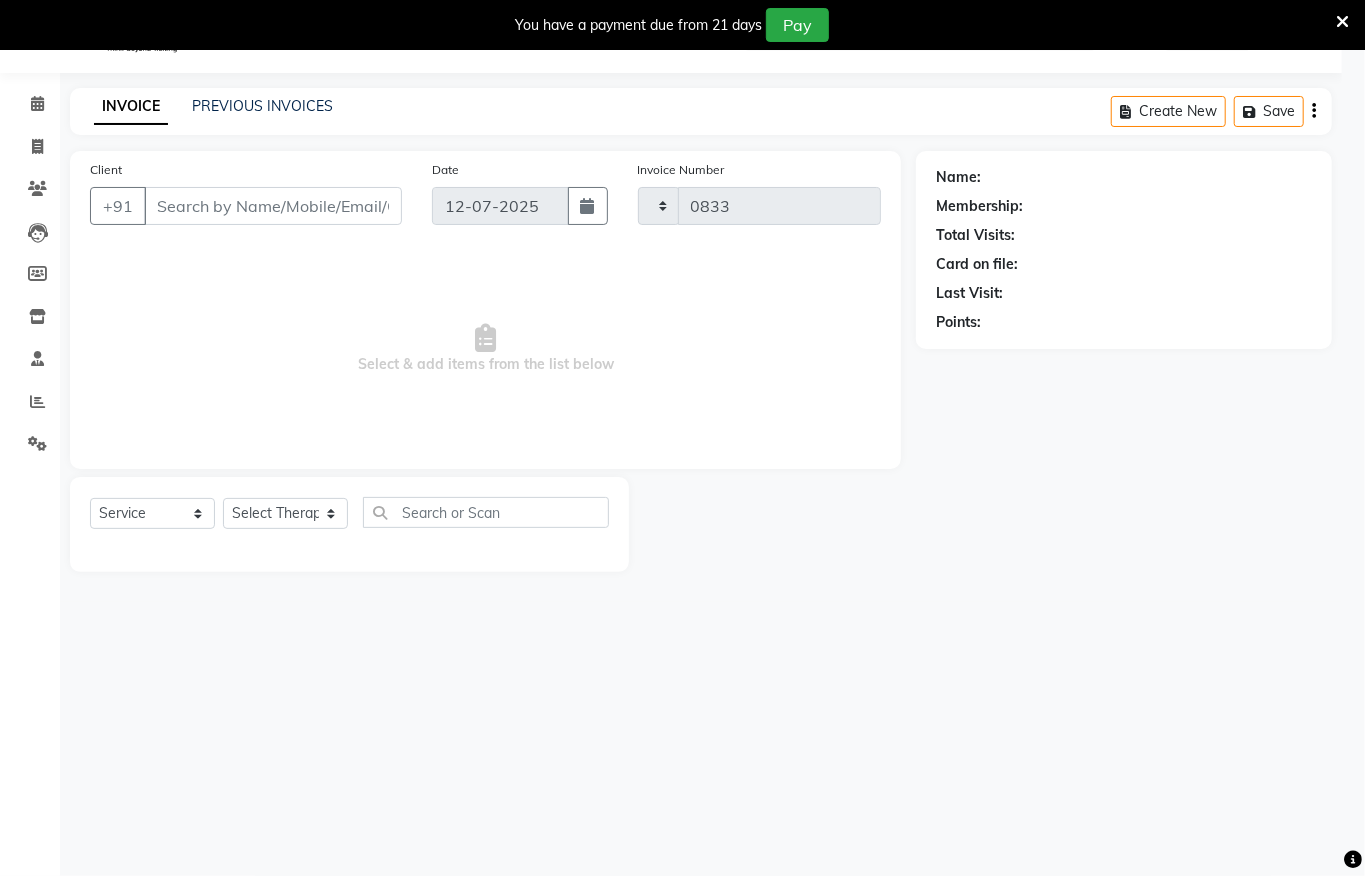 select on "6399" 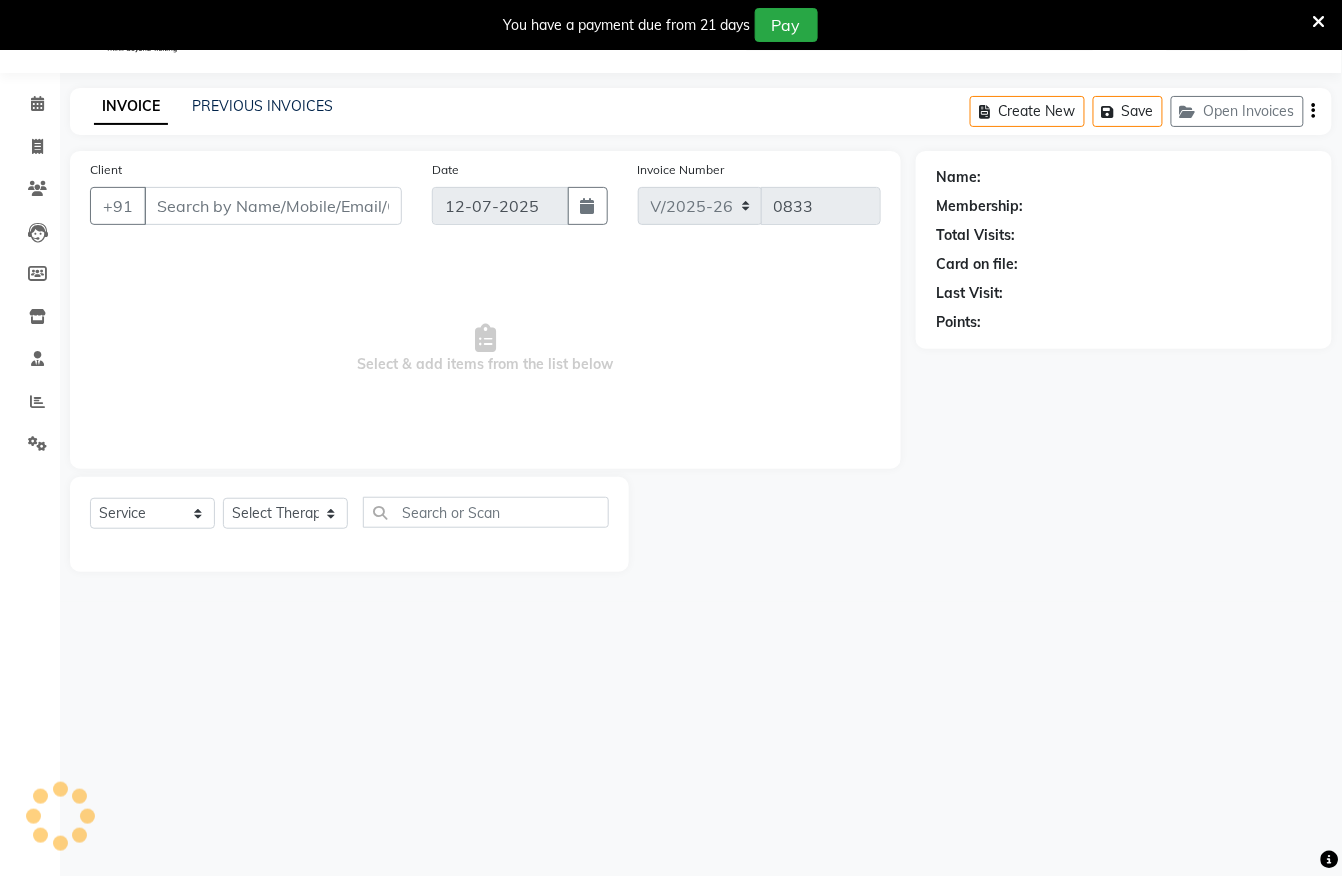 type on "9712394615" 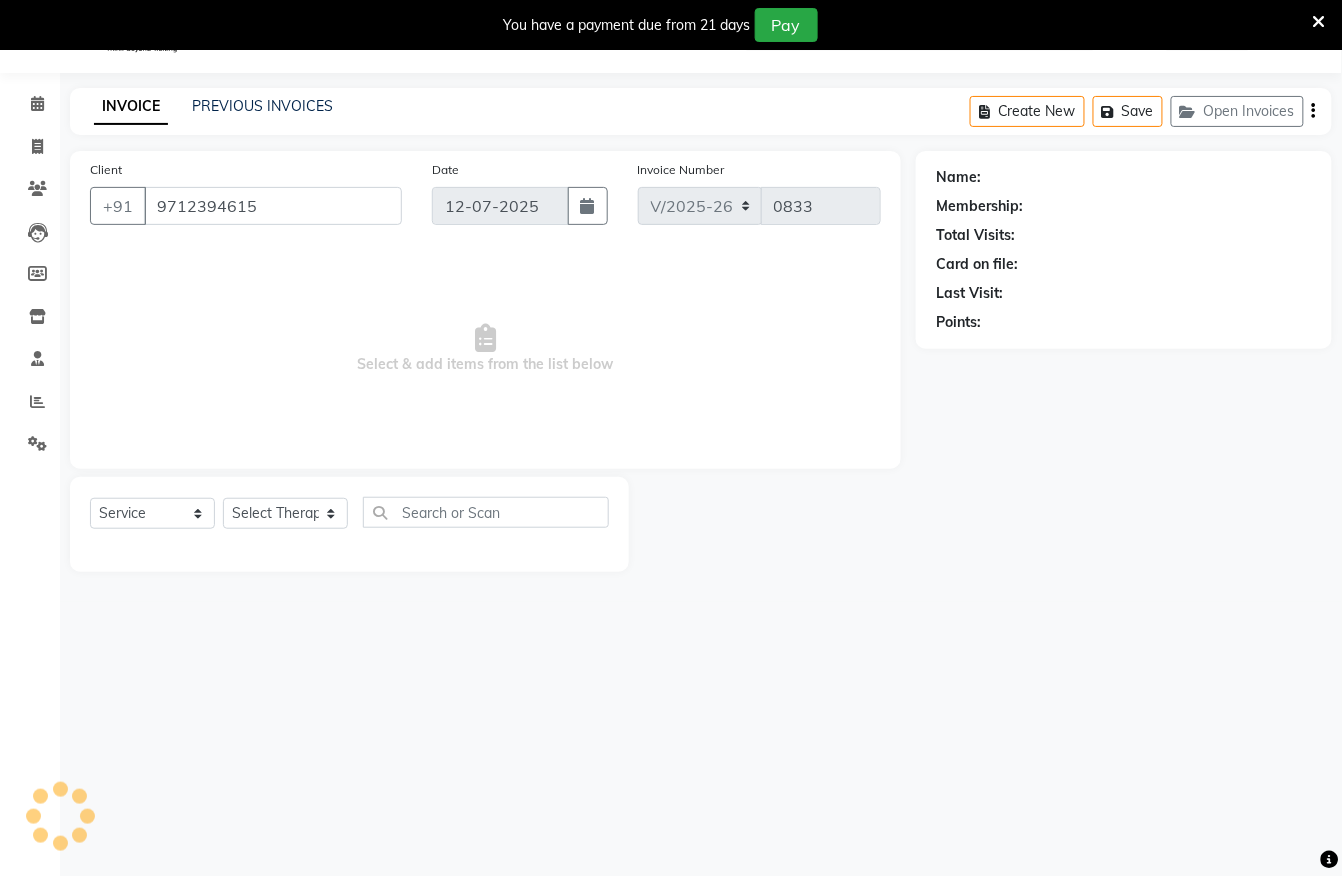 select on "65646" 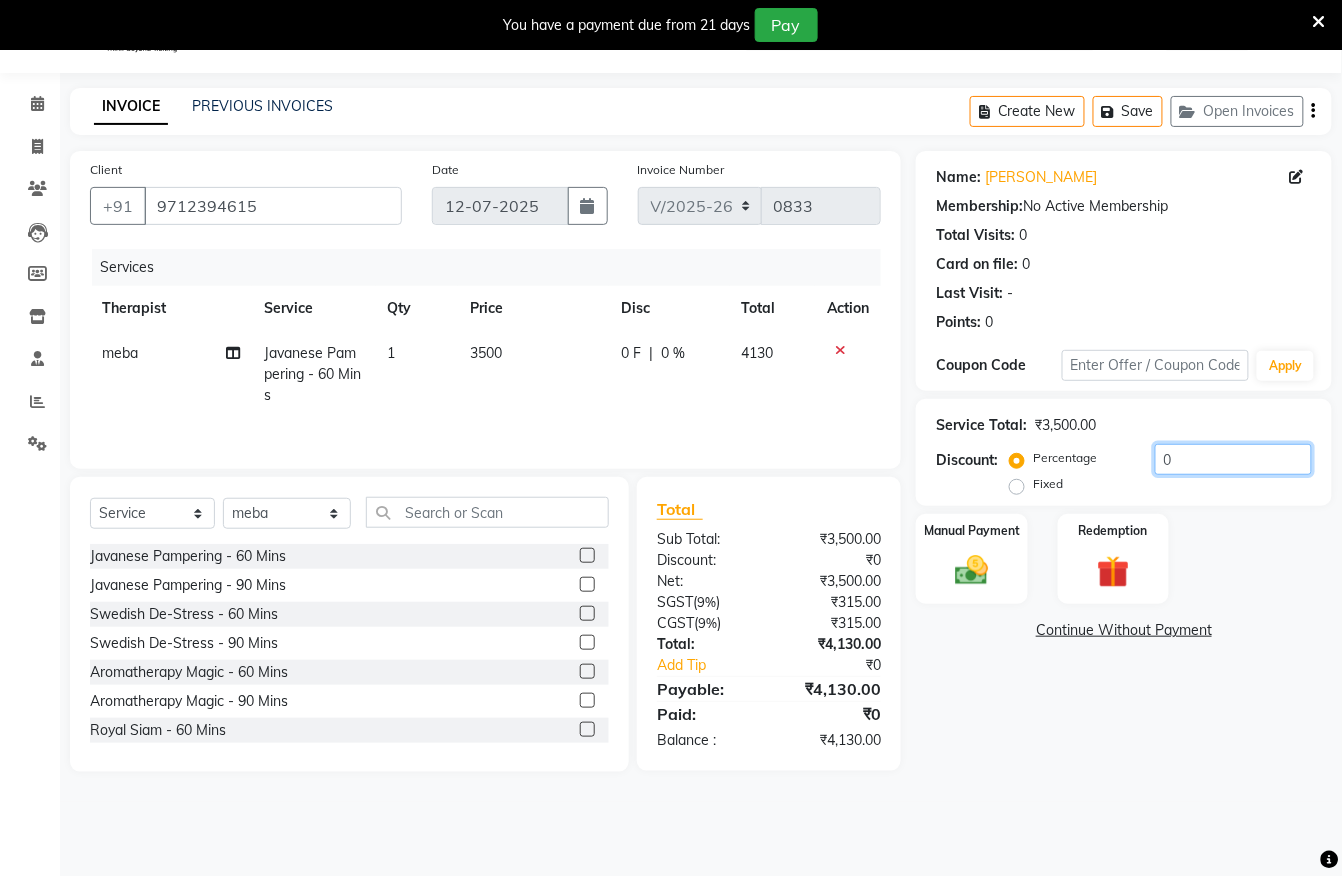 click on "0" 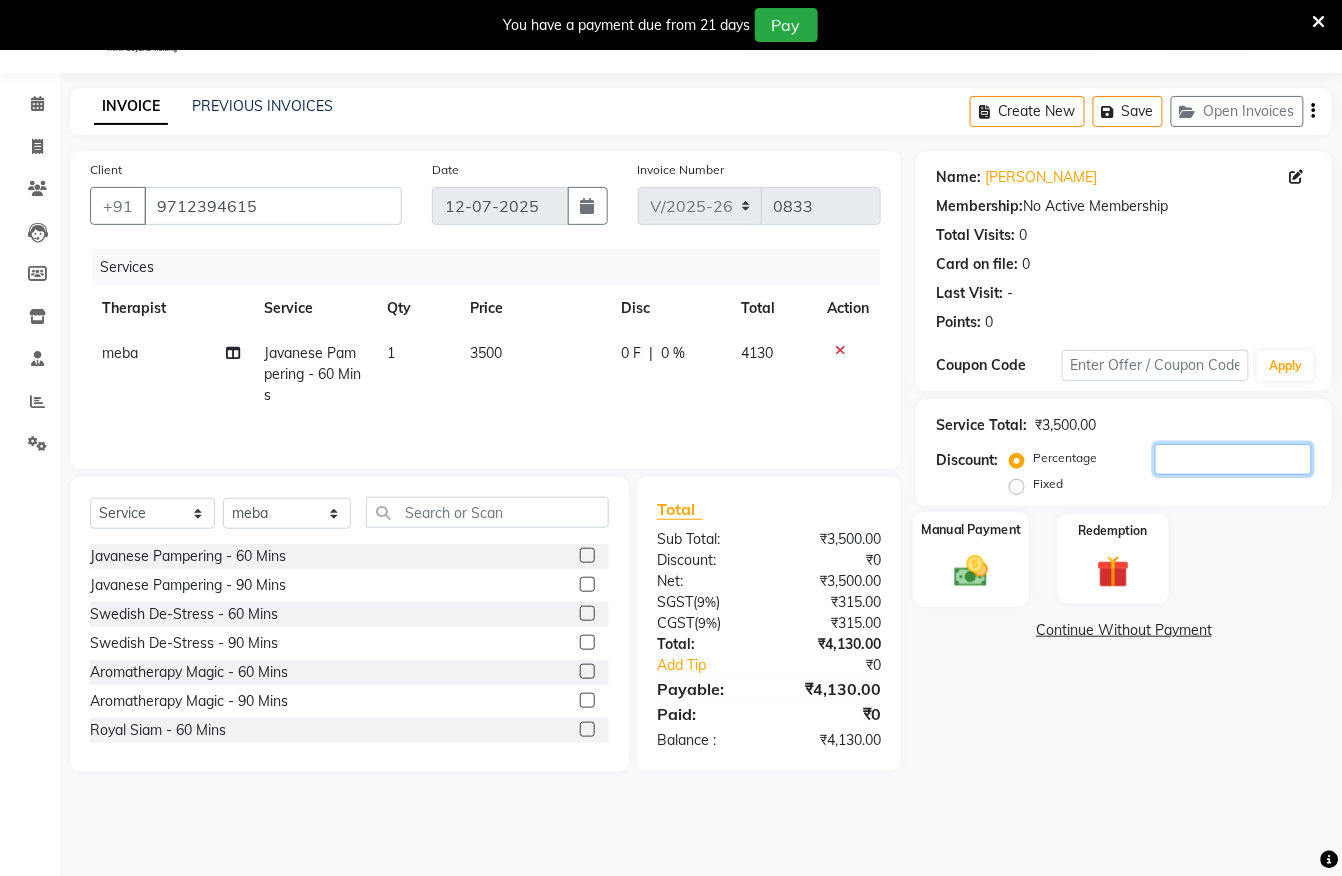 type 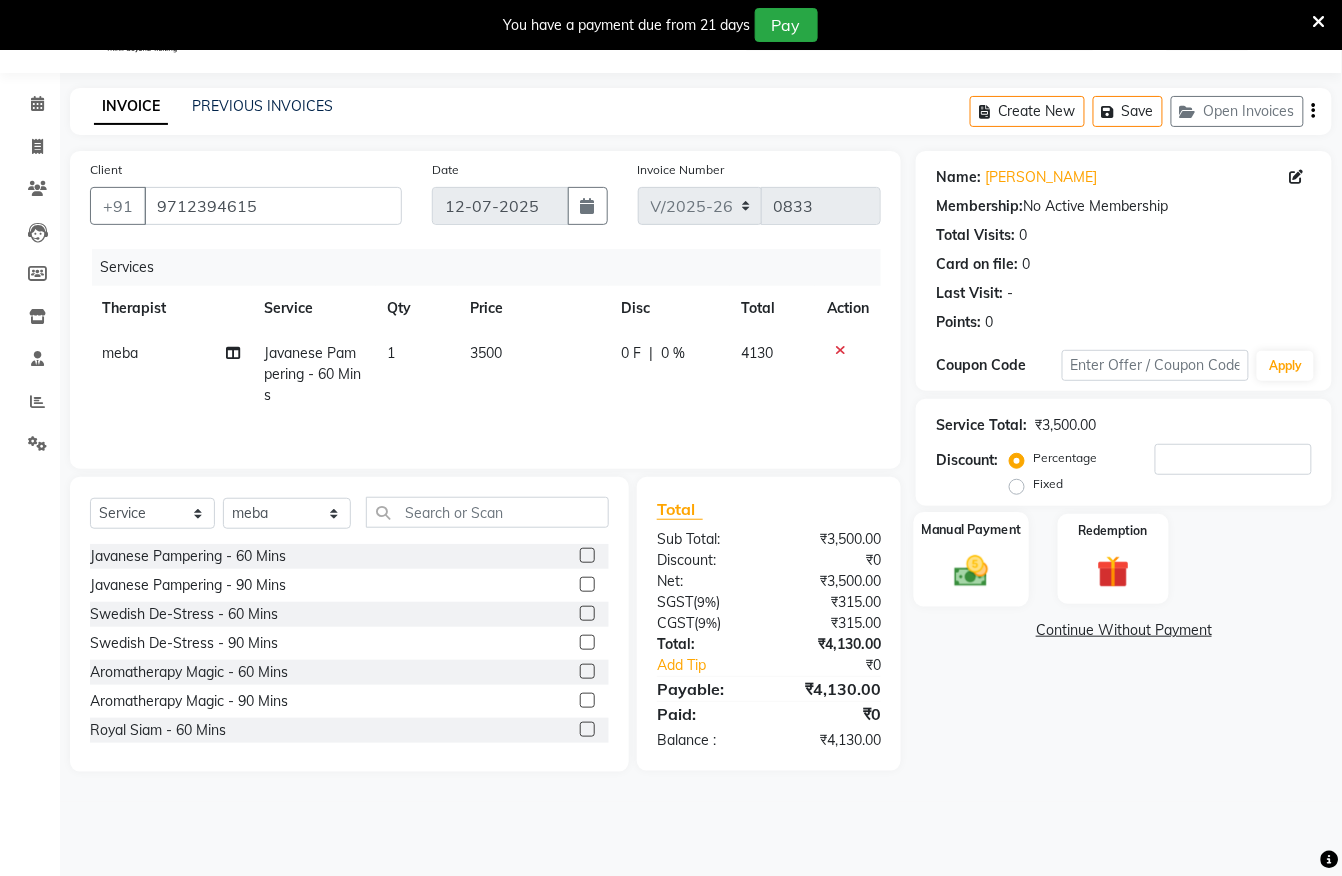click 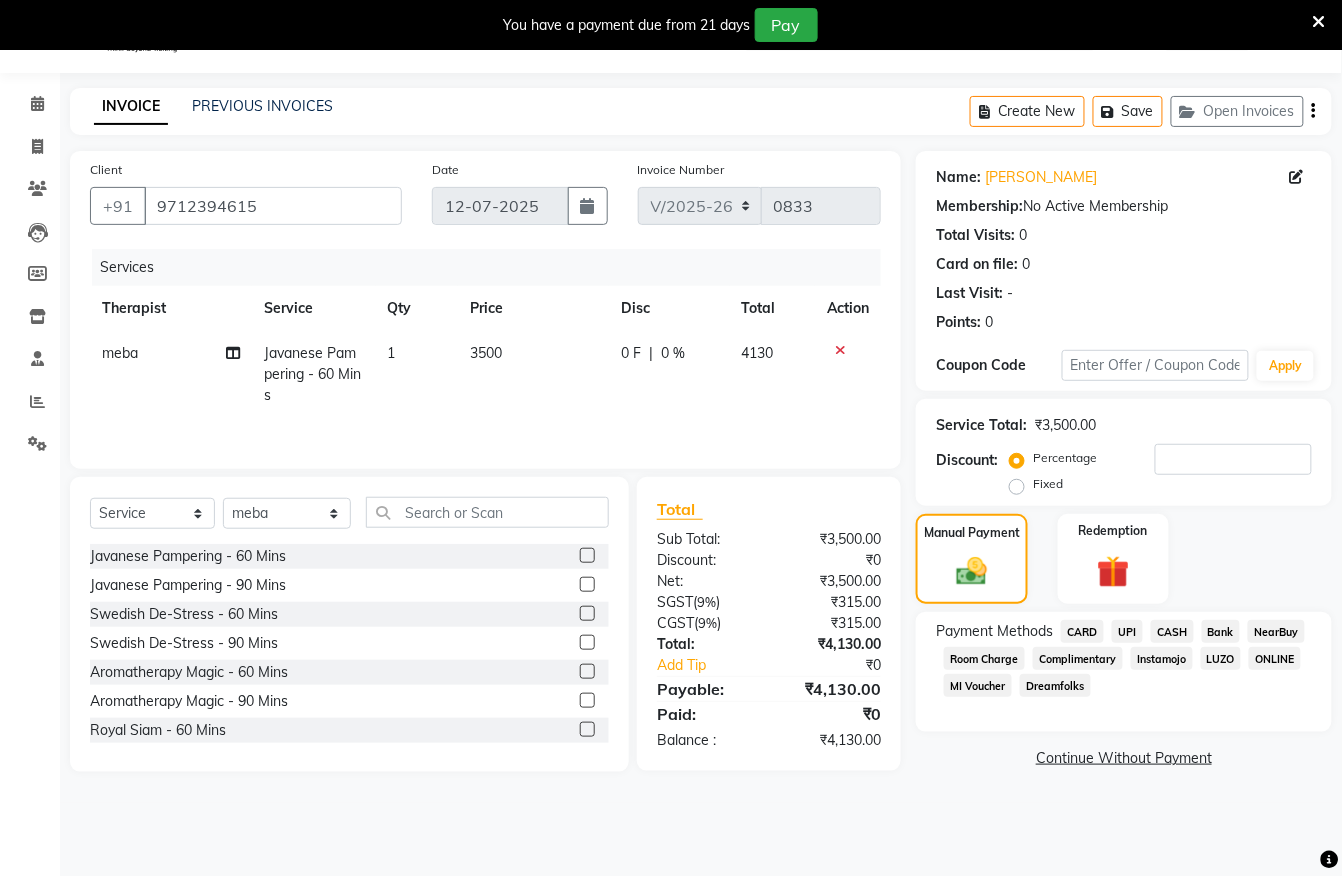 click on "UPI" 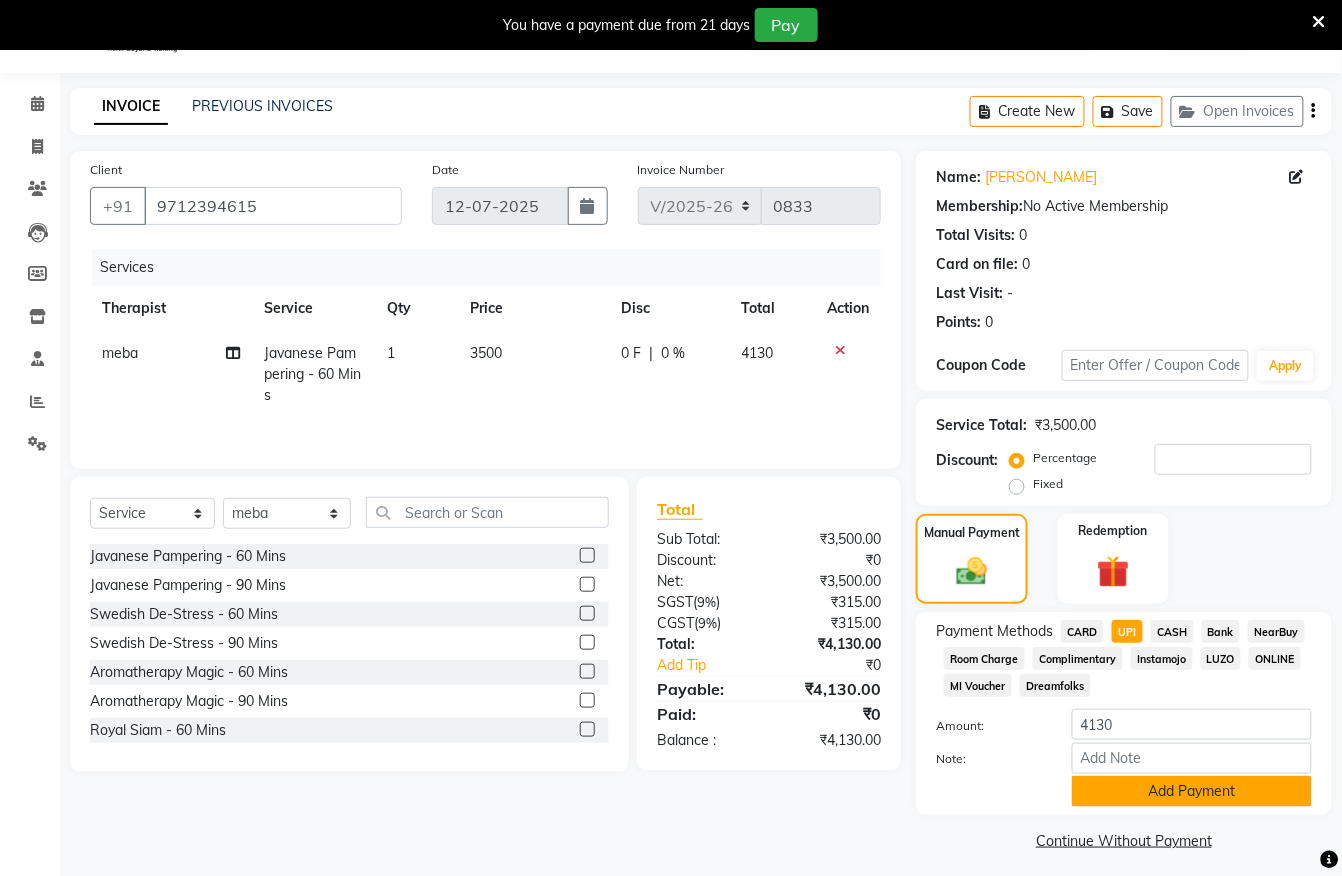 click on "Add Payment" 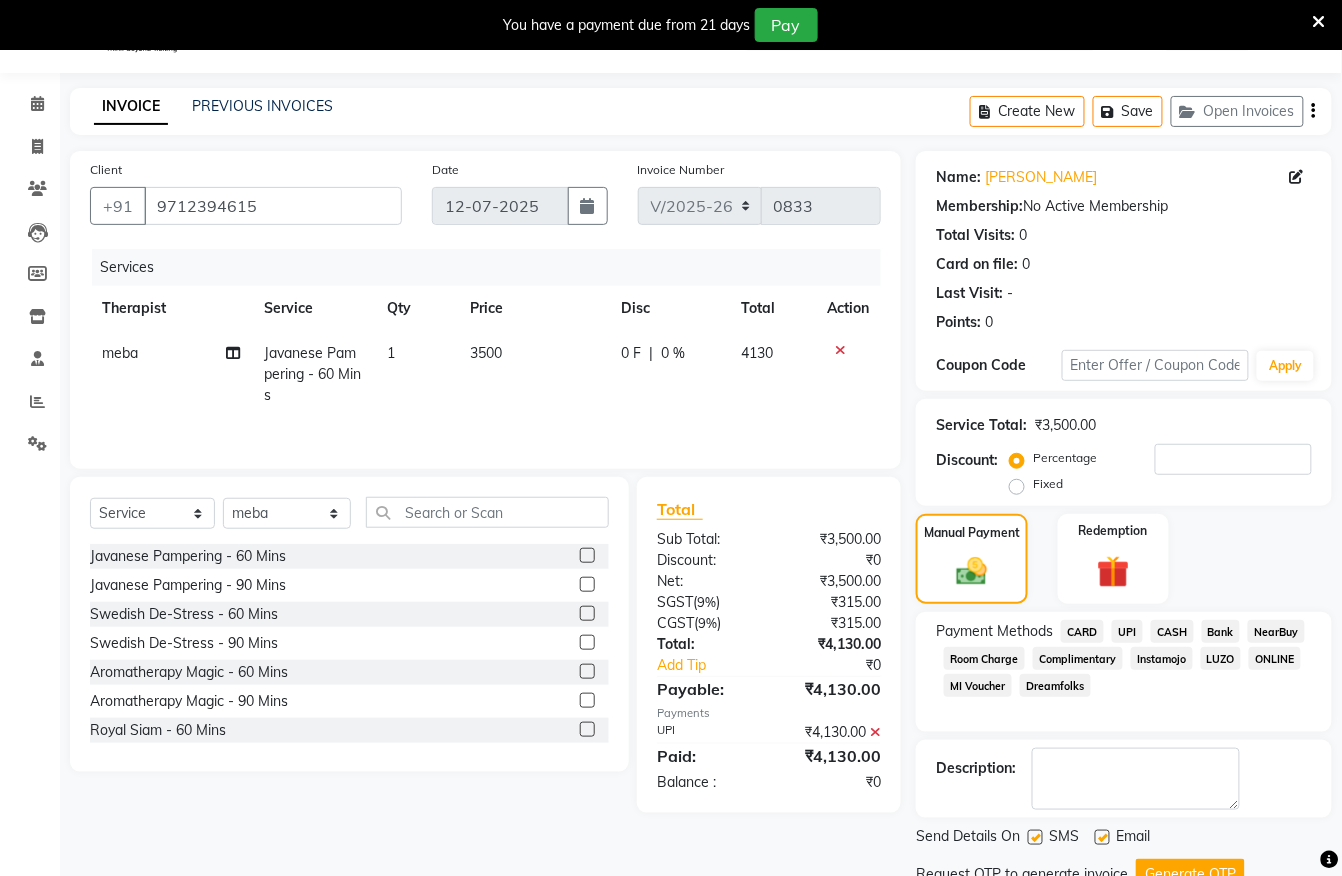 scroll, scrollTop: 132, scrollLeft: 0, axis: vertical 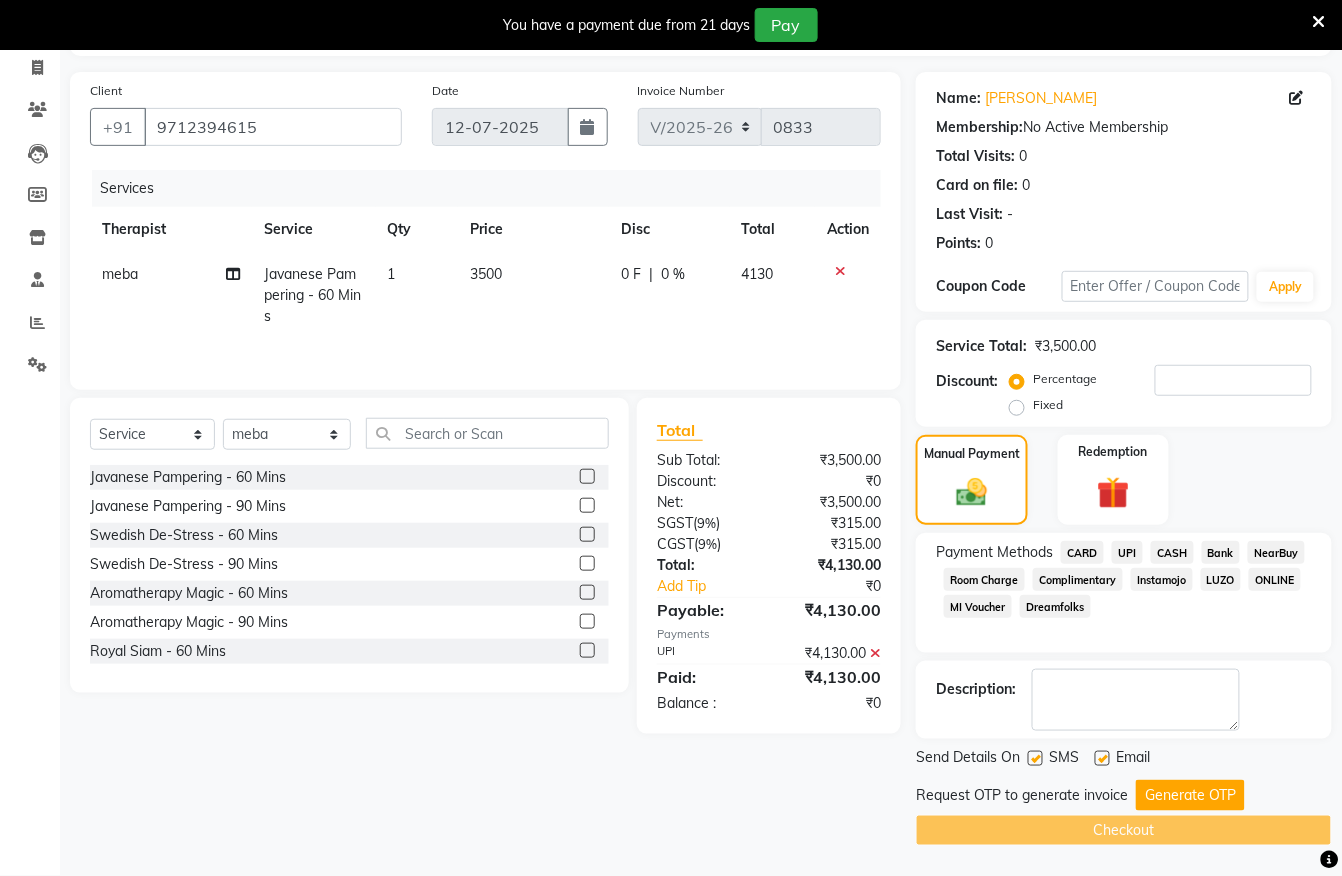 click on "Generate OTP" 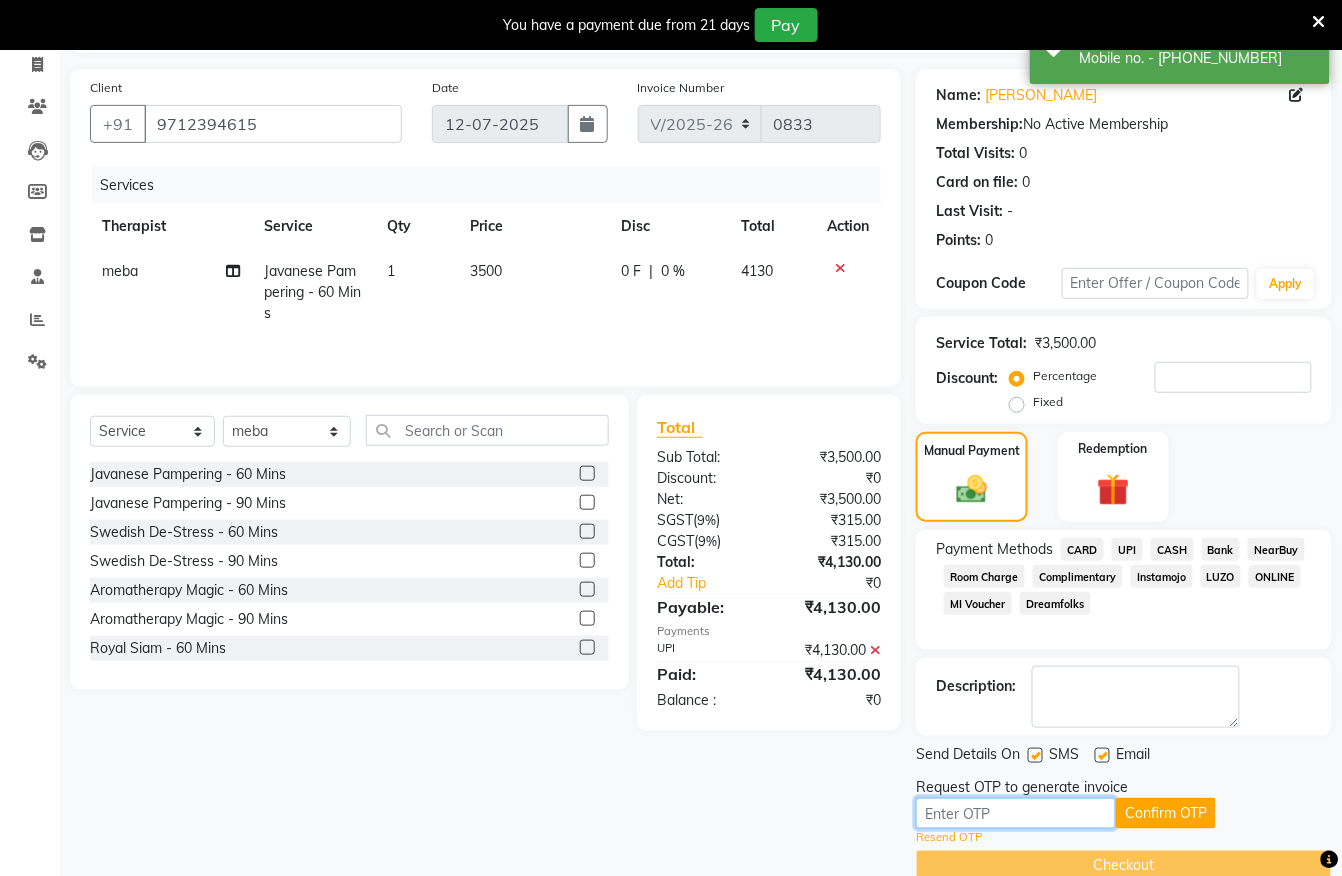 click at bounding box center (1016, 813) 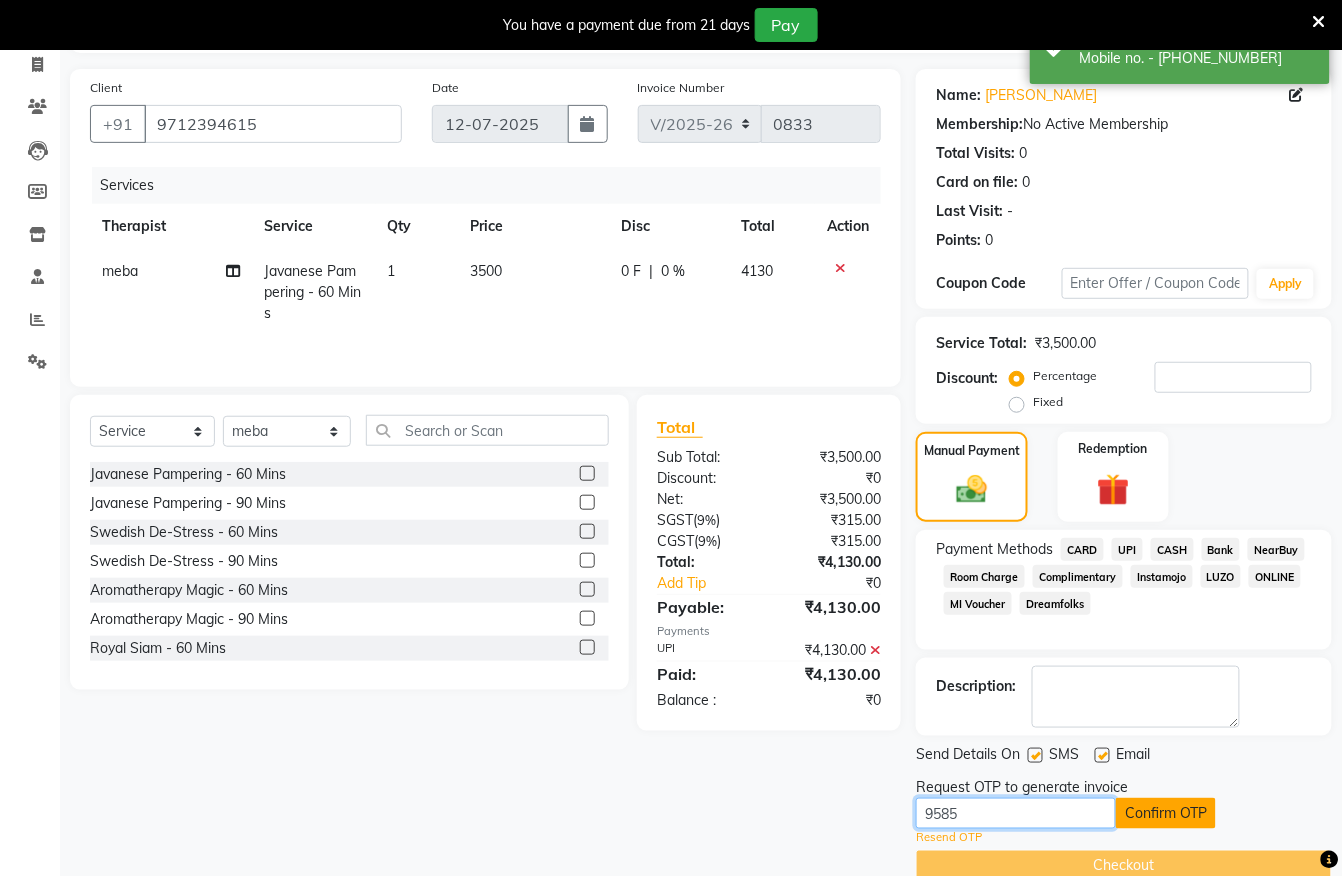 type on "9585" 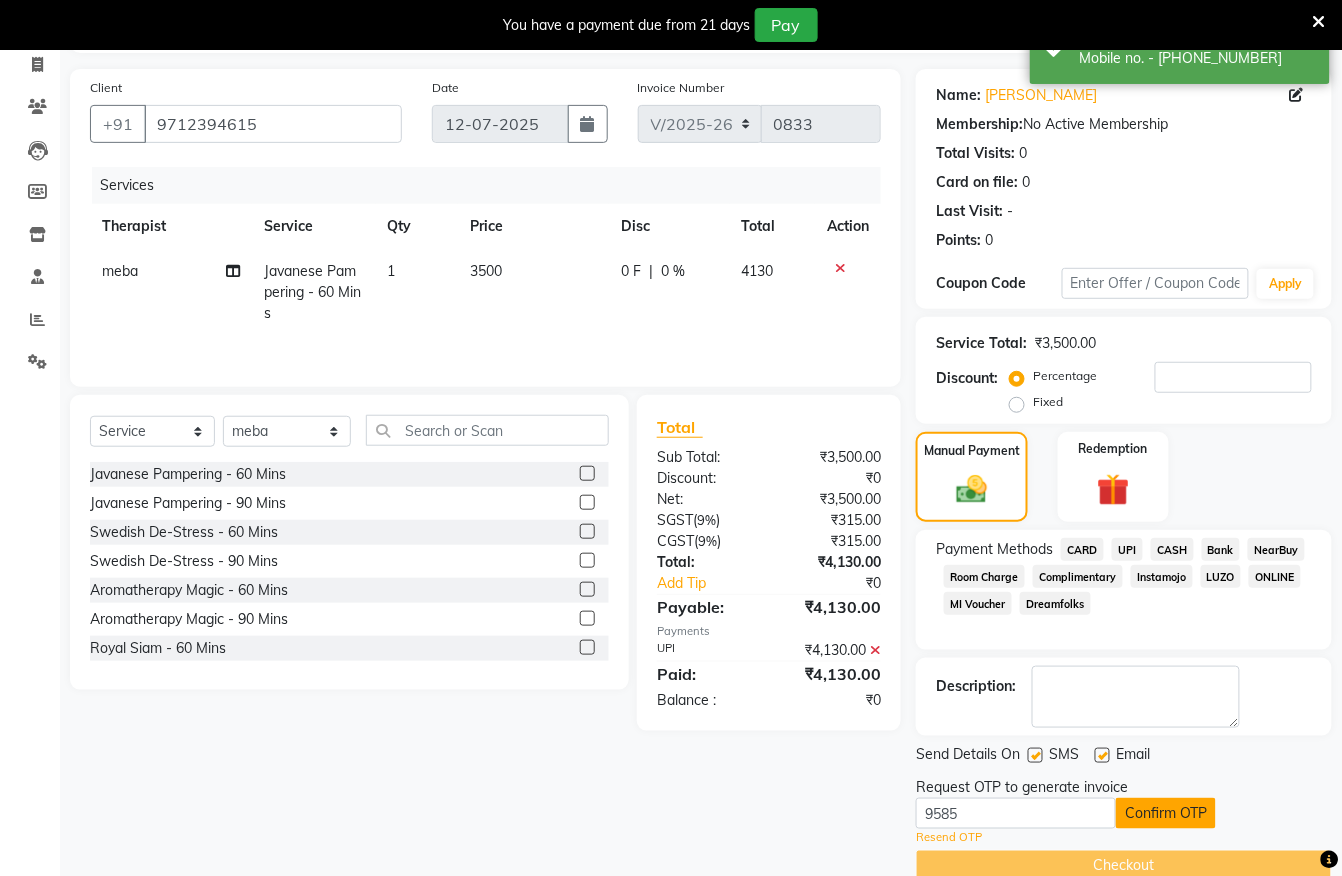 click on "Confirm OTP" 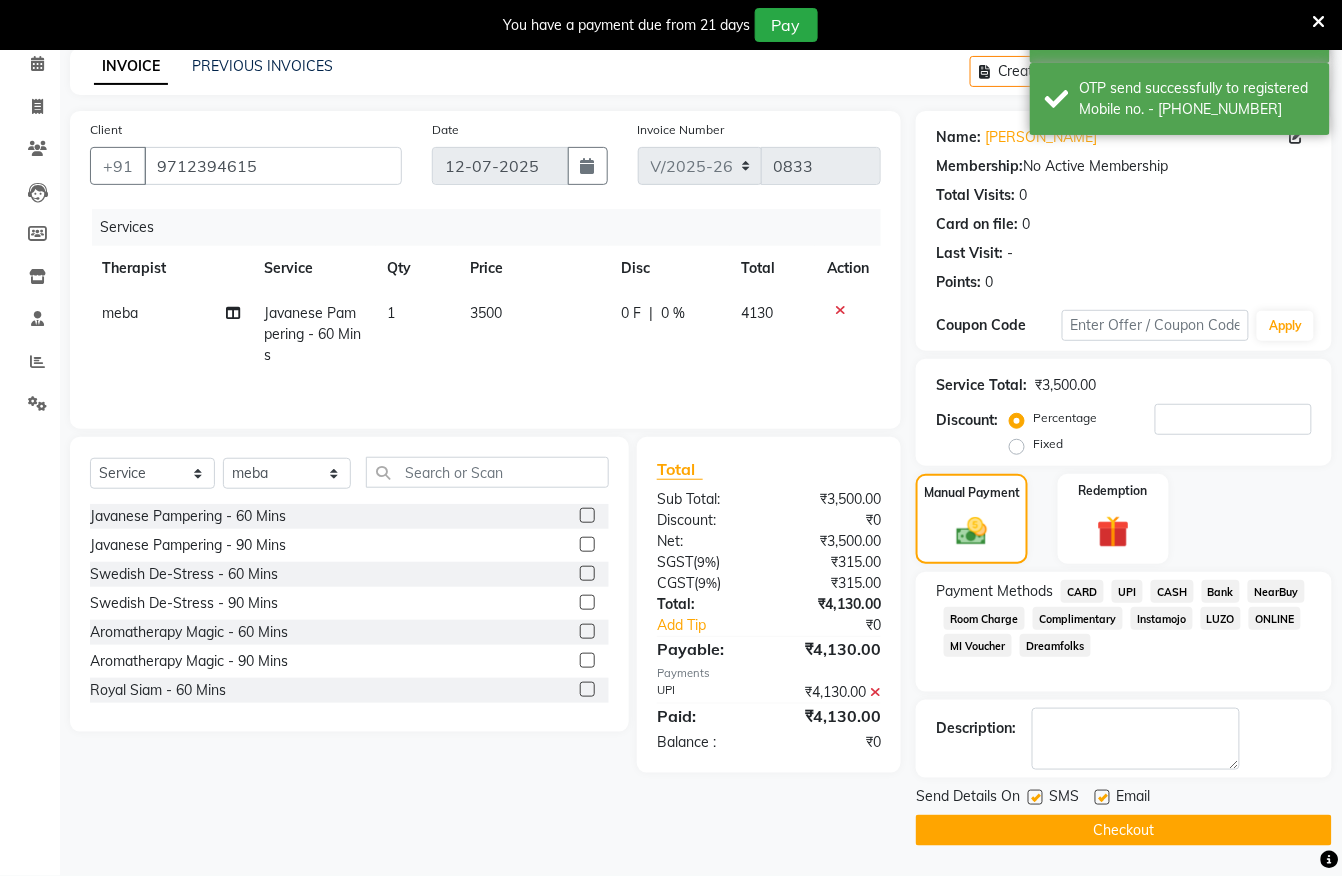 scroll, scrollTop: 93, scrollLeft: 0, axis: vertical 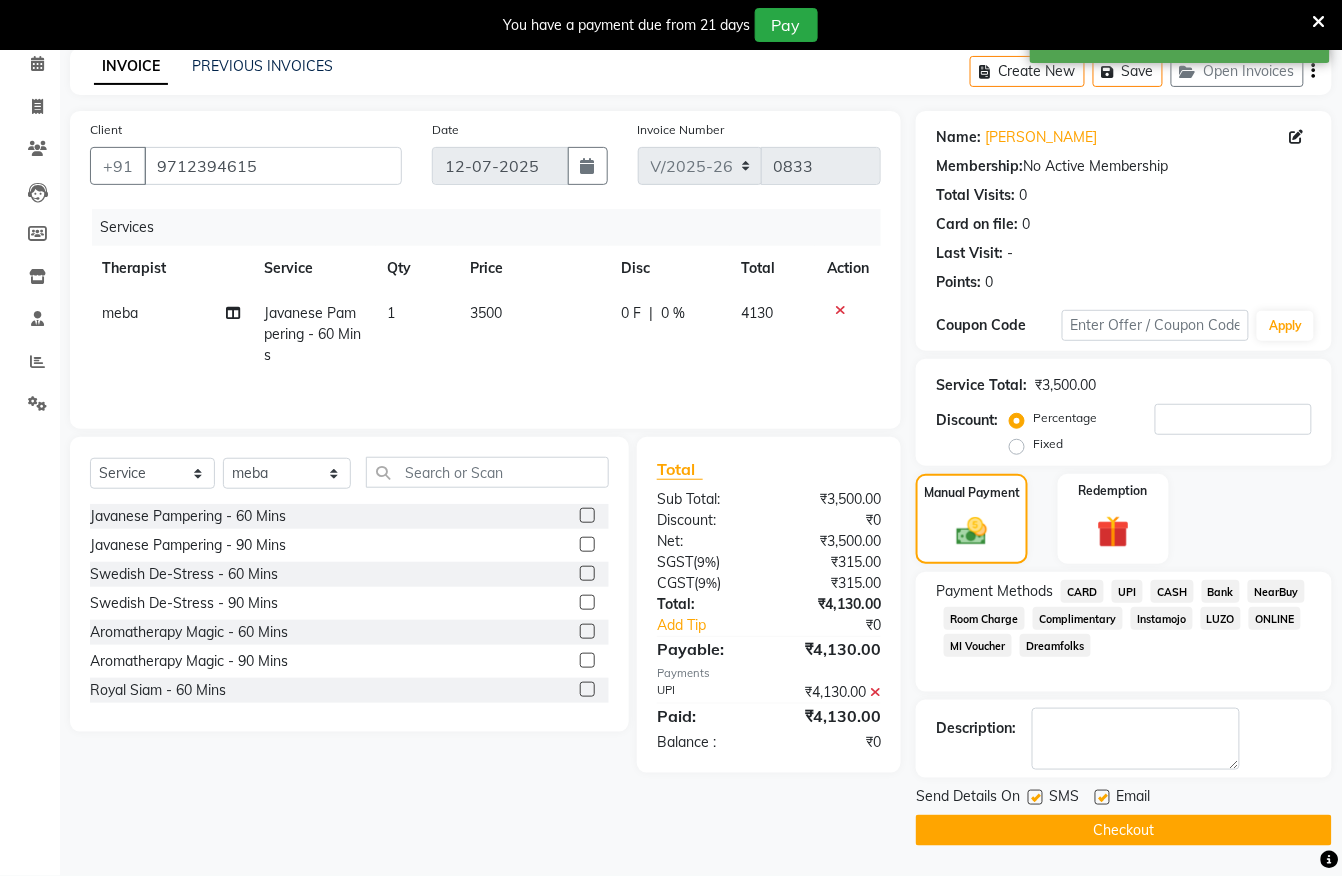 click on "Checkout" 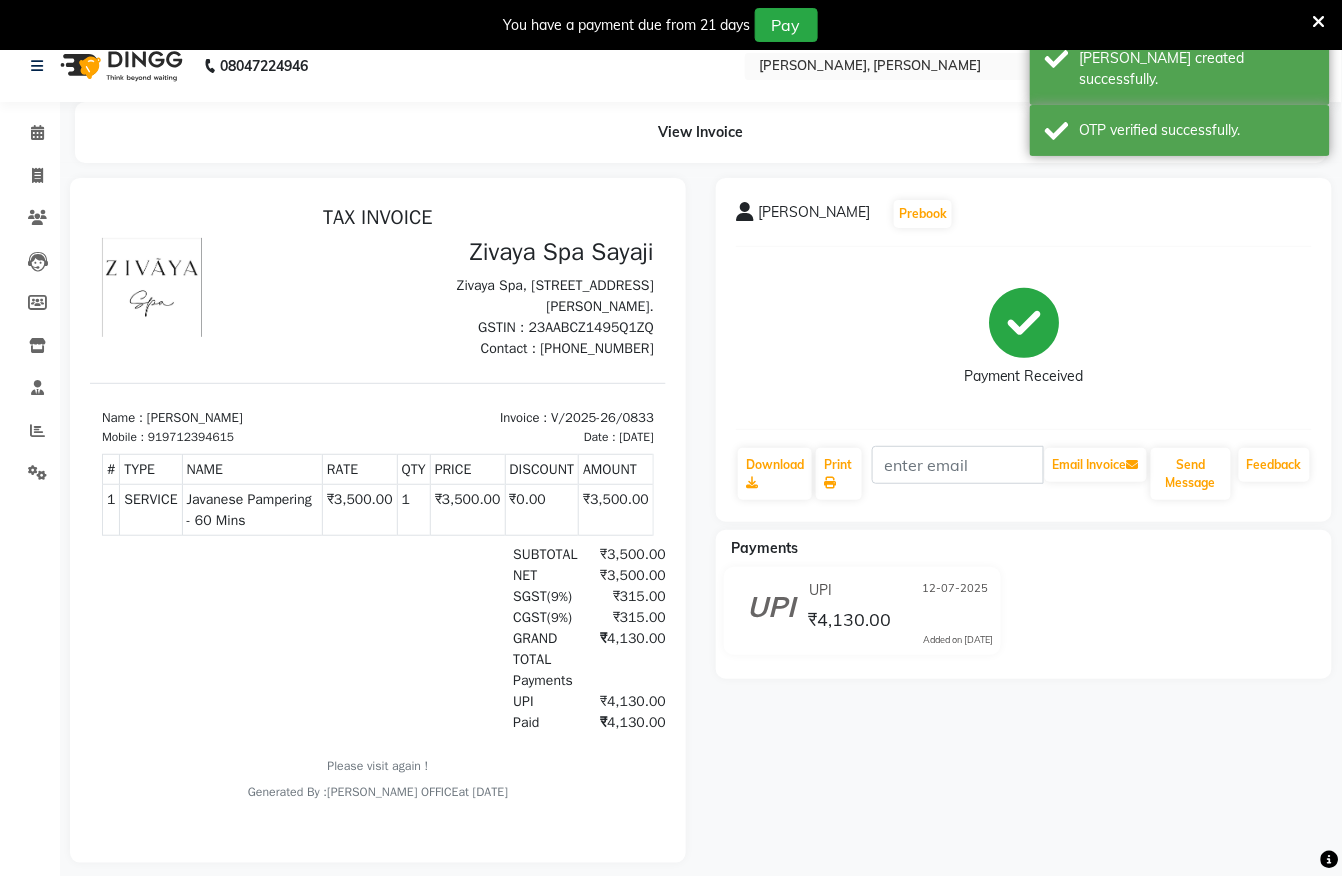 scroll, scrollTop: 0, scrollLeft: 0, axis: both 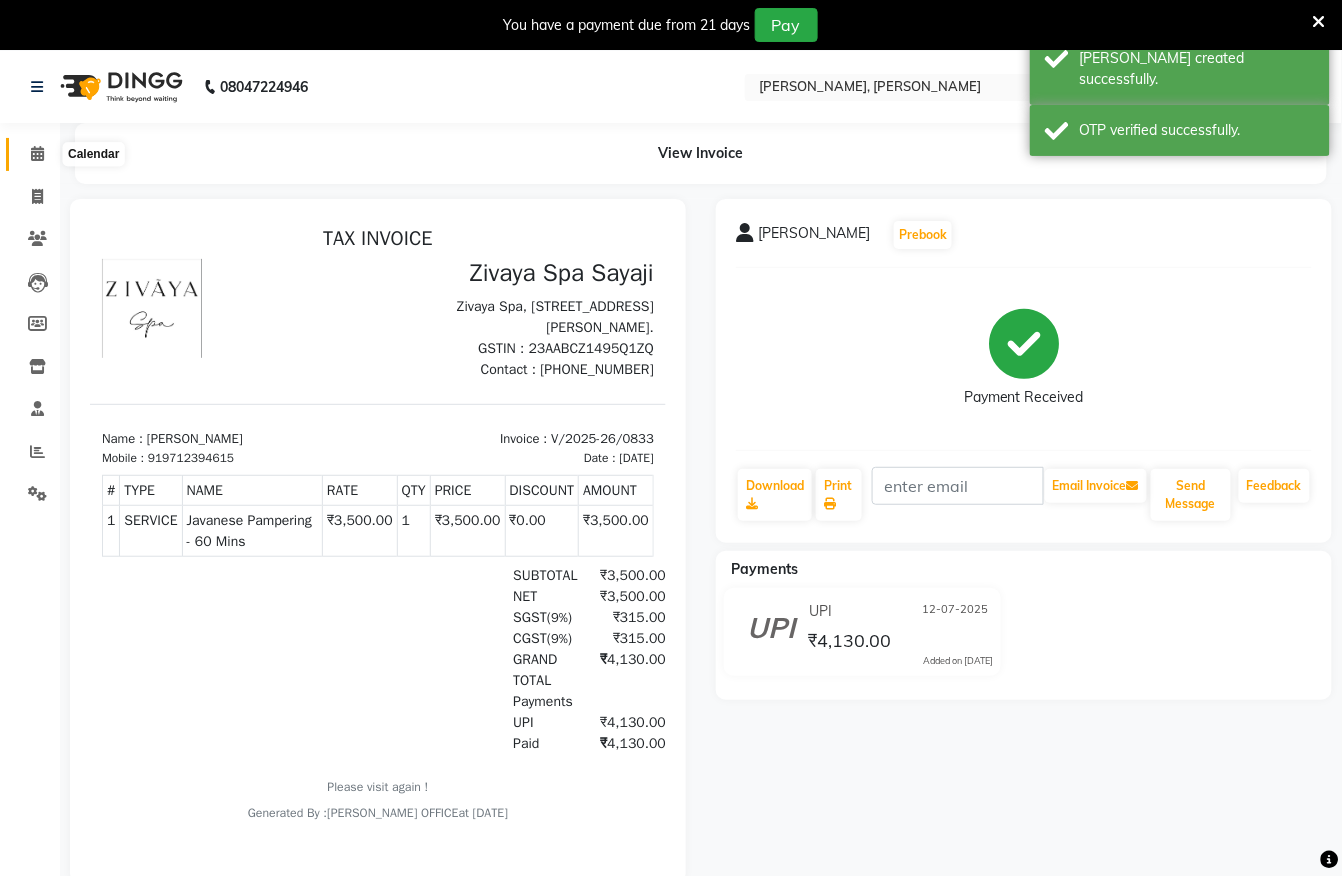 click 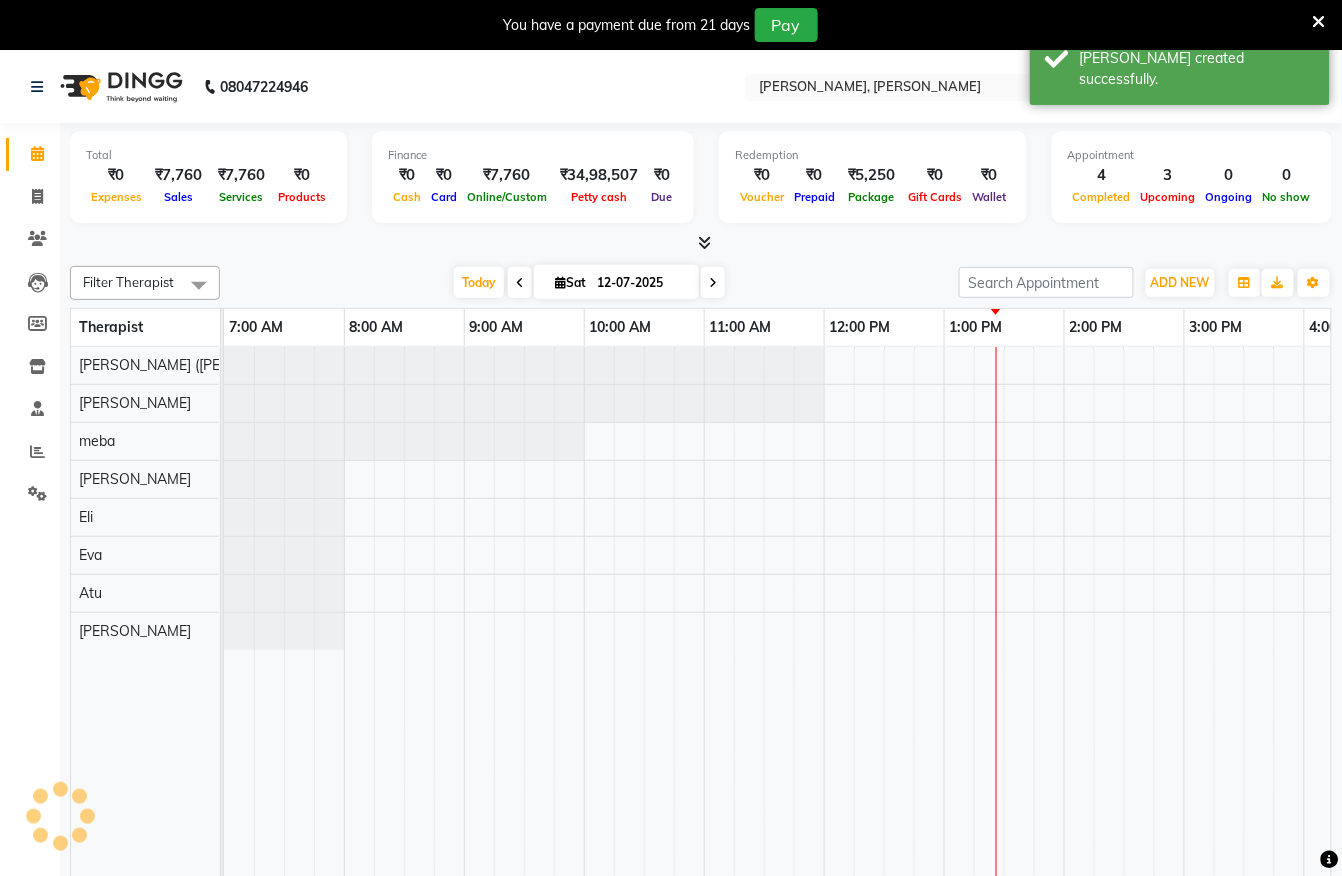 scroll, scrollTop: 0, scrollLeft: 0, axis: both 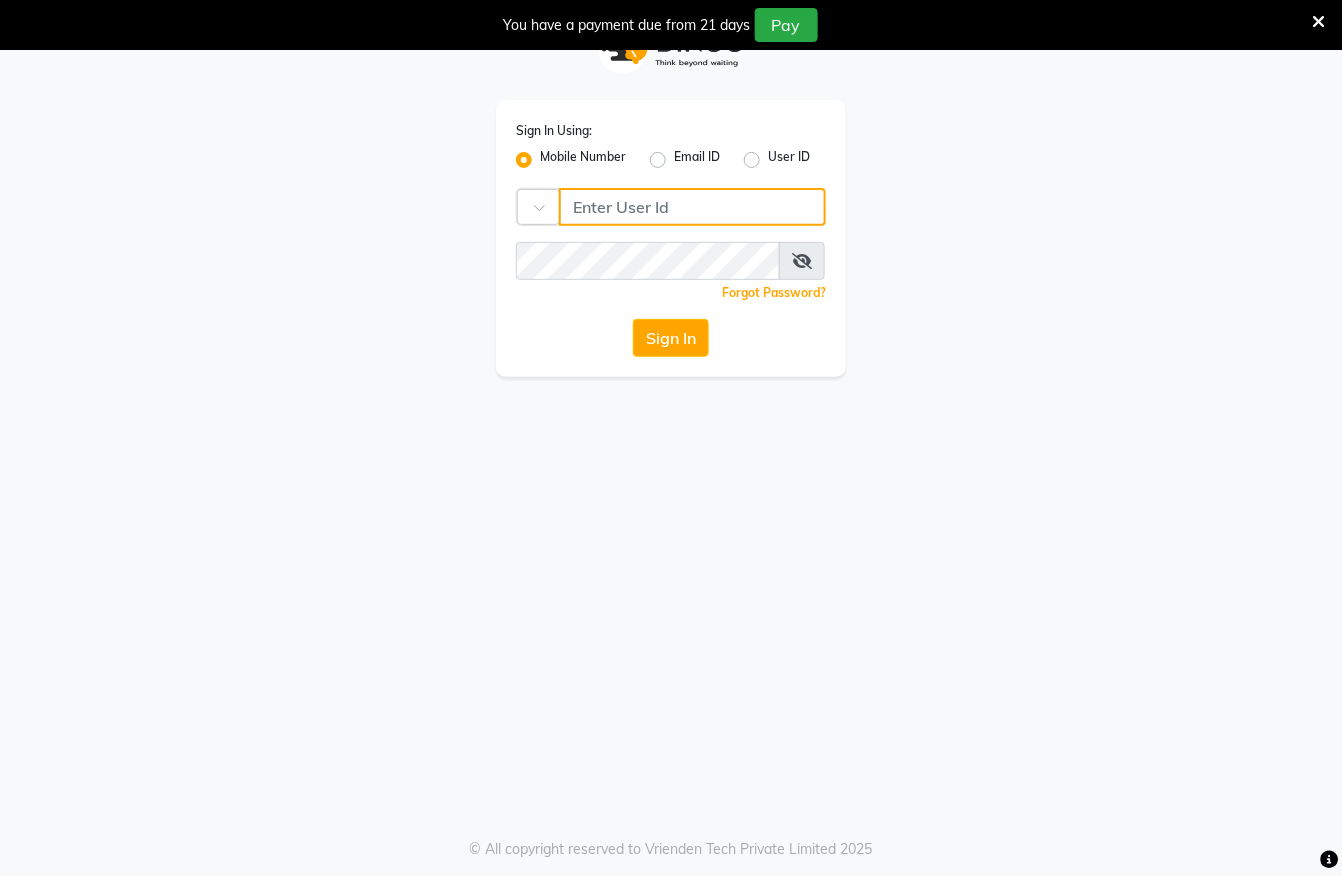 type on "7389933185" 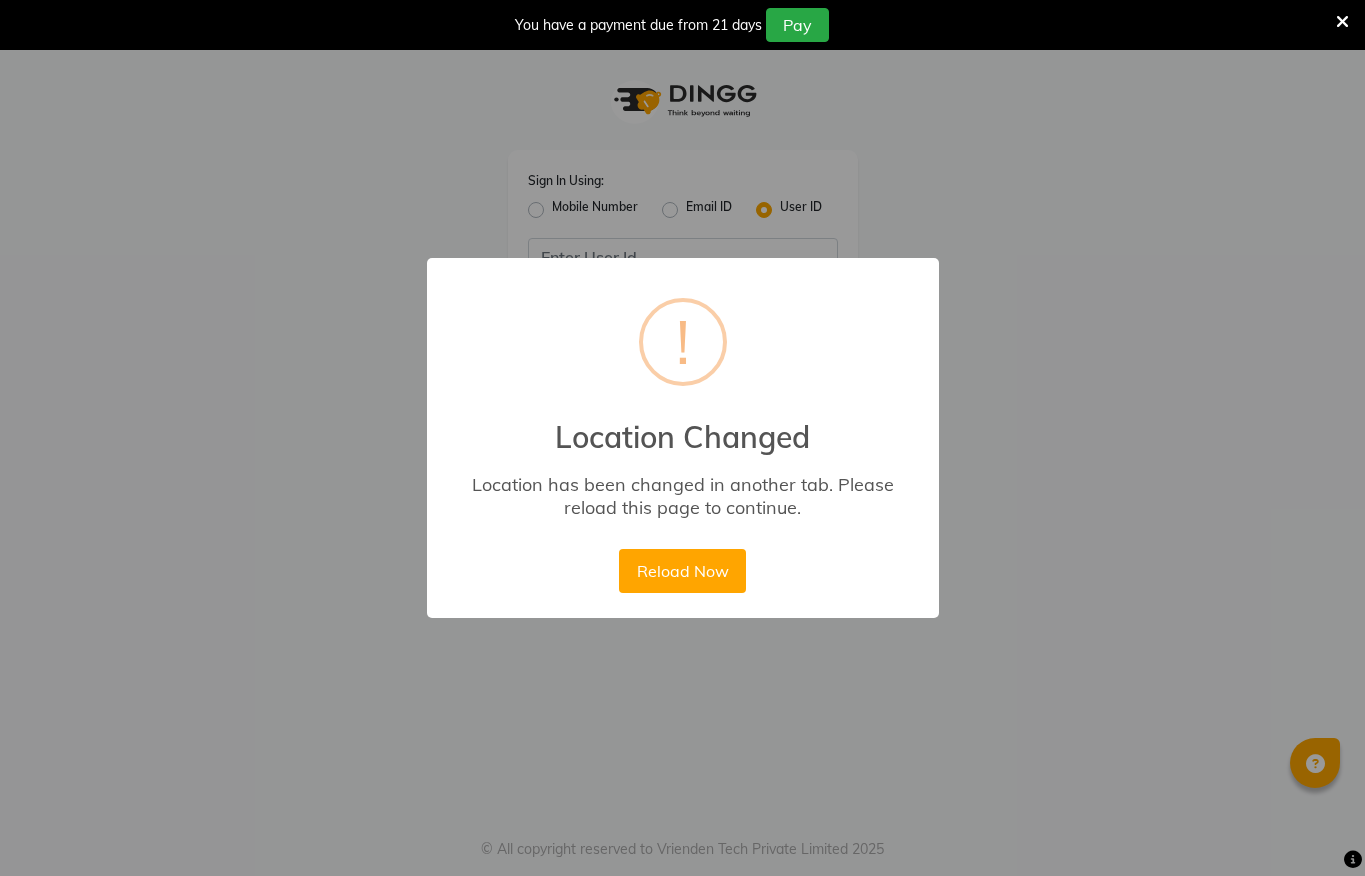 scroll, scrollTop: 0, scrollLeft: 0, axis: both 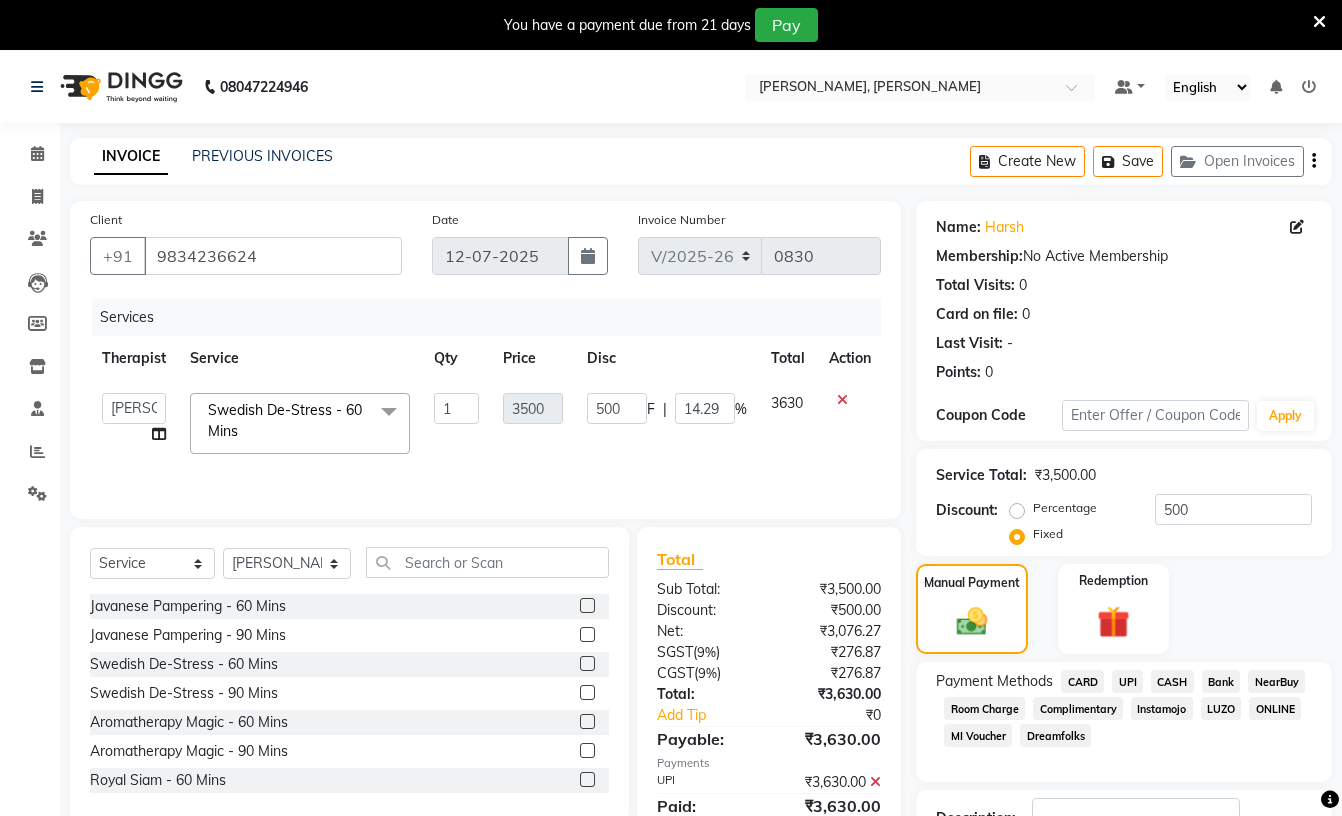 select on "6399" 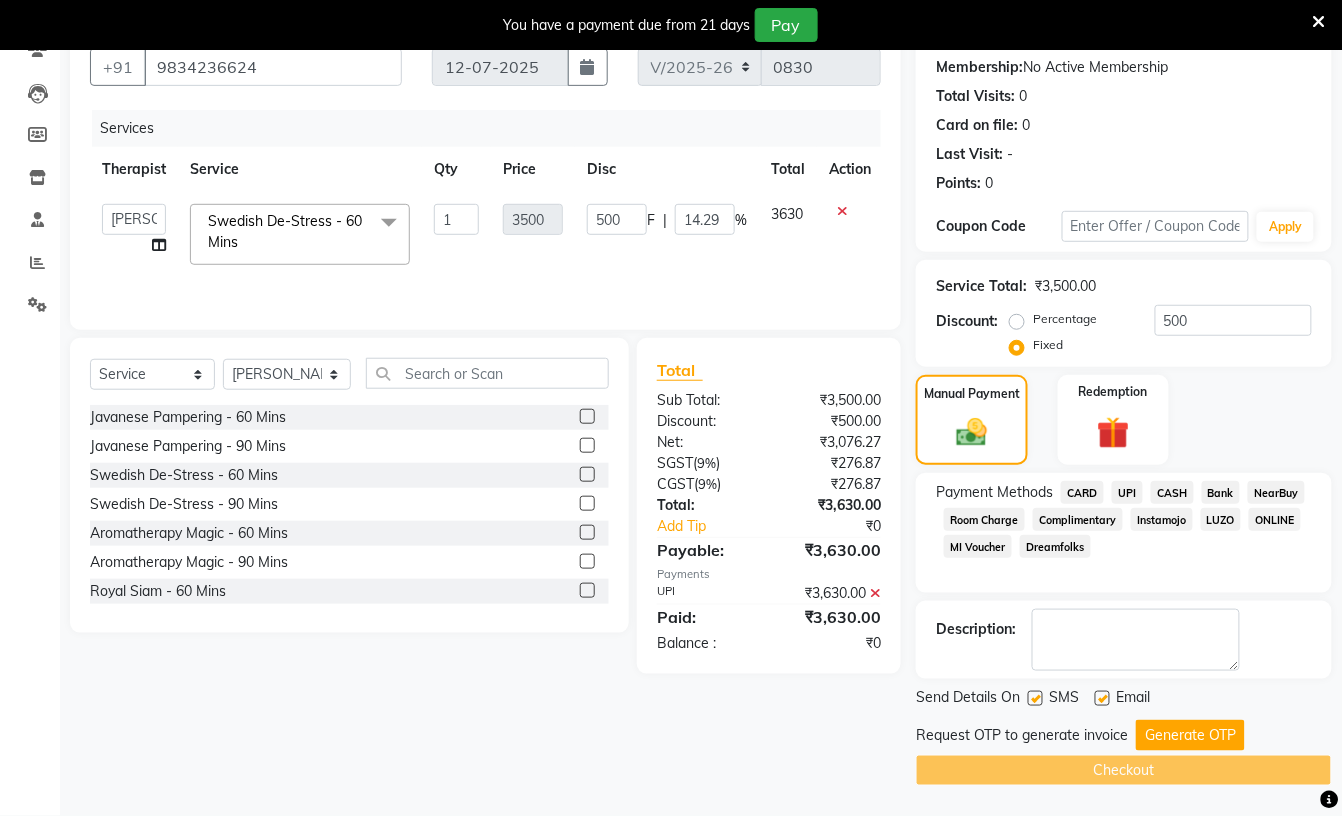 scroll, scrollTop: 192, scrollLeft: 0, axis: vertical 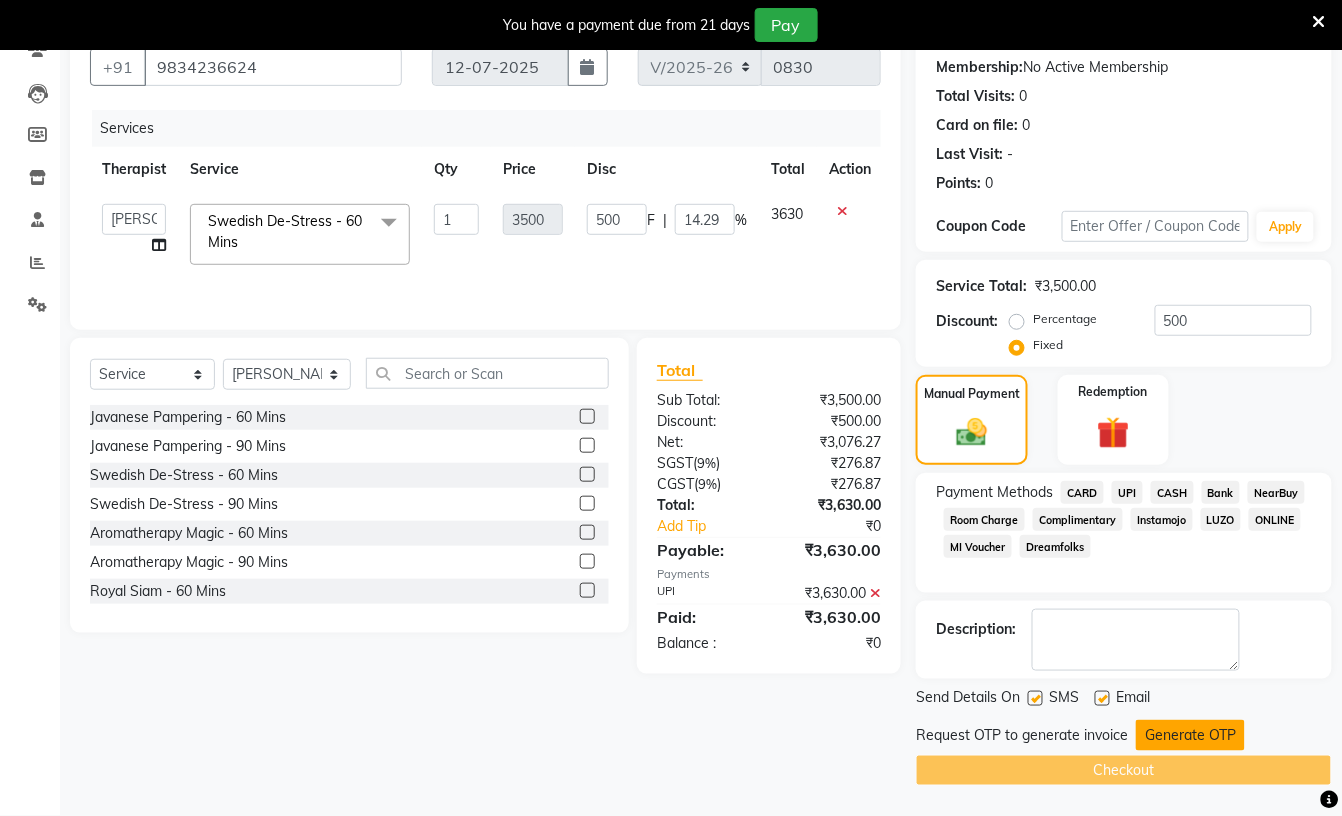 click on "Generate OTP" 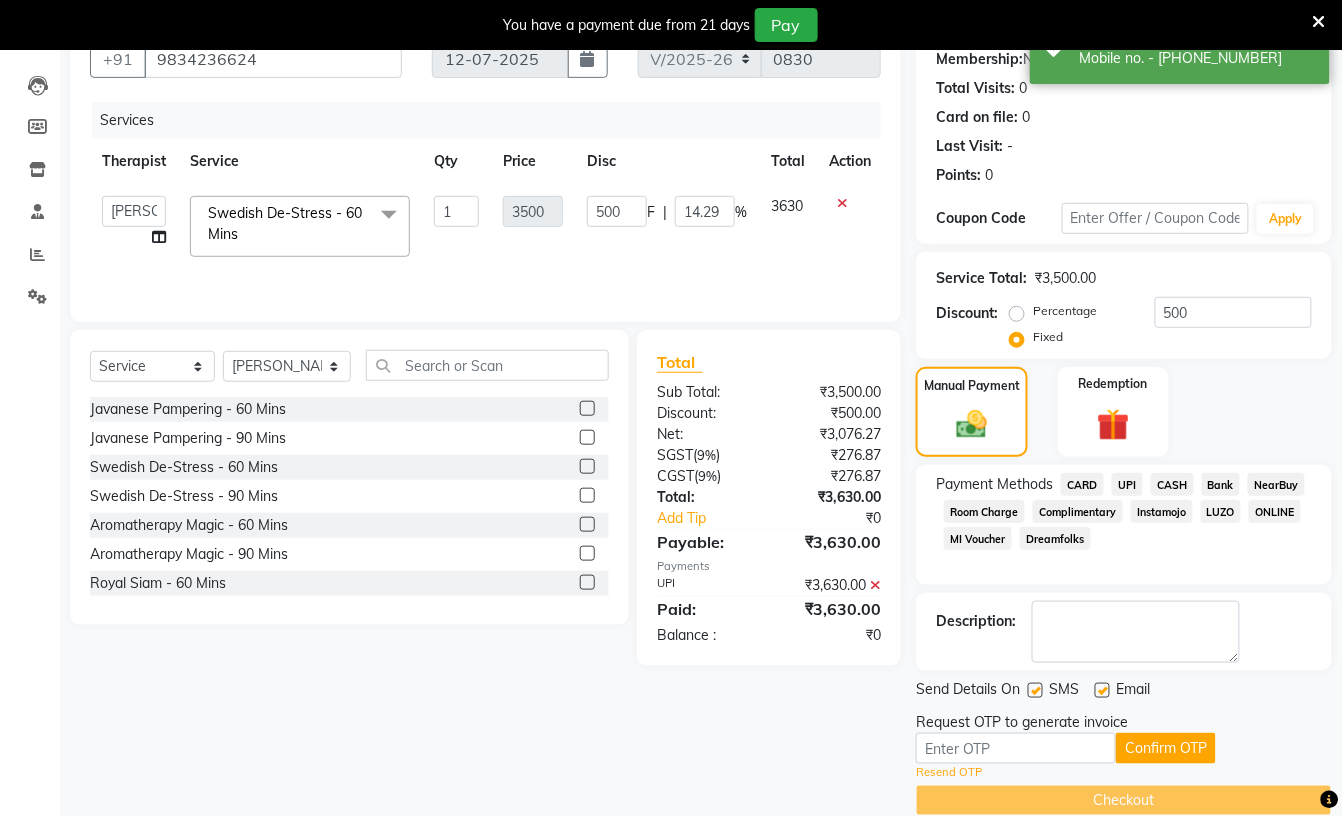 scroll, scrollTop: 230, scrollLeft: 0, axis: vertical 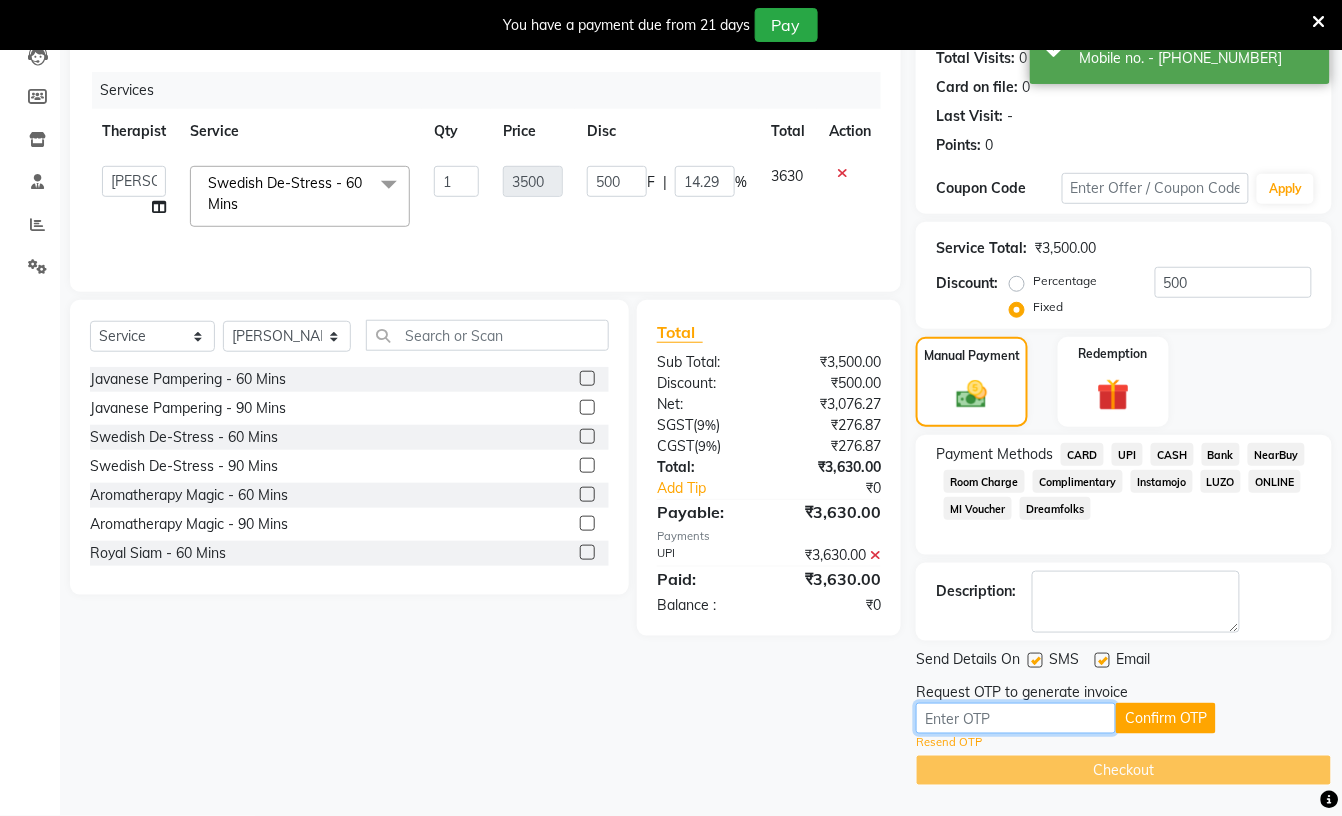 click at bounding box center (1016, 718) 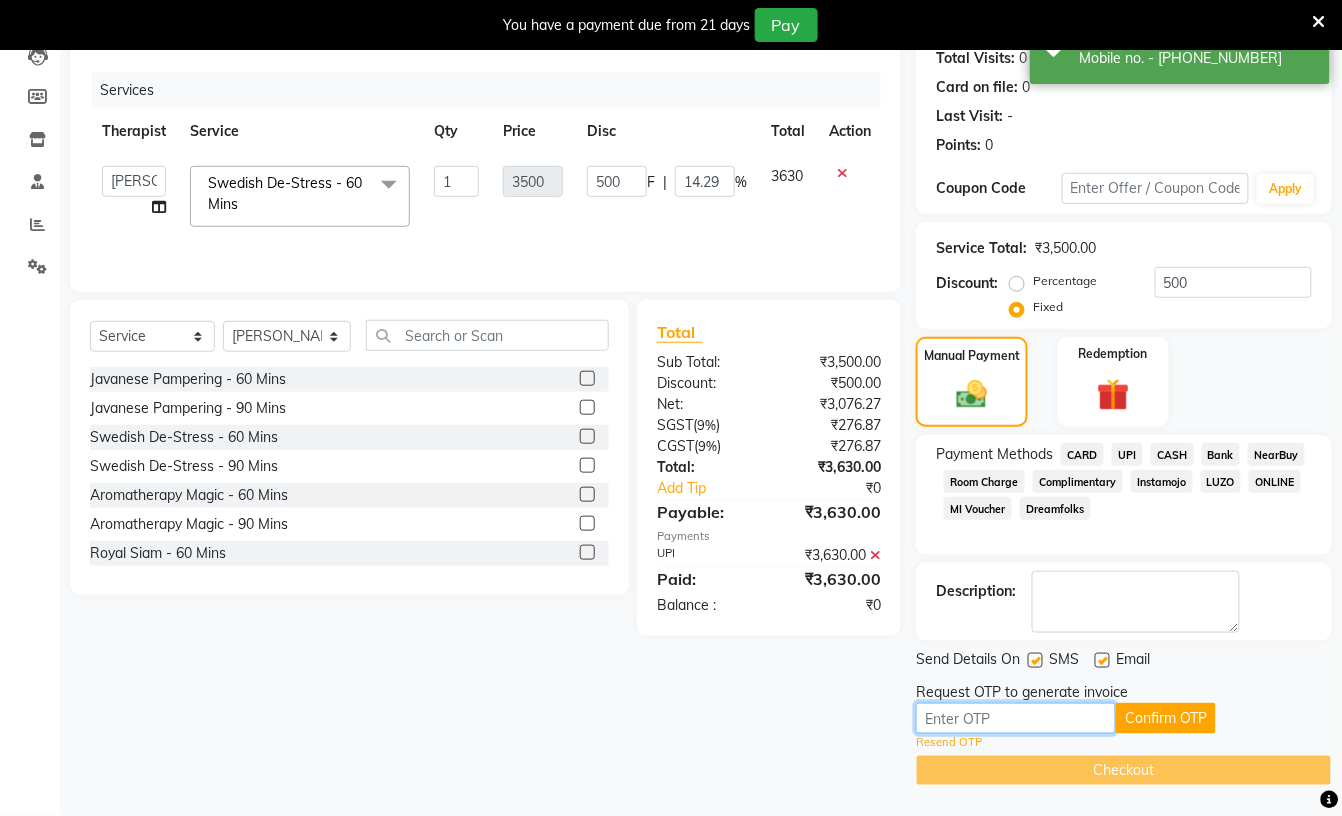 click at bounding box center [1016, 718] 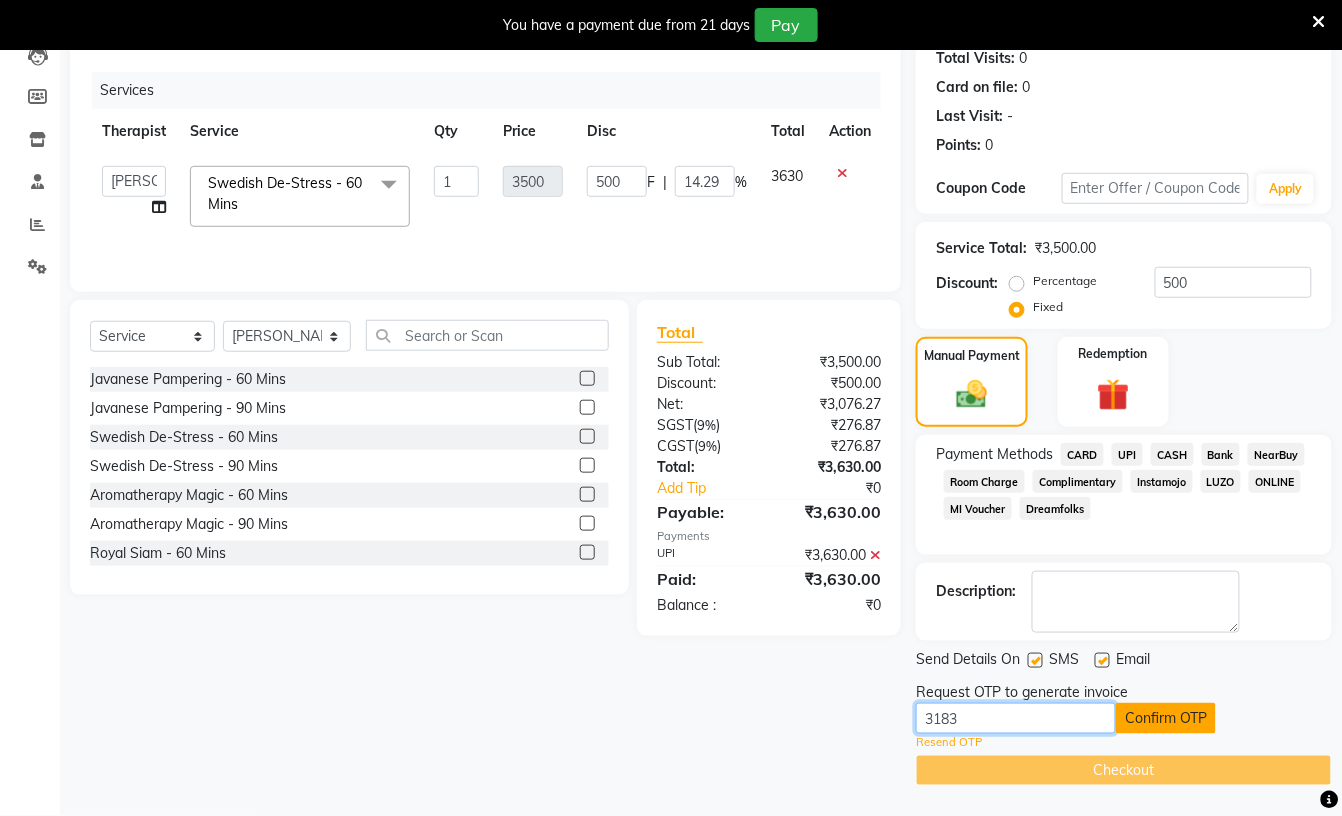 type on "3183" 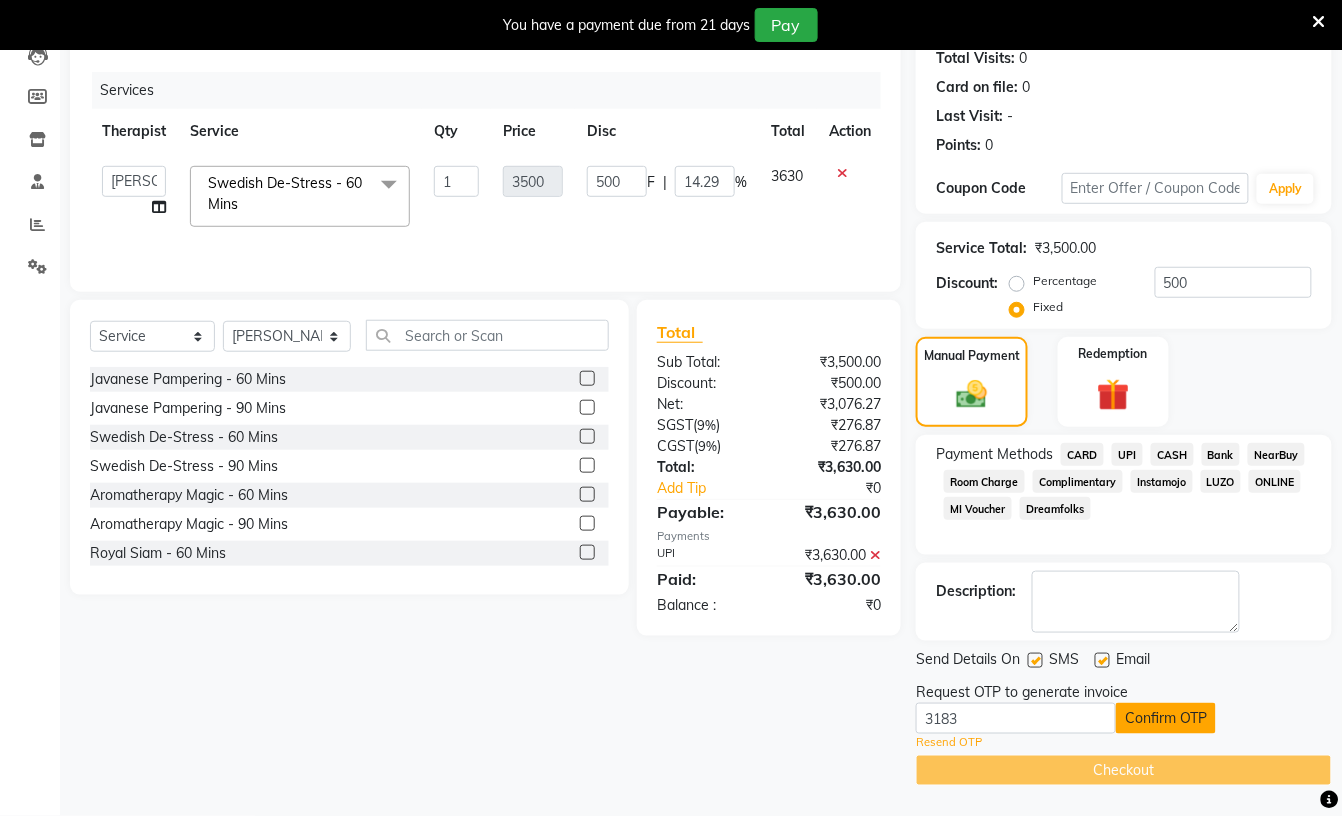 click on "Confirm OTP" 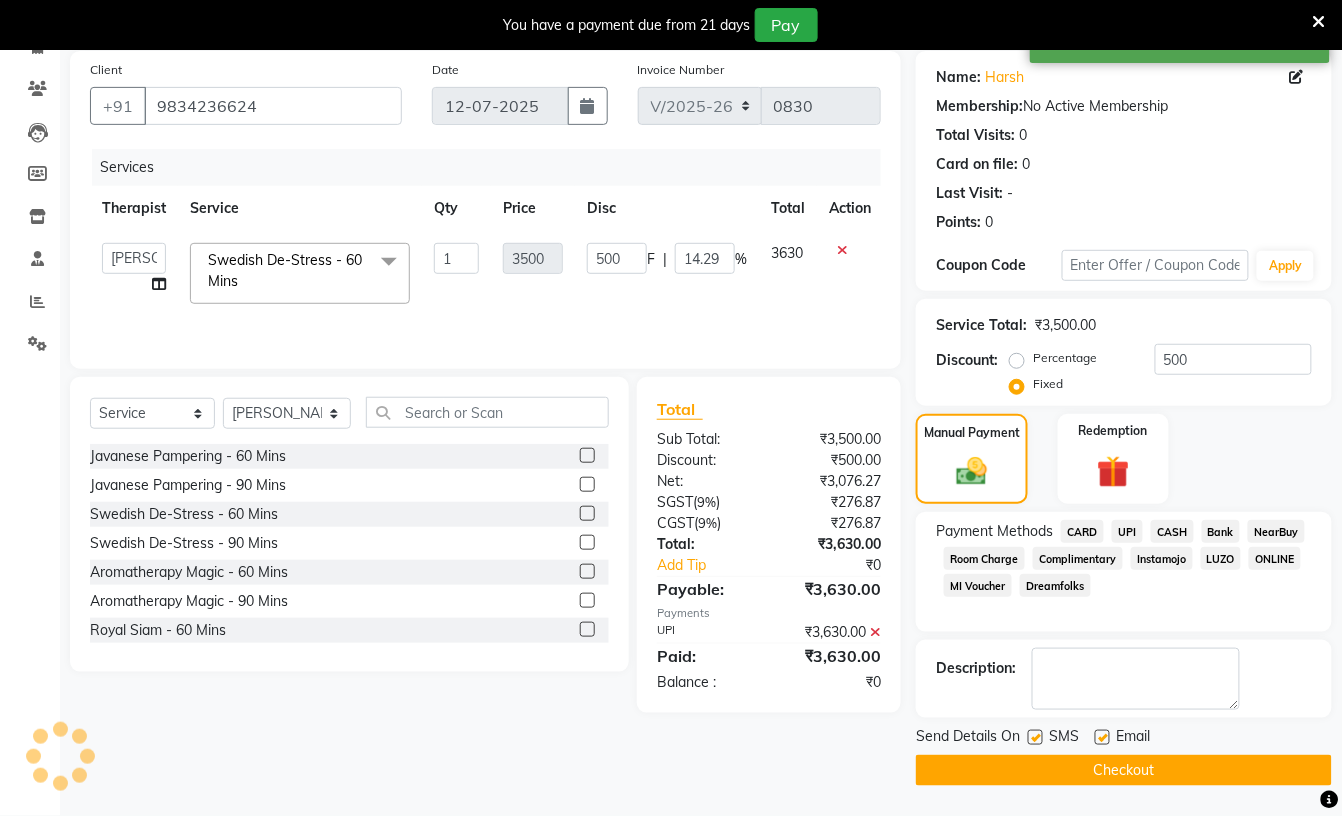 scroll, scrollTop: 153, scrollLeft: 0, axis: vertical 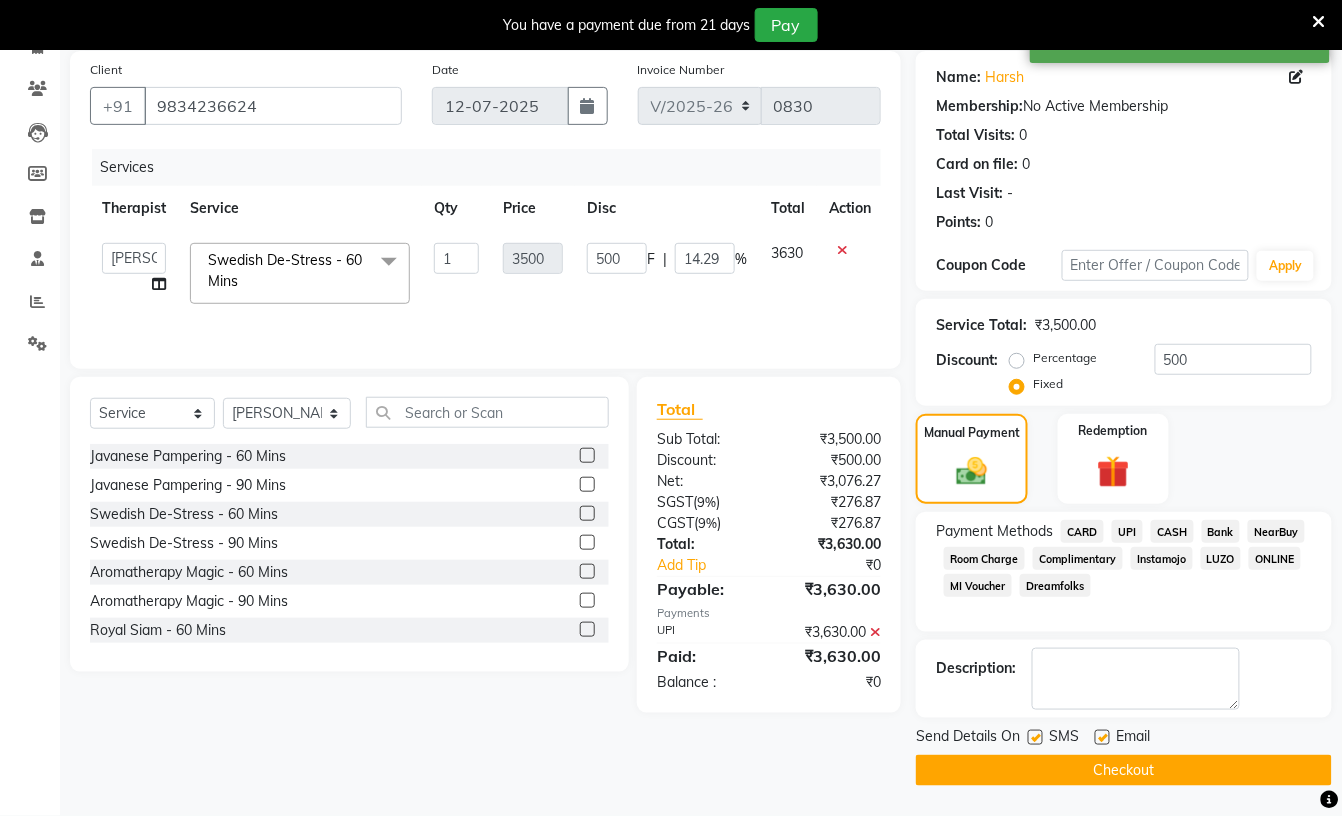 click on "Checkout" 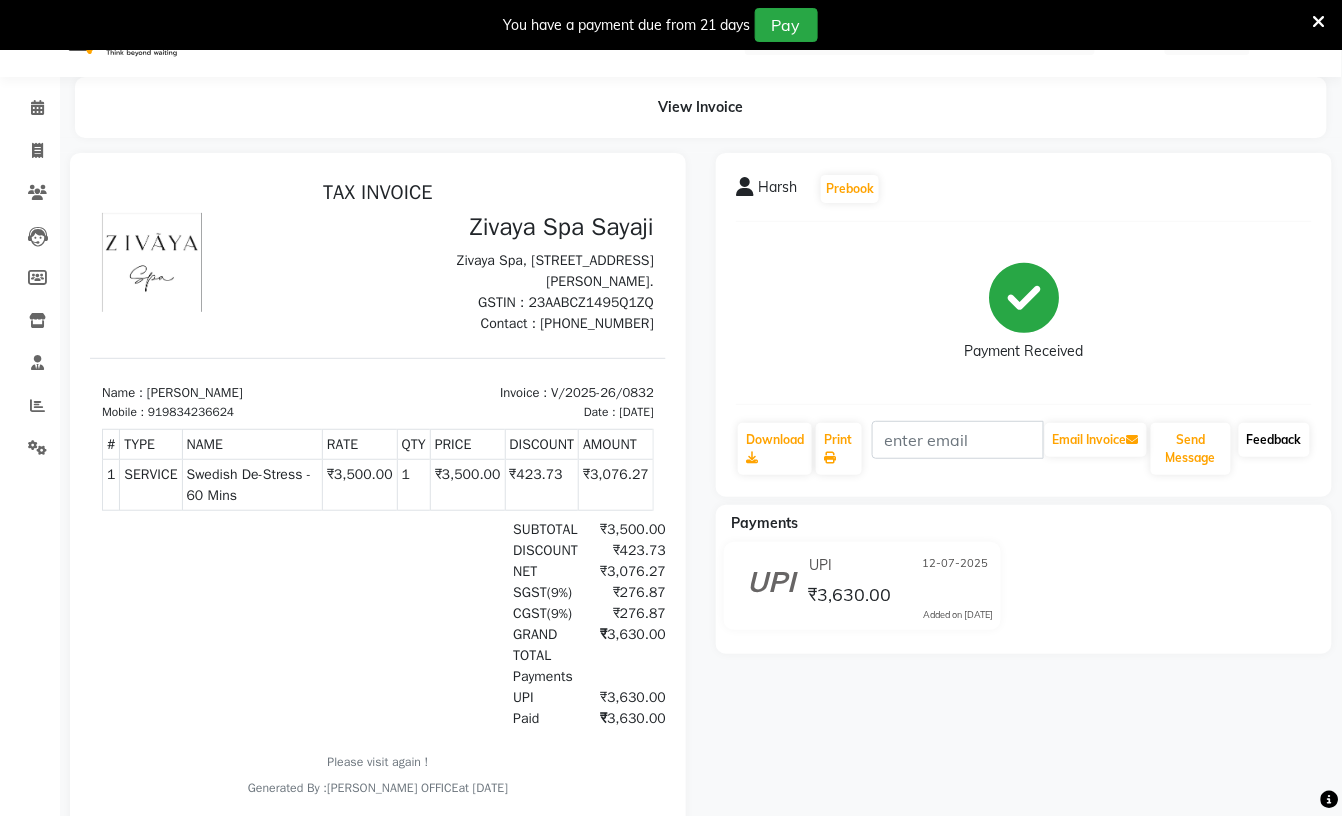 scroll, scrollTop: 0, scrollLeft: 0, axis: both 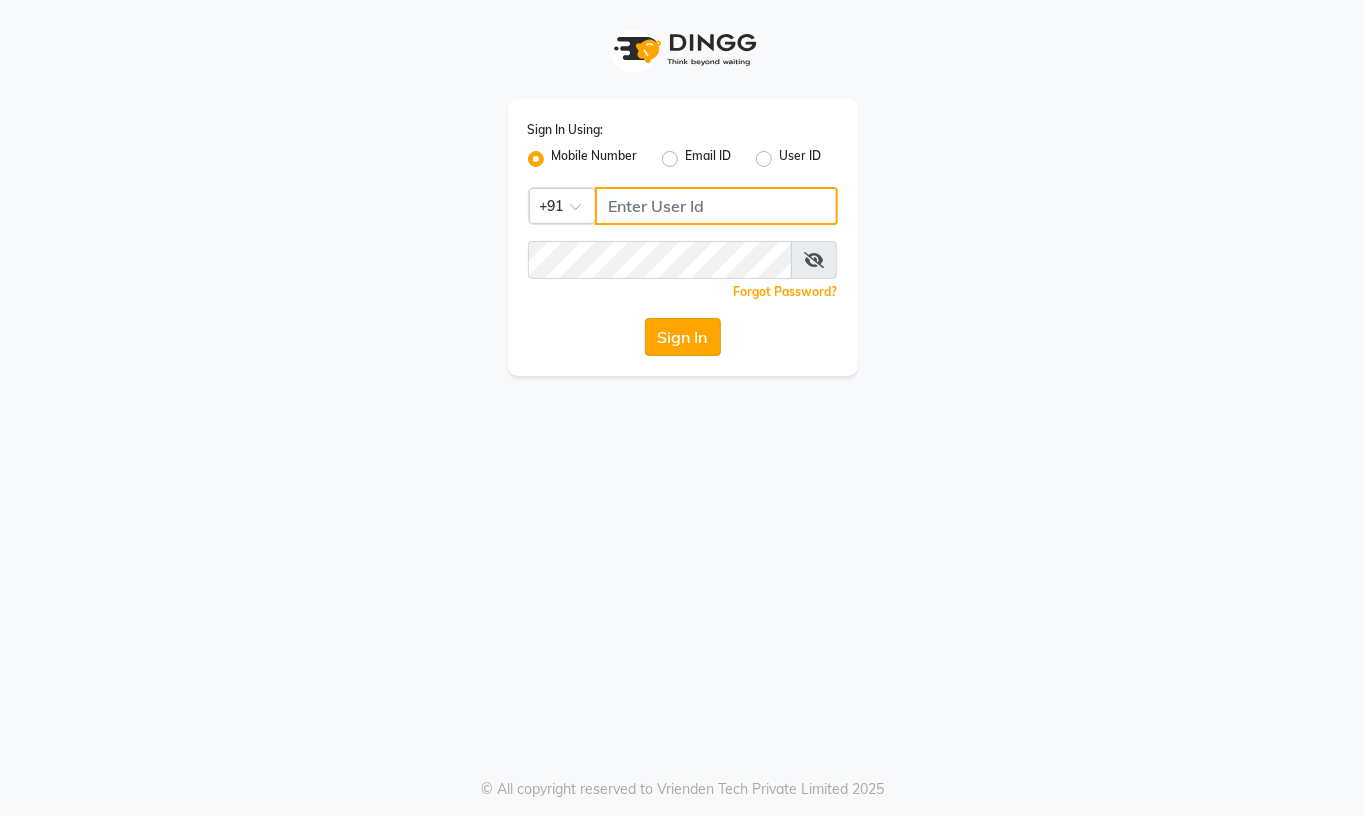 type on "7389933185" 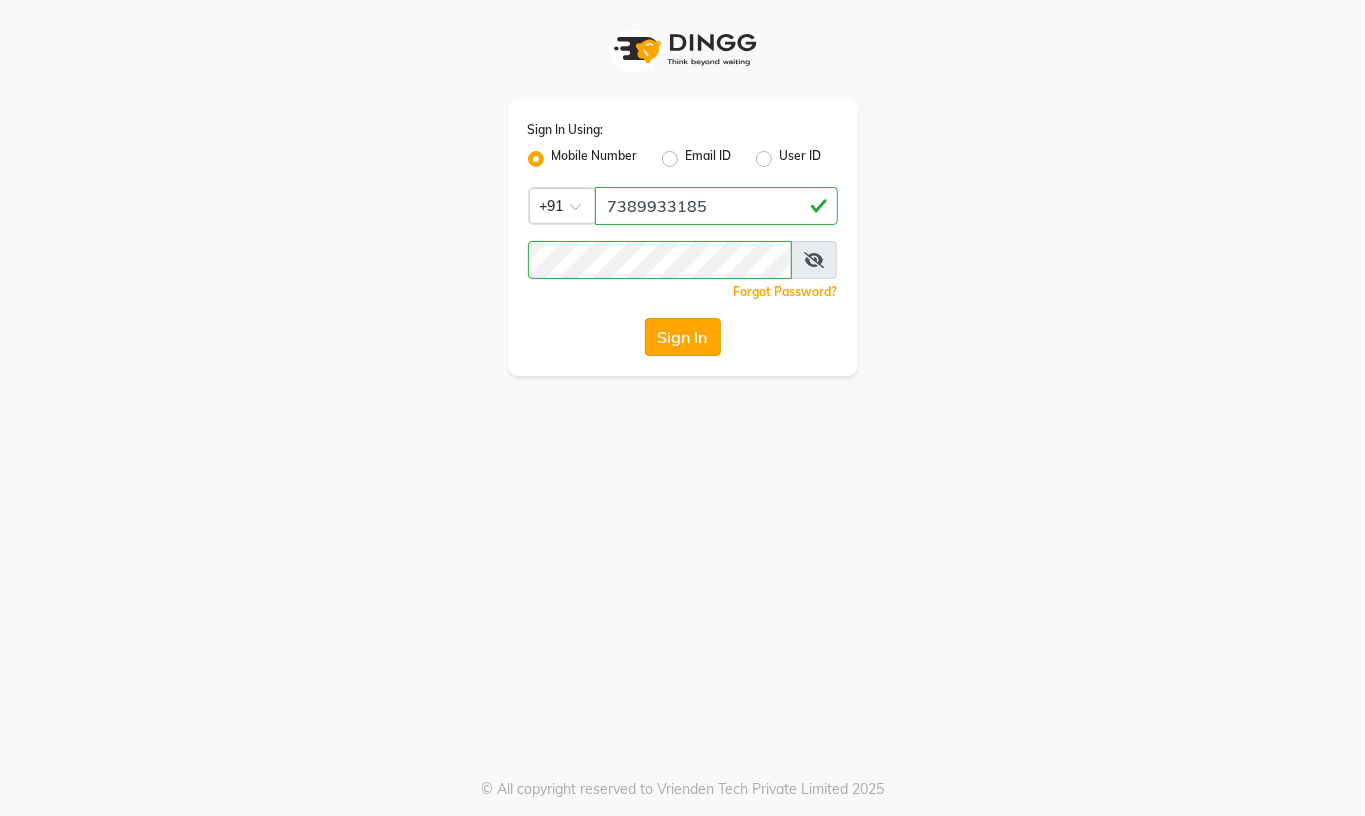 click on "Sign In" 